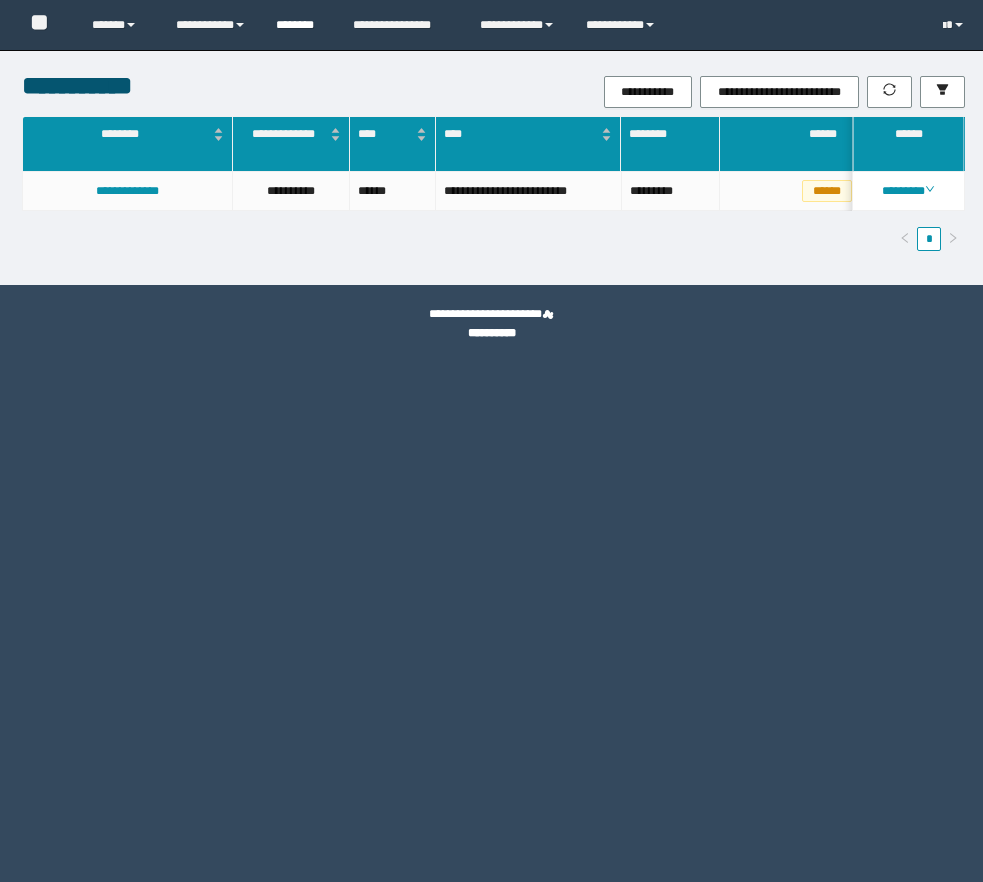 scroll, scrollTop: 0, scrollLeft: 0, axis: both 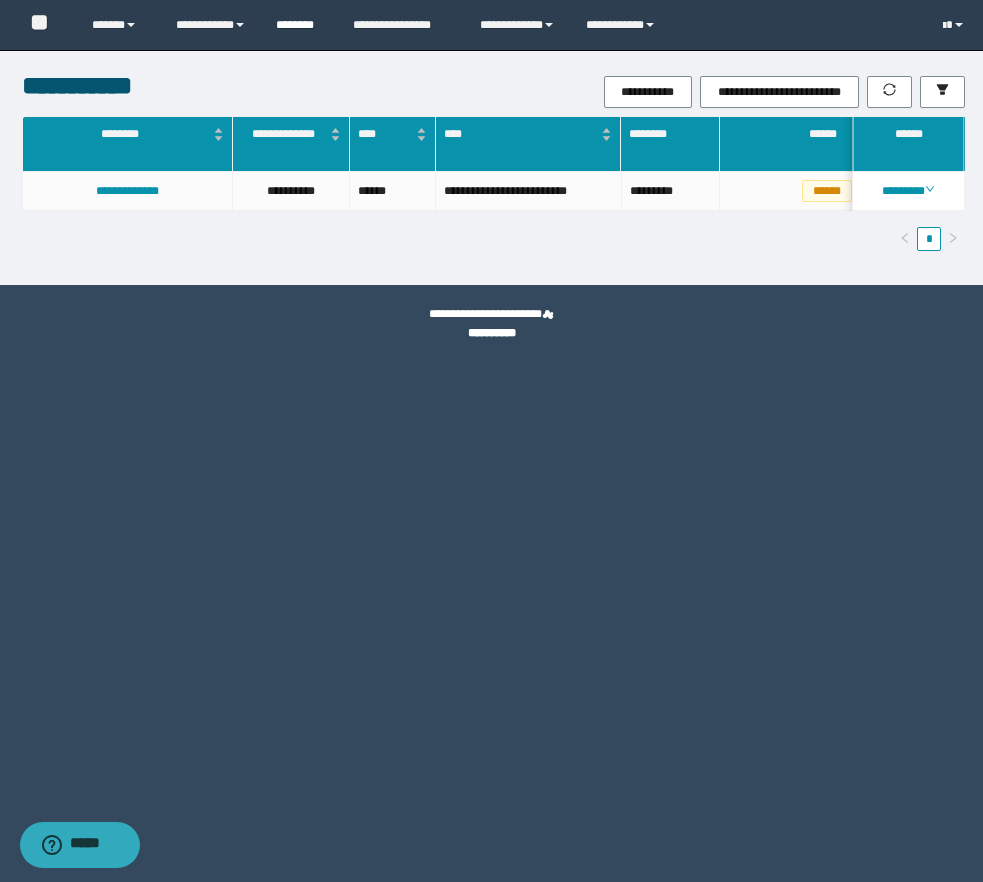 click on "********" at bounding box center (299, 25) 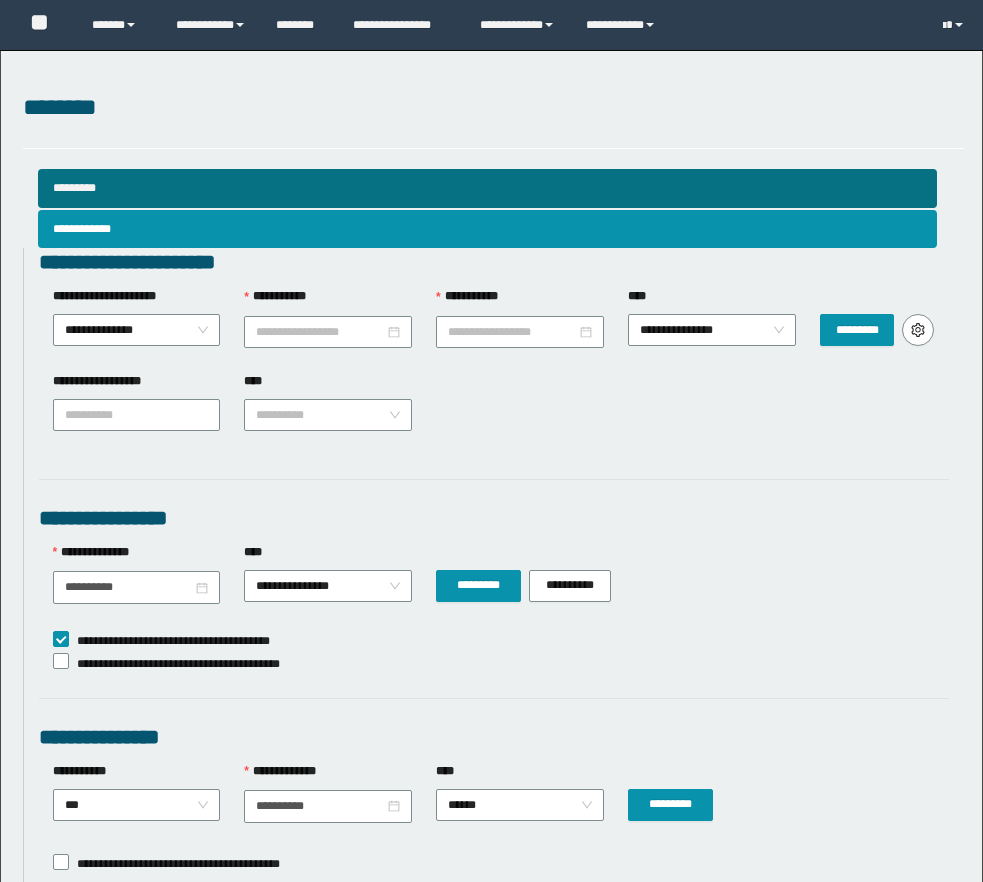 scroll, scrollTop: 0, scrollLeft: 0, axis: both 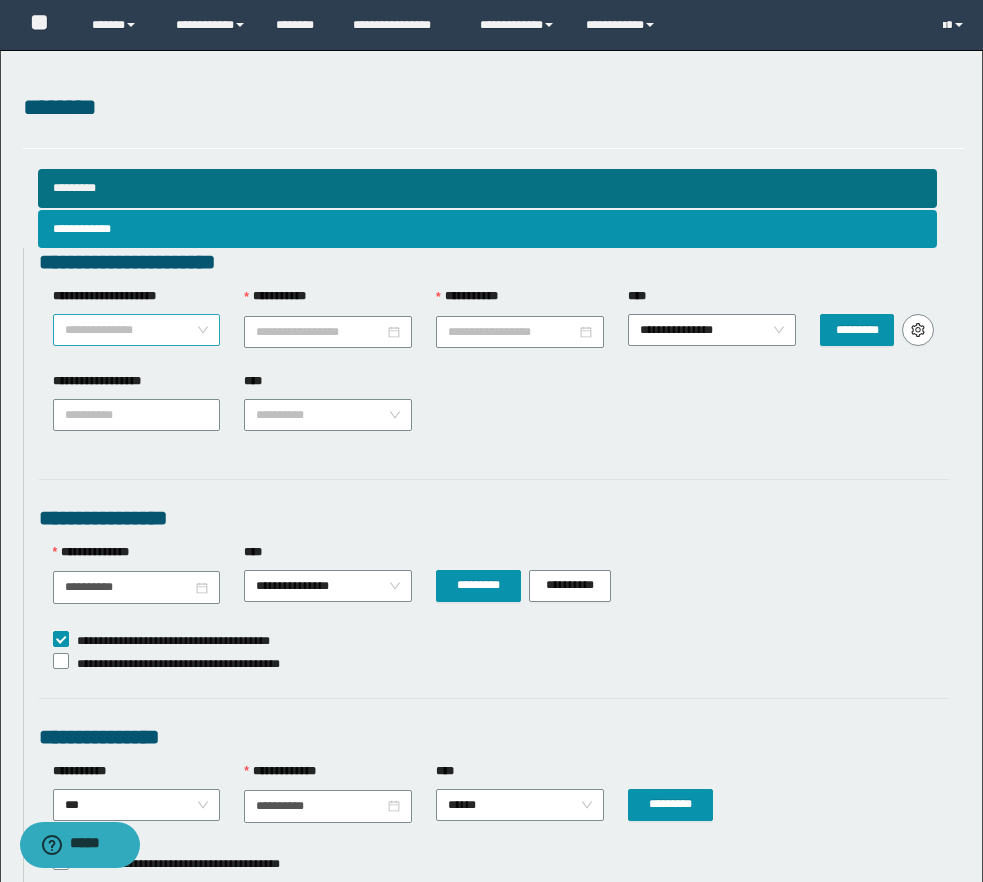 click on "**********" at bounding box center (137, 330) 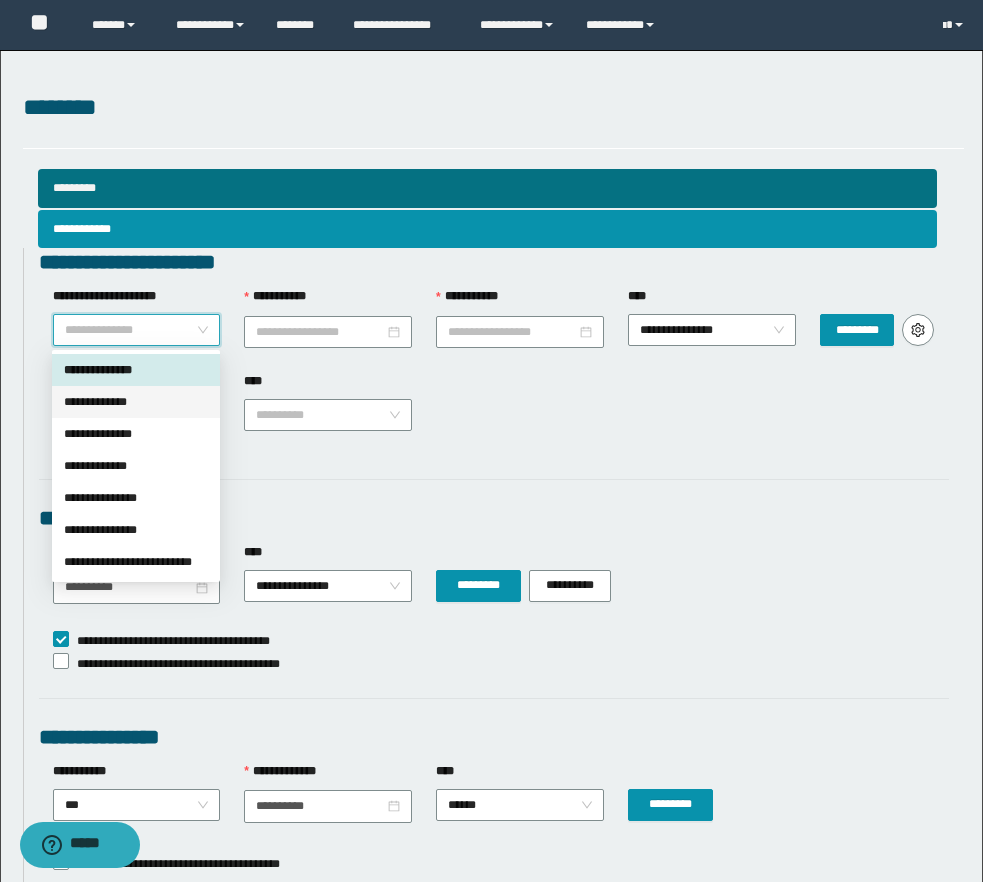 click on "**********" at bounding box center (136, 402) 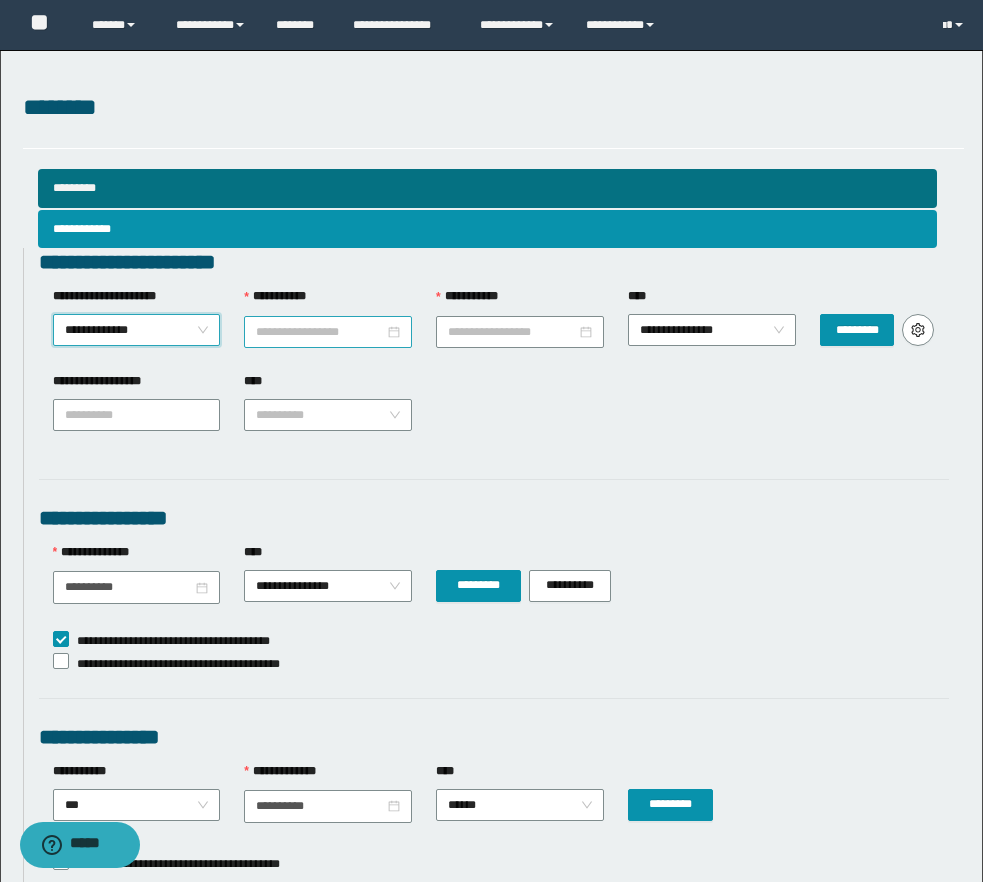 click on "**********" at bounding box center (320, 332) 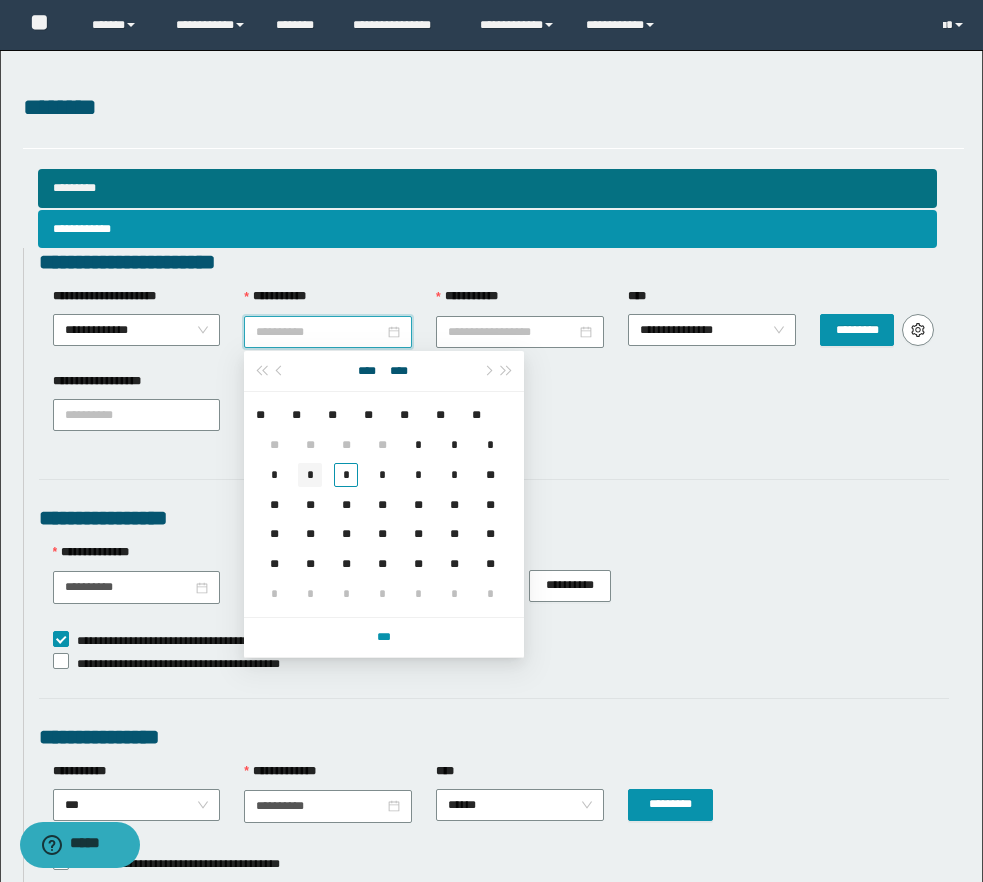click on "*" at bounding box center [310, 475] 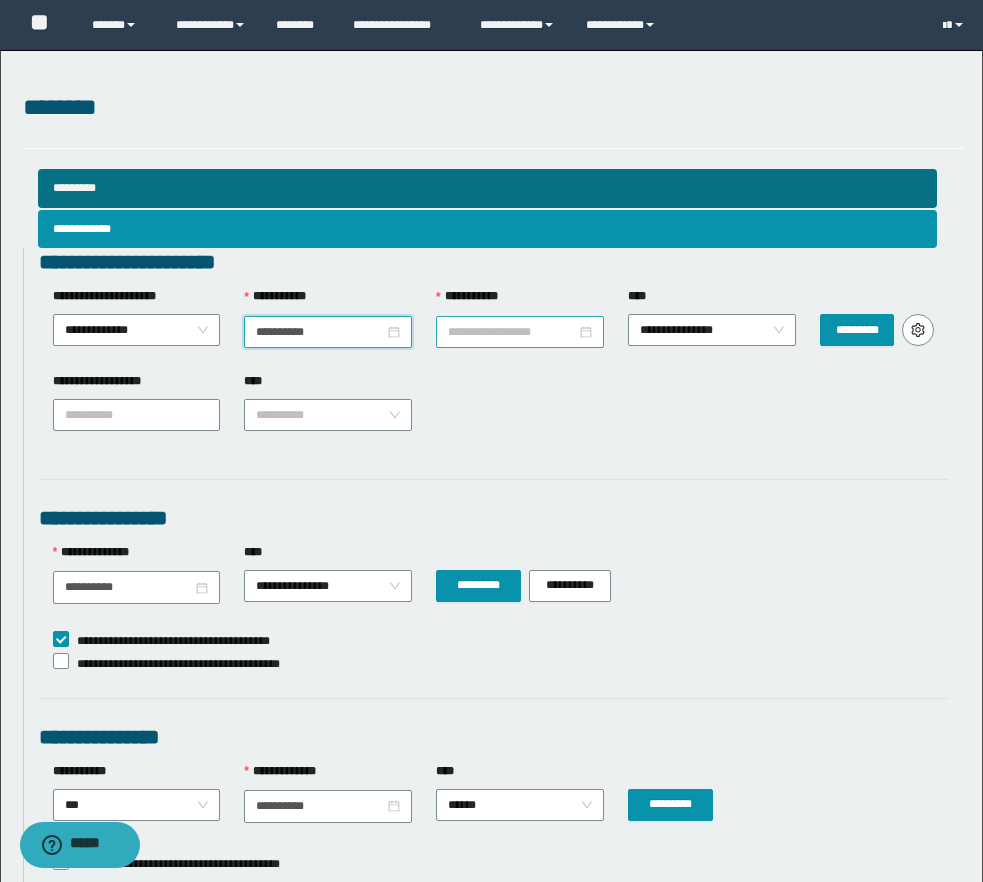 click on "**********" at bounding box center (512, 332) 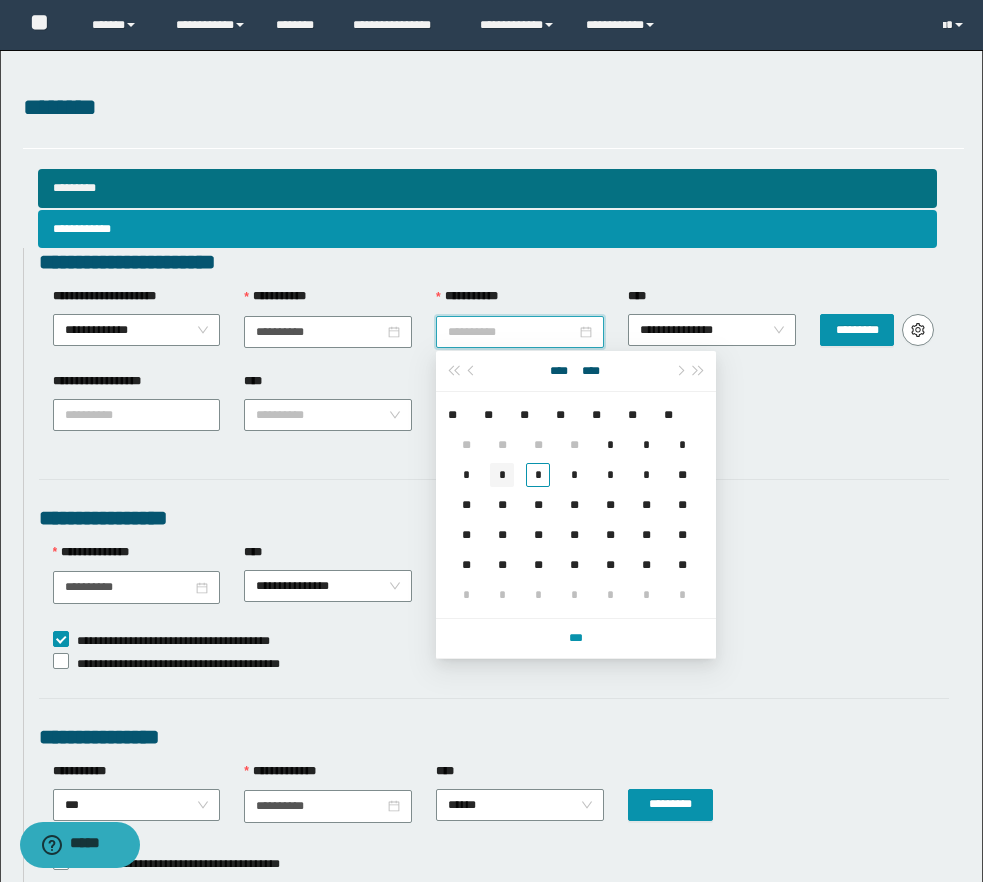 click on "*" at bounding box center [502, 475] 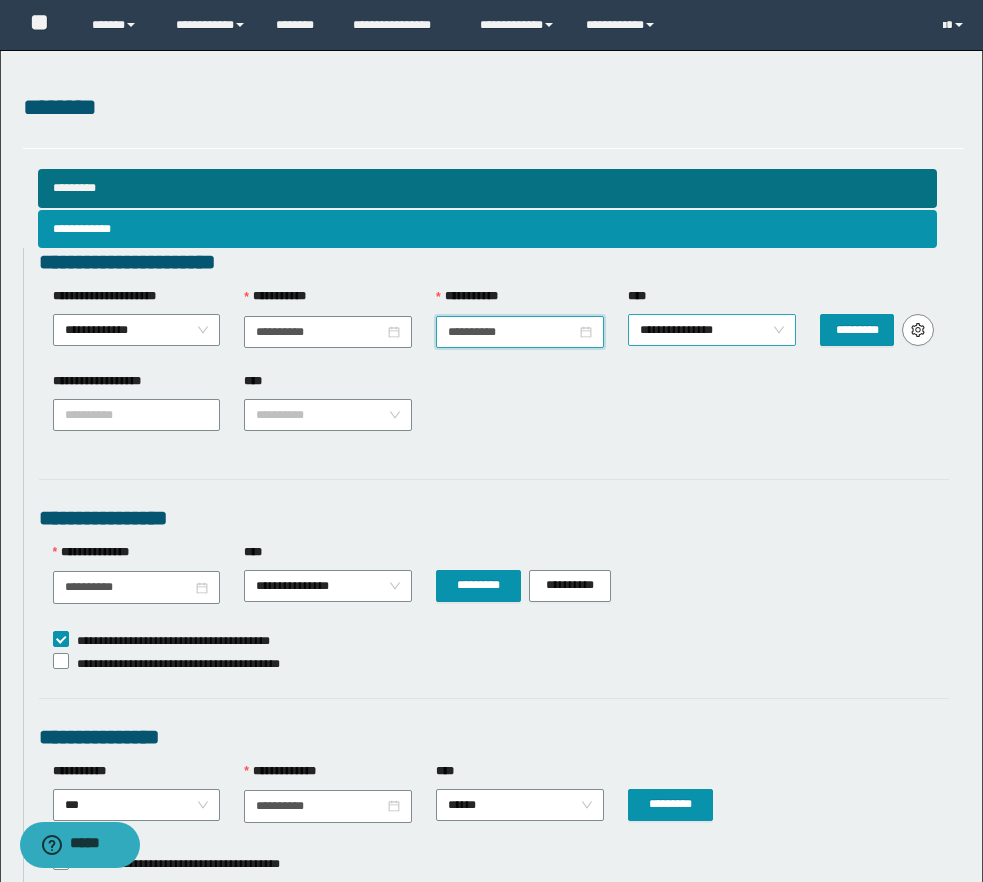 click on "**********" at bounding box center [712, 330] 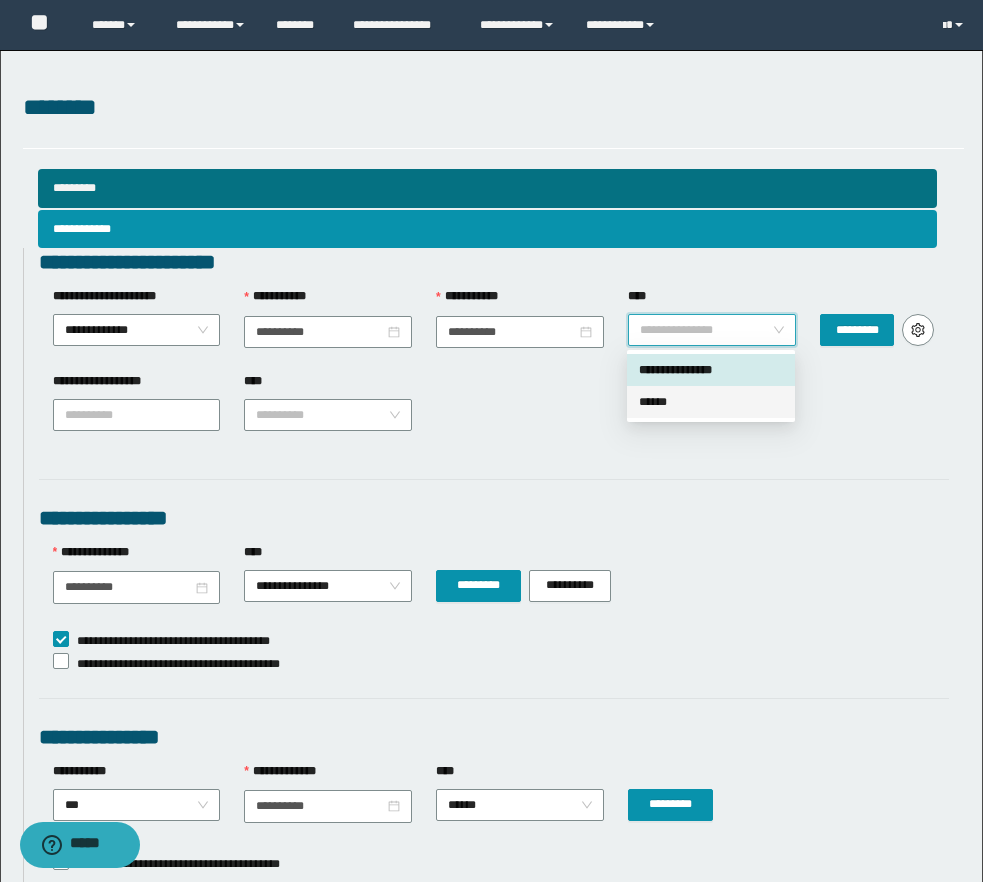 click on "******" at bounding box center (711, 402) 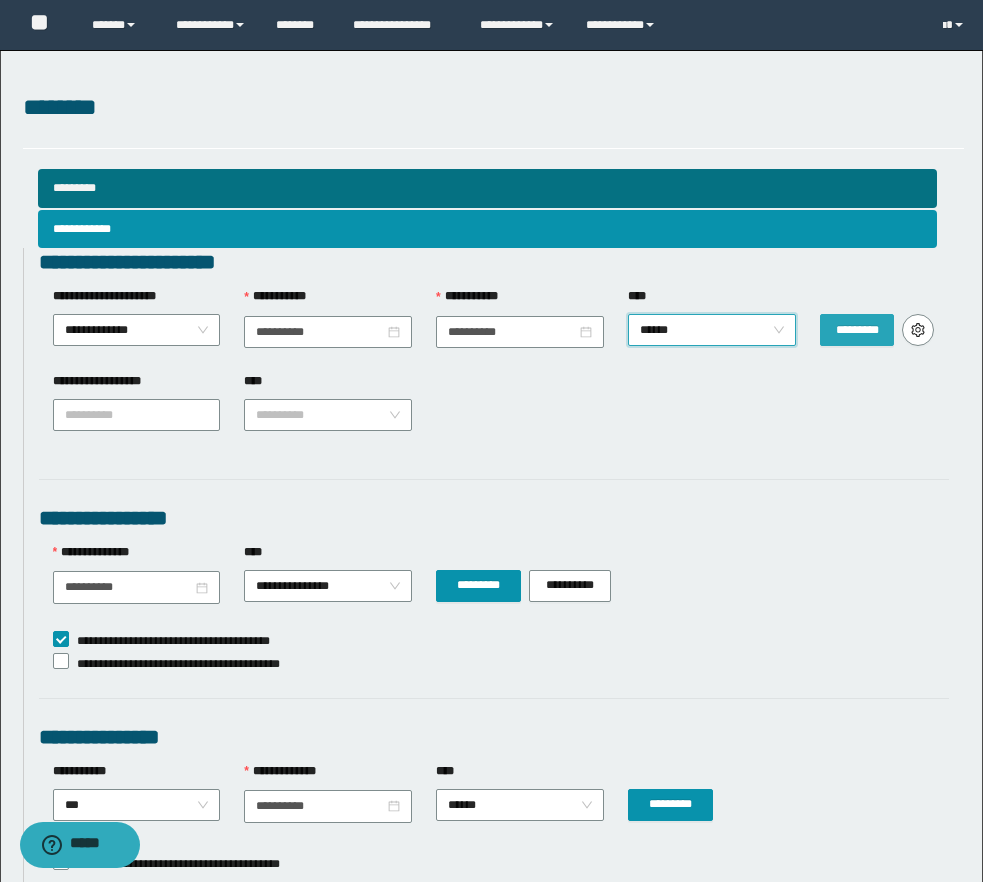 click on "*********" at bounding box center (857, 330) 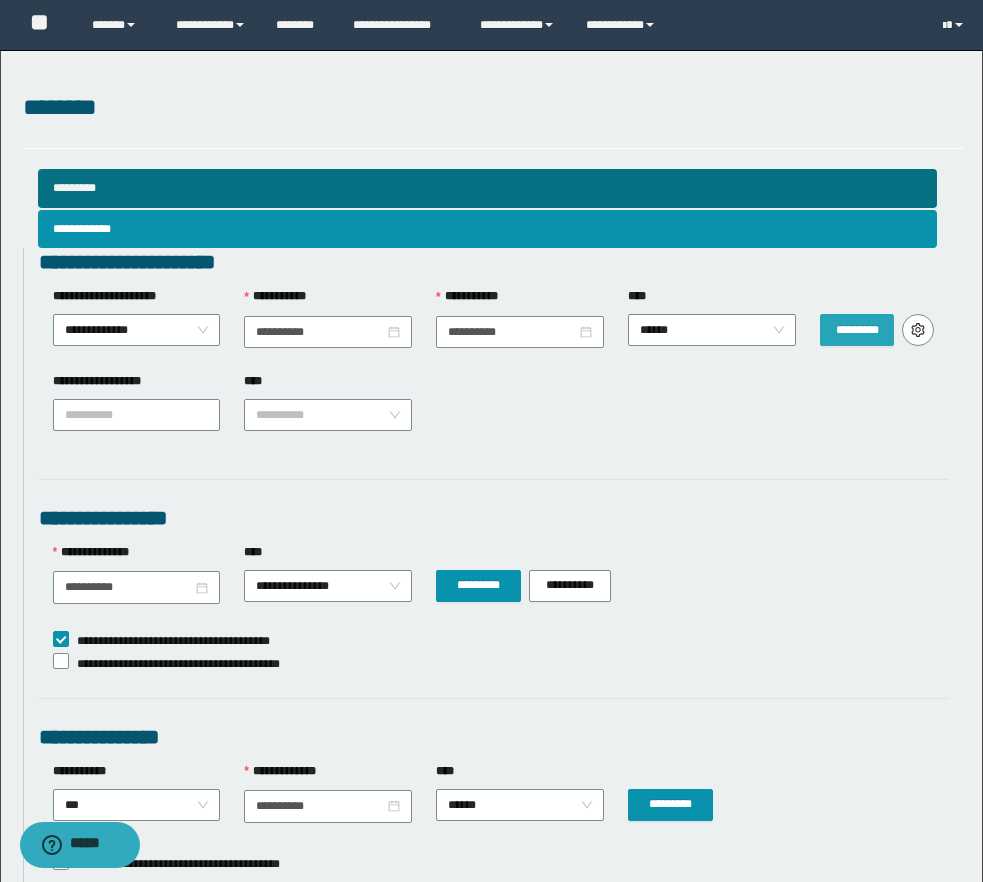 type 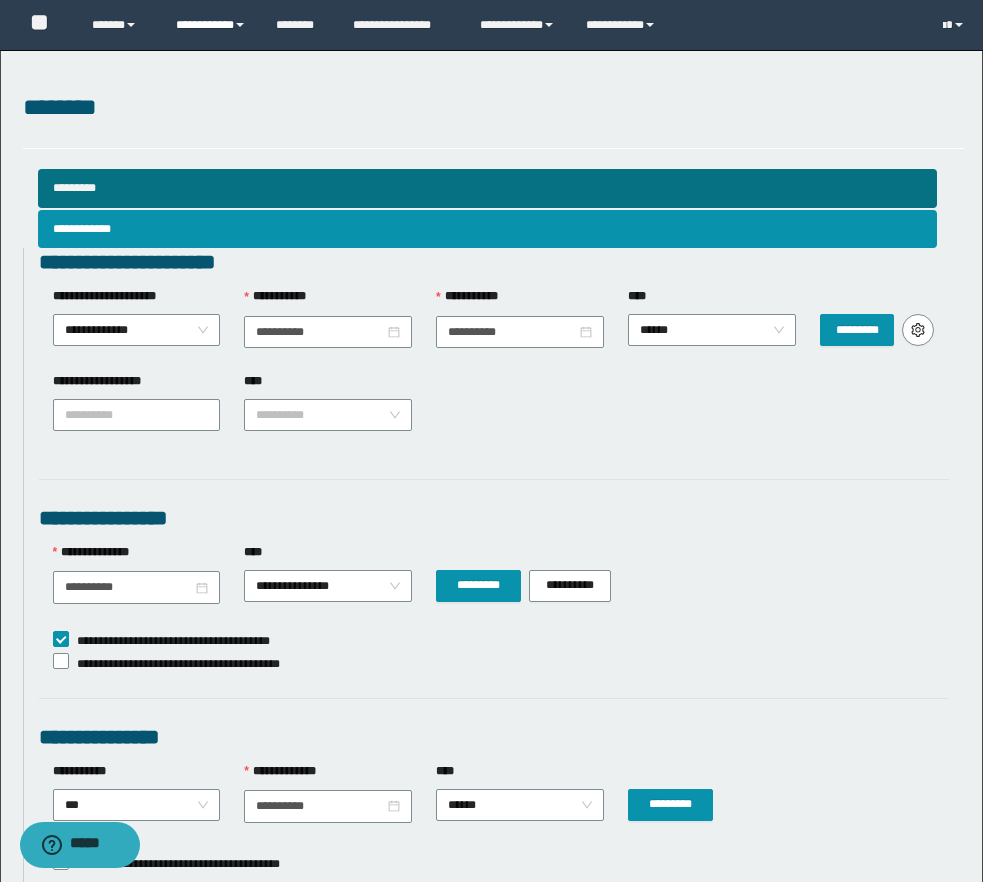 click on "**********" at bounding box center [211, 25] 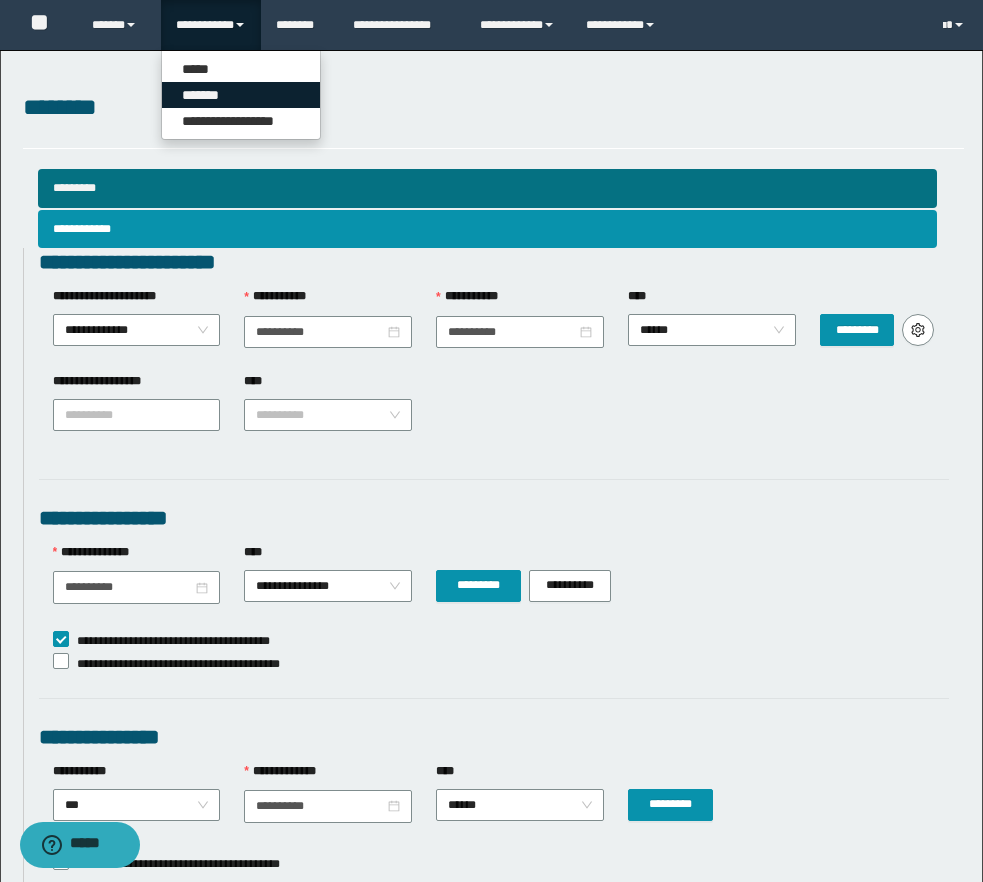 click on "*******" at bounding box center (241, 95) 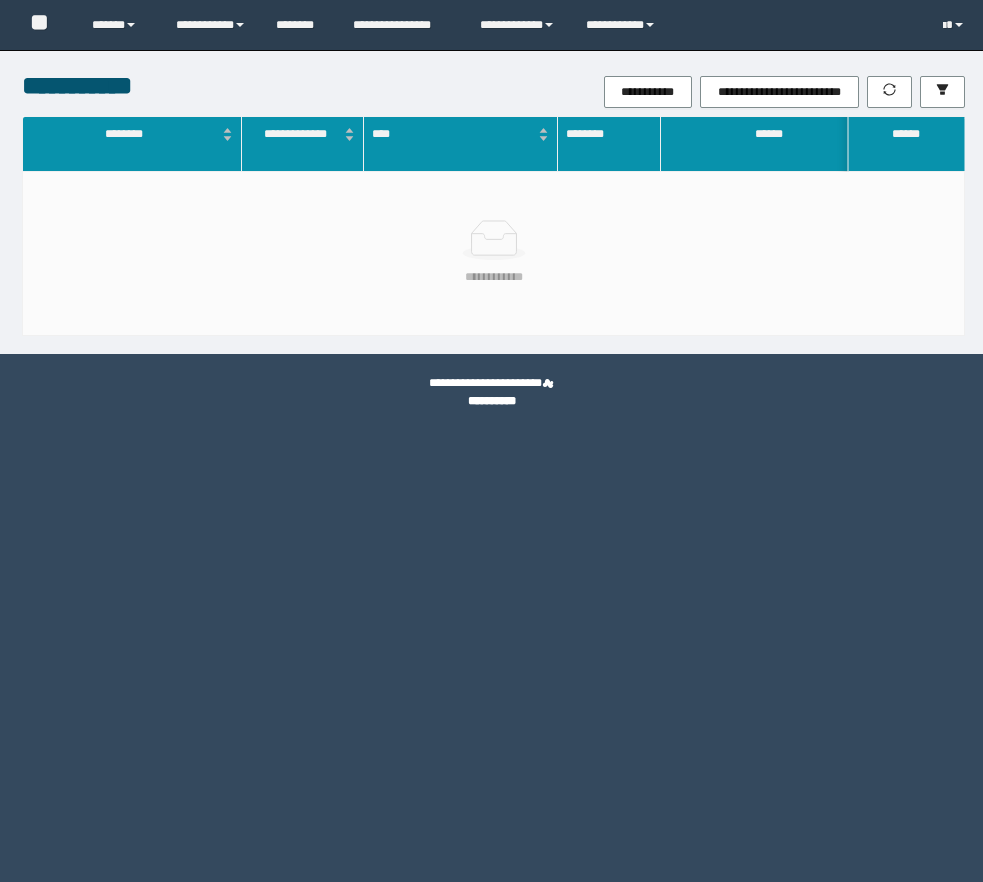 scroll, scrollTop: 0, scrollLeft: 0, axis: both 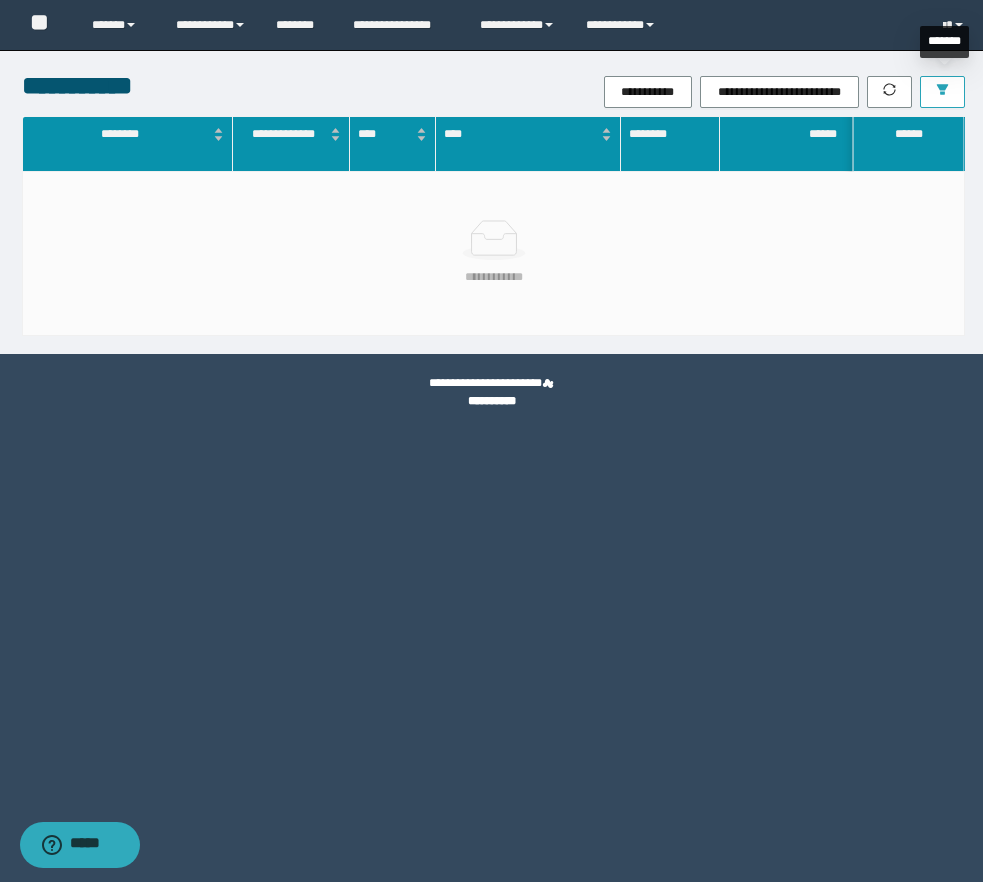 click 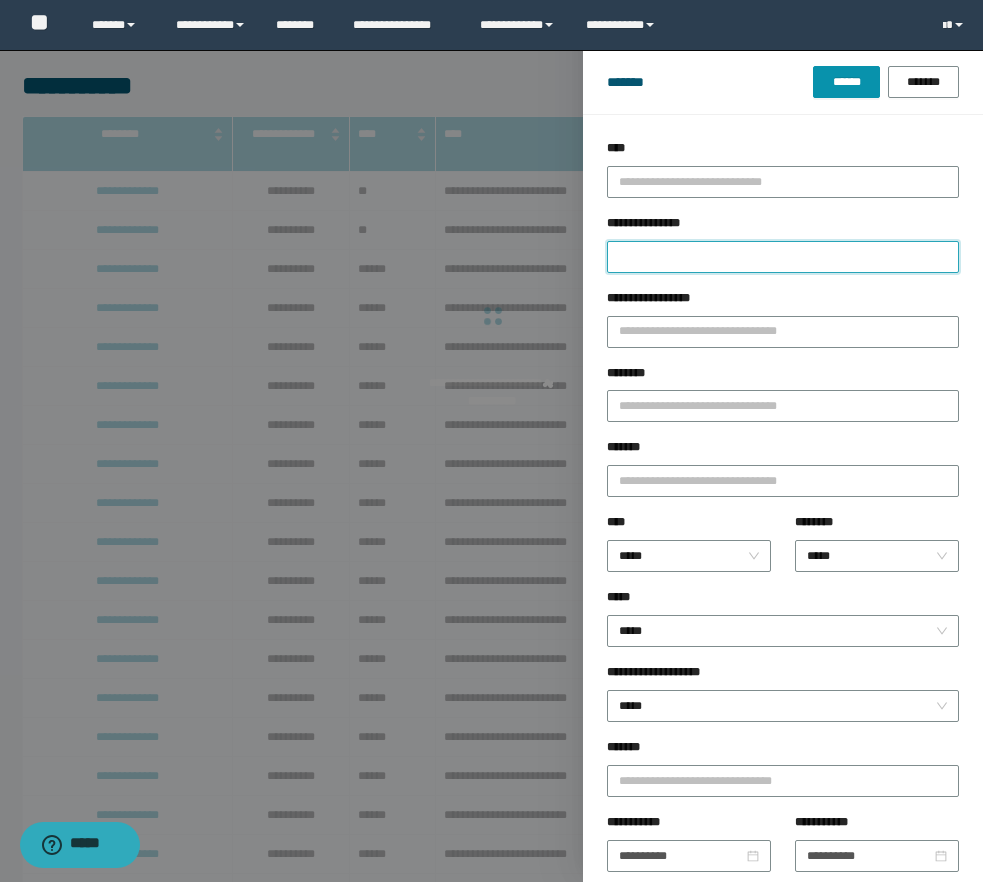 click on "**********" at bounding box center (783, 257) 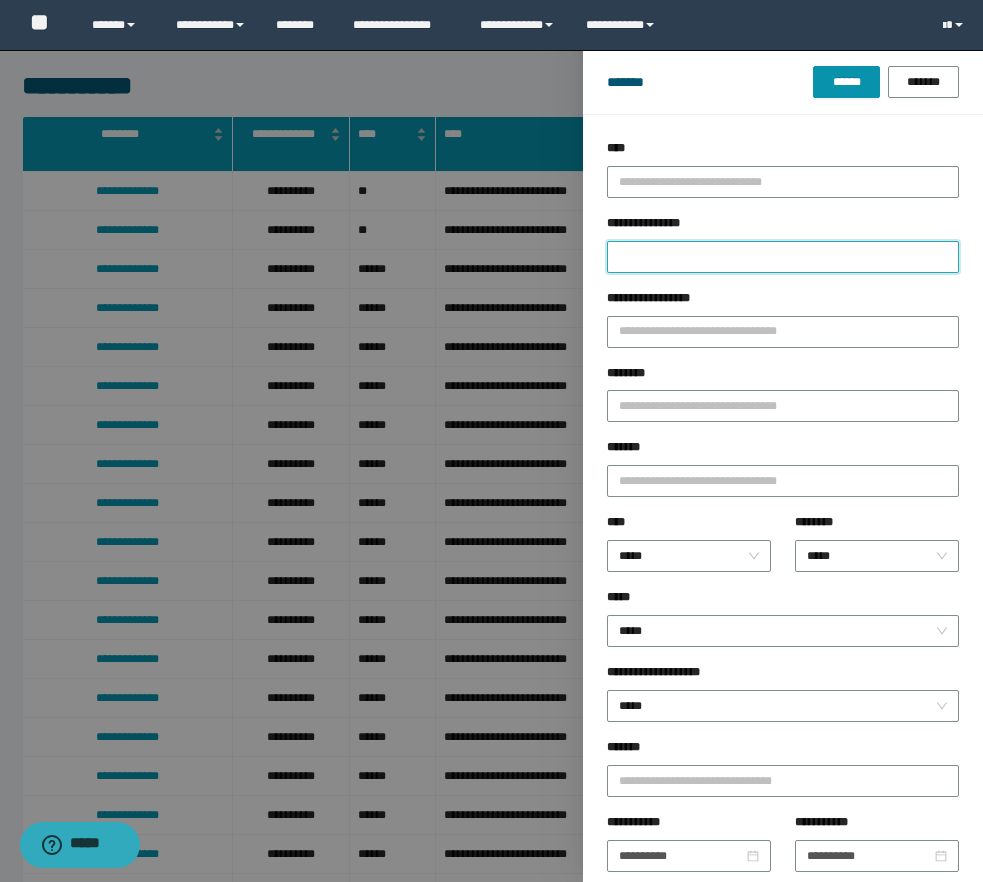 paste on "**********" 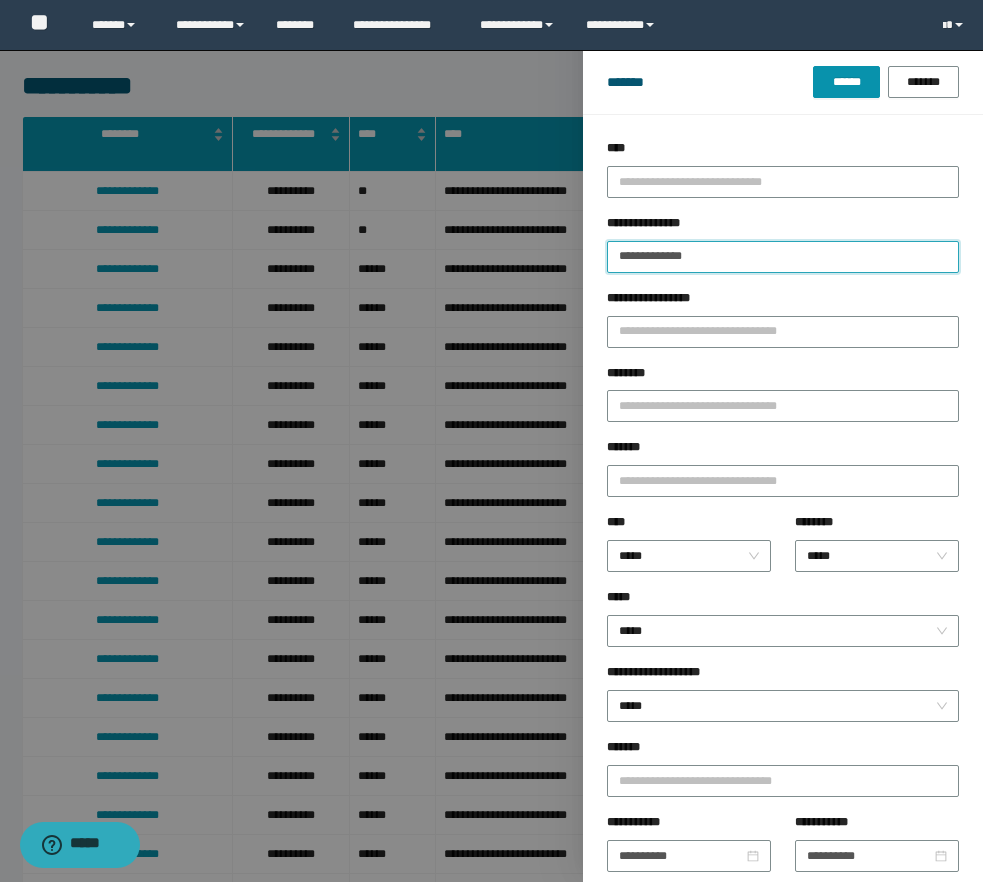 type 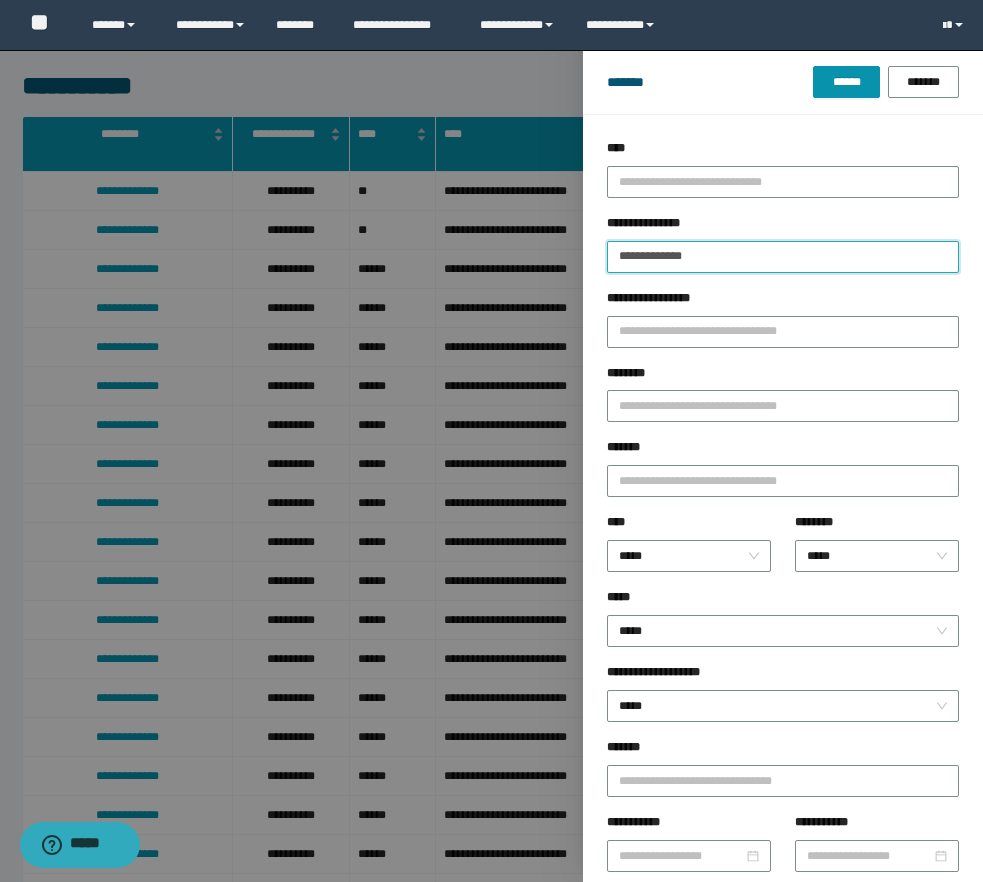 type on "**********" 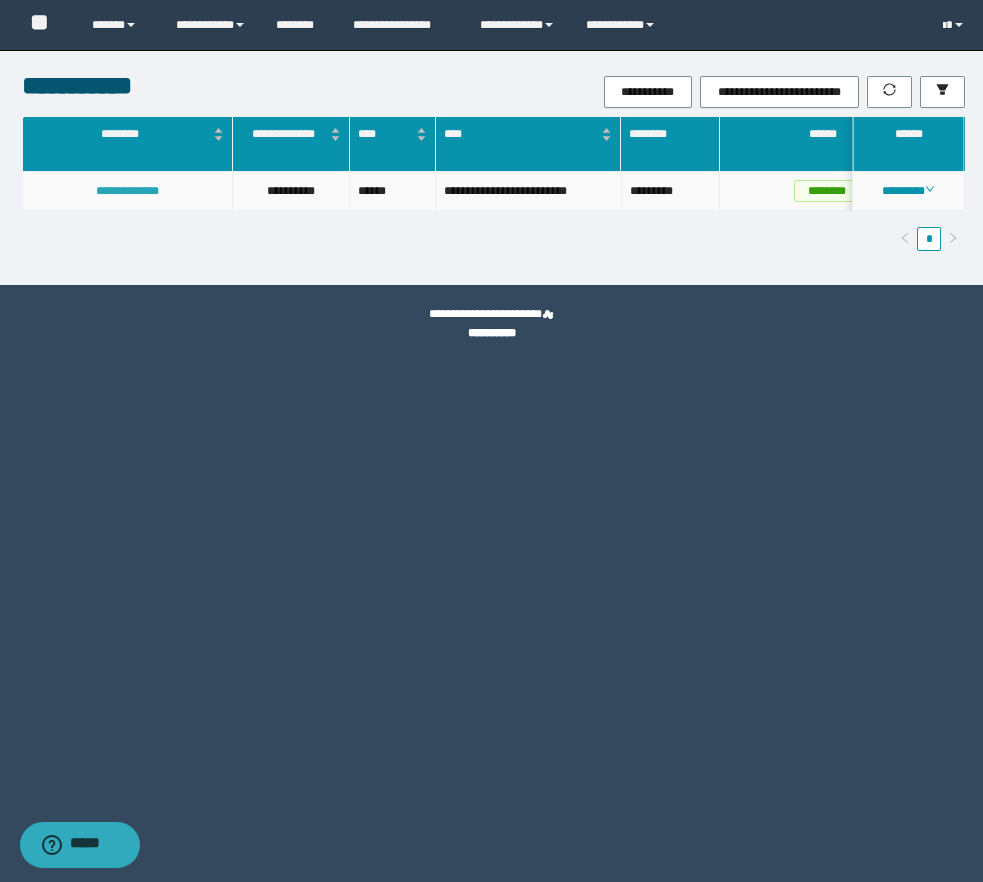 click on "**********" at bounding box center (127, 191) 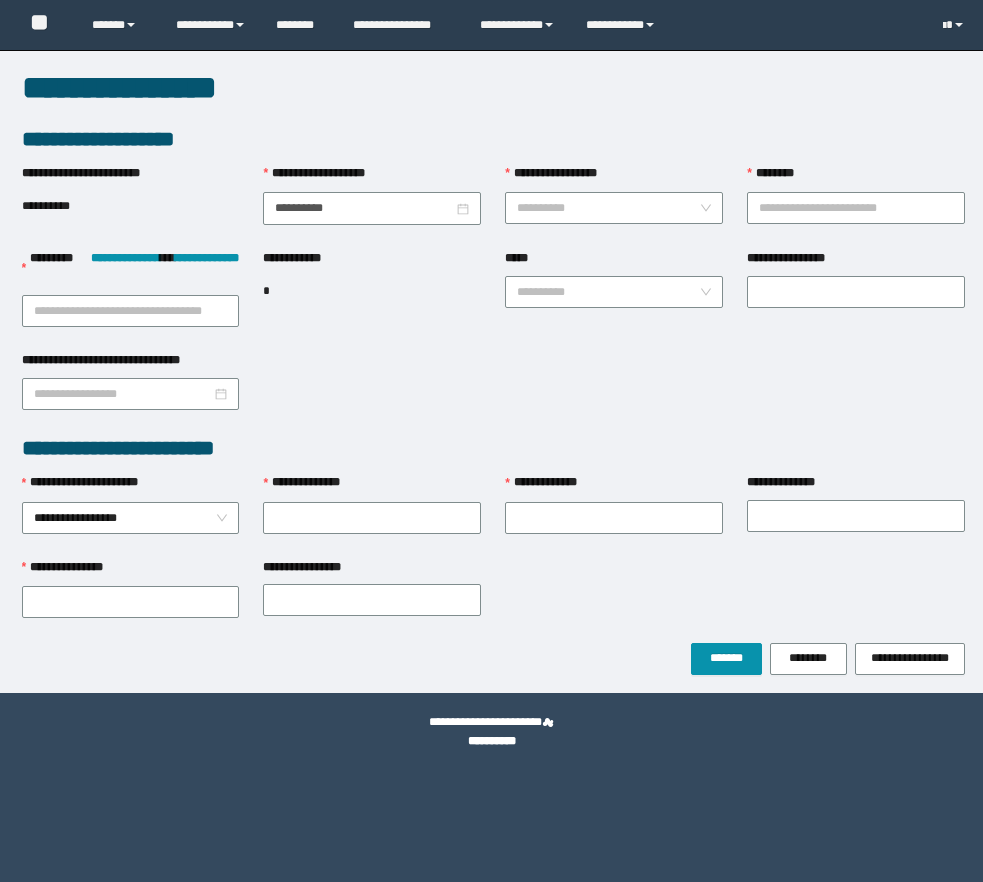scroll, scrollTop: 0, scrollLeft: 0, axis: both 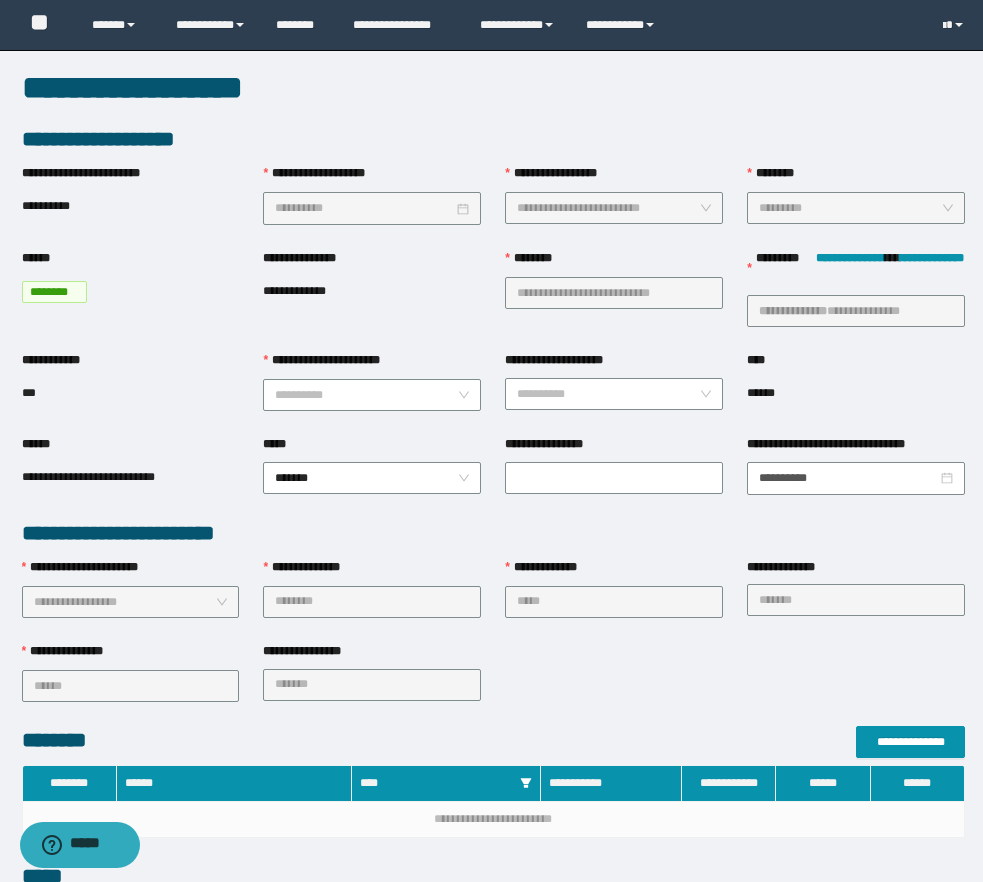 click on "**********" at bounding box center [330, 360] 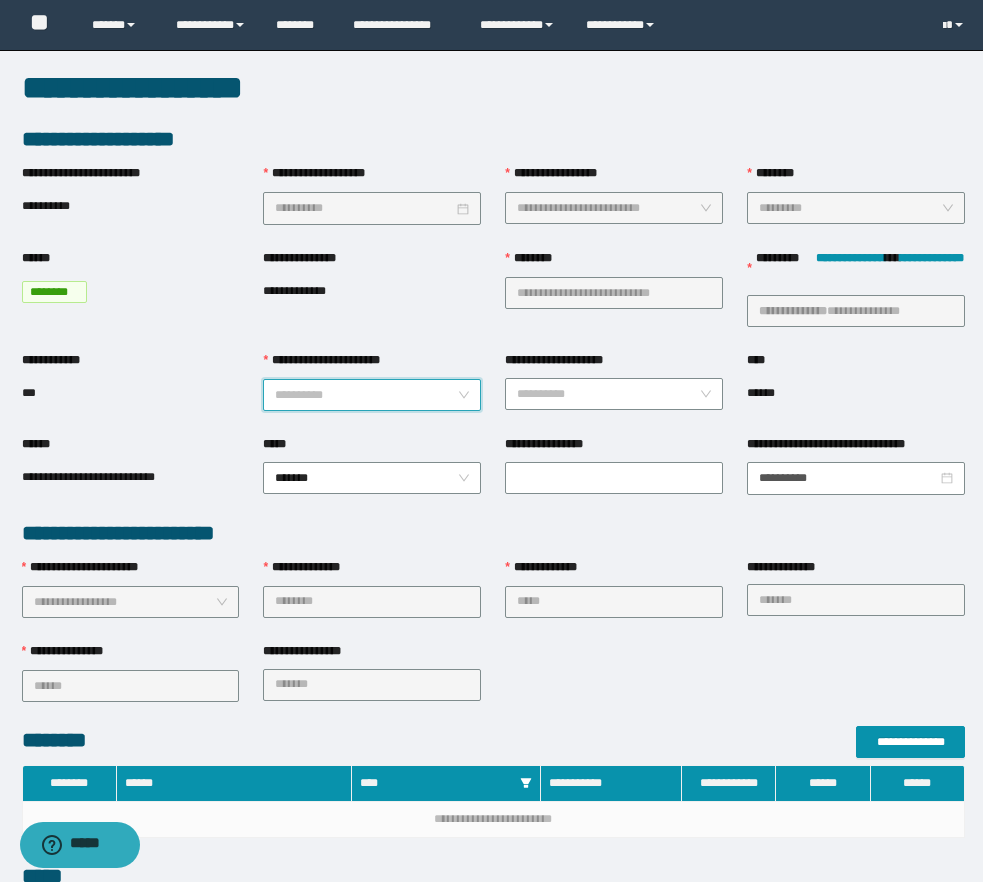 click on "**********" at bounding box center [366, 395] 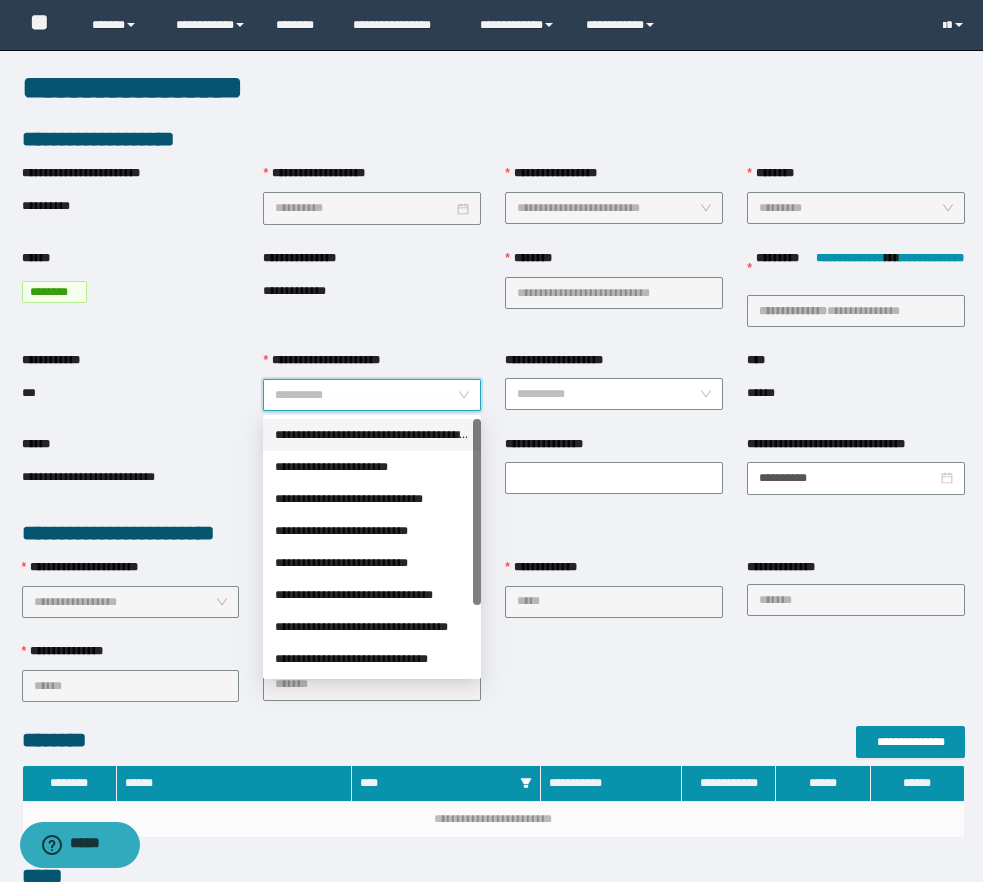 click on "**********" at bounding box center (372, 435) 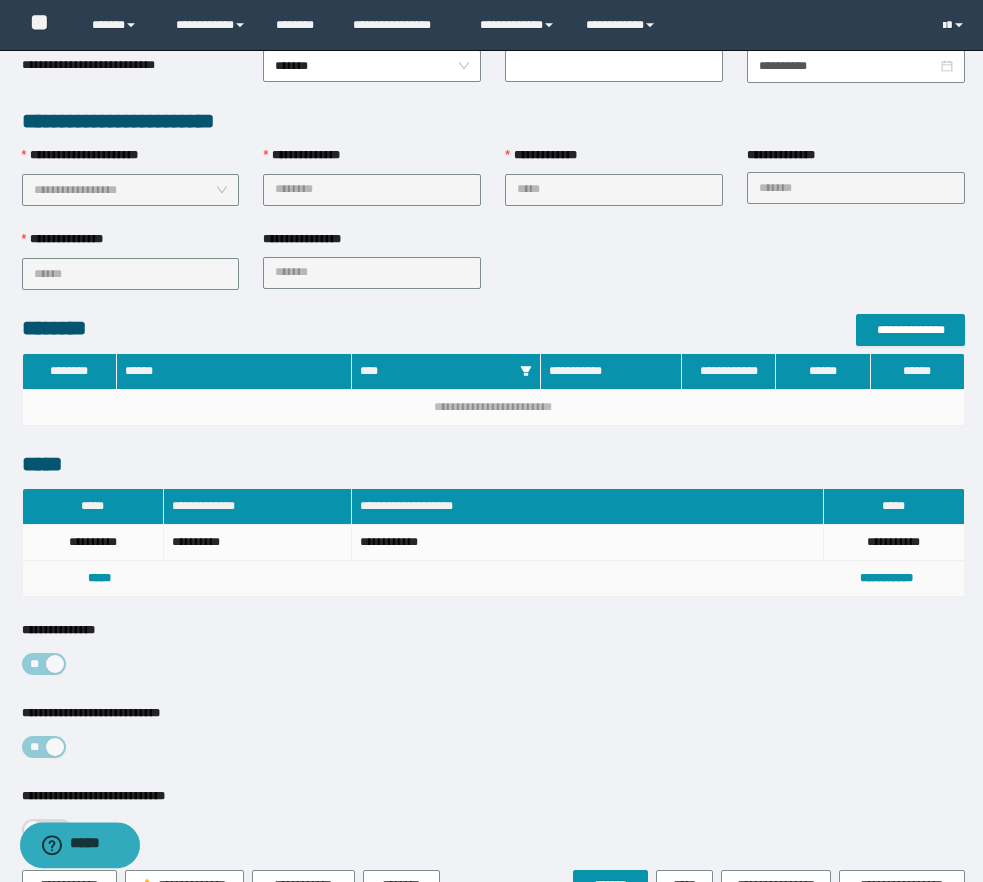 scroll, scrollTop: 560, scrollLeft: 0, axis: vertical 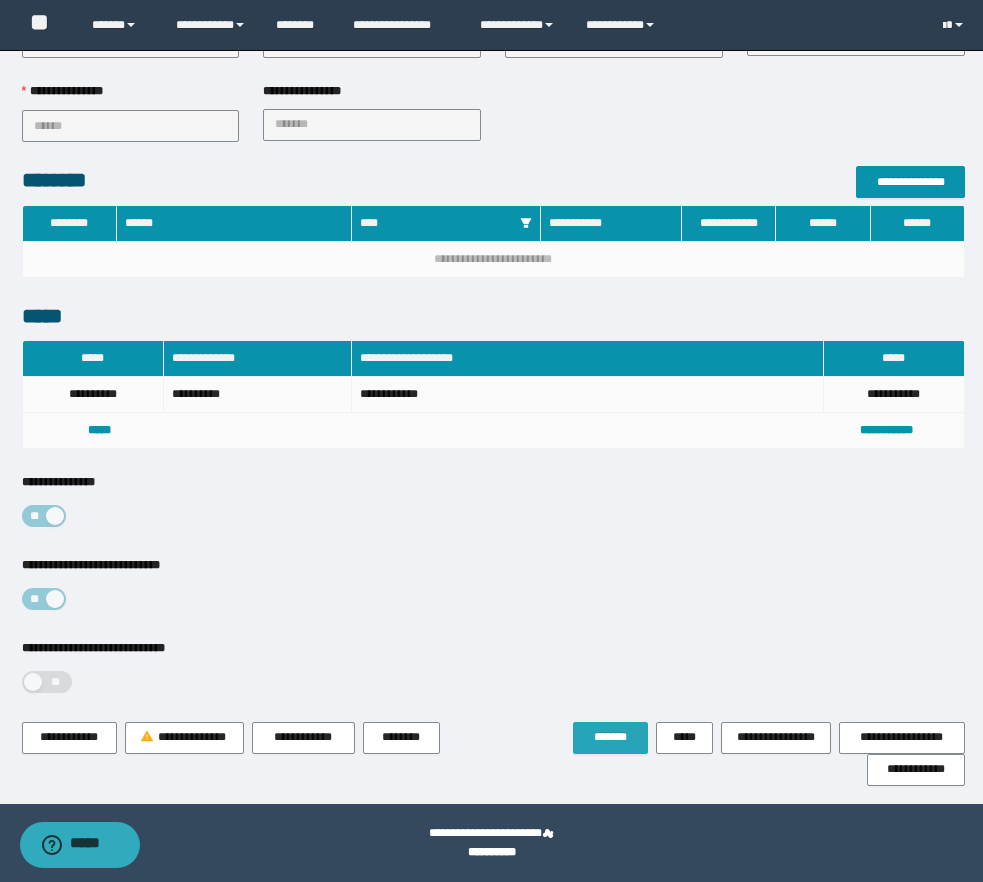 click on "*******" at bounding box center [610, 737] 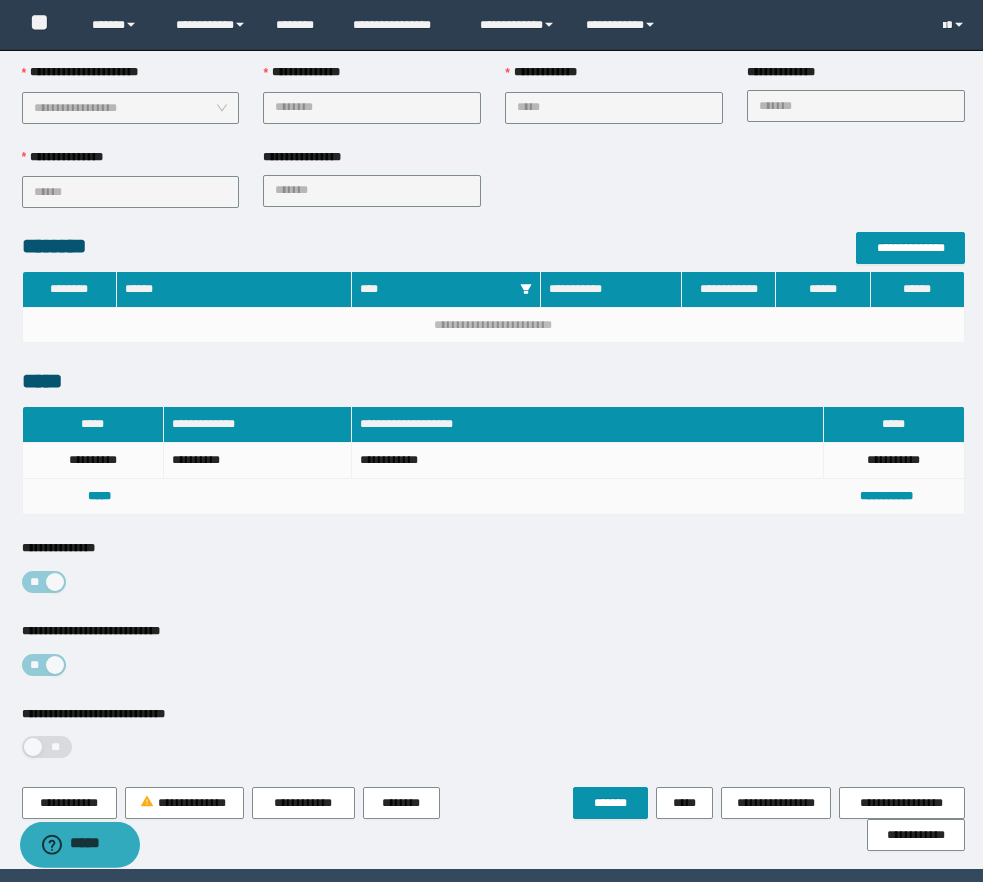scroll, scrollTop: 613, scrollLeft: 0, axis: vertical 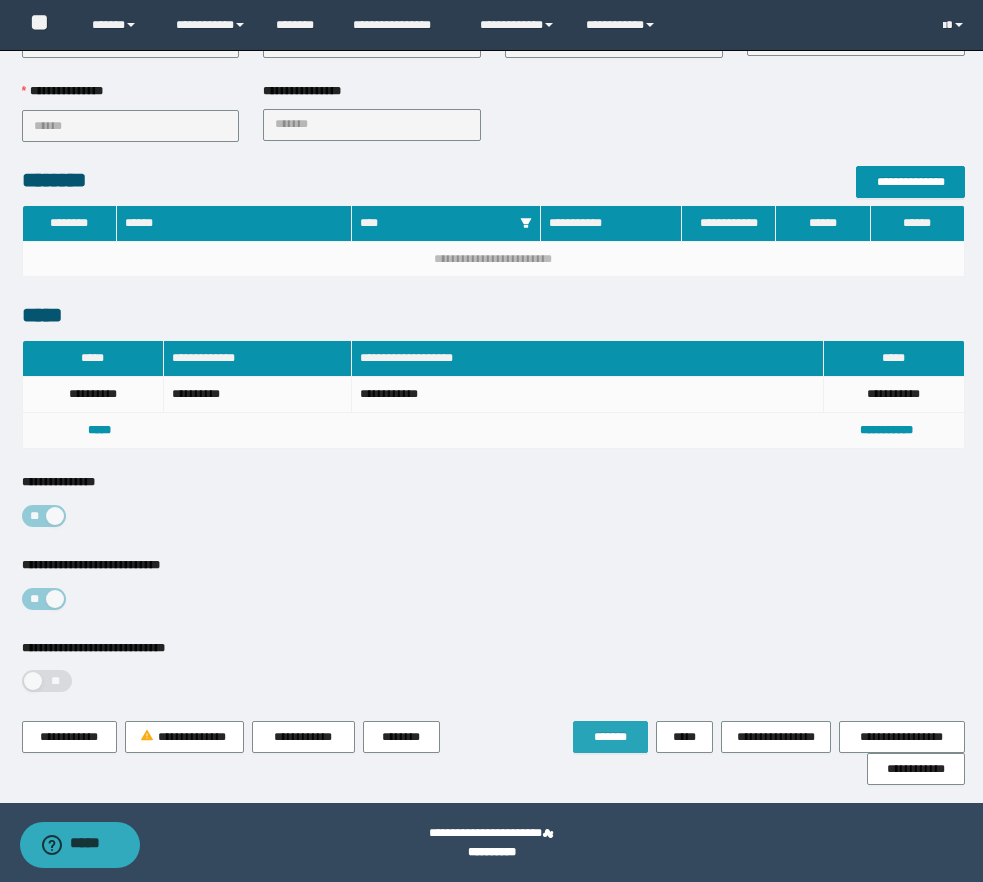click on "*******" at bounding box center (610, 737) 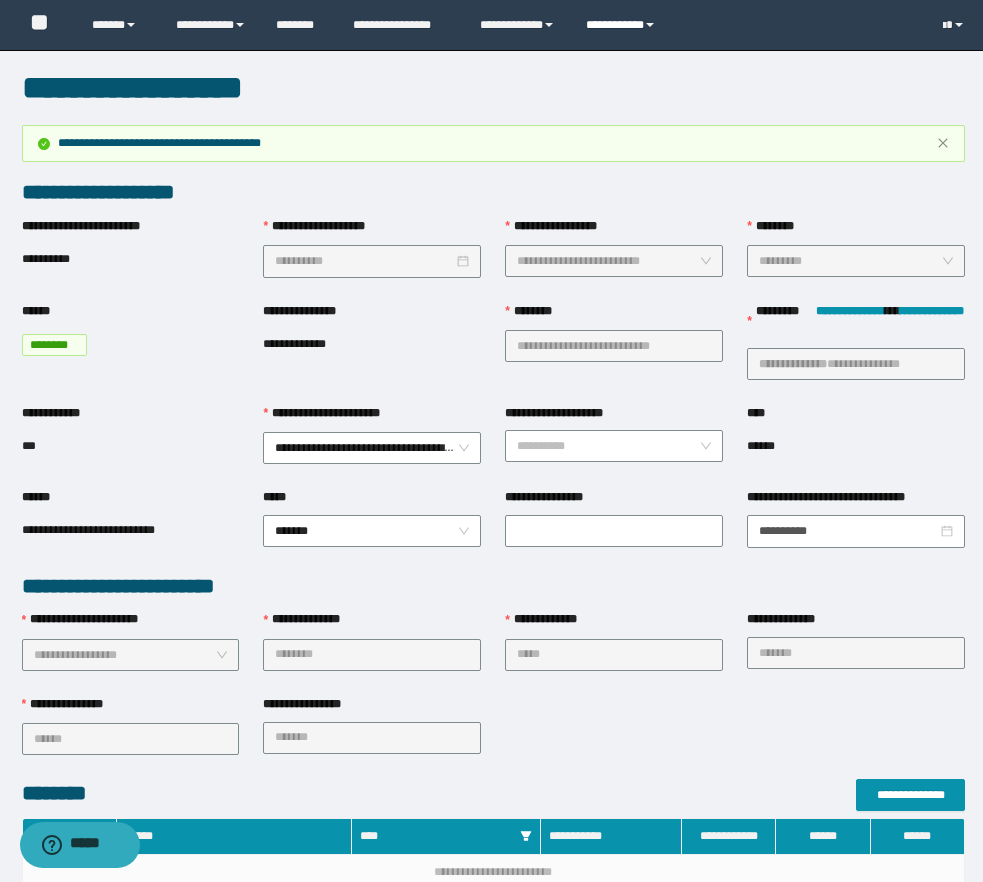click on "**********" at bounding box center (623, 25) 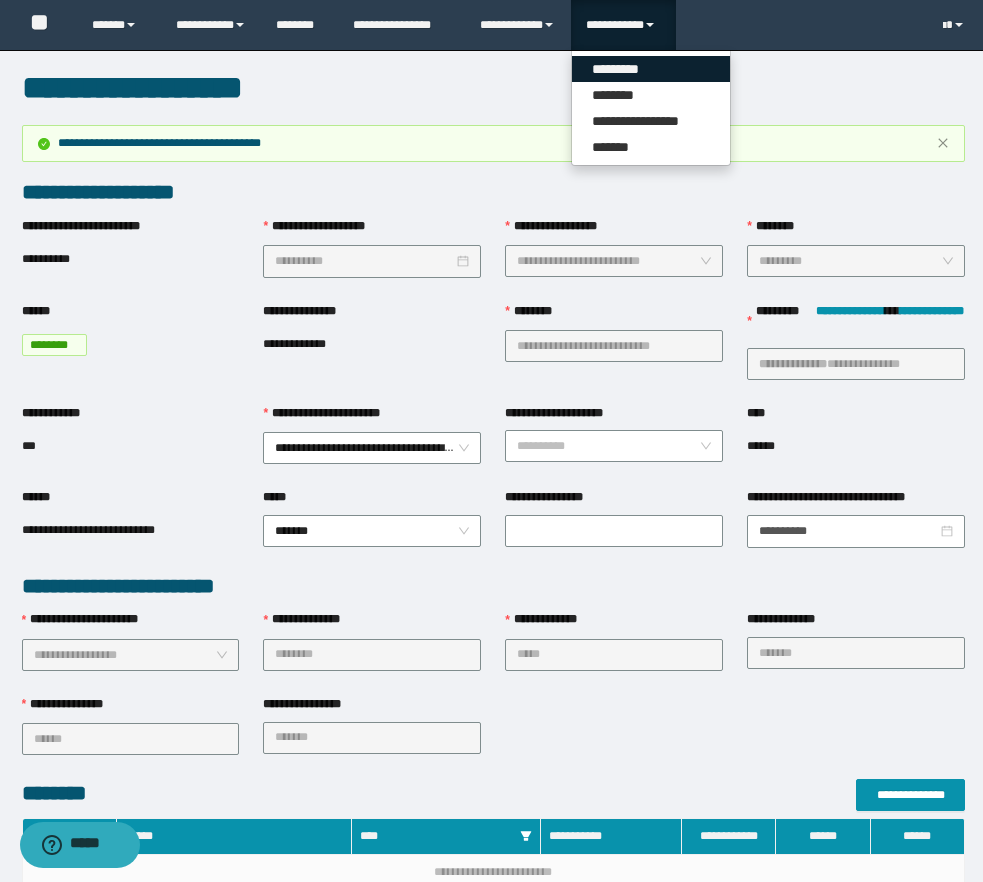 click on "*********" at bounding box center (651, 69) 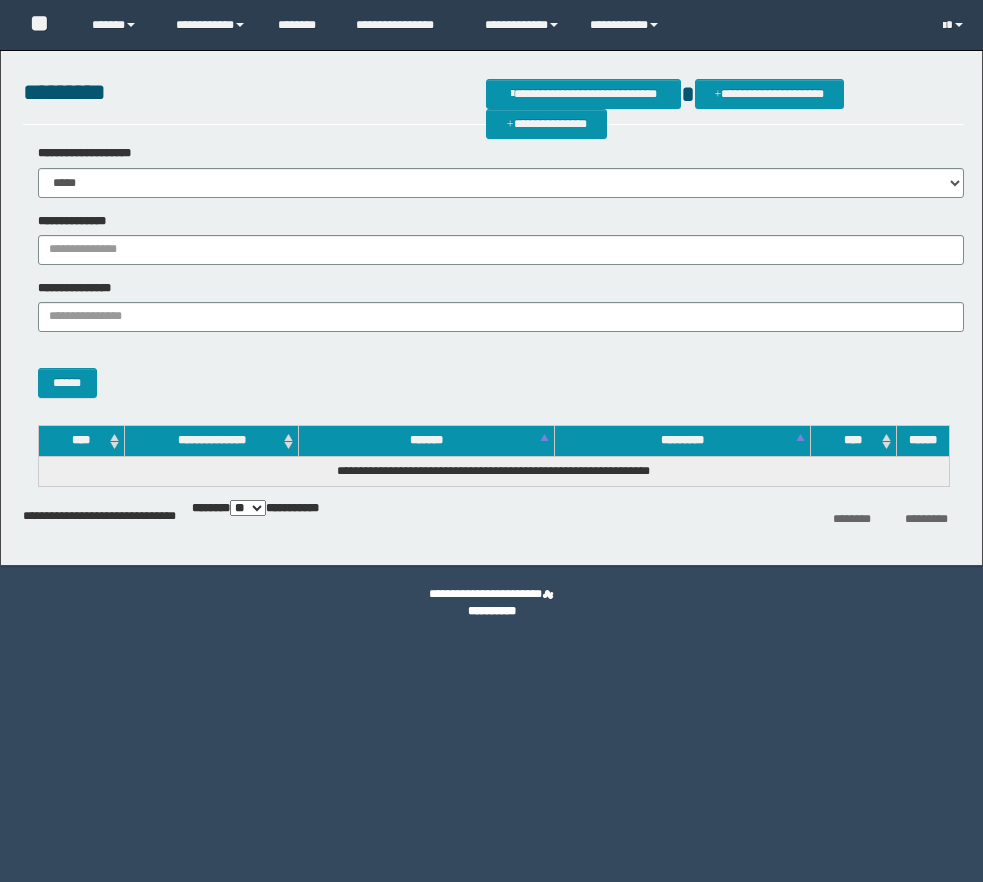 scroll, scrollTop: 0, scrollLeft: 0, axis: both 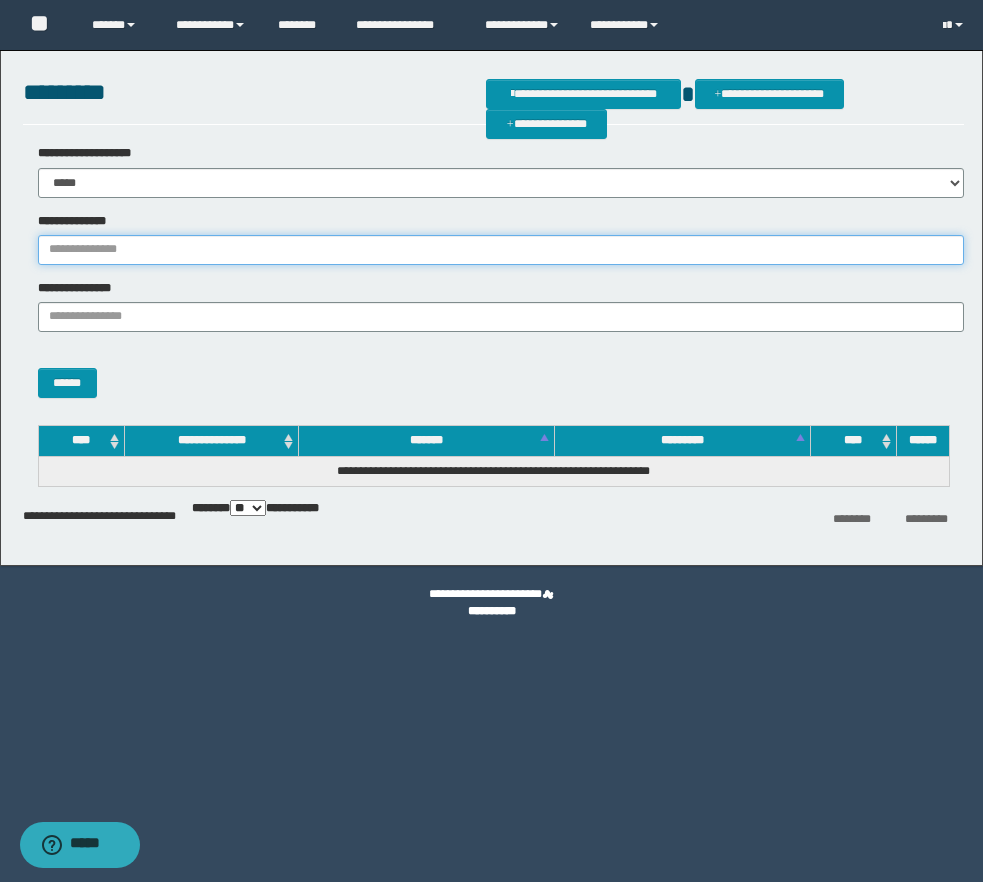 click on "**********" at bounding box center (501, 250) 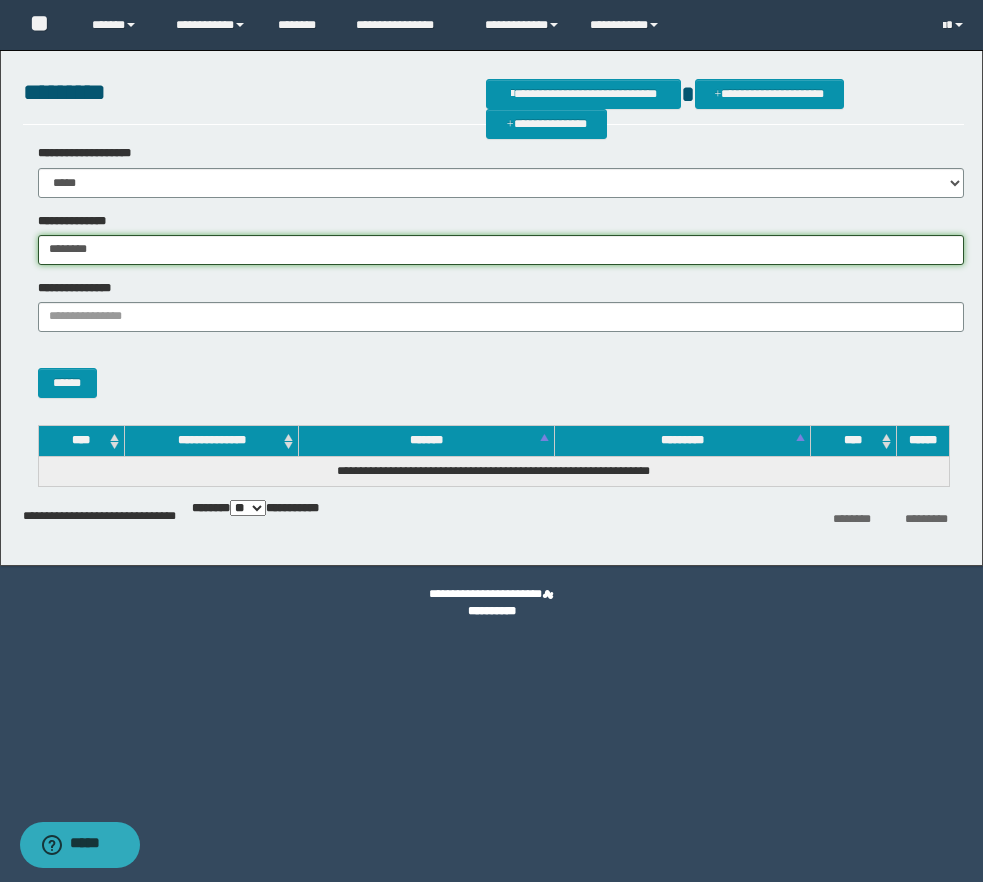 type on "********" 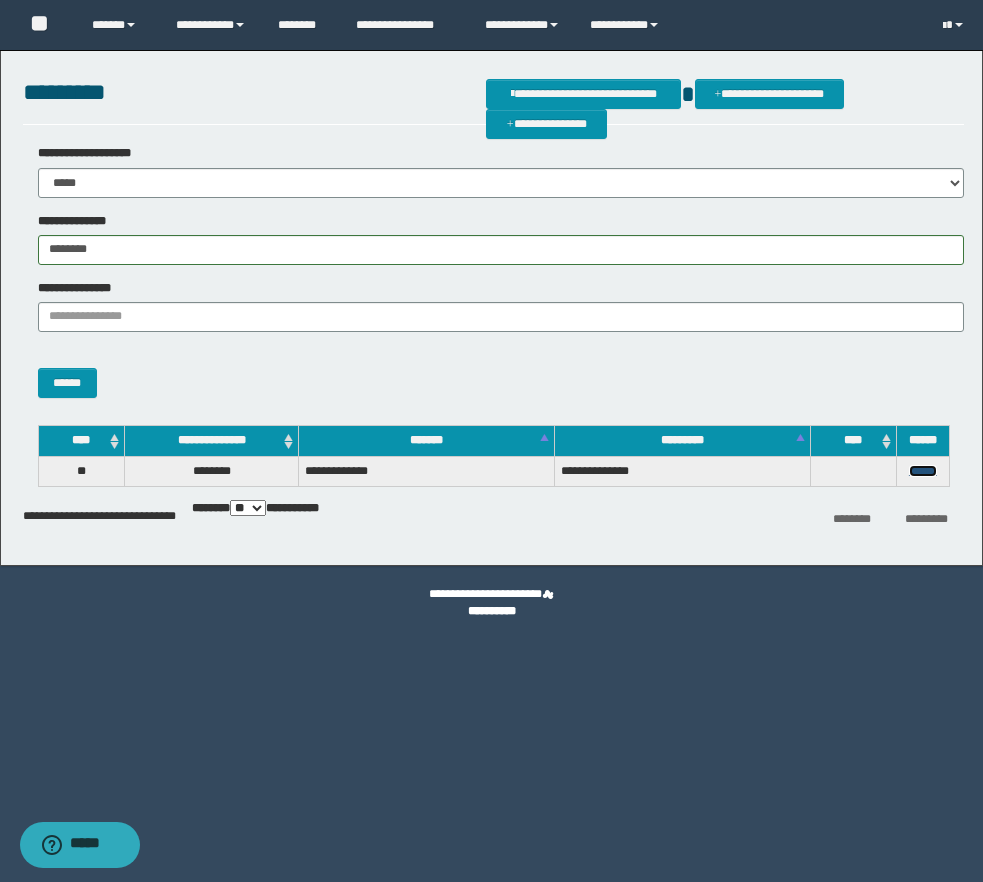click on "******" at bounding box center [923, 471] 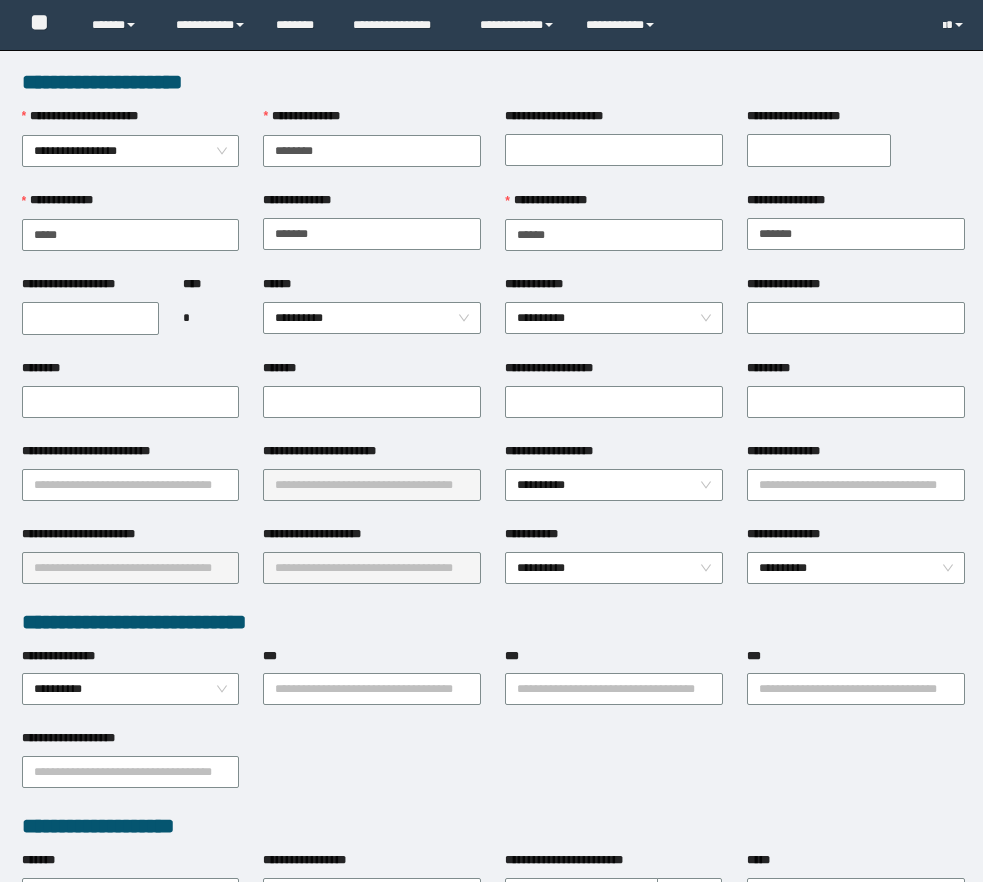 scroll, scrollTop: 0, scrollLeft: 0, axis: both 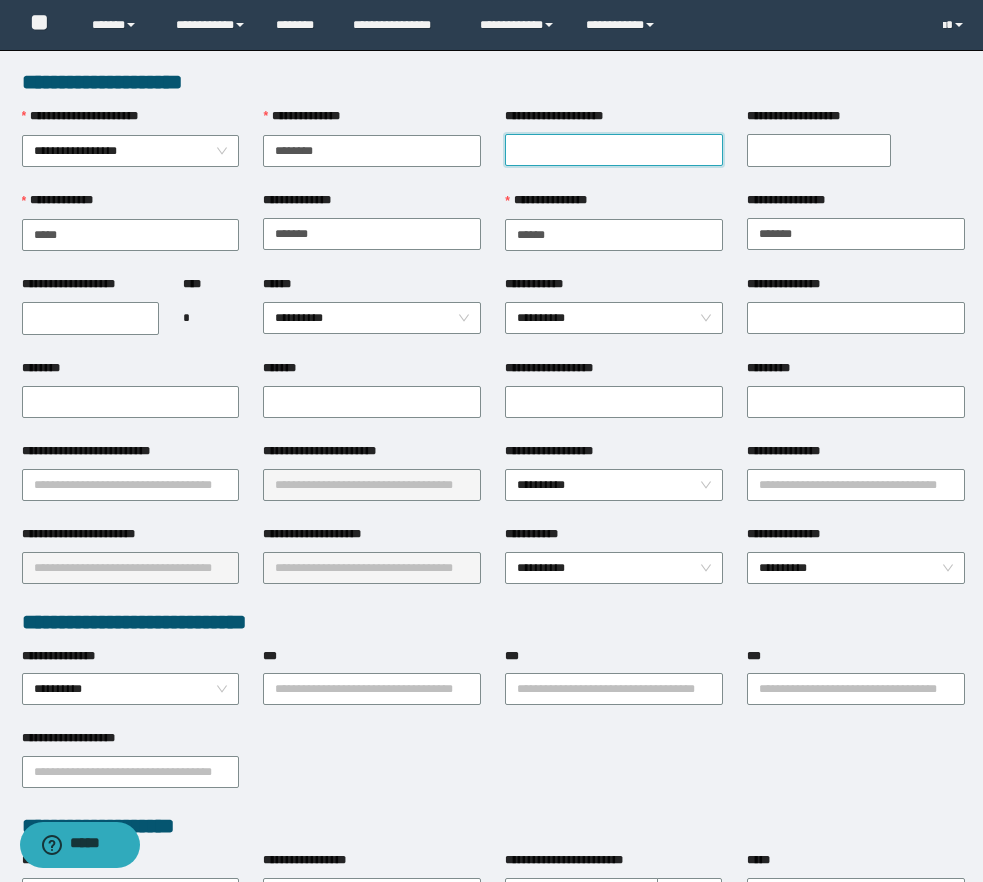 click on "**********" at bounding box center (614, 150) 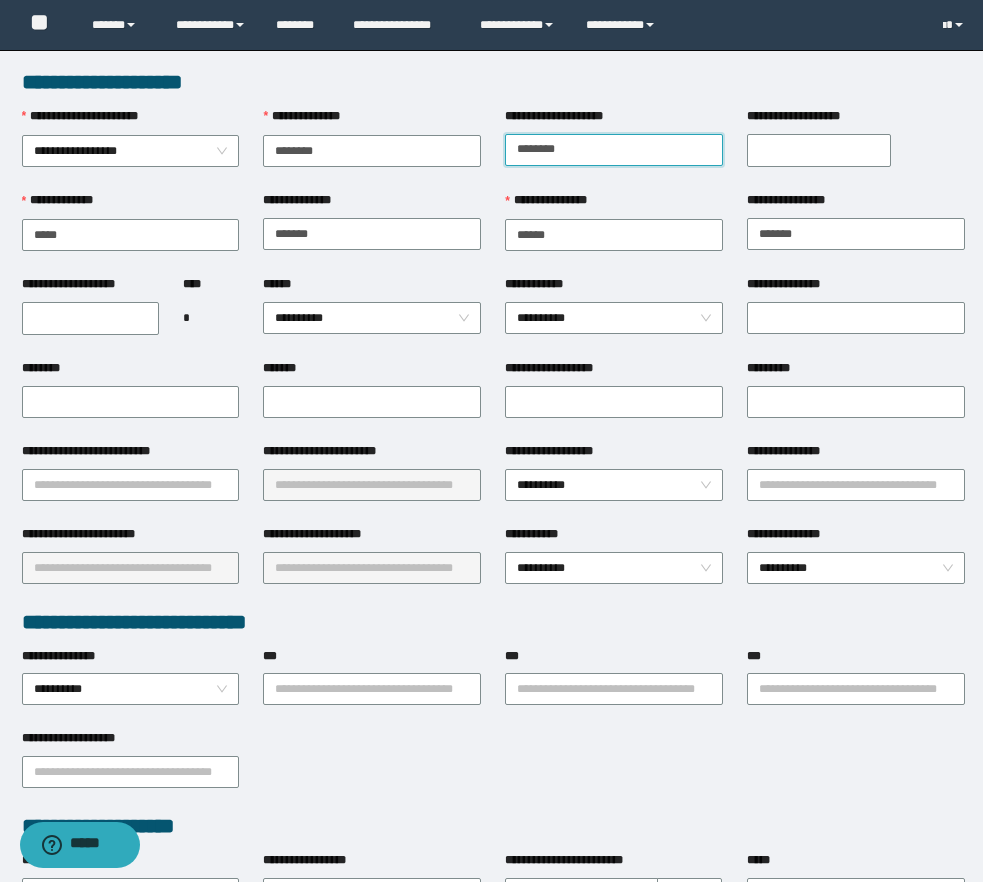 type on "********" 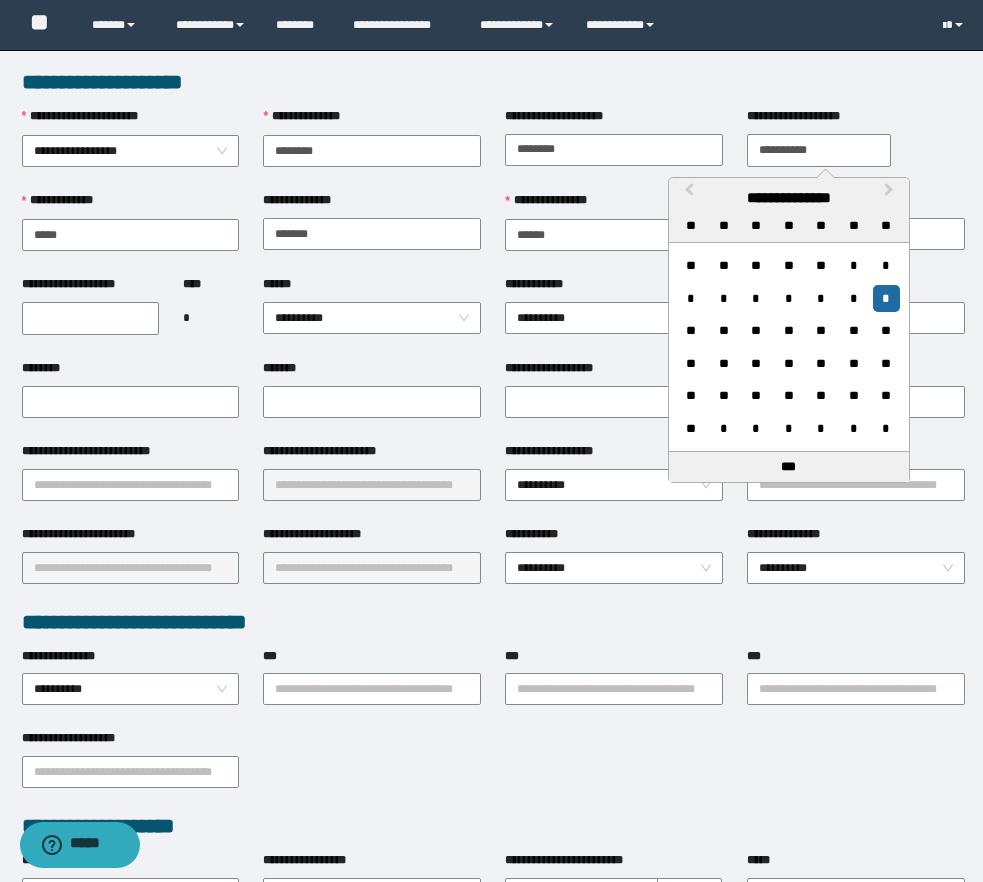 type on "**********" 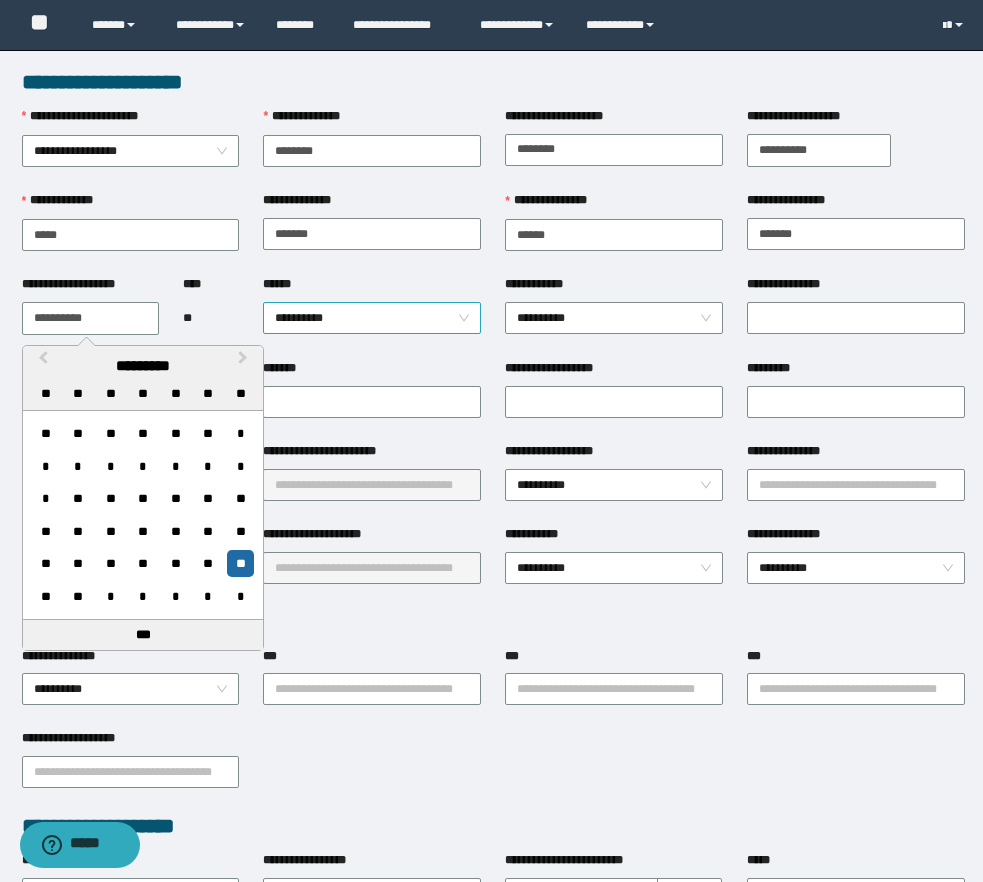 type on "**********" 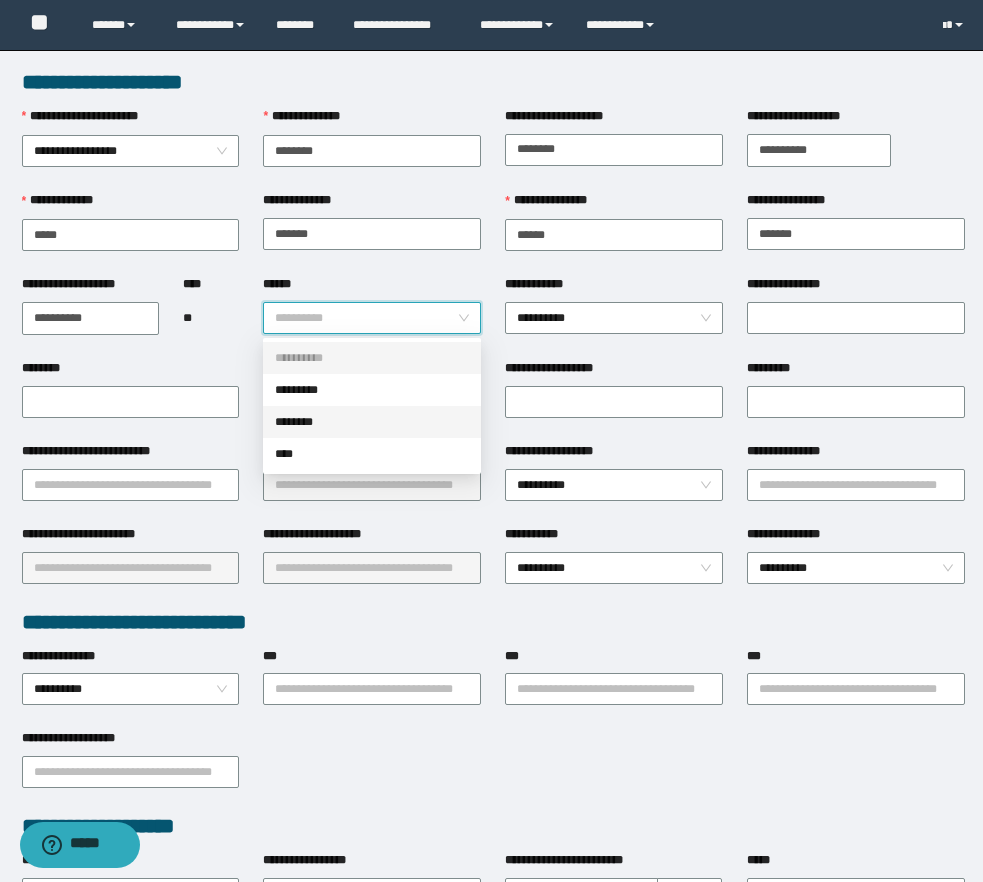 click on "********" at bounding box center (372, 422) 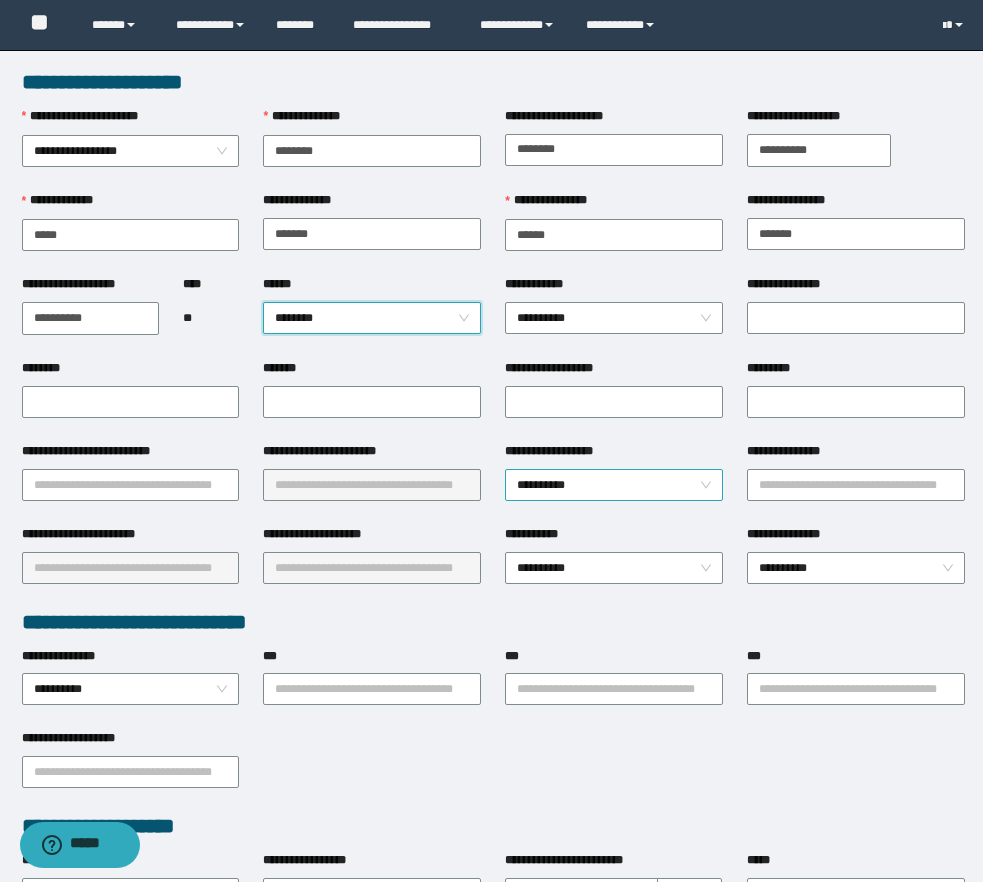click on "**********" at bounding box center (614, 485) 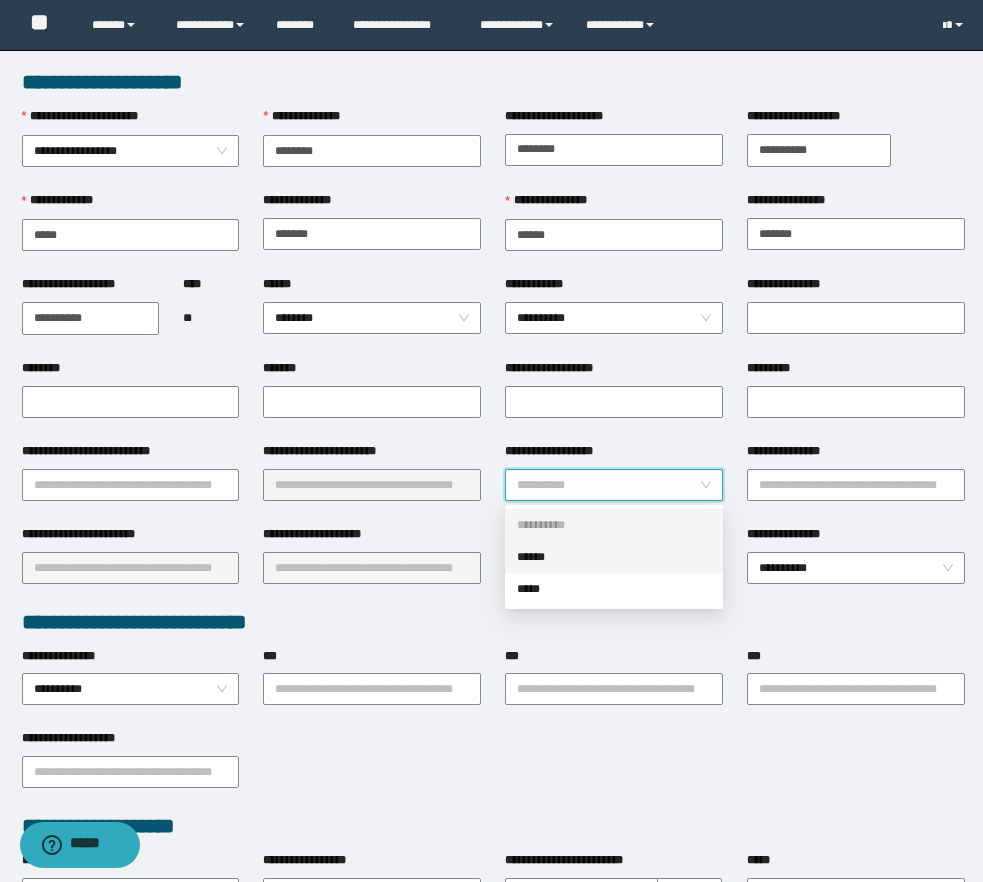 click on "******" at bounding box center (614, 557) 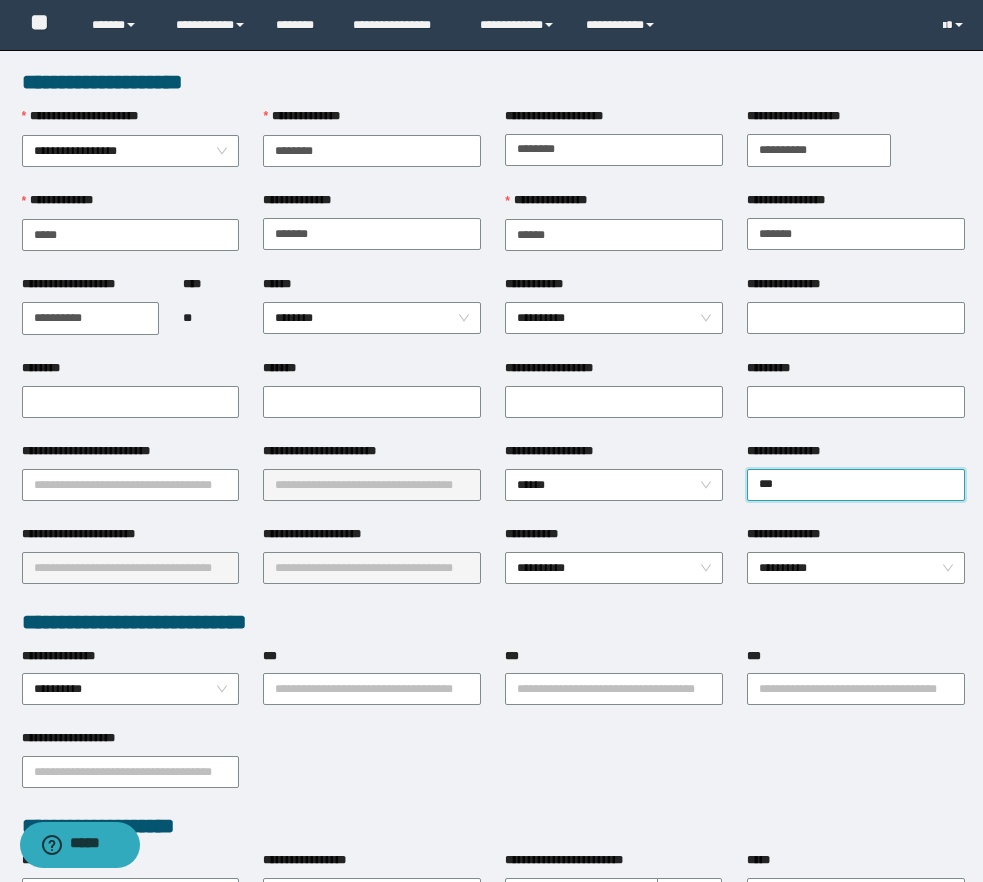 type on "****" 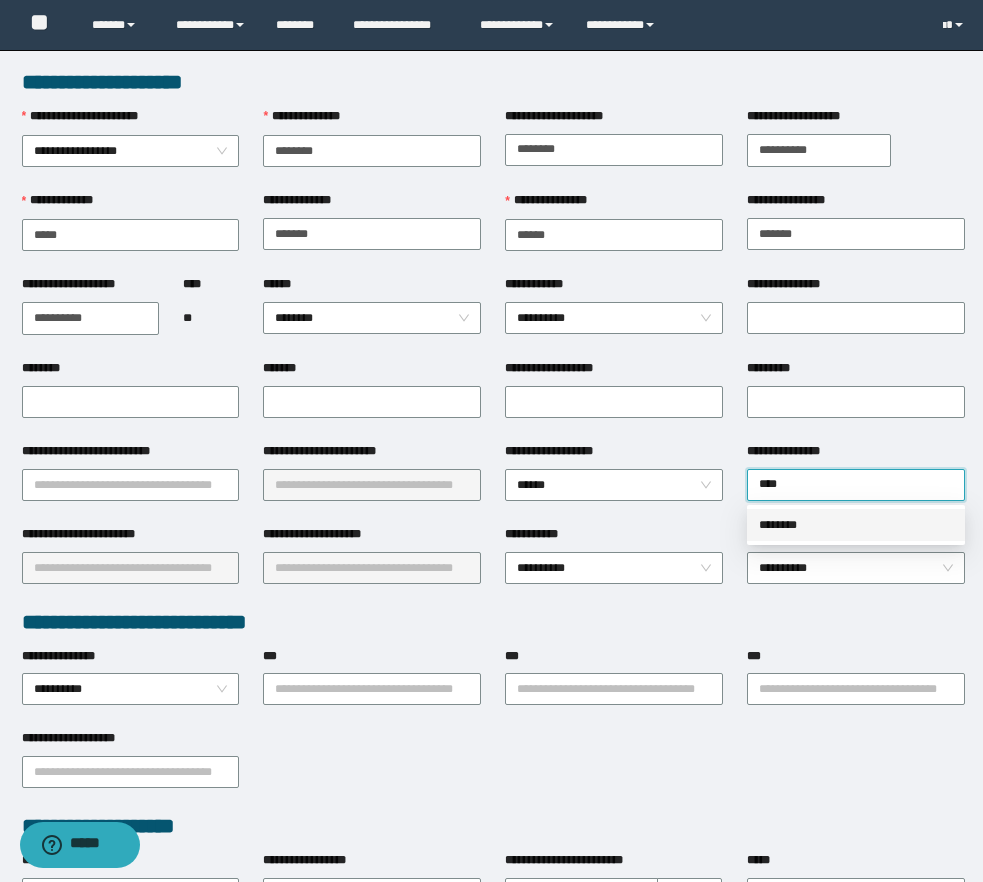 type 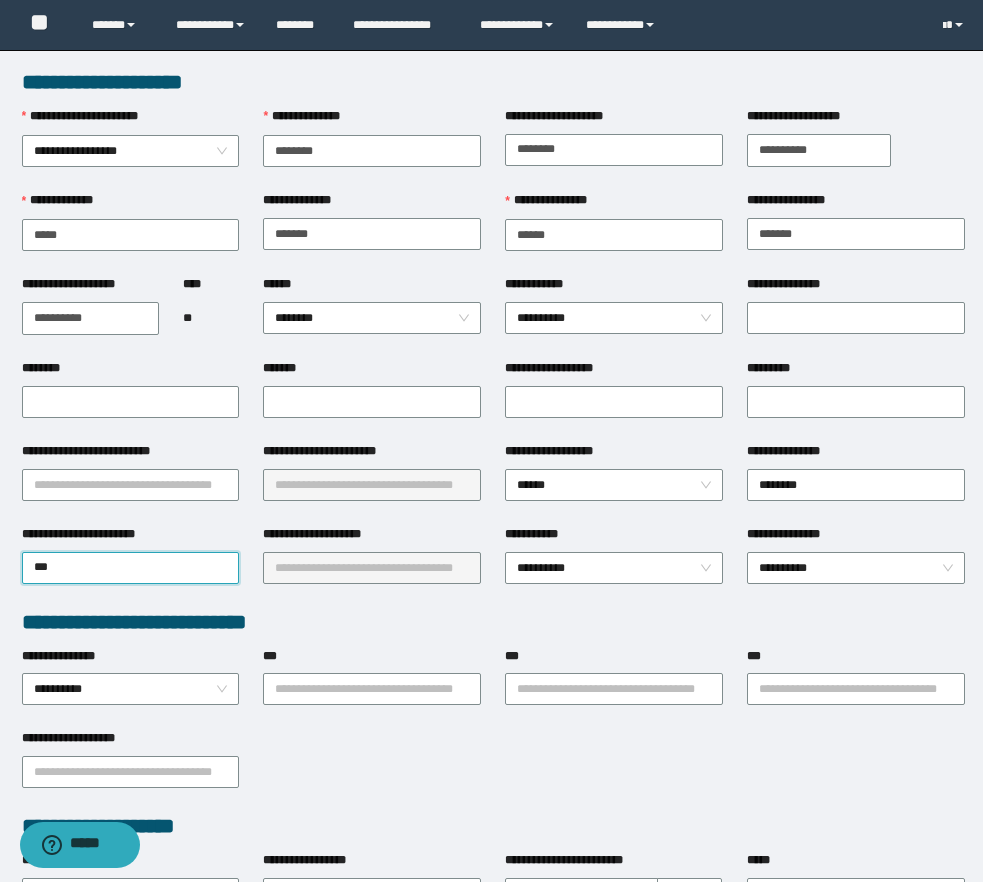 type on "****" 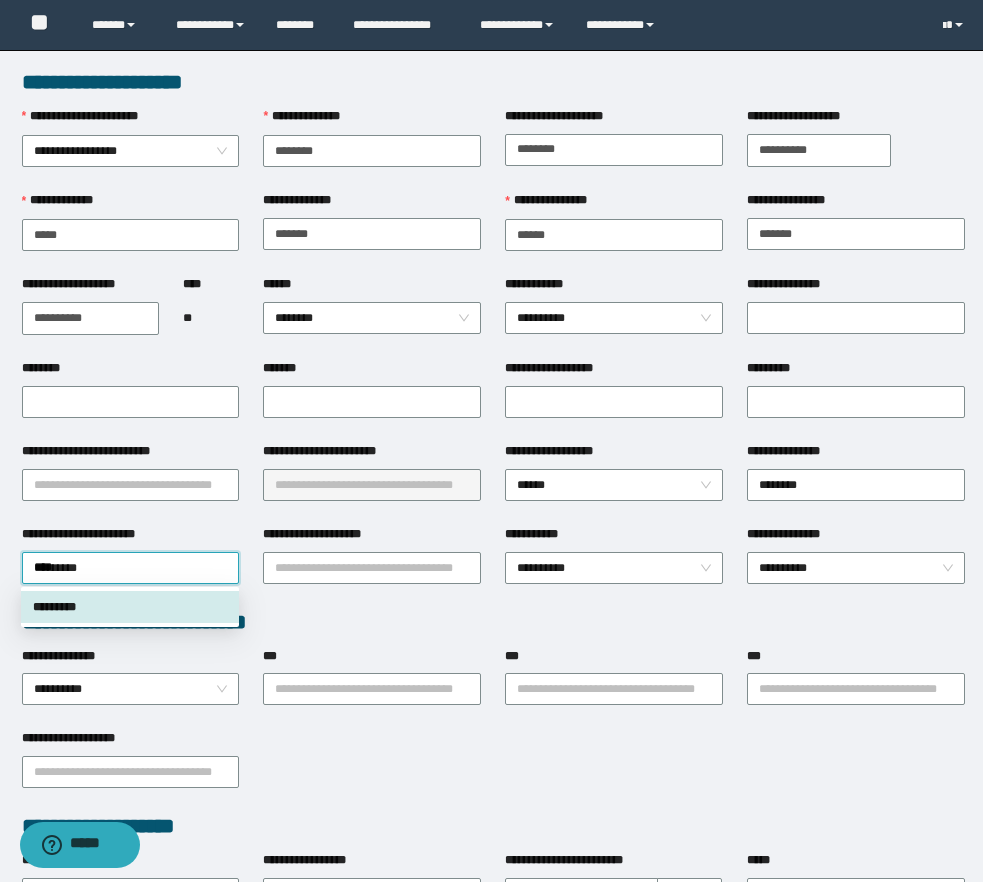 type 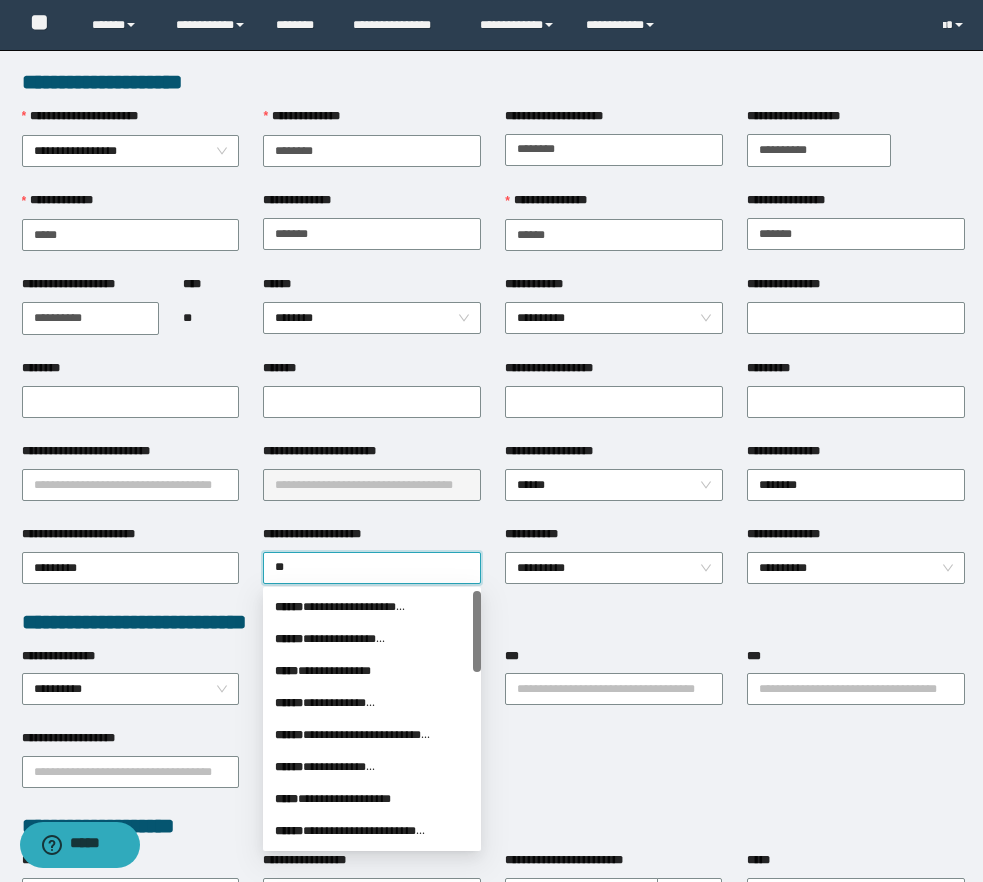 type on "***" 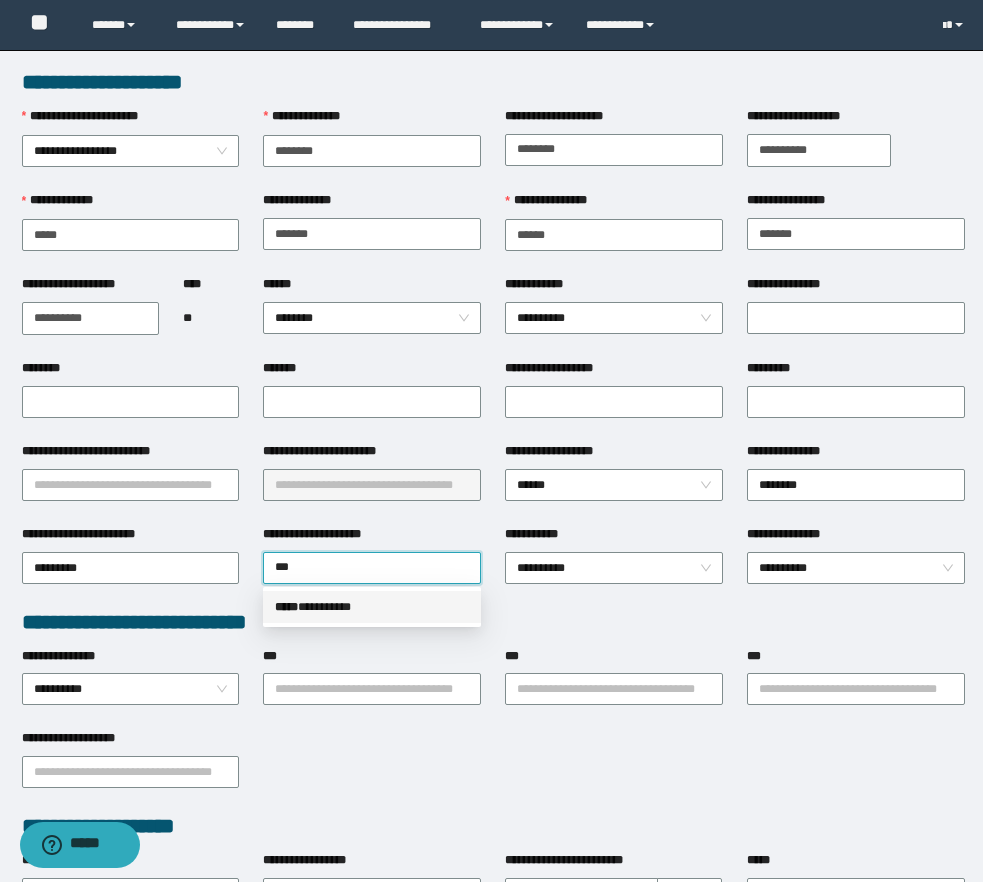 type 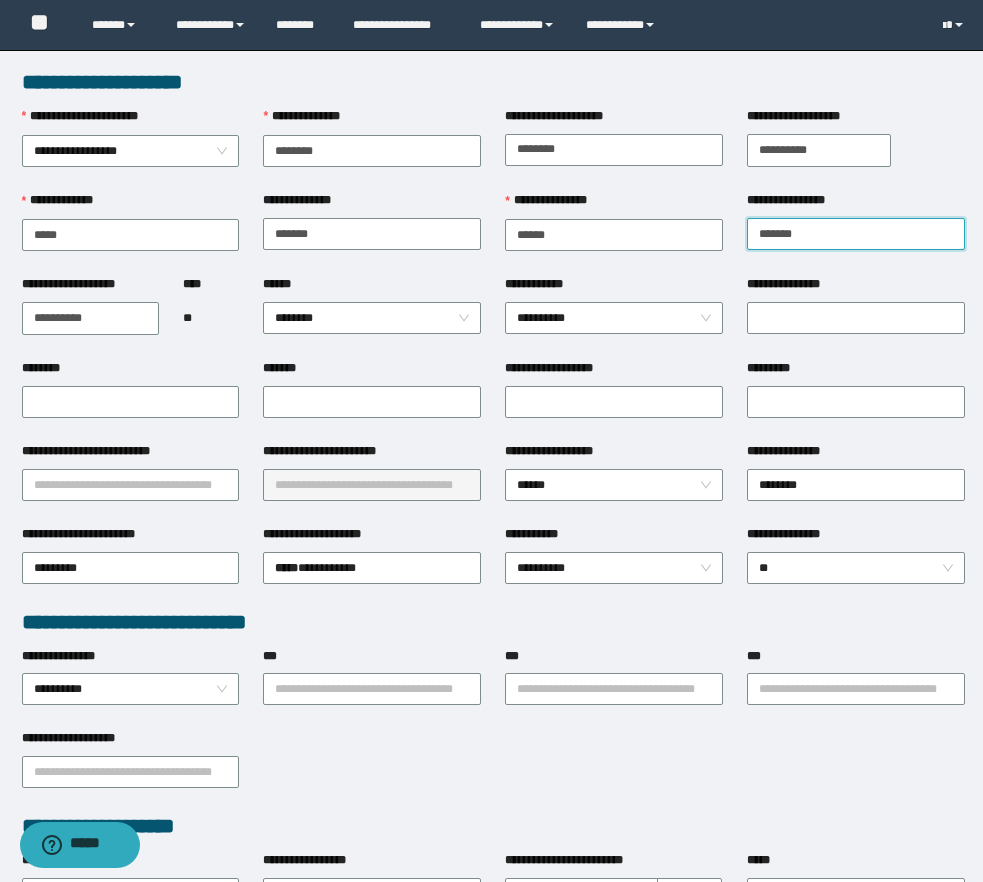 click on "*******" at bounding box center [856, 234] 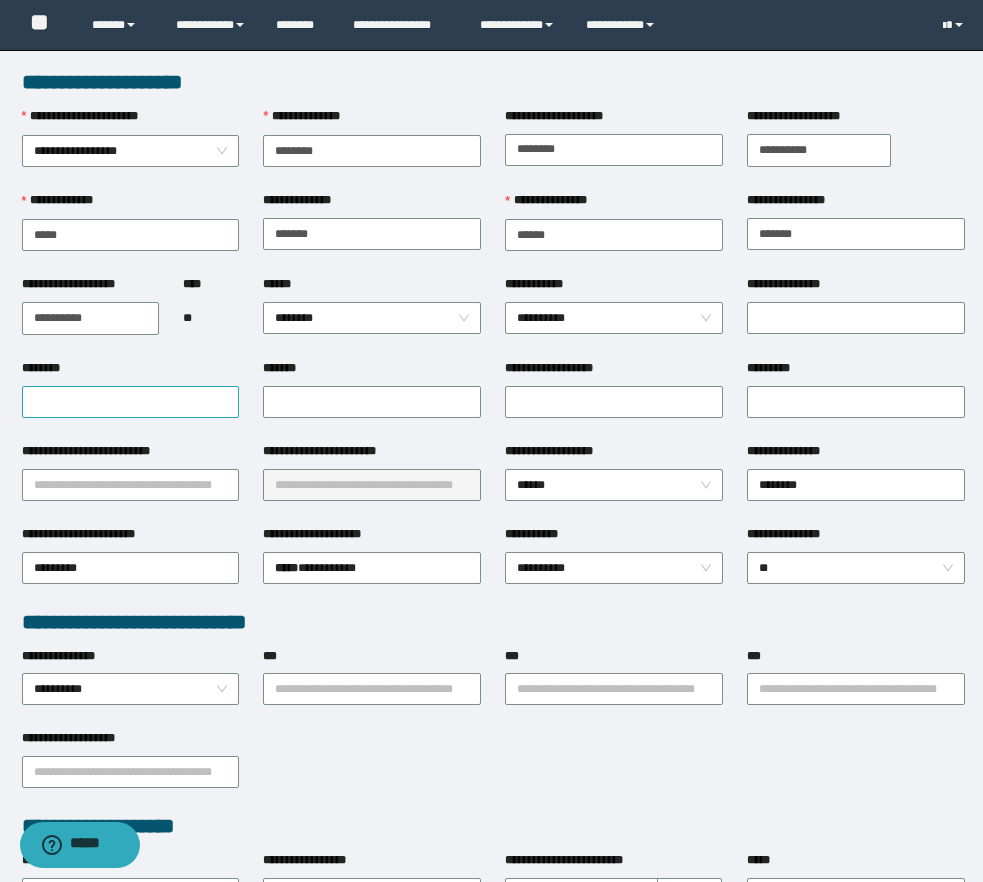 click on "********" at bounding box center (131, 402) 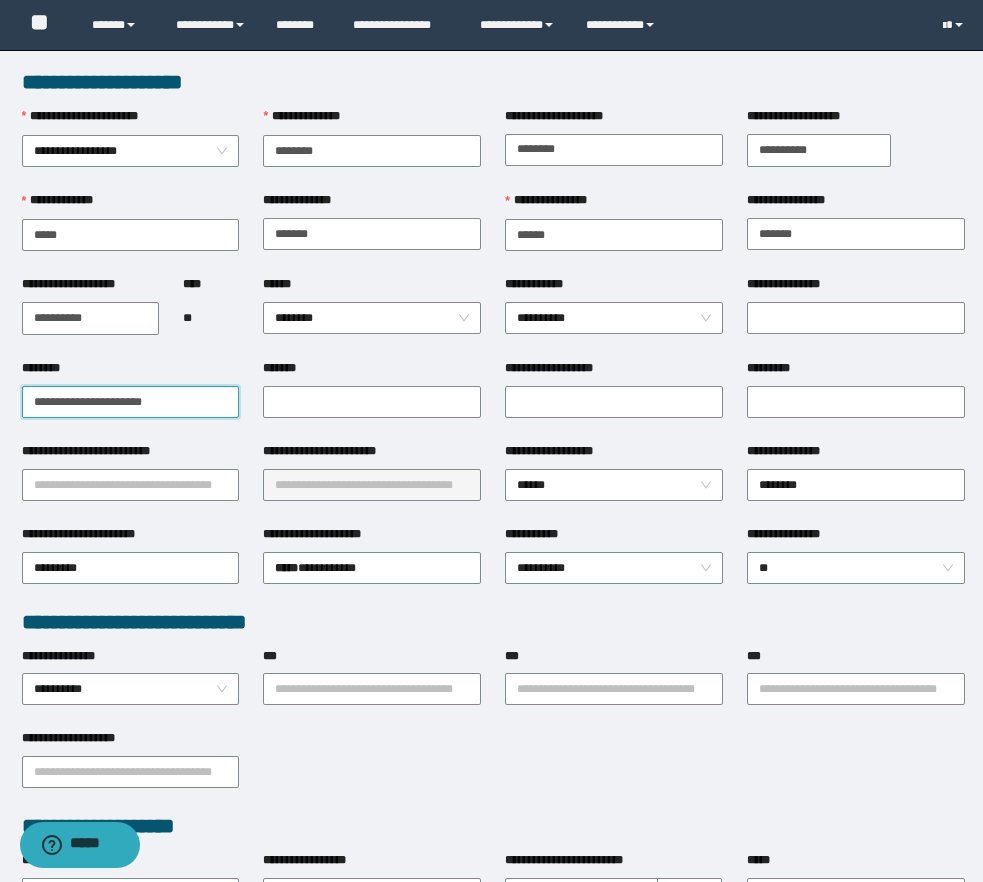 type on "**********" 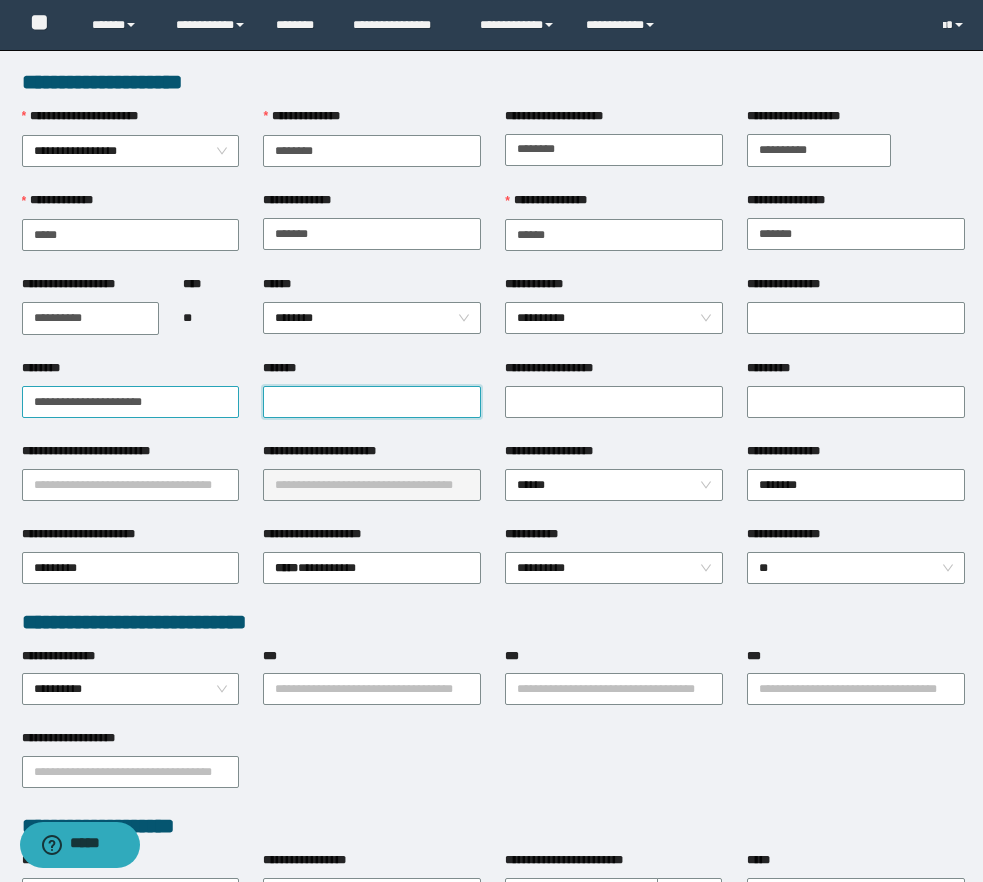 paste on "**********" 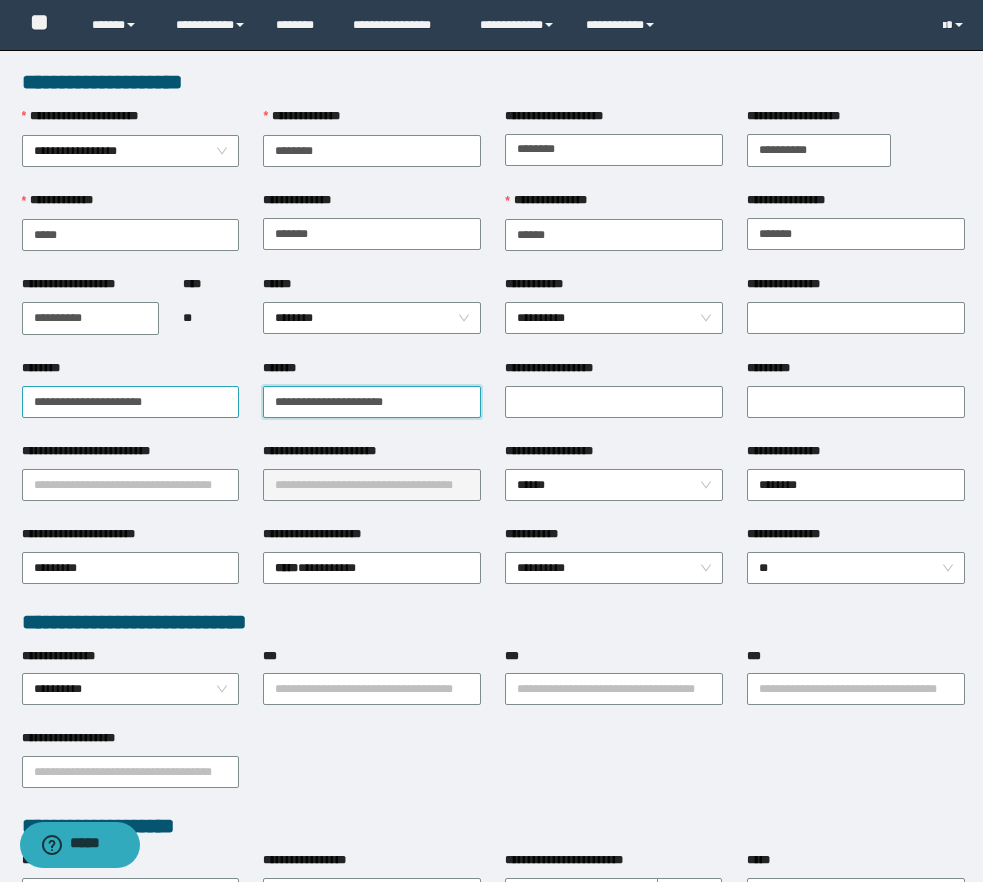 type on "**********" 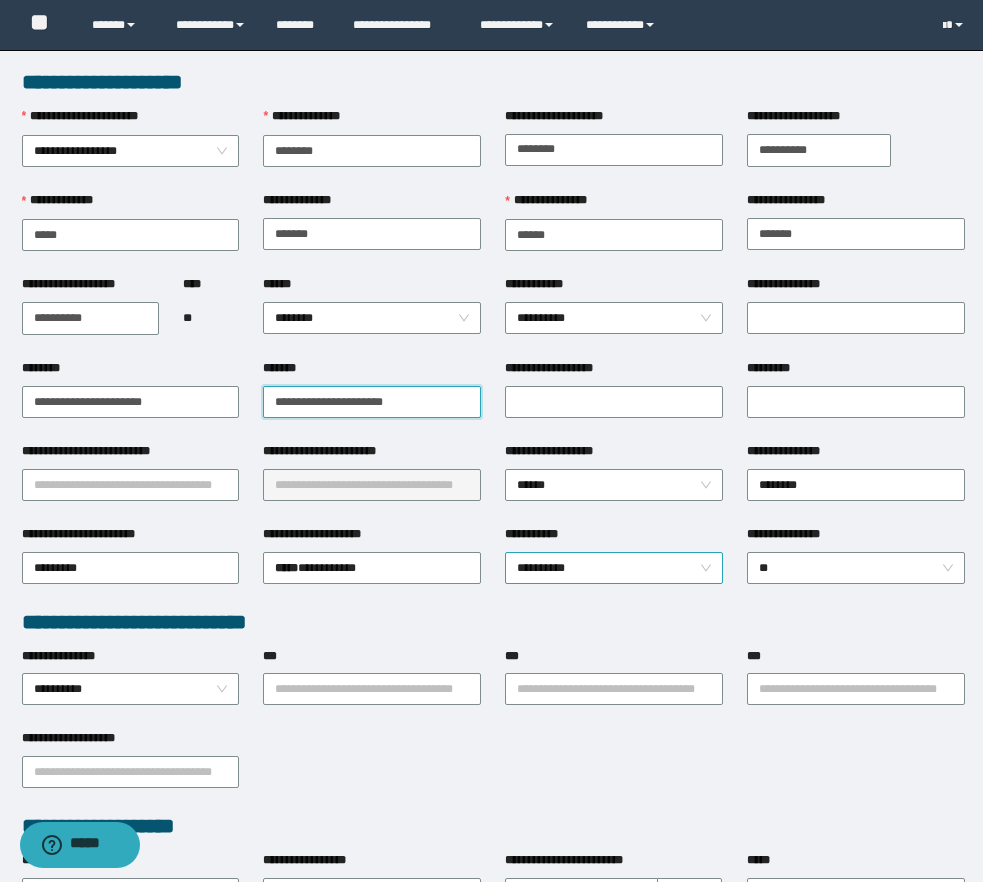 click on "**********" at bounding box center (614, 568) 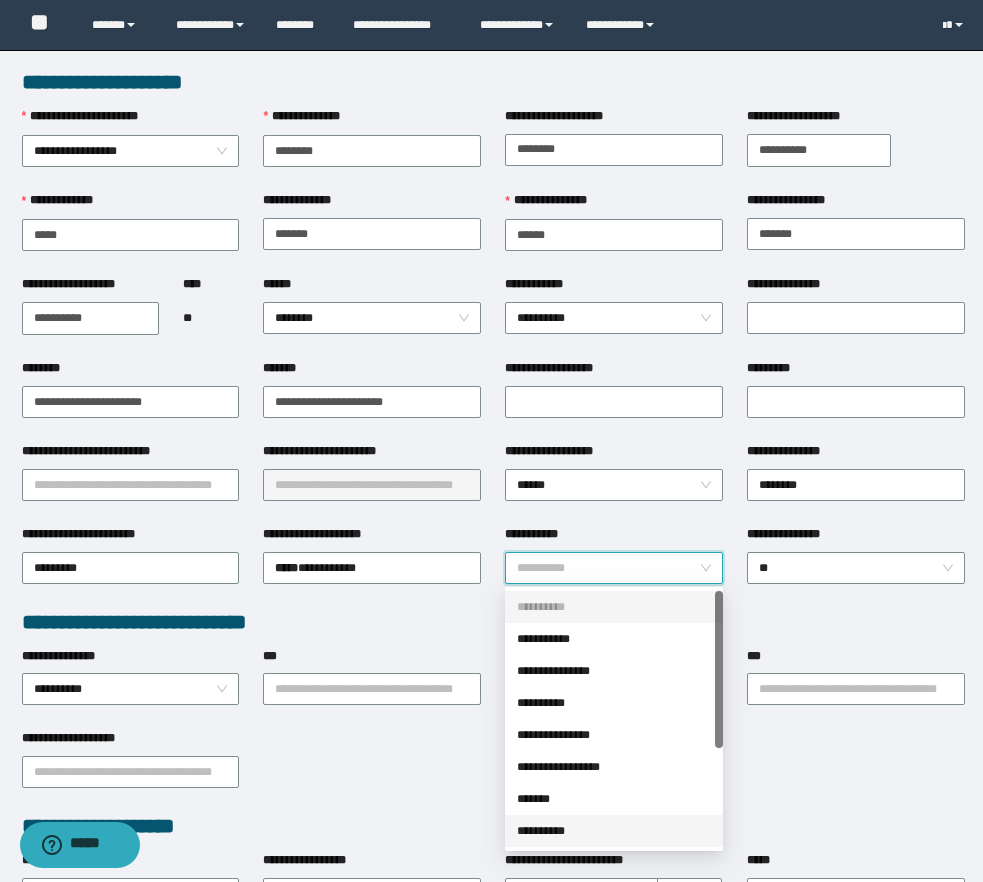 click on "**********" at bounding box center (614, 831) 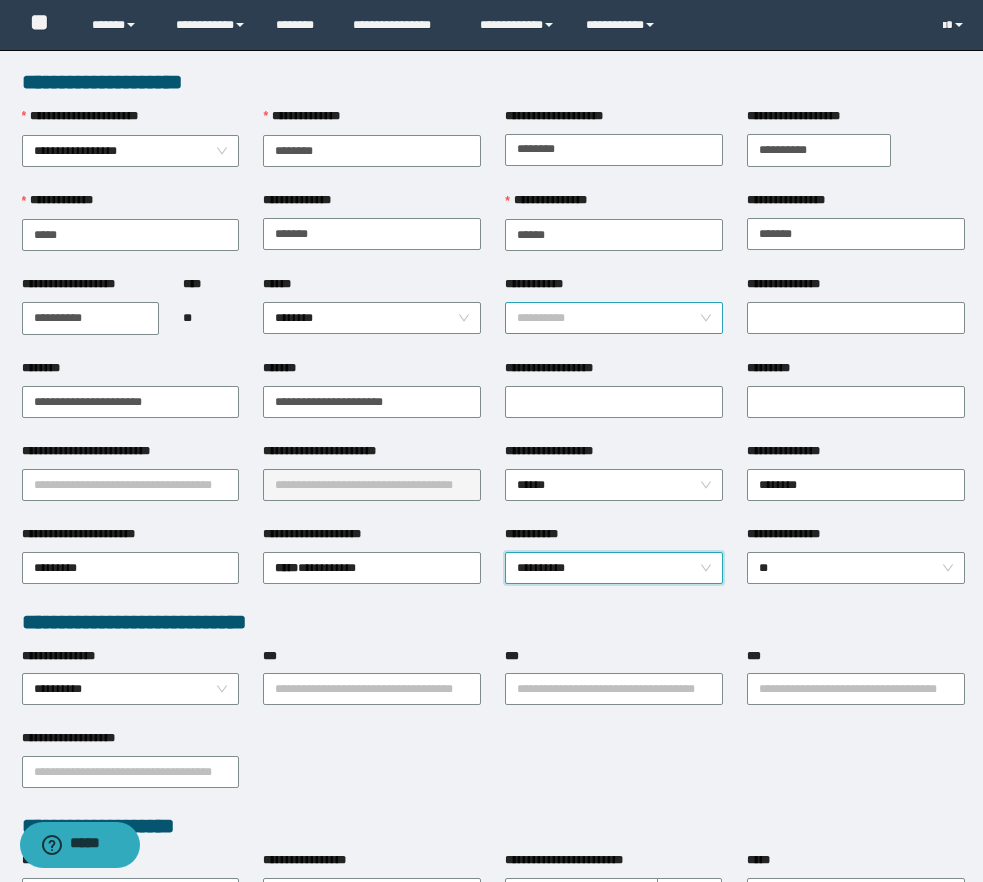click on "**********" at bounding box center [614, 318] 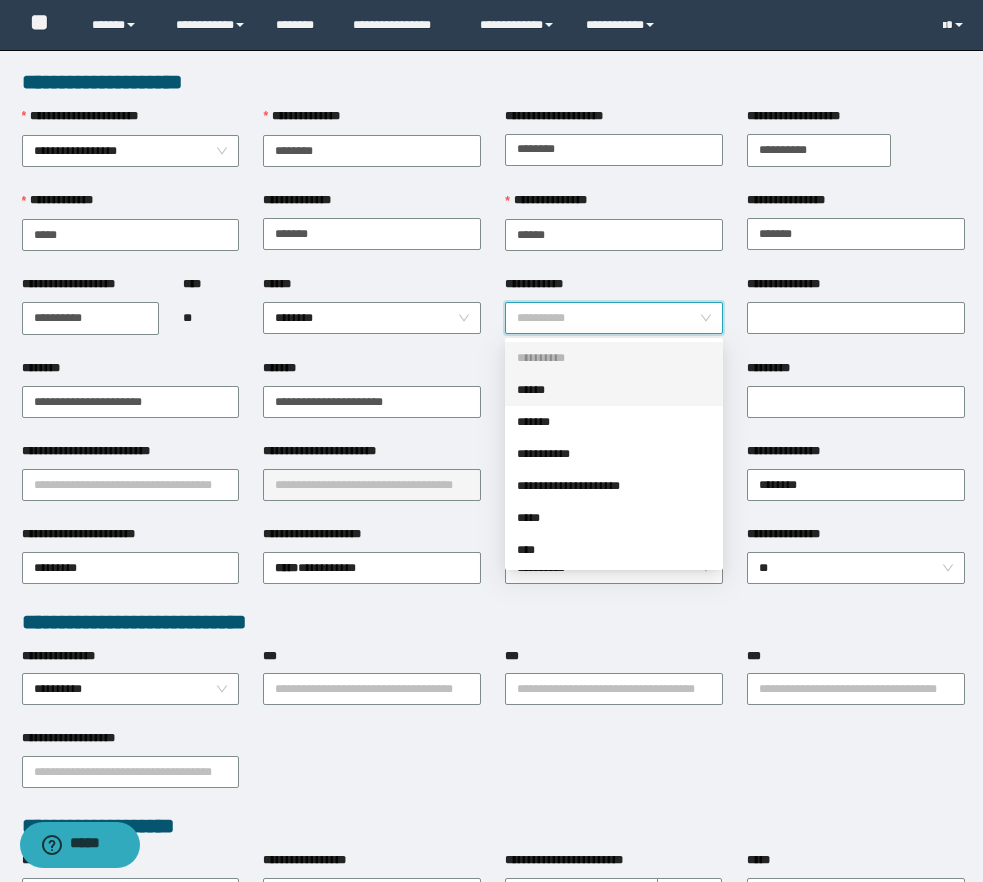 click on "******" at bounding box center (614, 390) 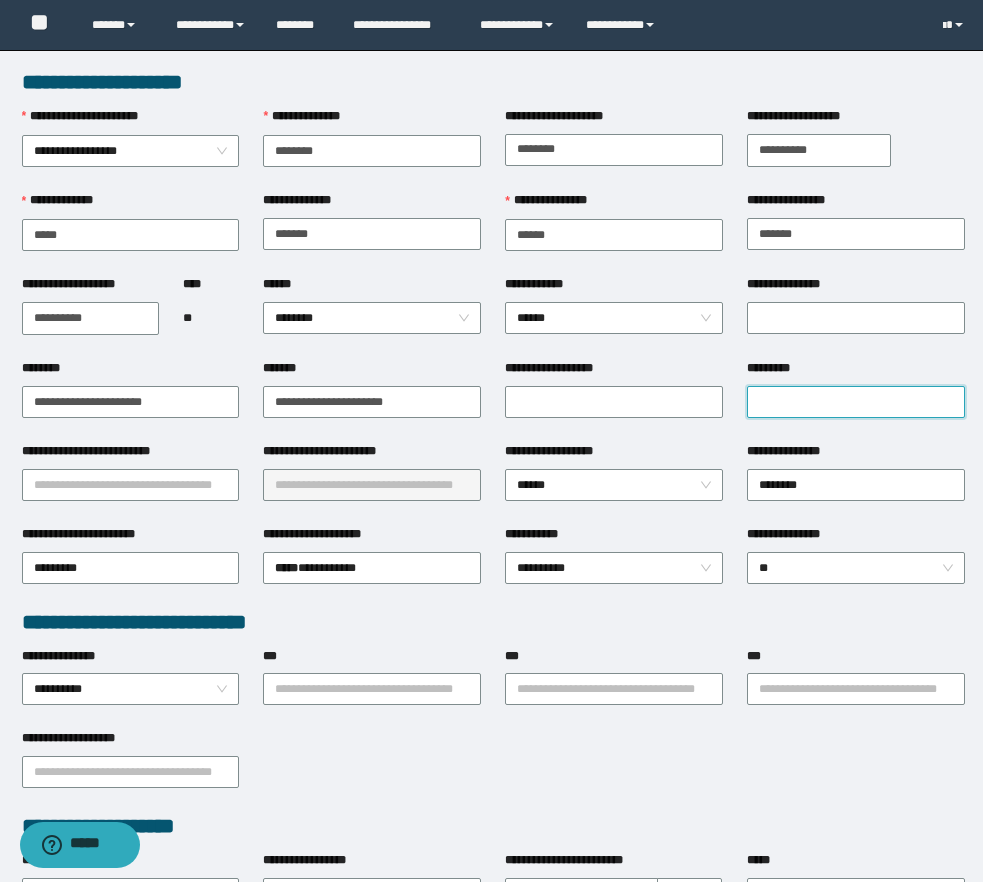click on "*********" at bounding box center (856, 402) 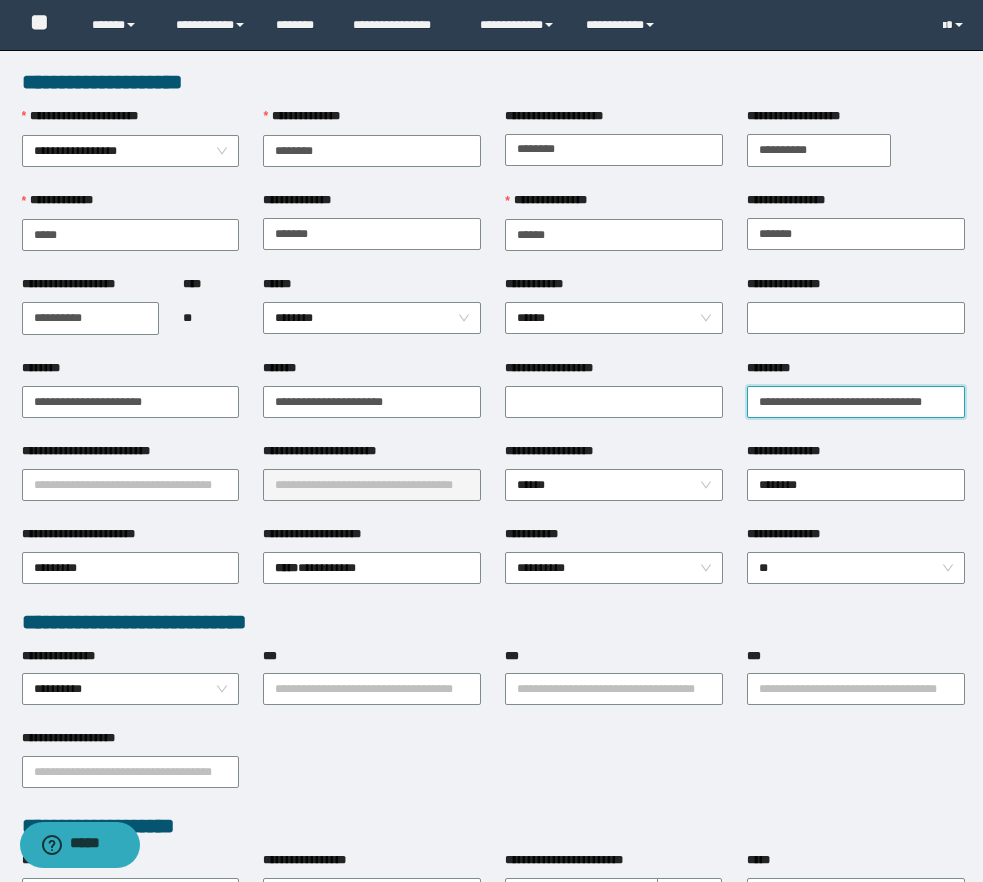 scroll, scrollTop: 0, scrollLeft: 14, axis: horizontal 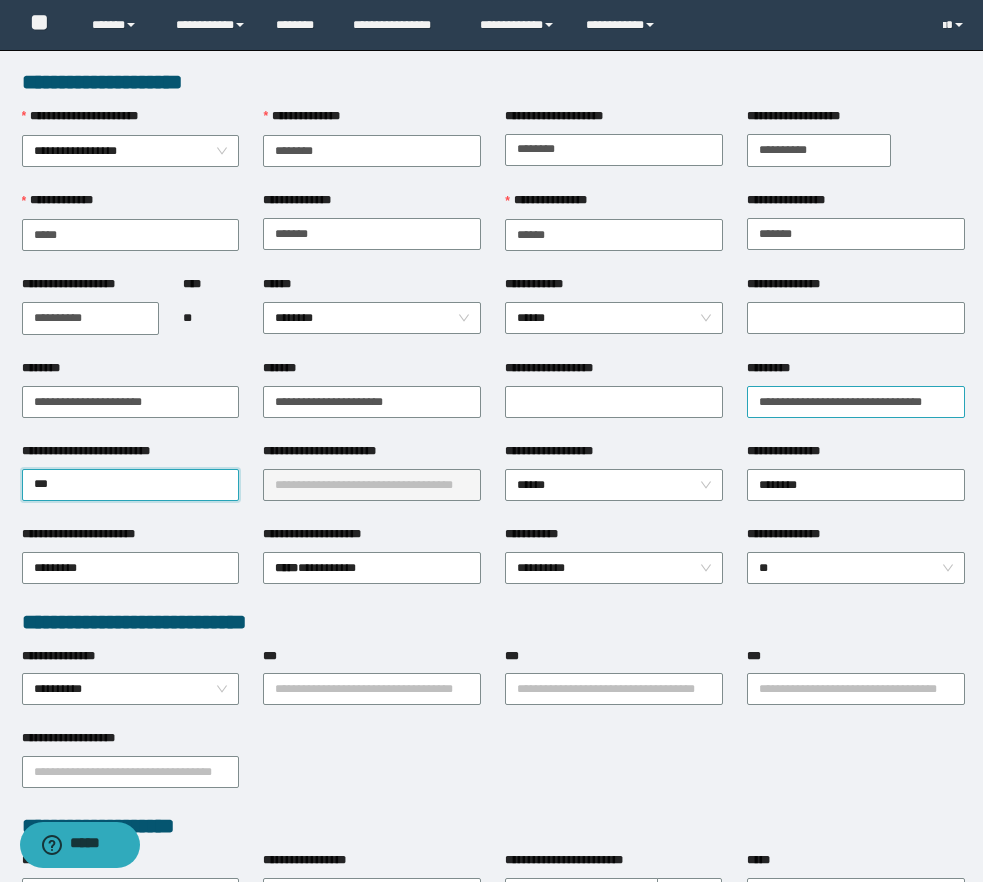 type on "****" 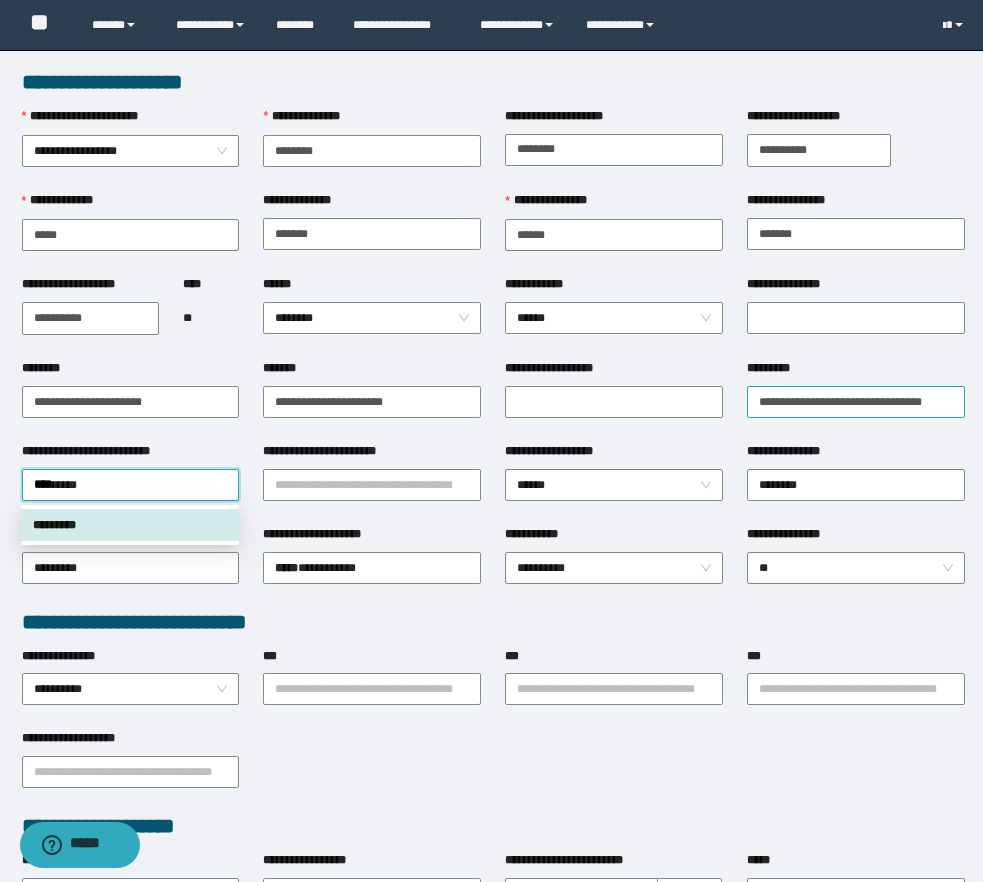 type 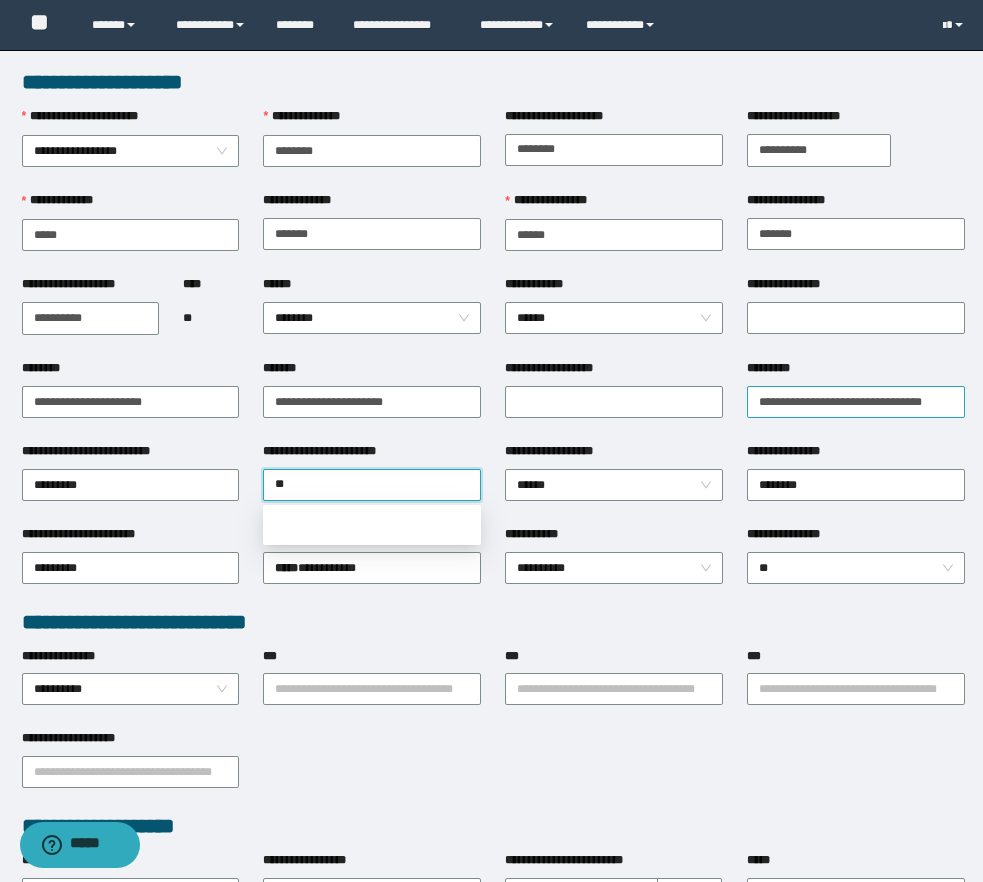 type on "***" 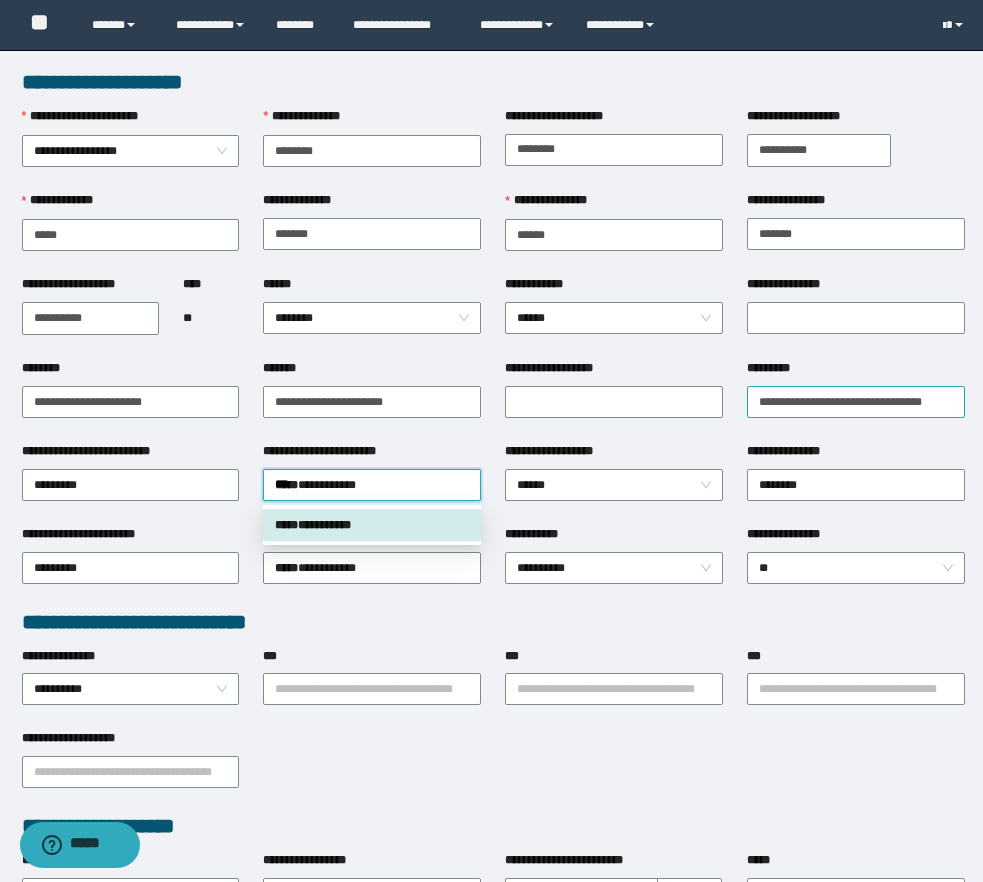 type 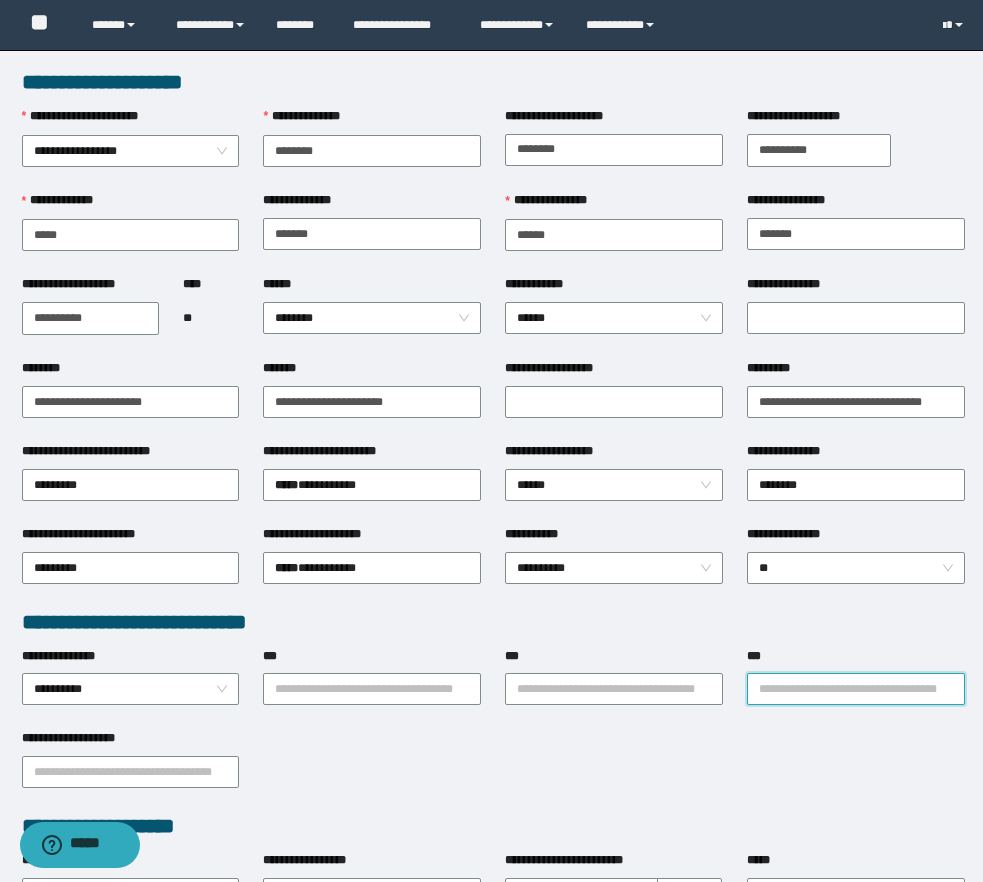 click on "***" at bounding box center [856, 689] 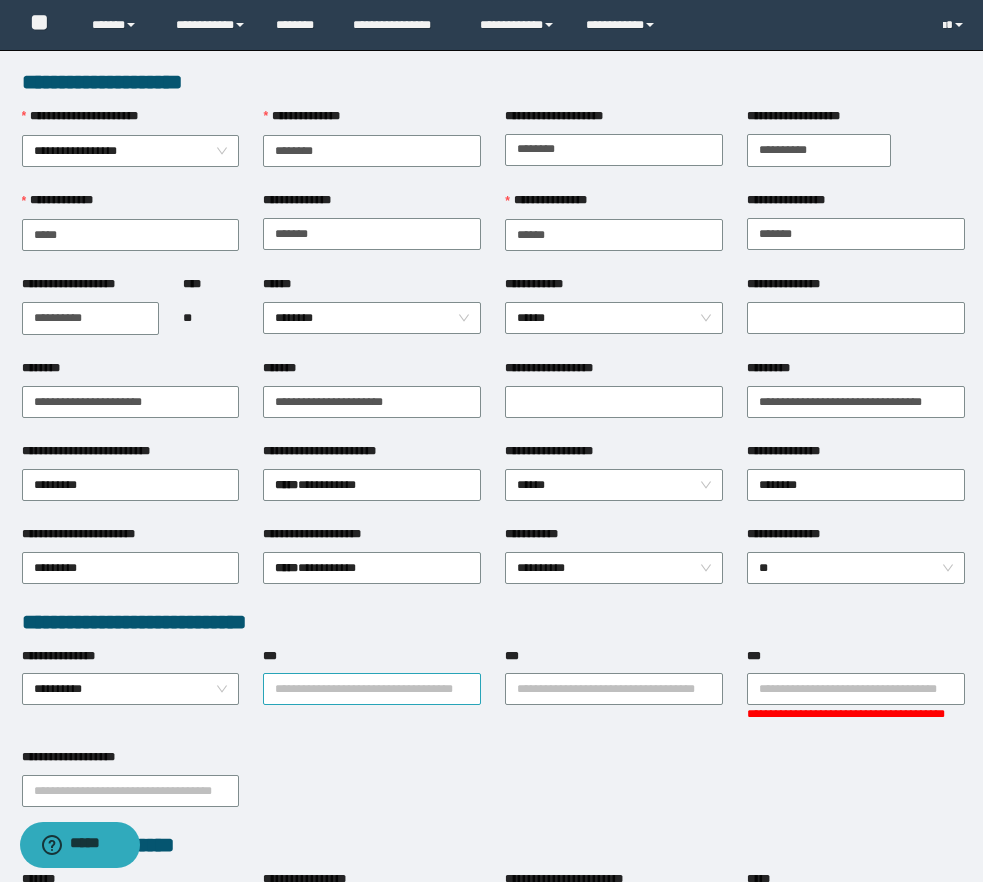 click on "***" at bounding box center (372, 689) 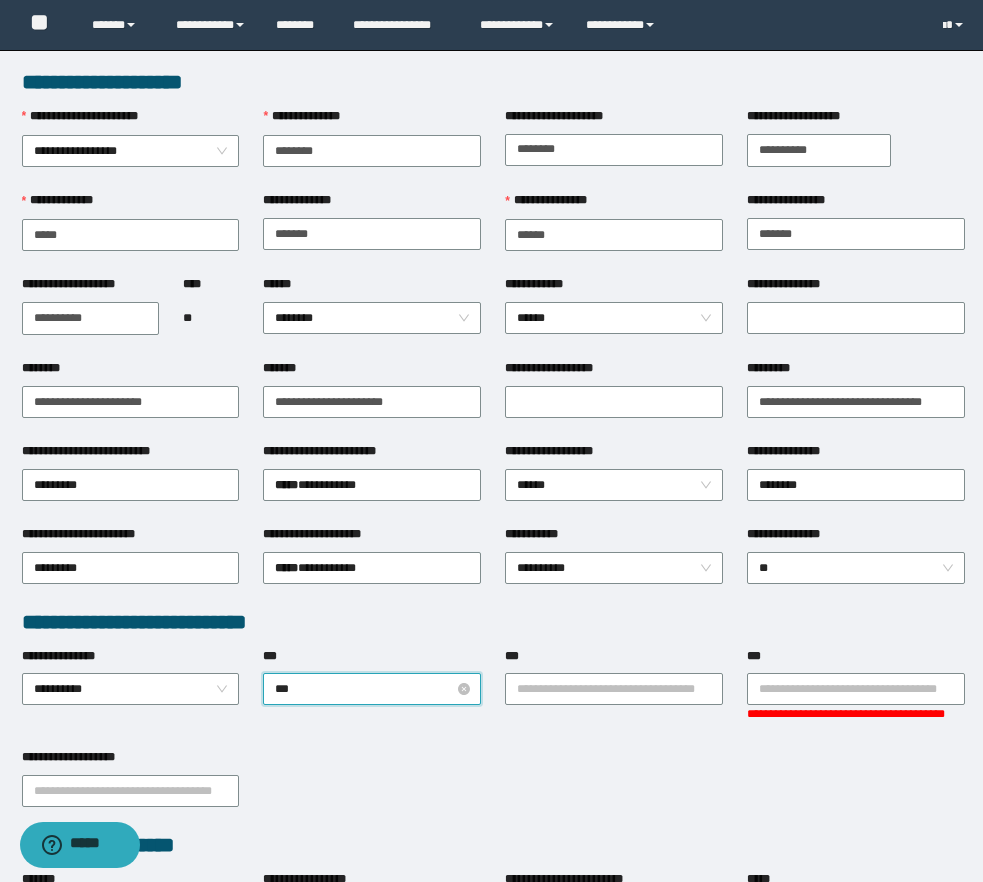 type on "****" 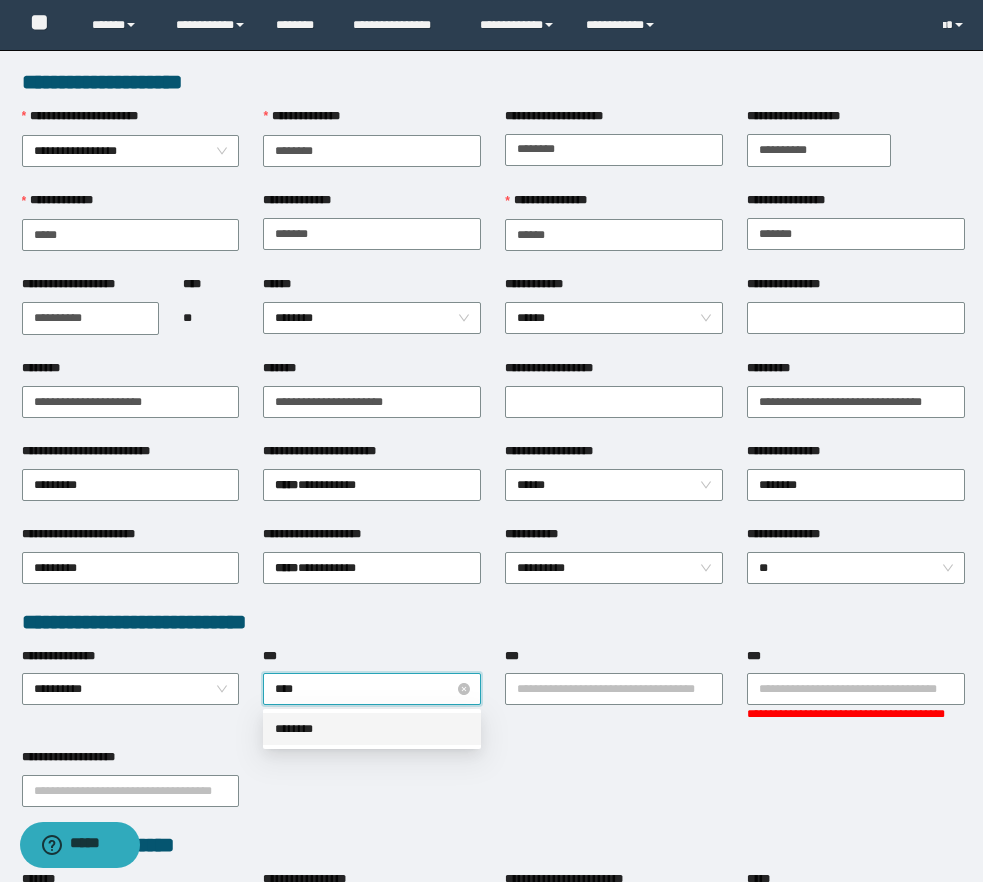 type 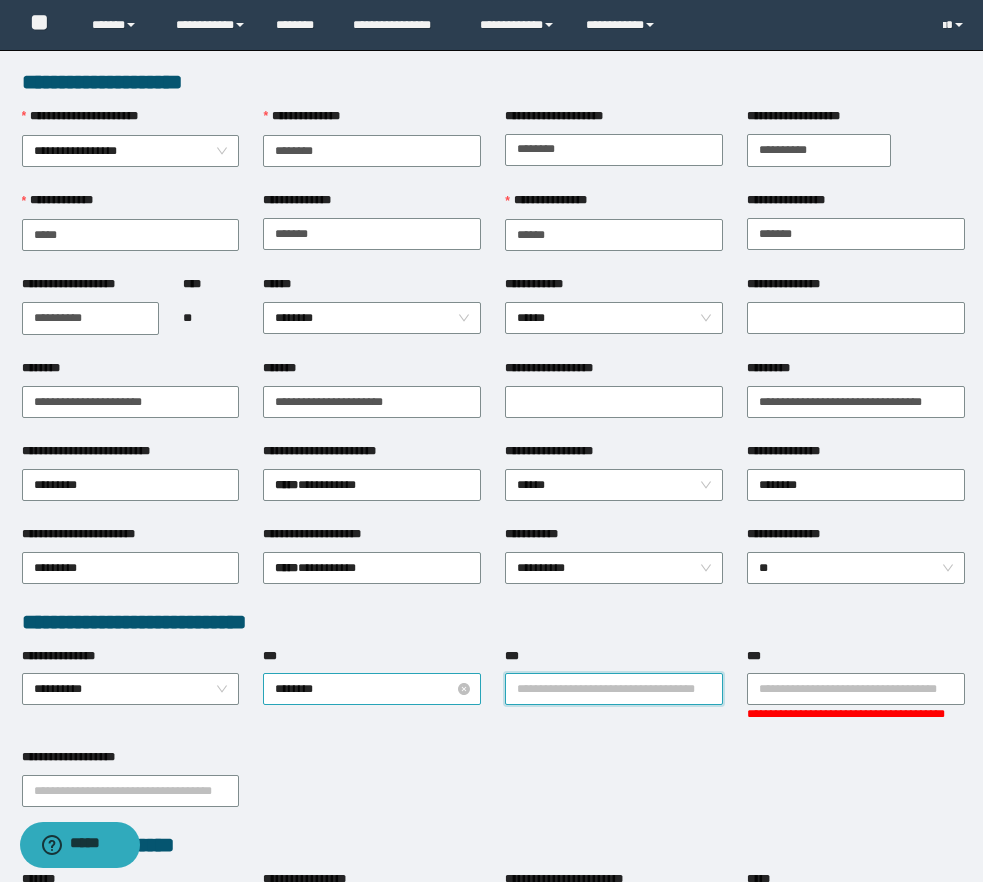 type on "*" 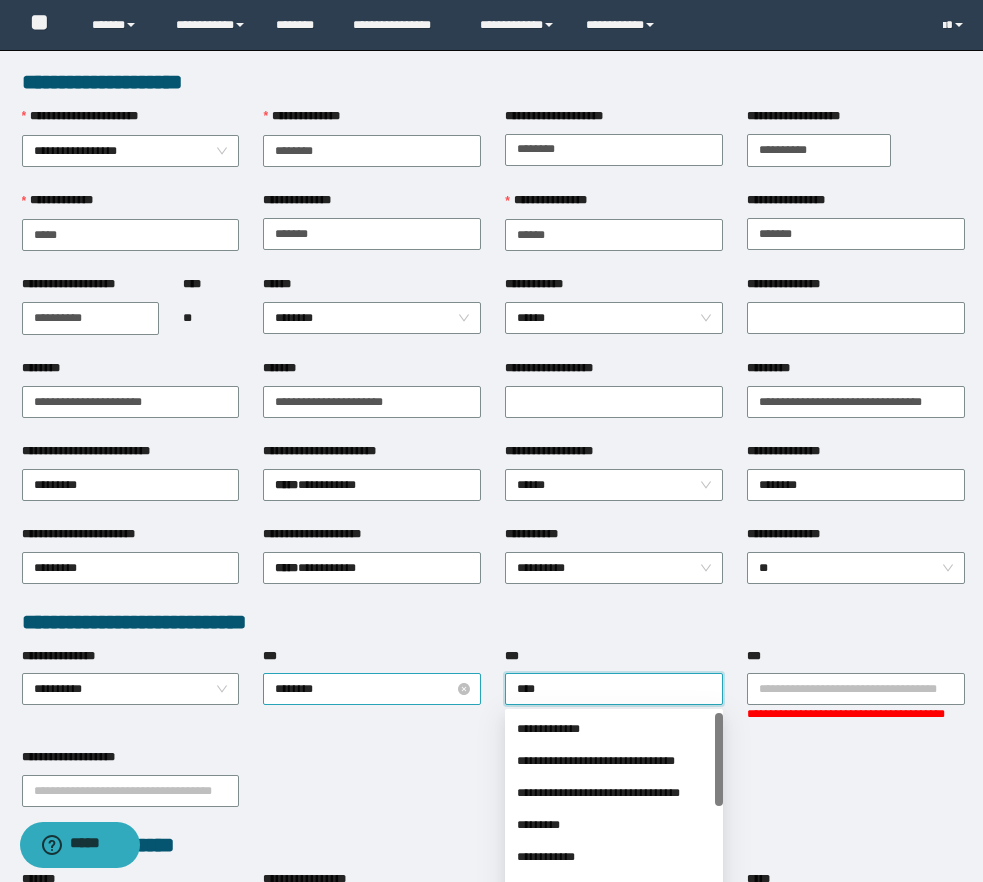 type on "*****" 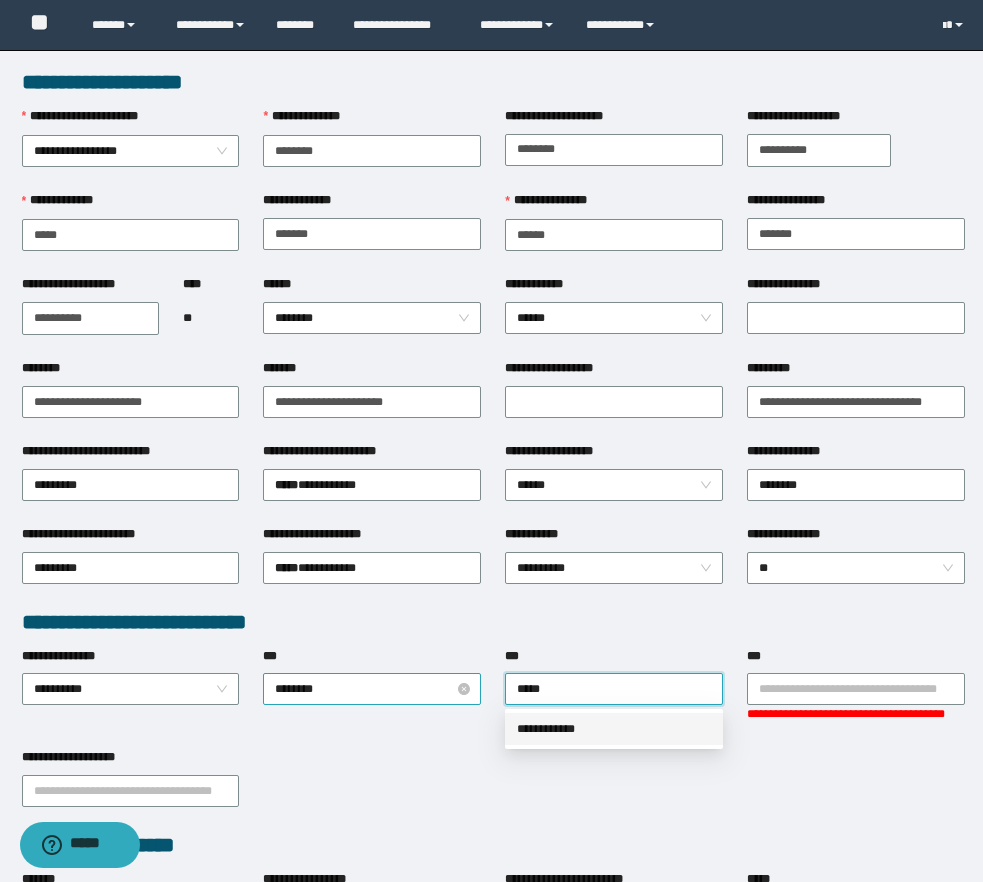 type 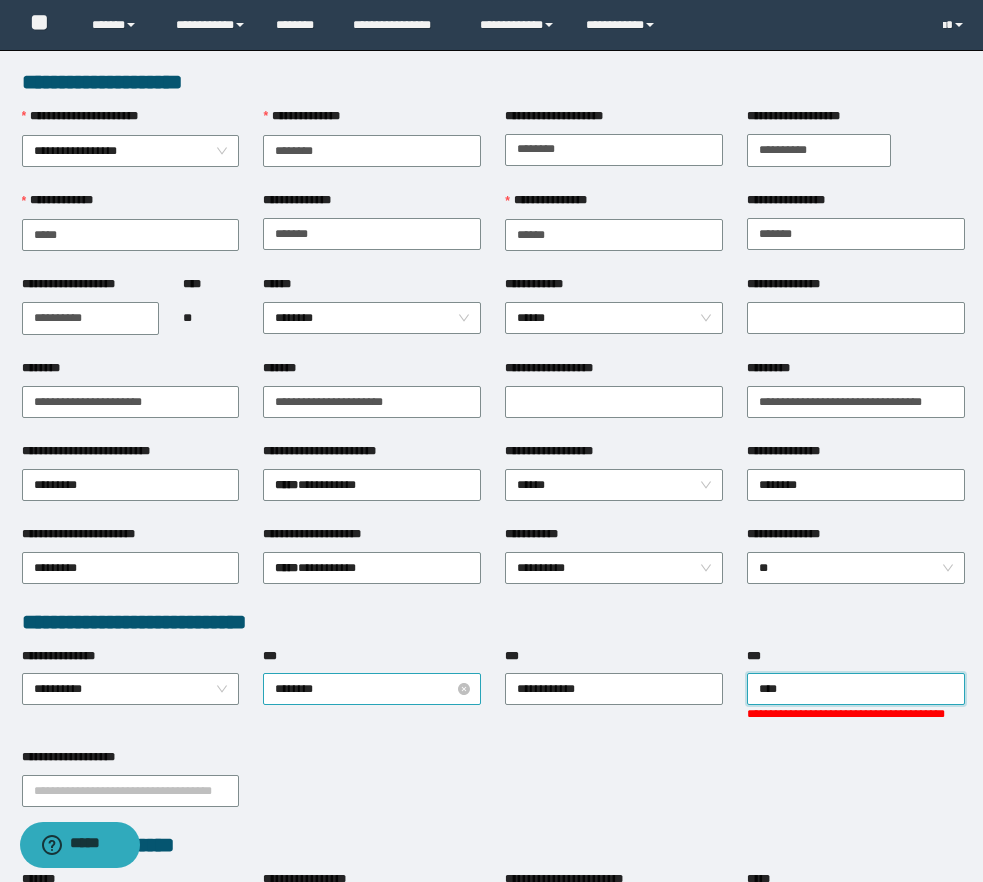 type on "*****" 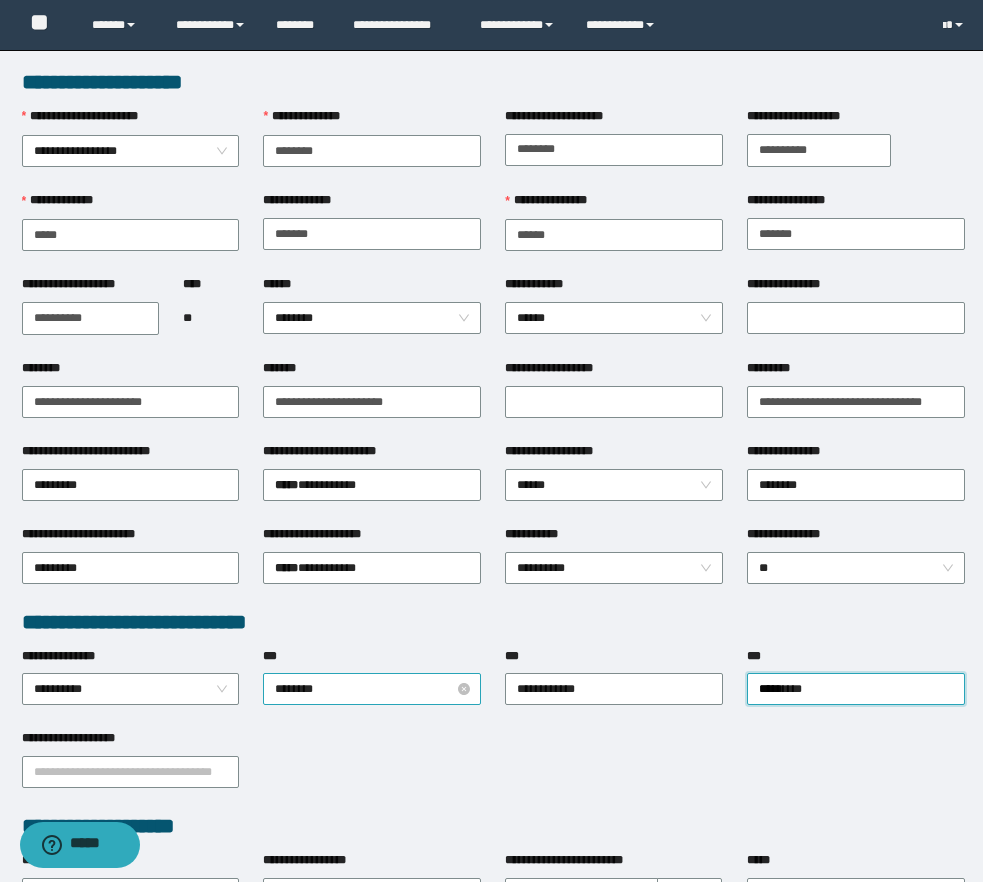 type 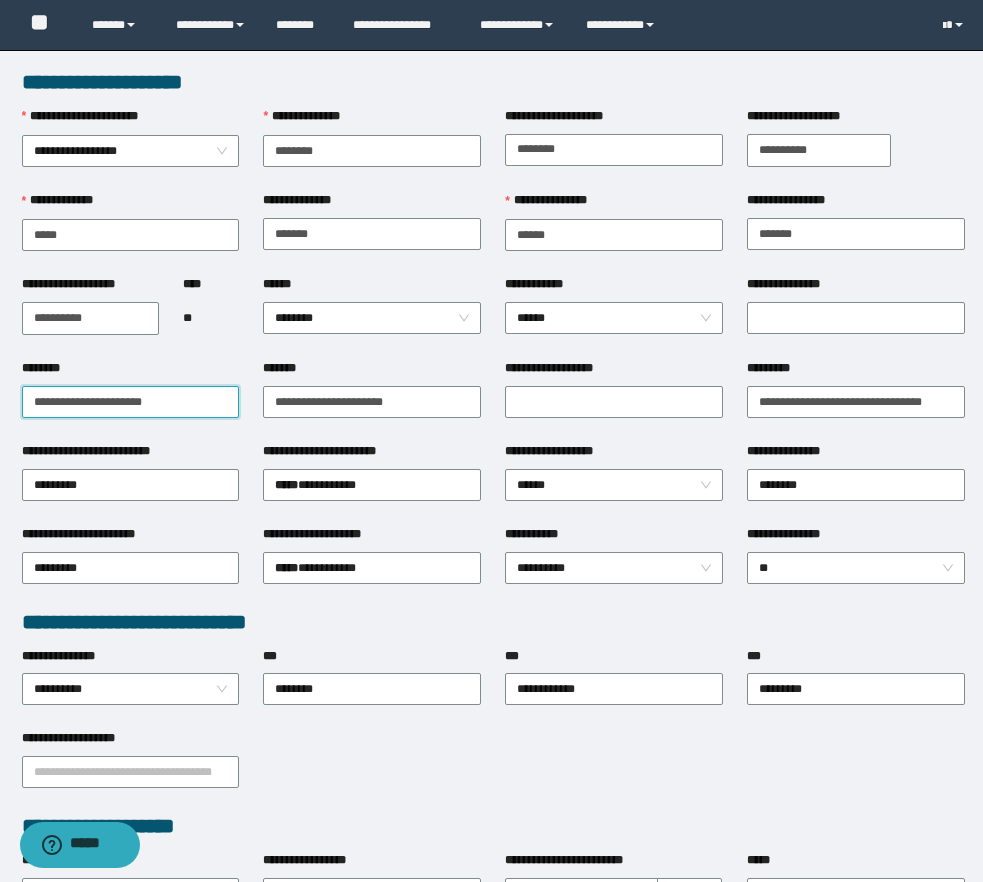 click on "**********" at bounding box center [131, 402] 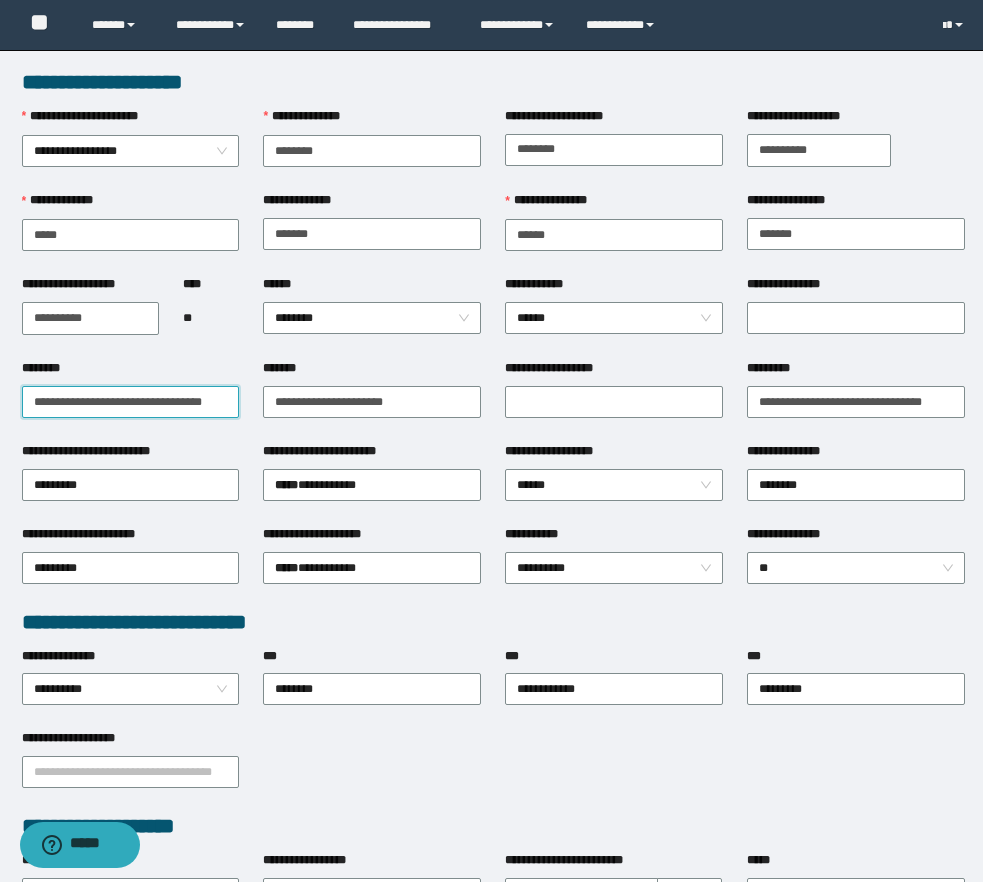 scroll, scrollTop: 0, scrollLeft: 19, axis: horizontal 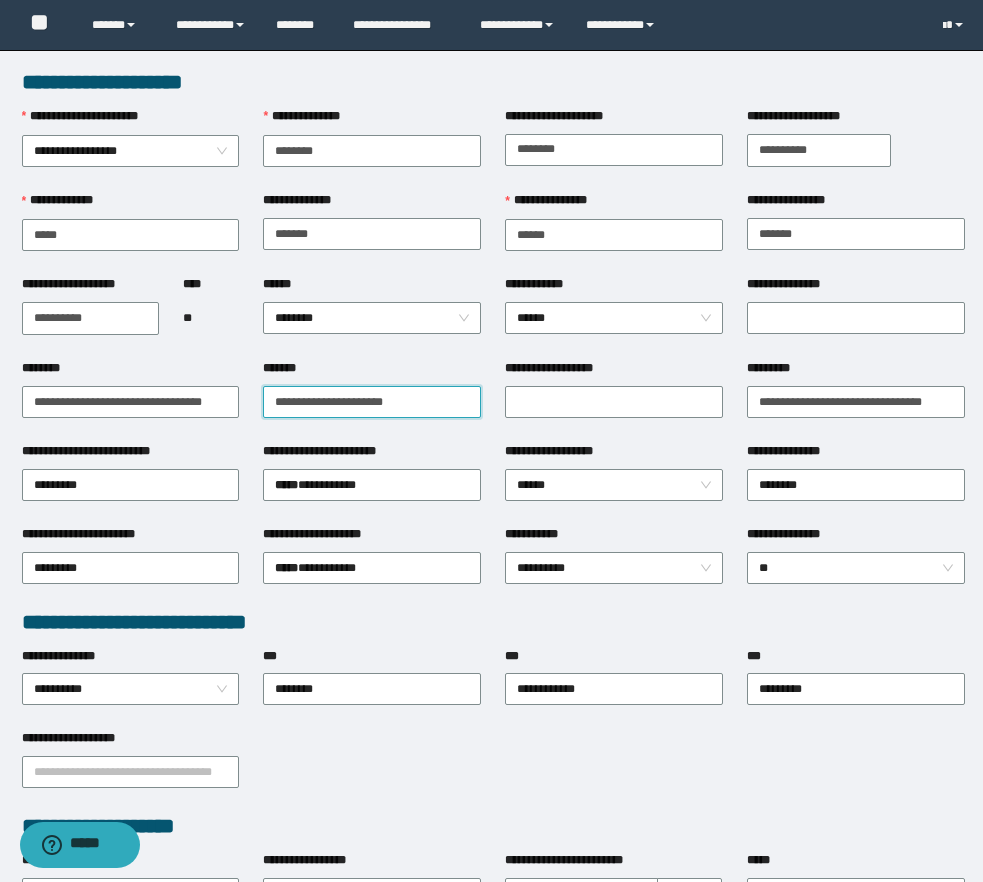 paste on "**********" 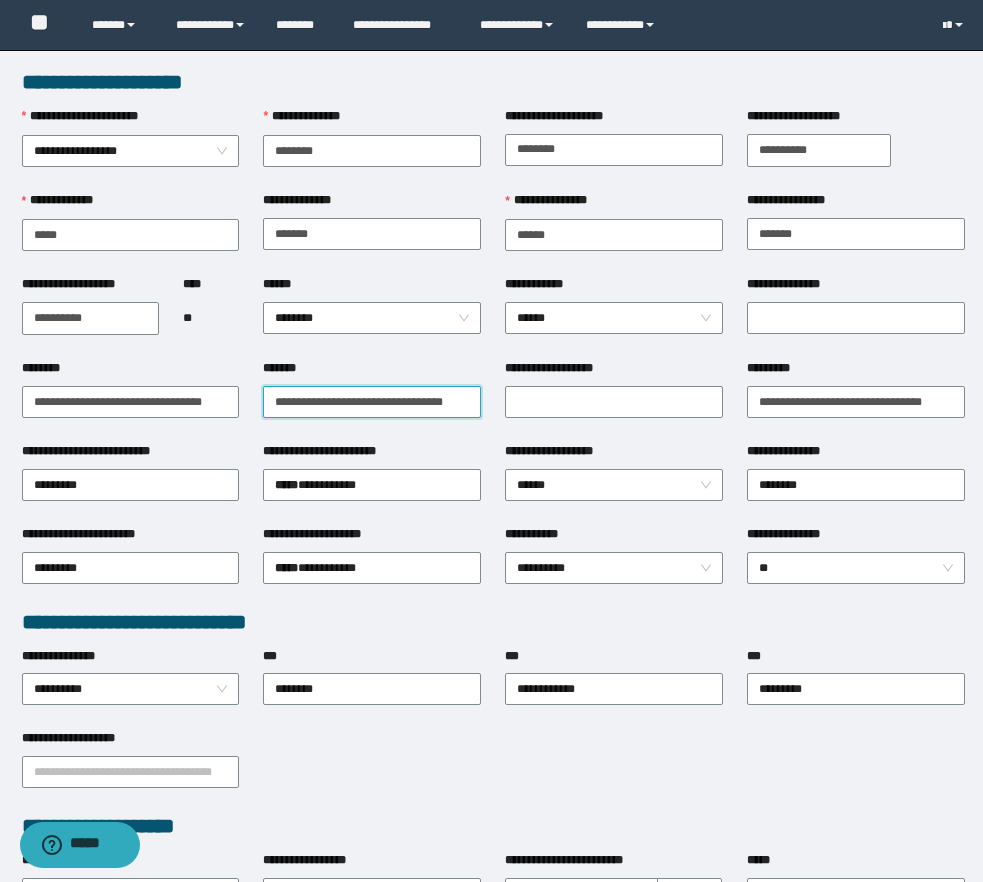scroll, scrollTop: 0, scrollLeft: 19, axis: horizontal 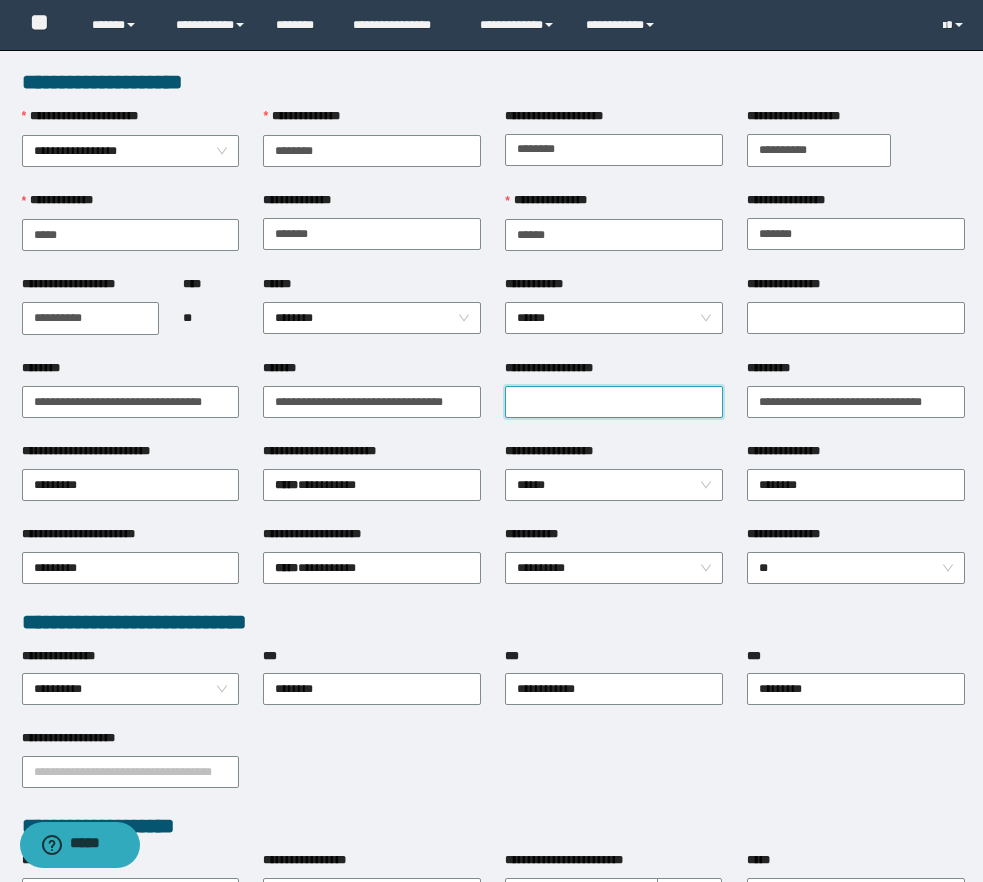 click on "**********" at bounding box center (614, 402) 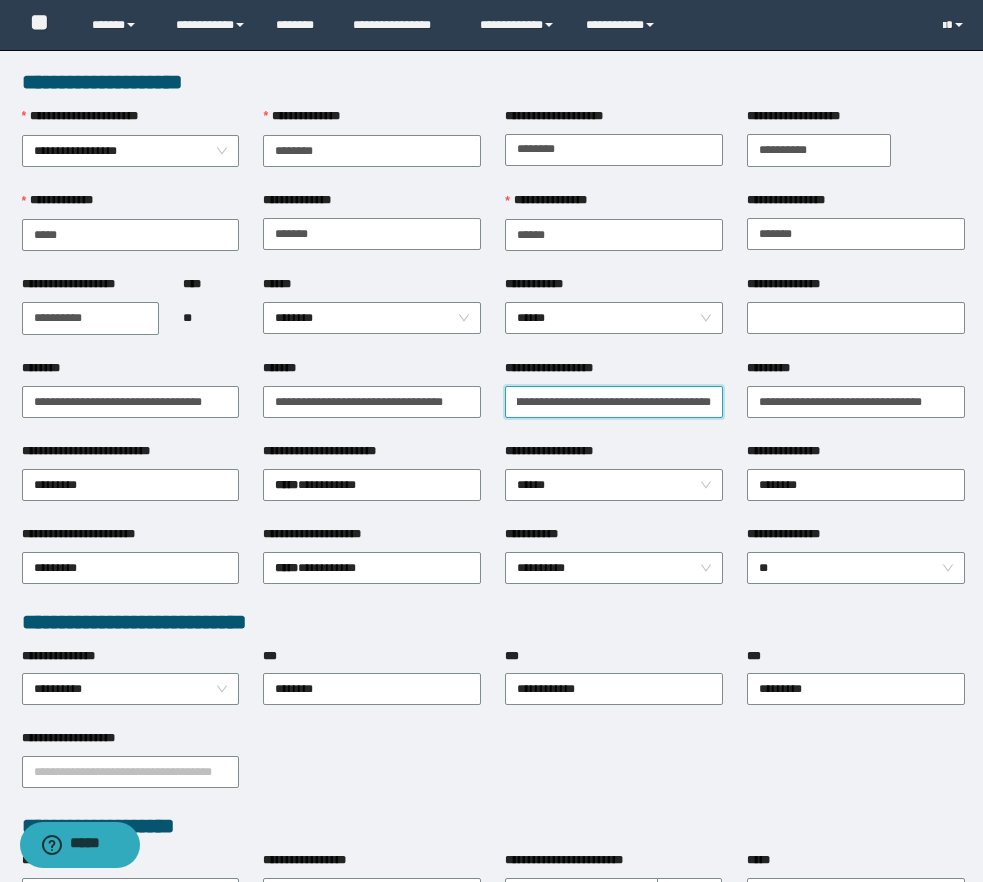 scroll, scrollTop: 0, scrollLeft: 66, axis: horizontal 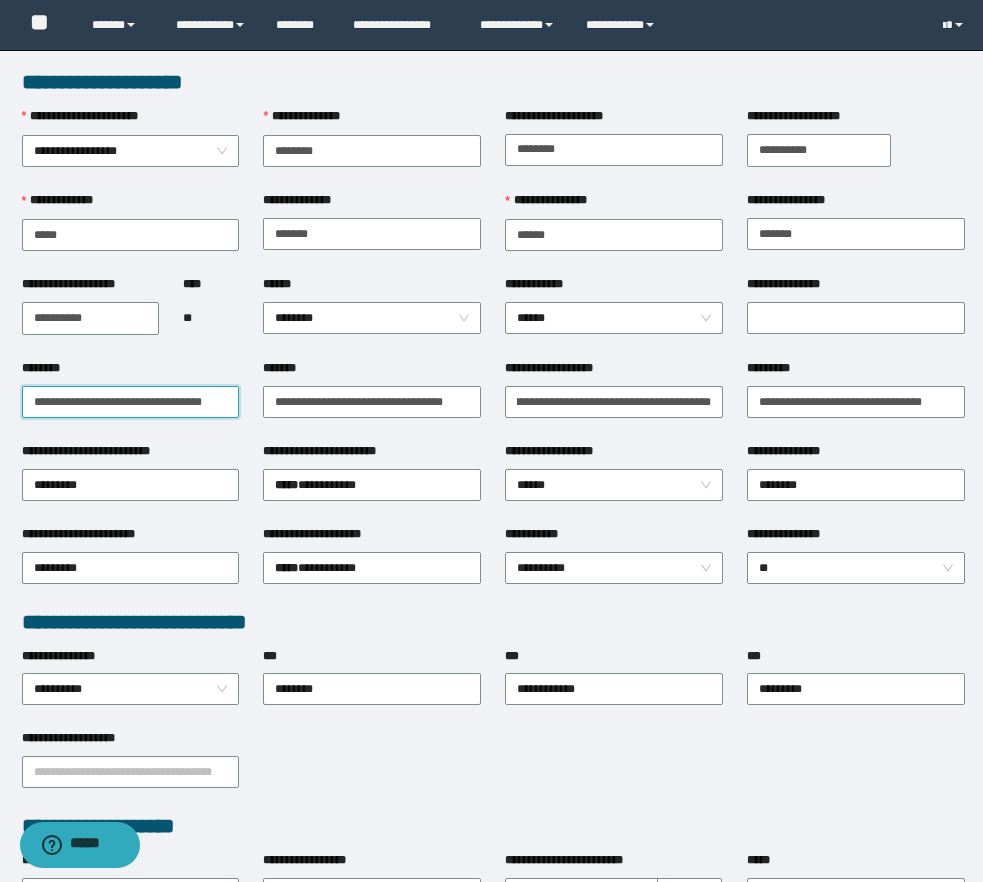 click on "**********" at bounding box center [131, 402] 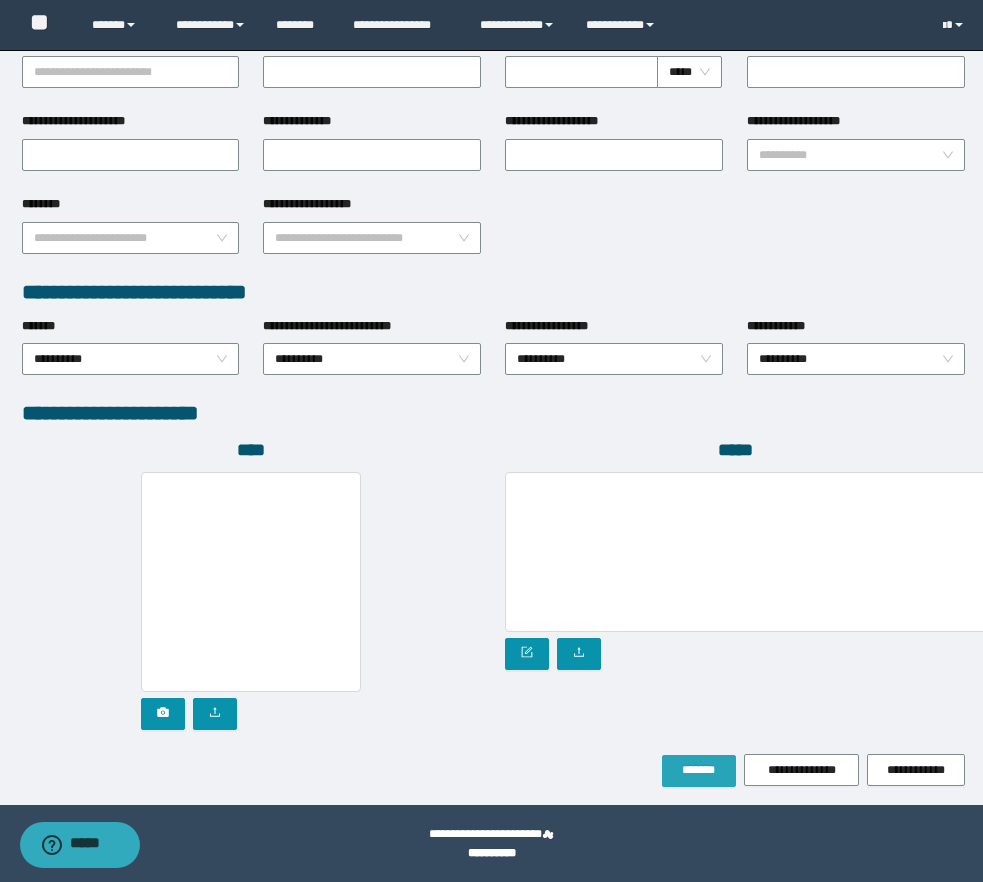 click on "*******" at bounding box center [699, 770] 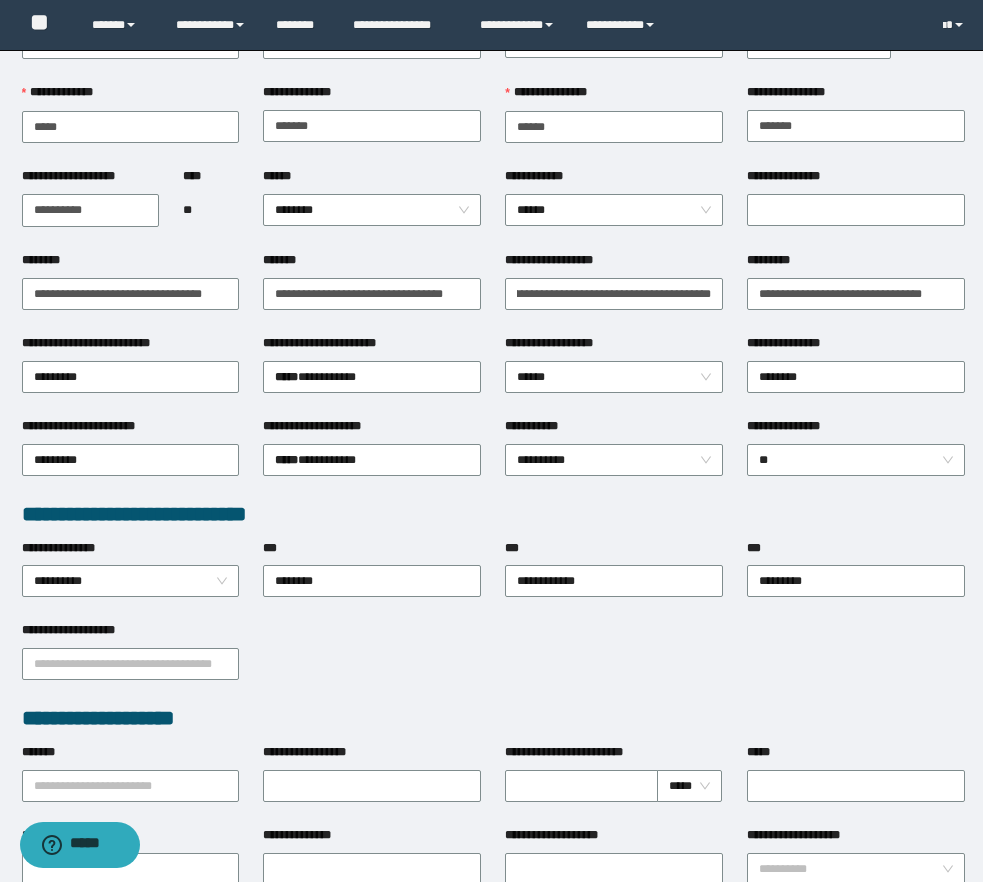 scroll, scrollTop: 0, scrollLeft: 0, axis: both 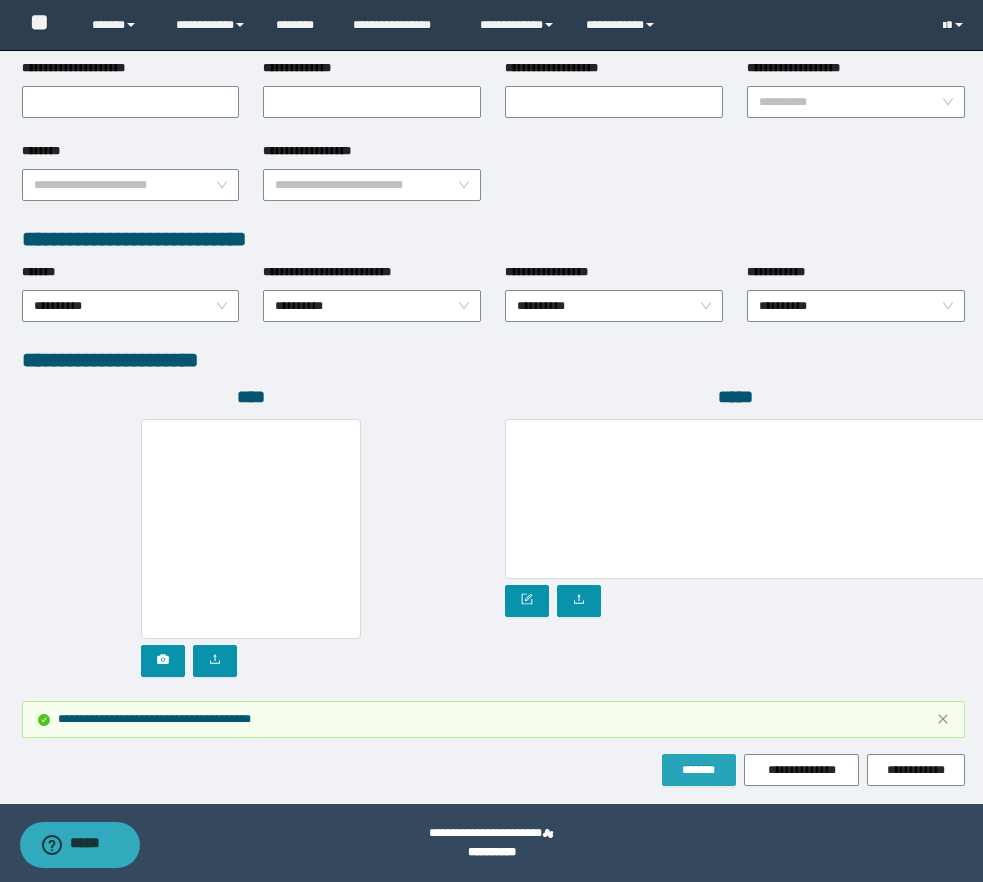 click on "*******" at bounding box center [699, 770] 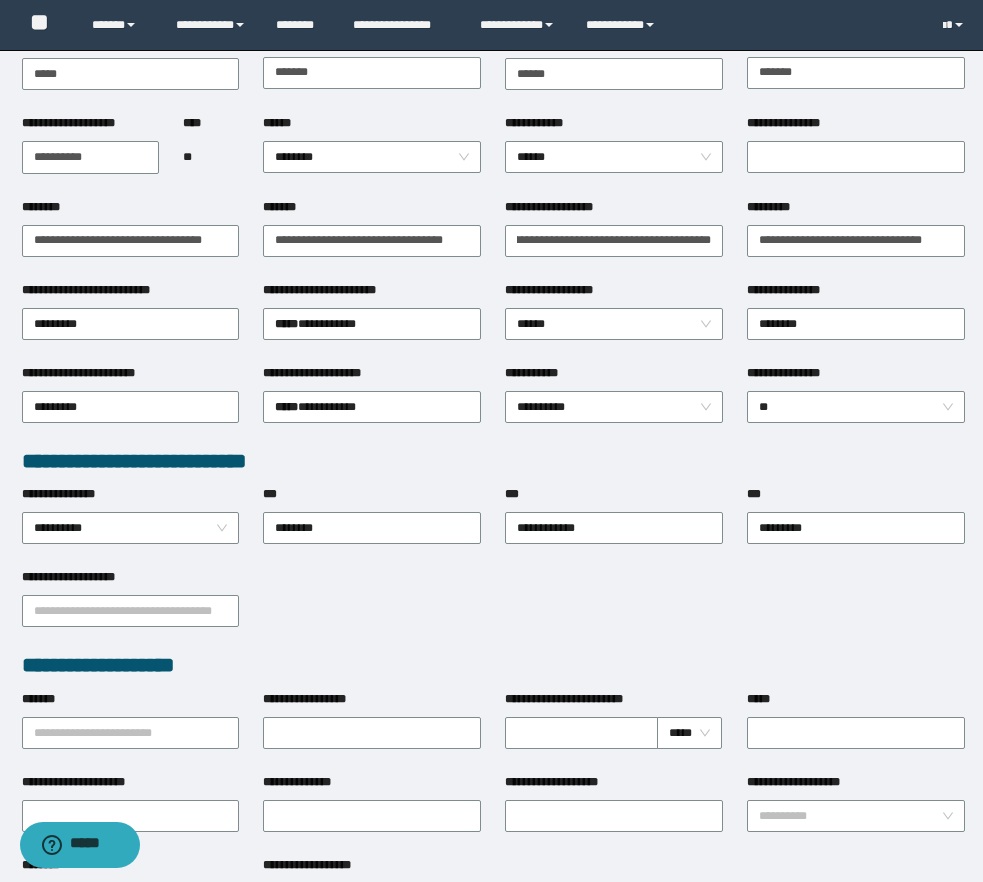 scroll, scrollTop: 0, scrollLeft: 0, axis: both 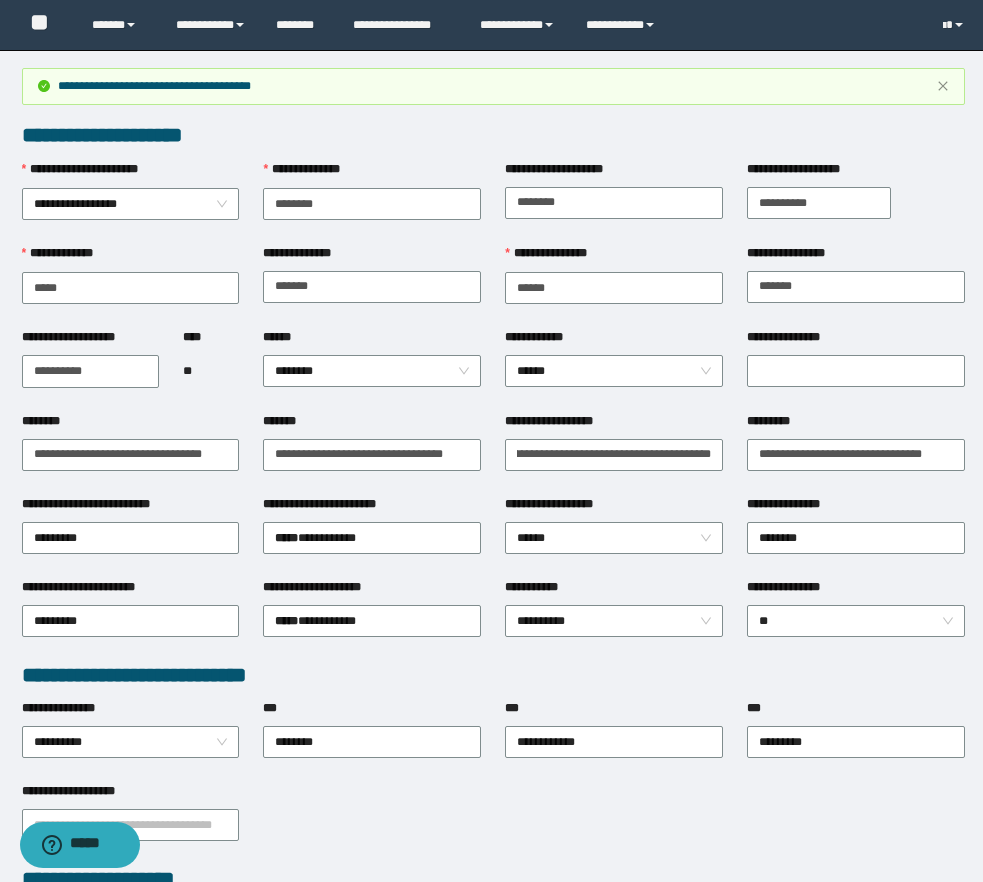 type 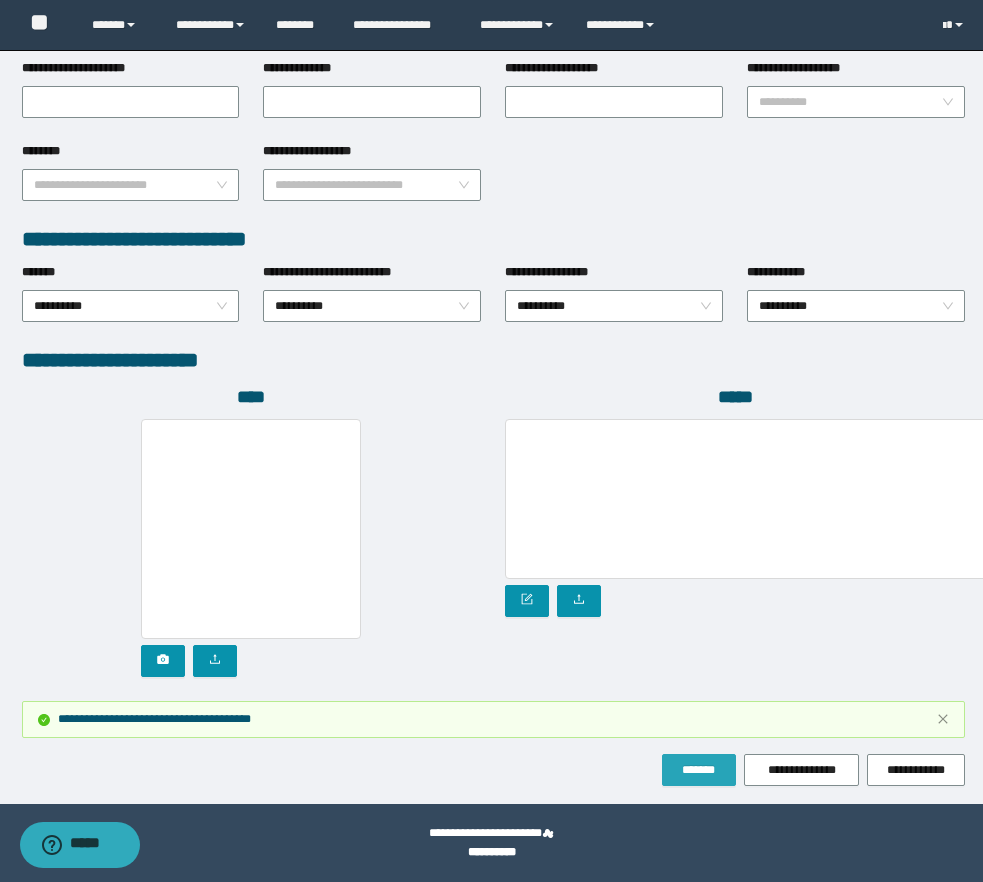 click on "*******" at bounding box center [699, 770] 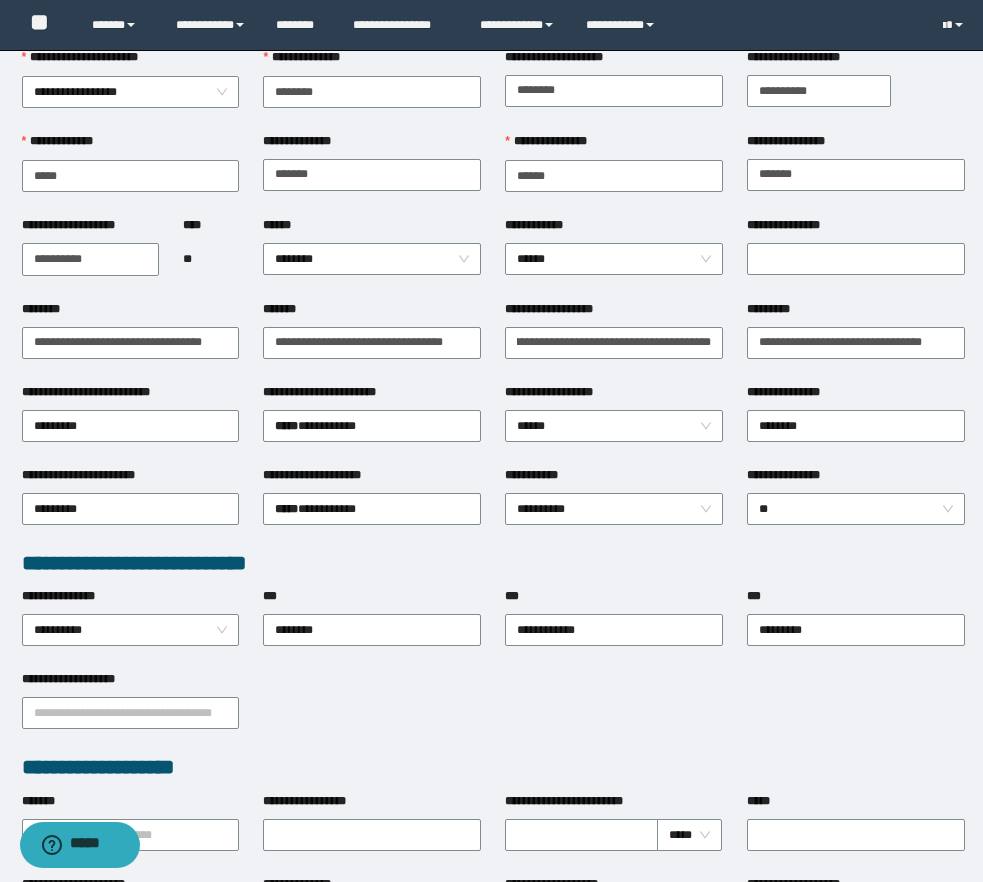 scroll, scrollTop: 0, scrollLeft: 0, axis: both 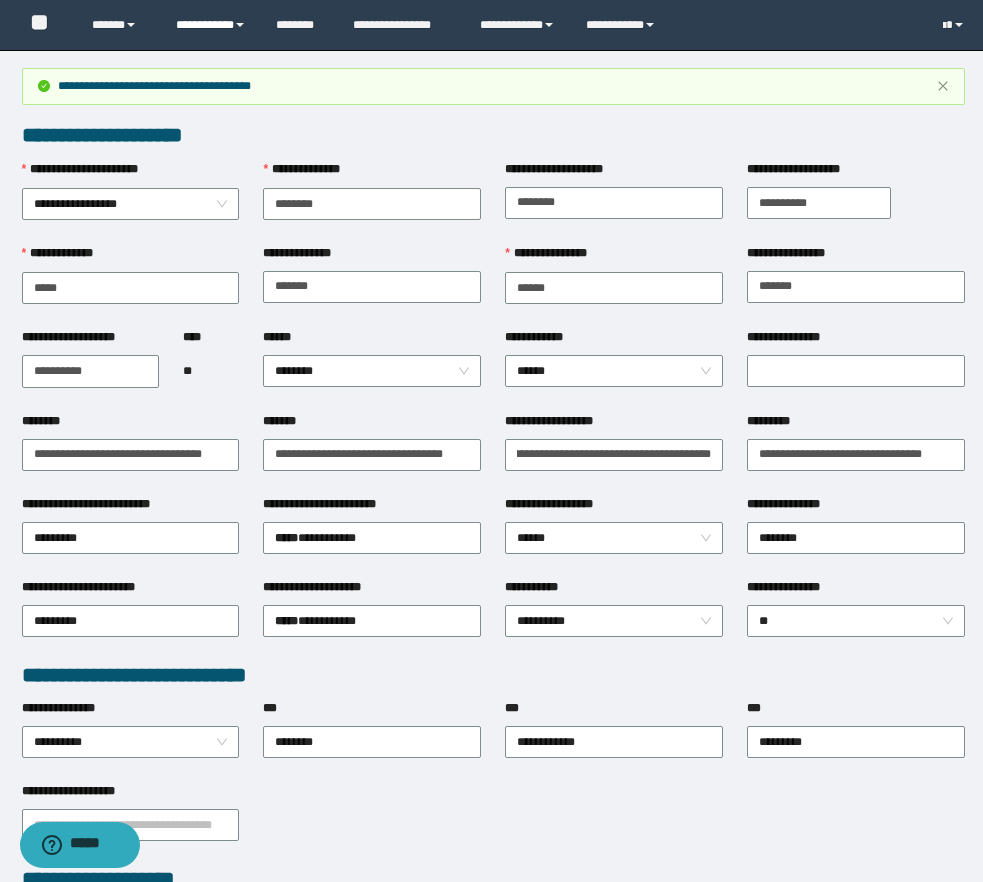 click on "**********" at bounding box center [211, 25] 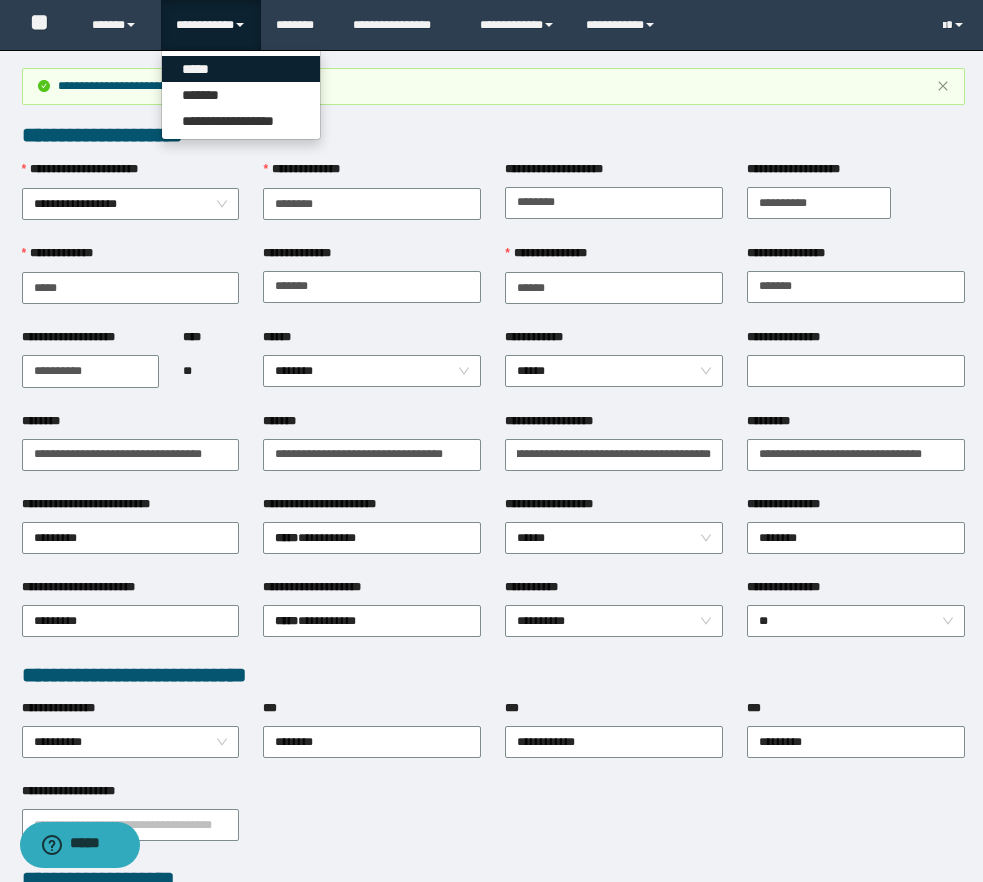 click on "*****" at bounding box center (241, 69) 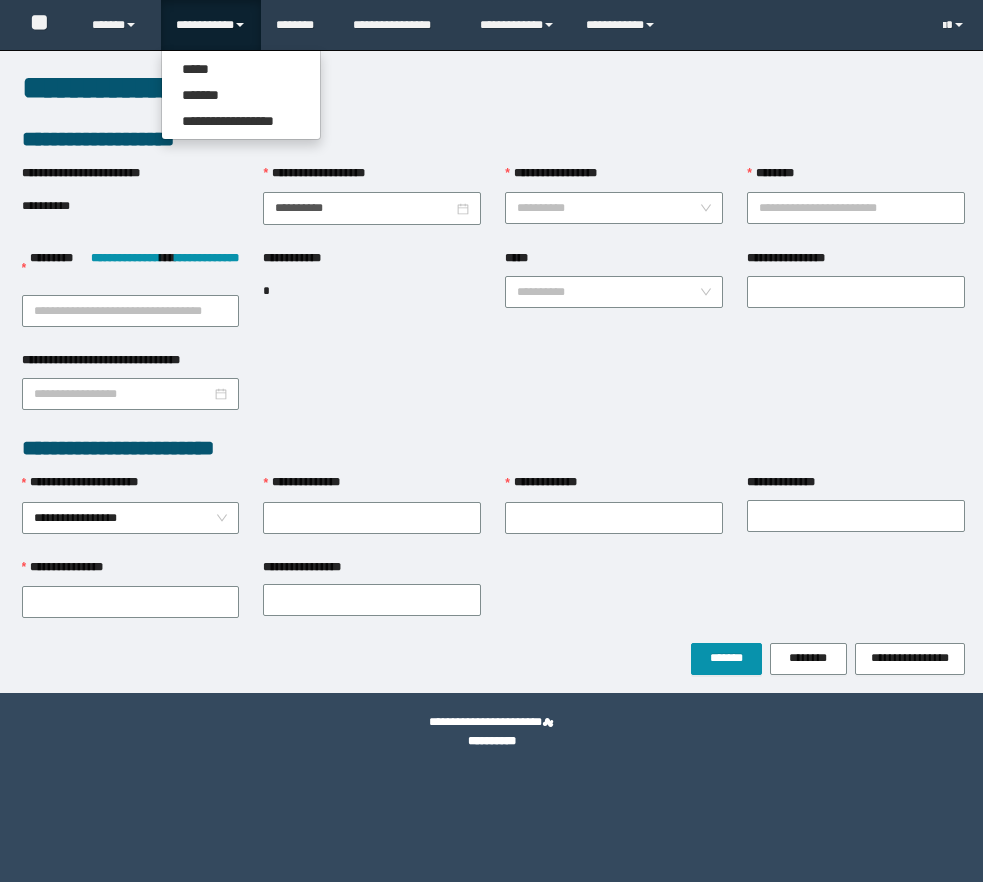 scroll, scrollTop: 0, scrollLeft: 0, axis: both 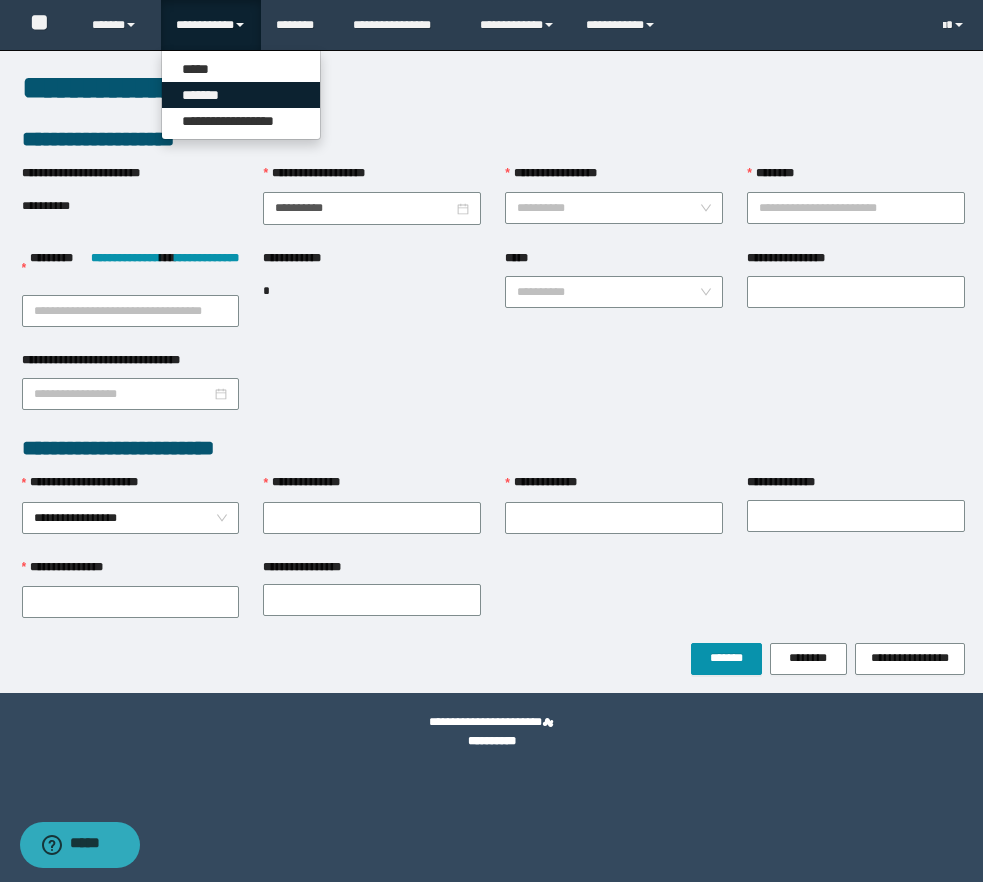 click on "*******" at bounding box center (241, 95) 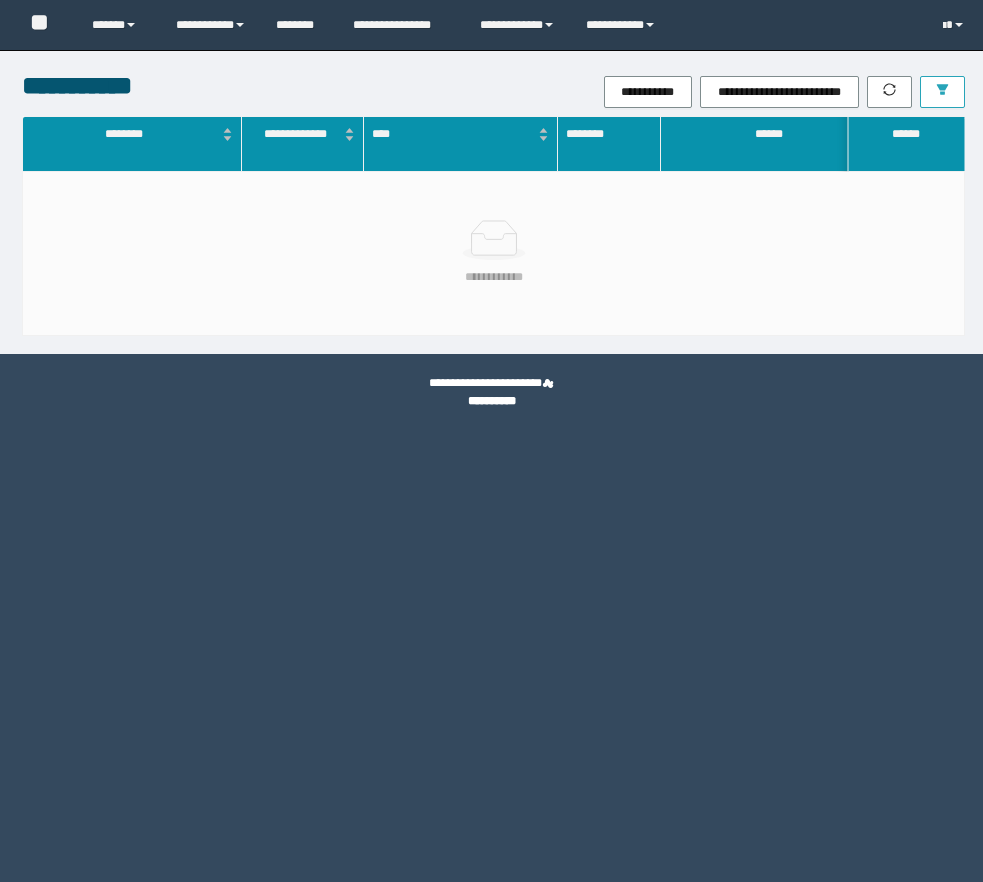 scroll, scrollTop: 0, scrollLeft: 0, axis: both 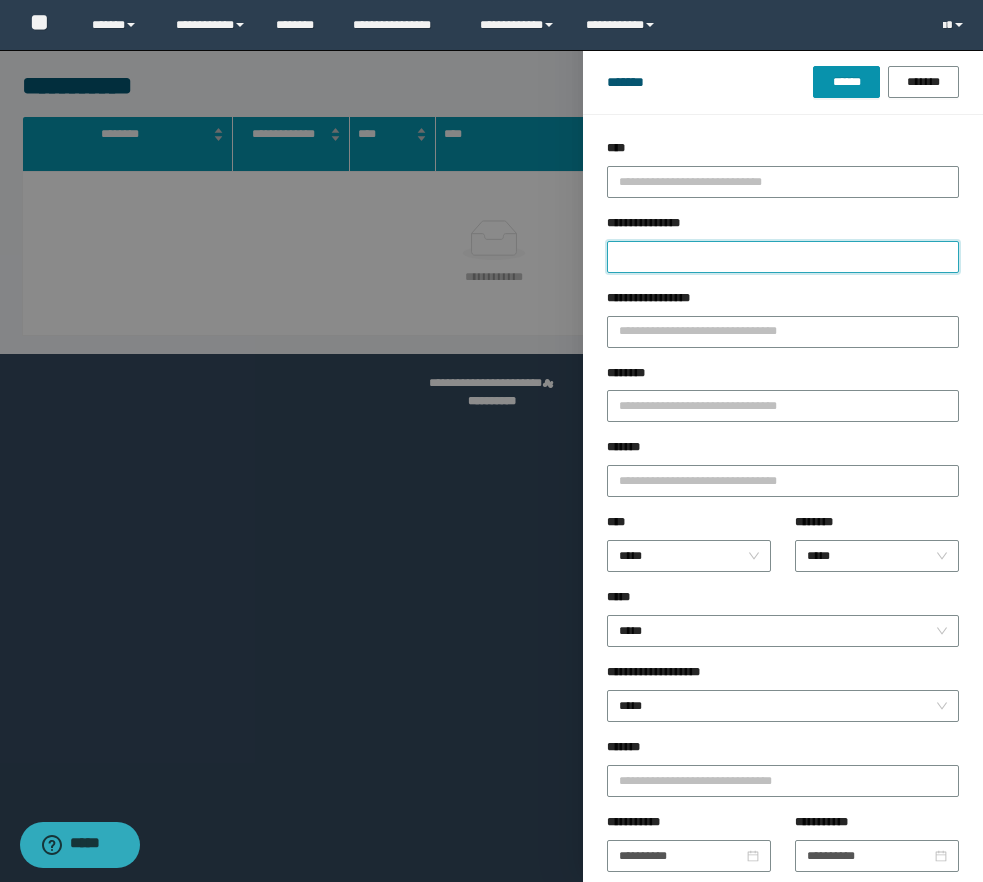 click on "**********" at bounding box center [783, 257] 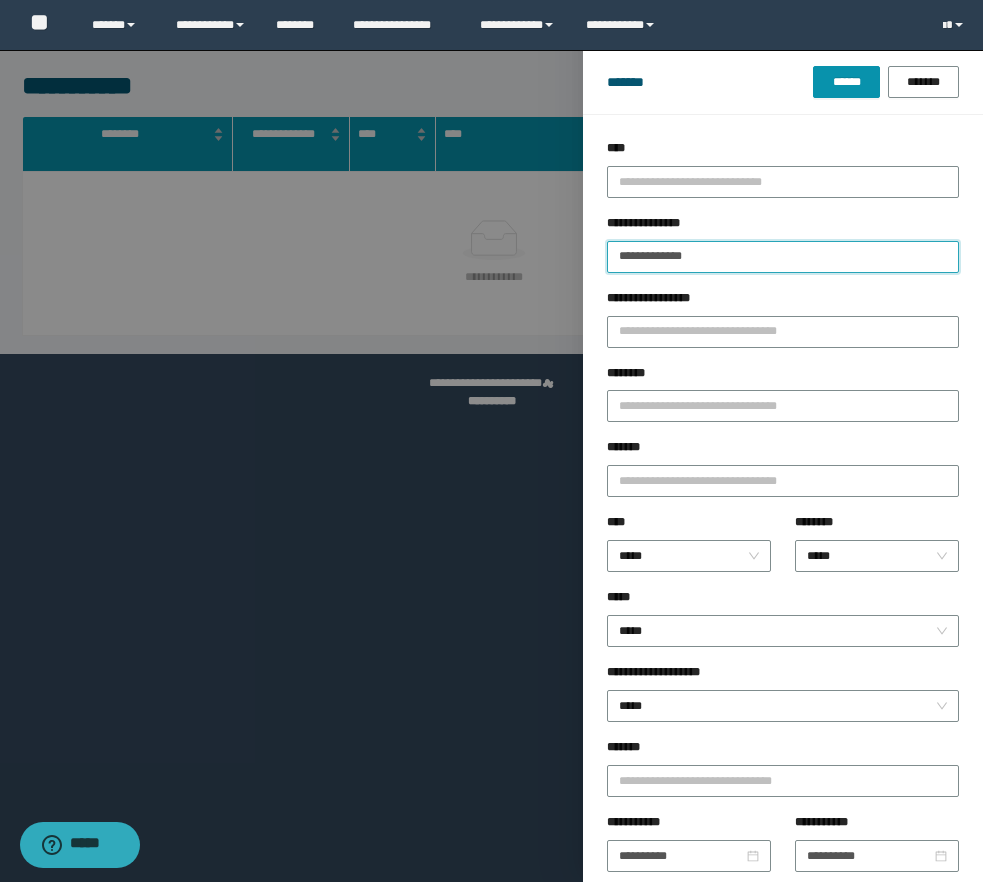 type 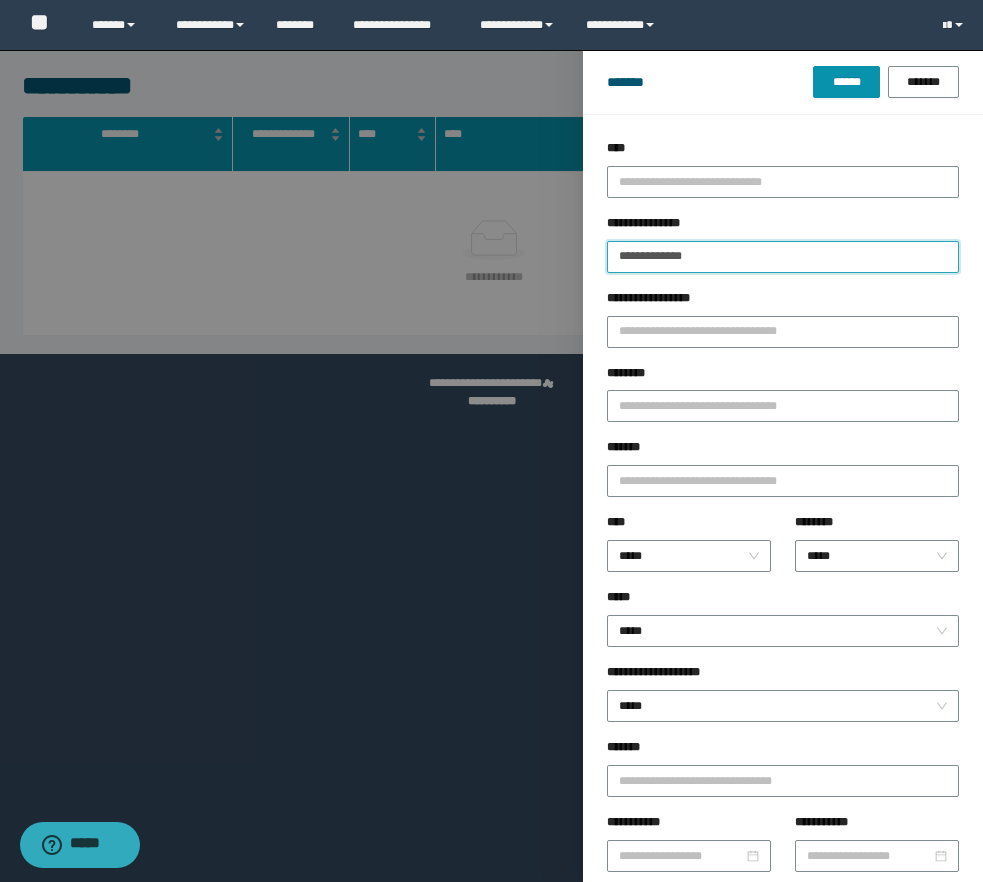 type on "**********" 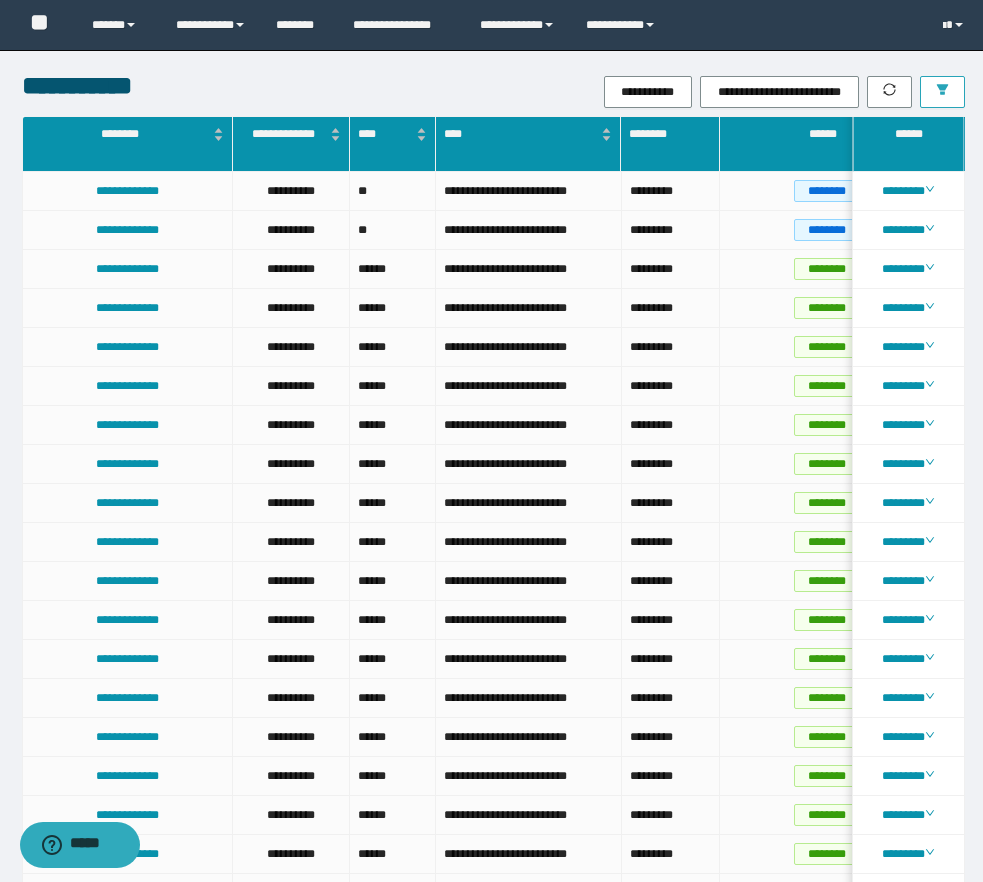 click 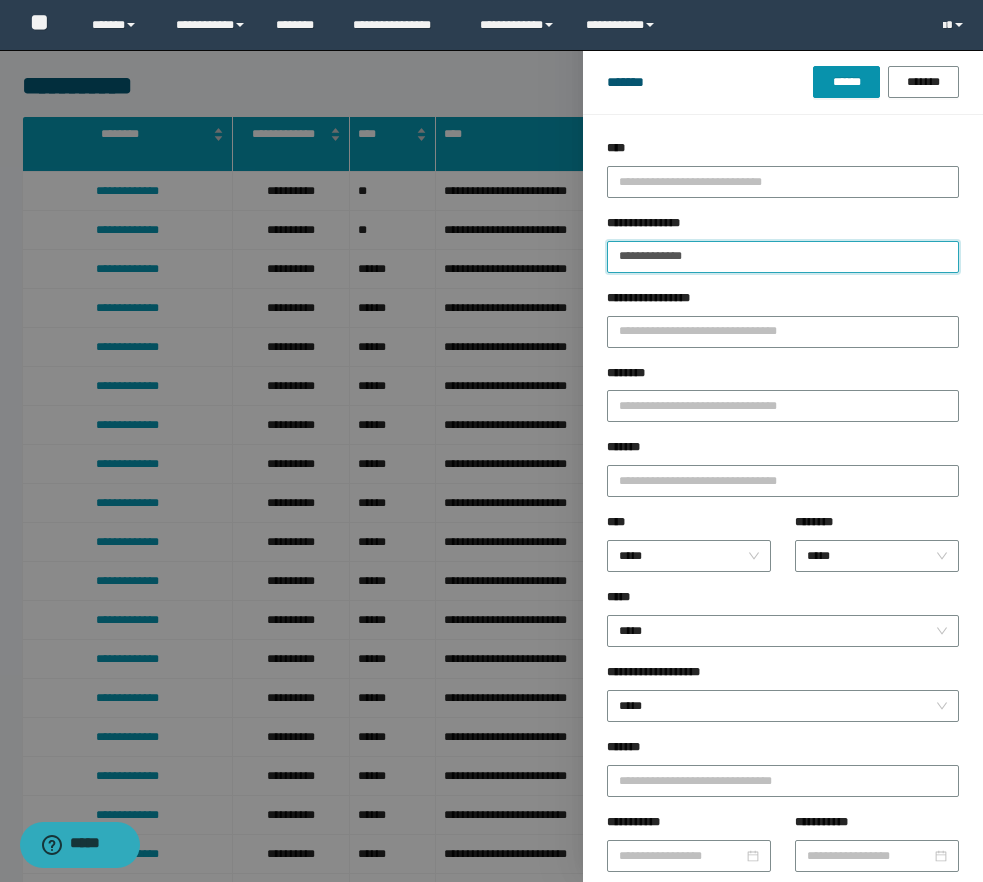 click on "**********" at bounding box center (783, 257) 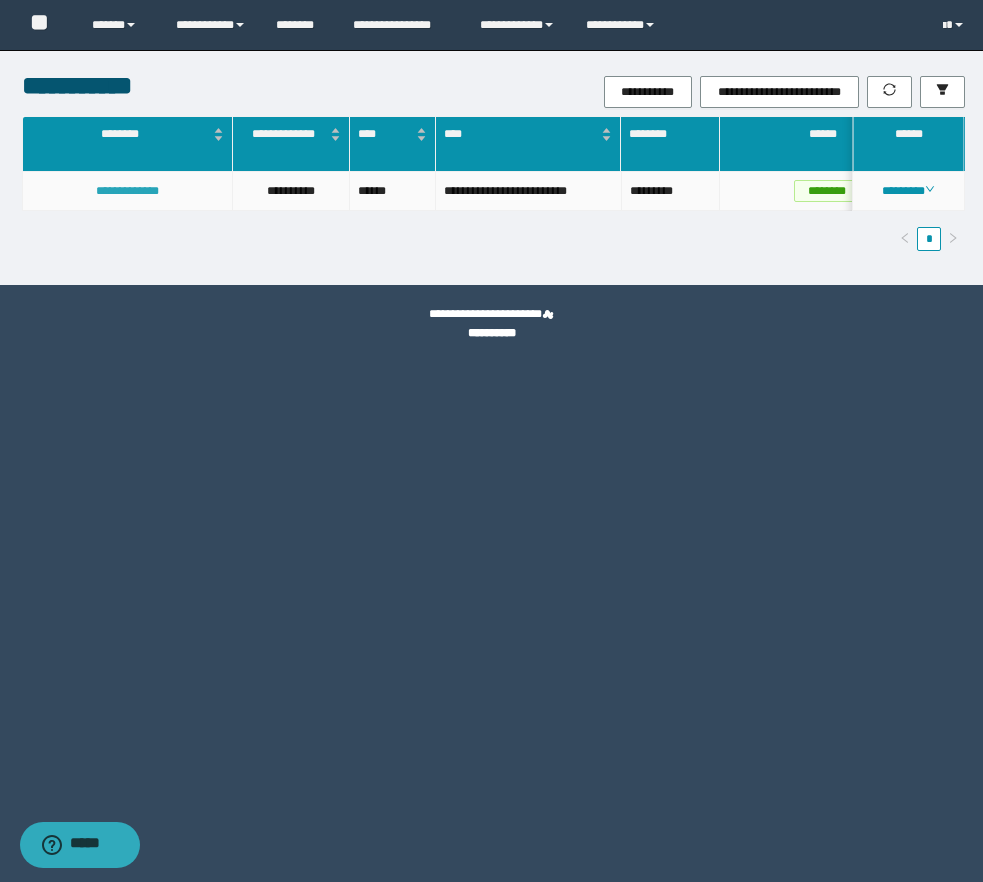click on "**********" at bounding box center [127, 191] 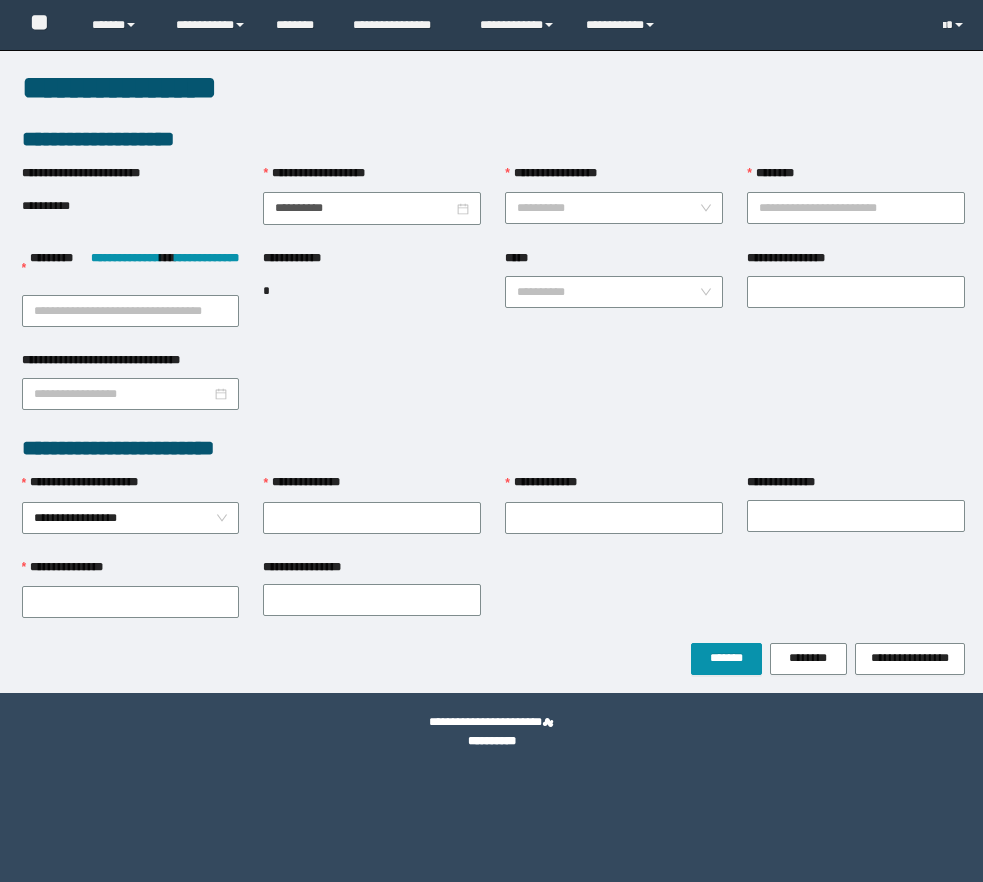 scroll, scrollTop: 0, scrollLeft: 0, axis: both 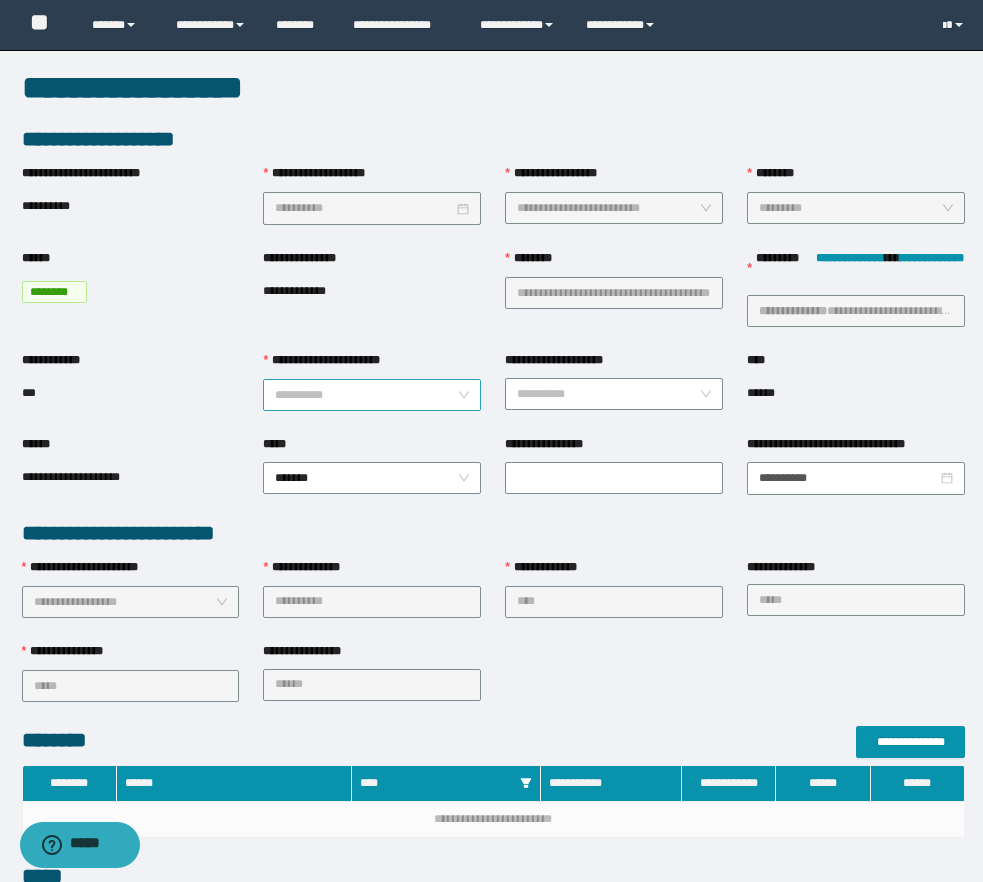 click on "**********" at bounding box center [366, 395] 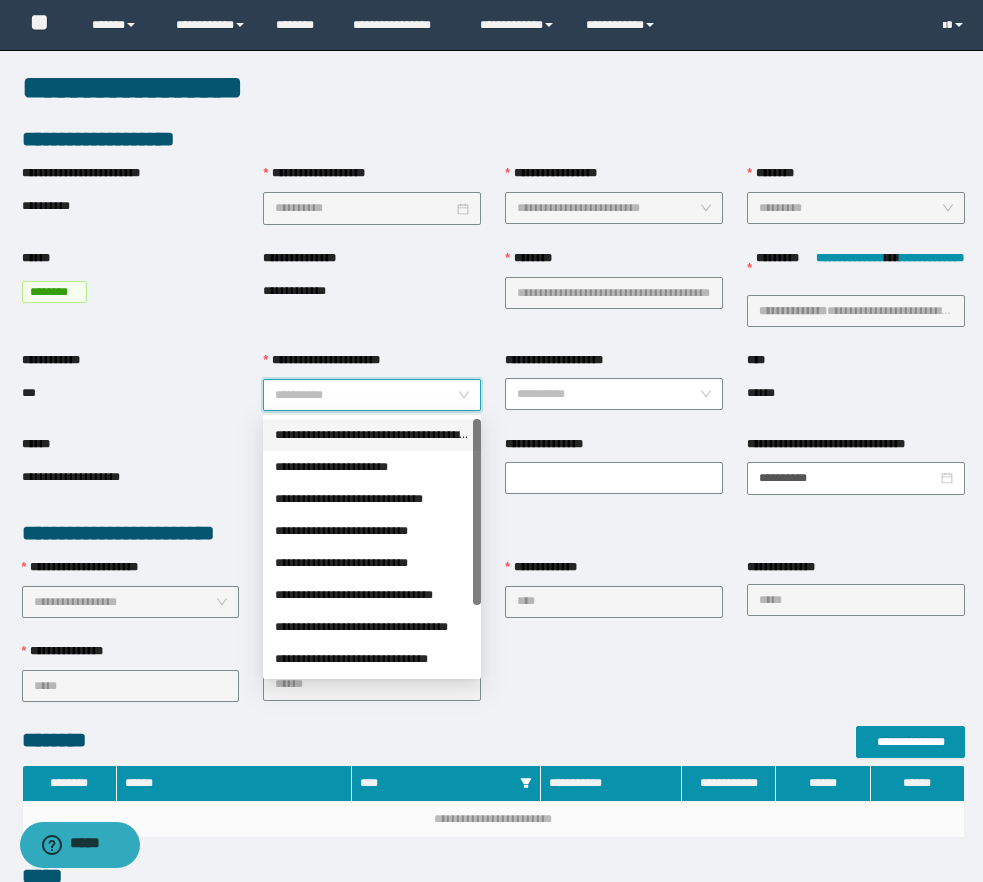 click on "**********" at bounding box center (372, 435) 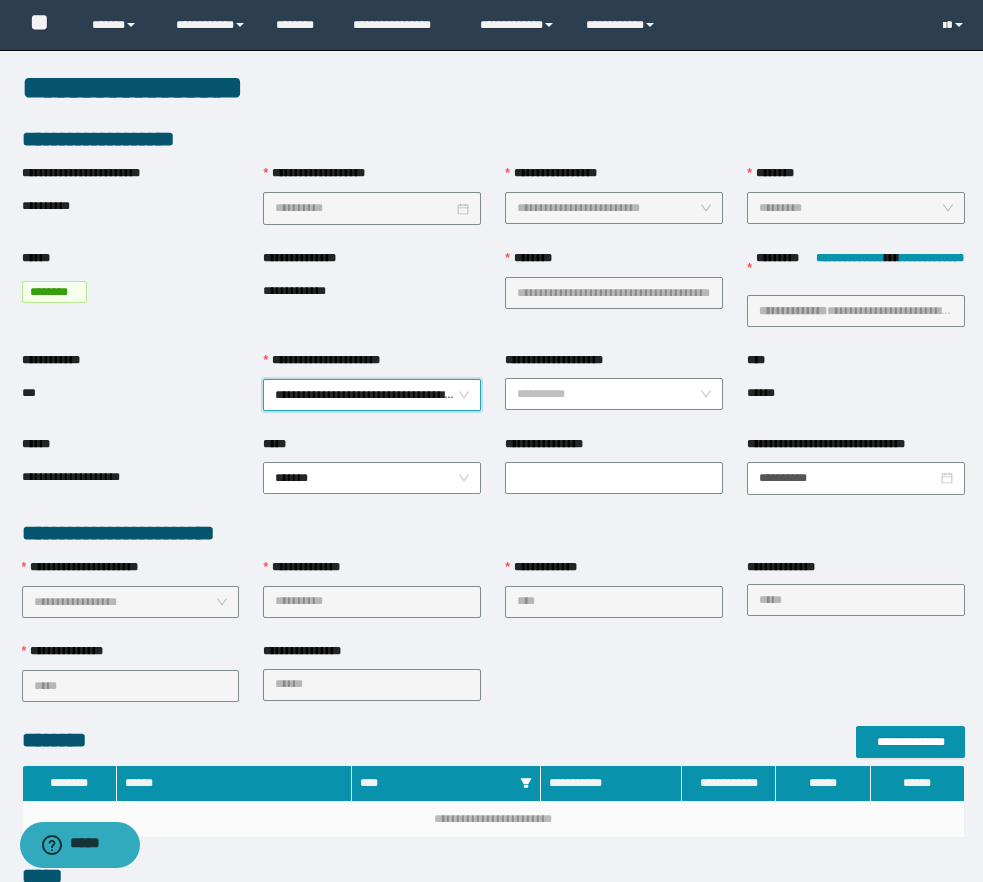 click on "**********" at bounding box center [372, 395] 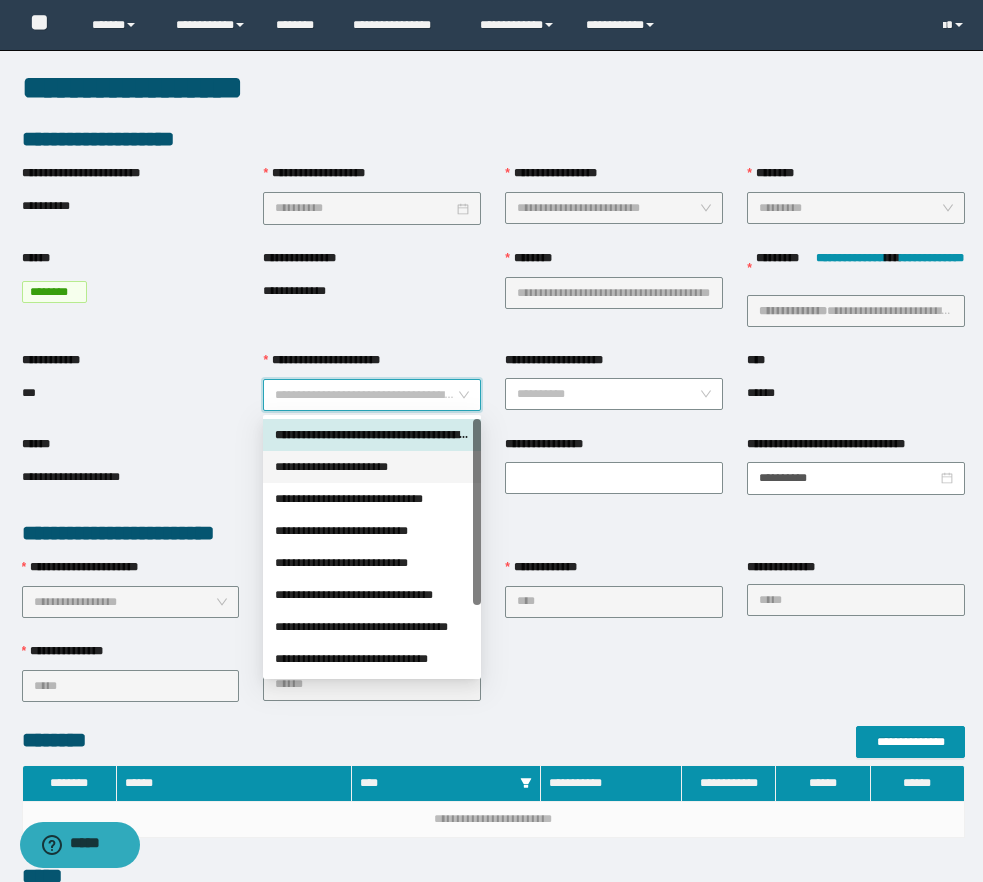 click on "**********" at bounding box center (372, 467) 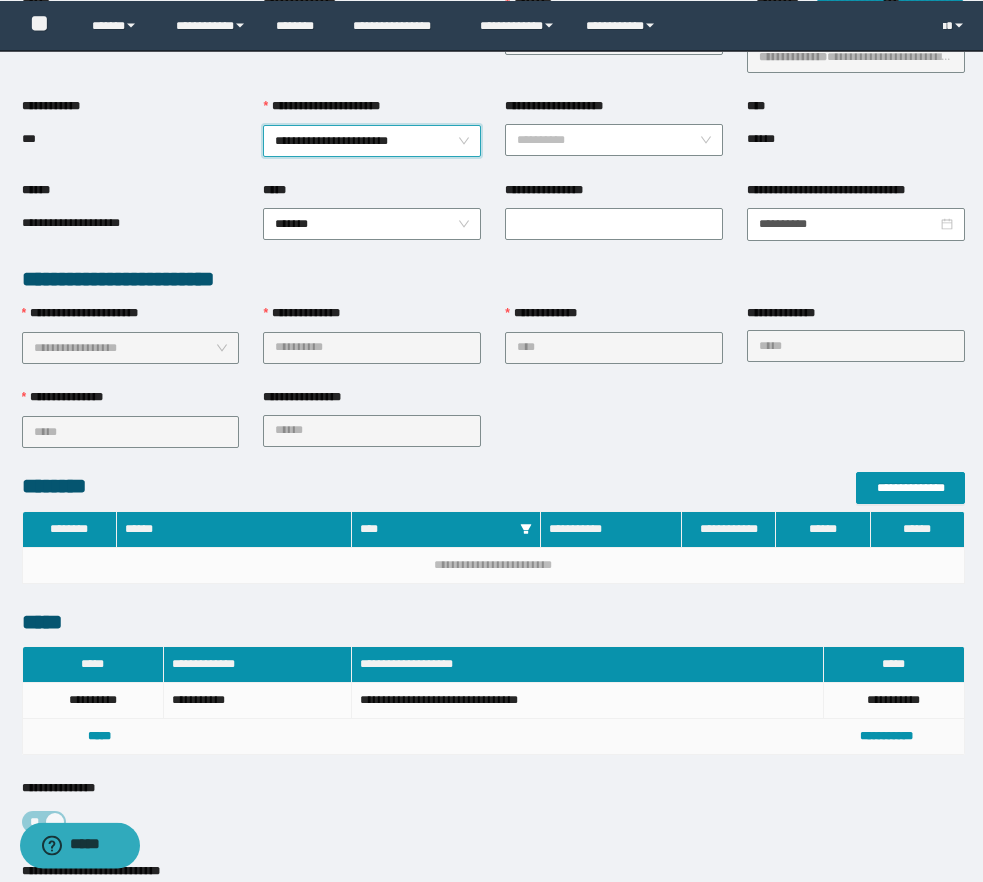 scroll, scrollTop: 560, scrollLeft: 0, axis: vertical 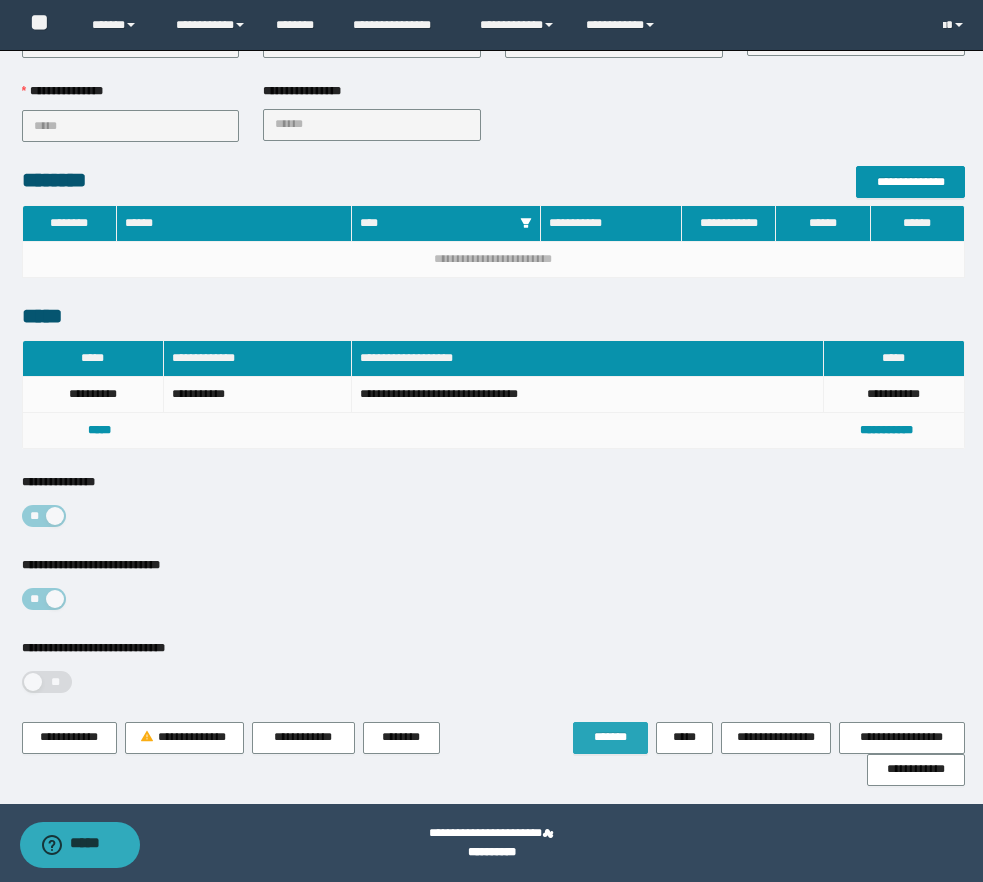 click on "*******" at bounding box center [610, 738] 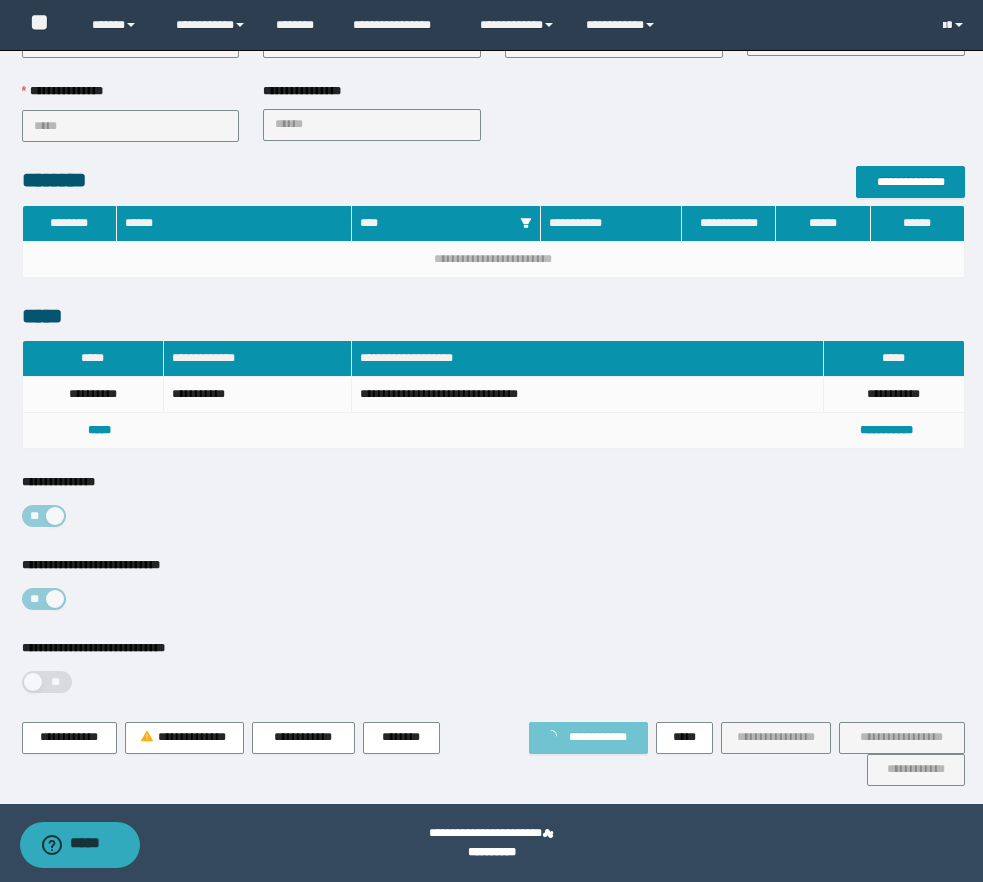 scroll, scrollTop: 0, scrollLeft: 0, axis: both 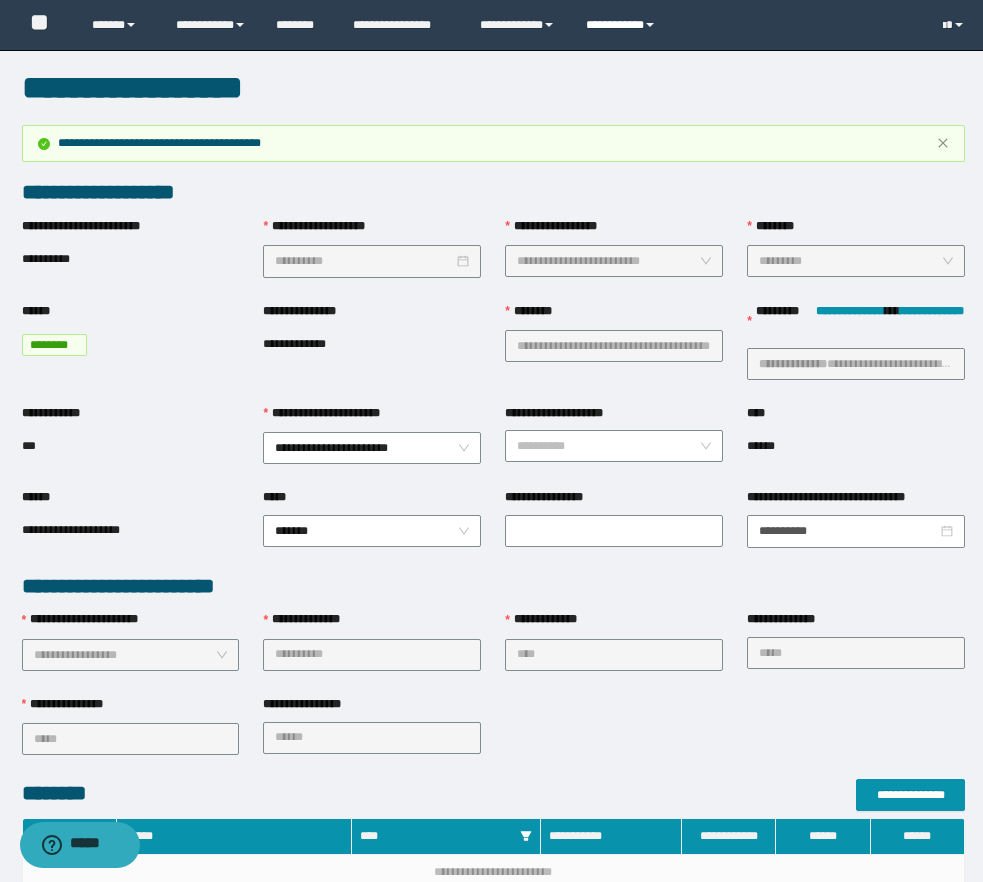 click on "**********" at bounding box center [623, 25] 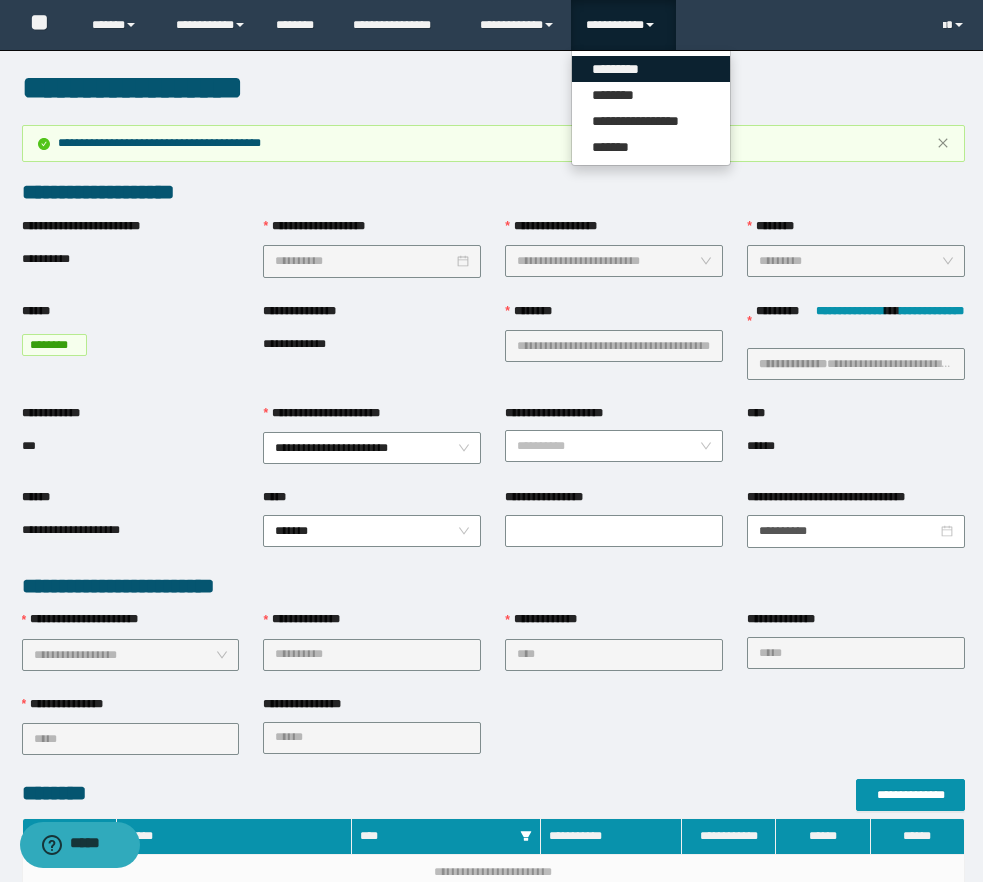 click on "*********" at bounding box center [651, 69] 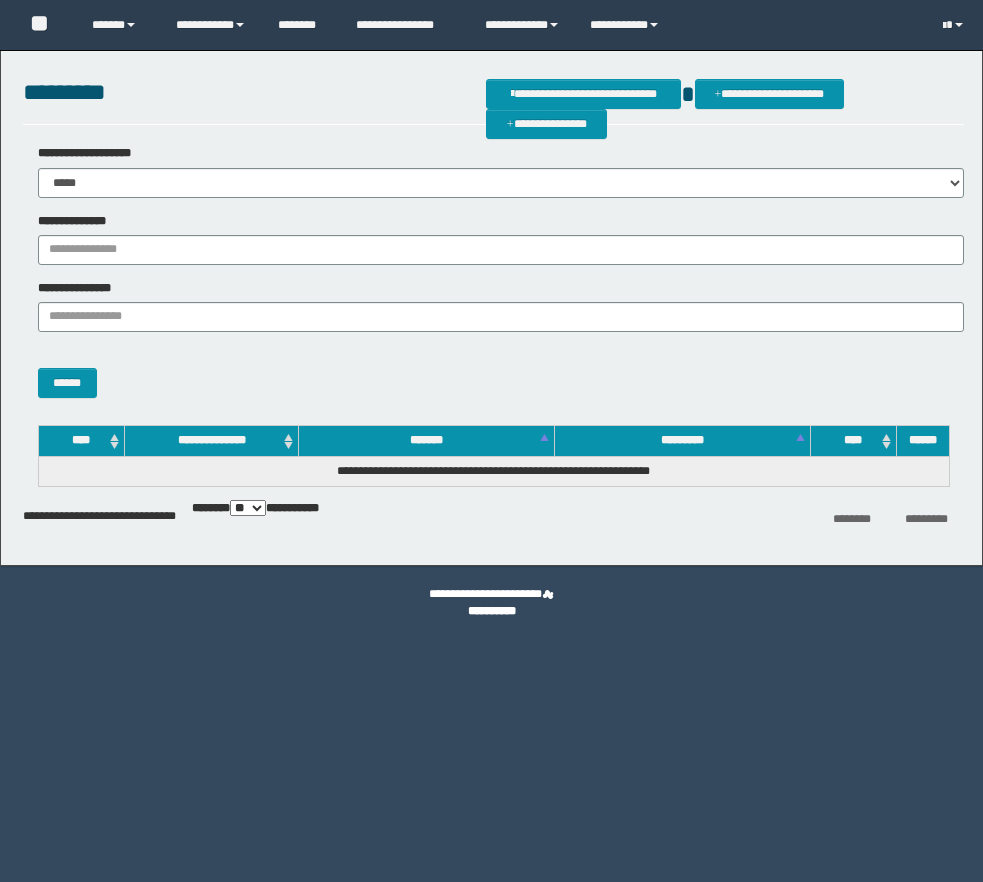 scroll, scrollTop: 0, scrollLeft: 0, axis: both 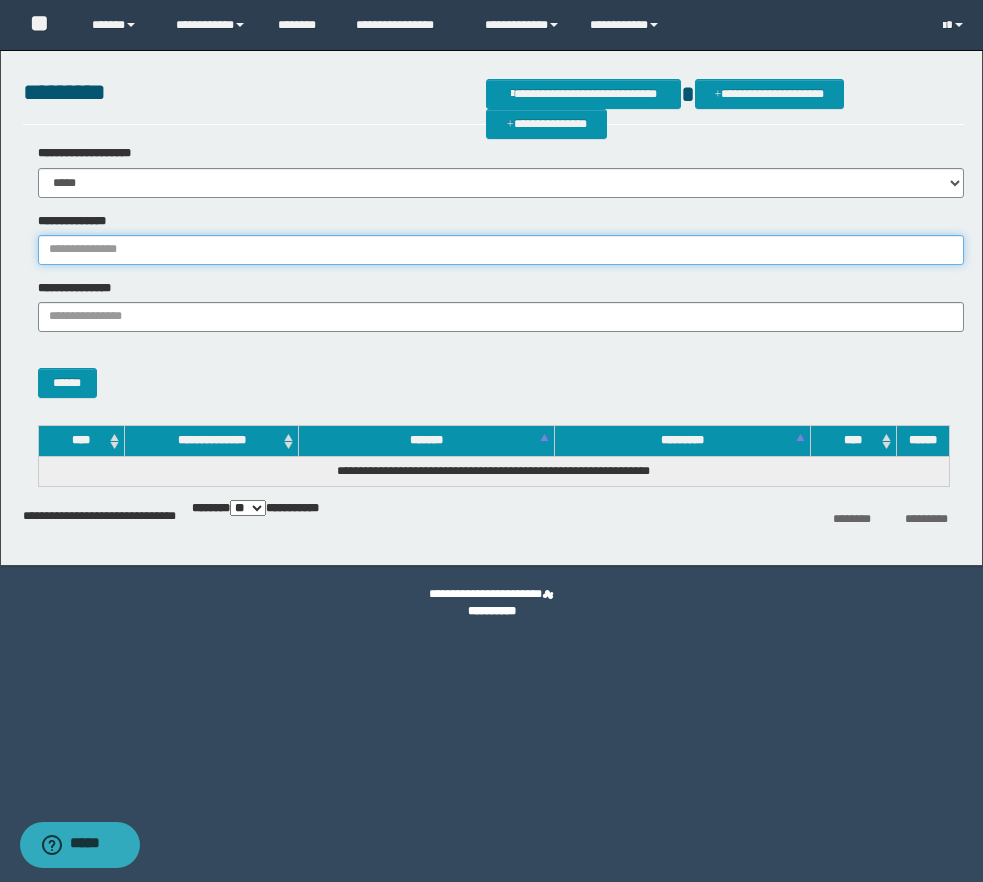 click on "**********" at bounding box center [501, 250] 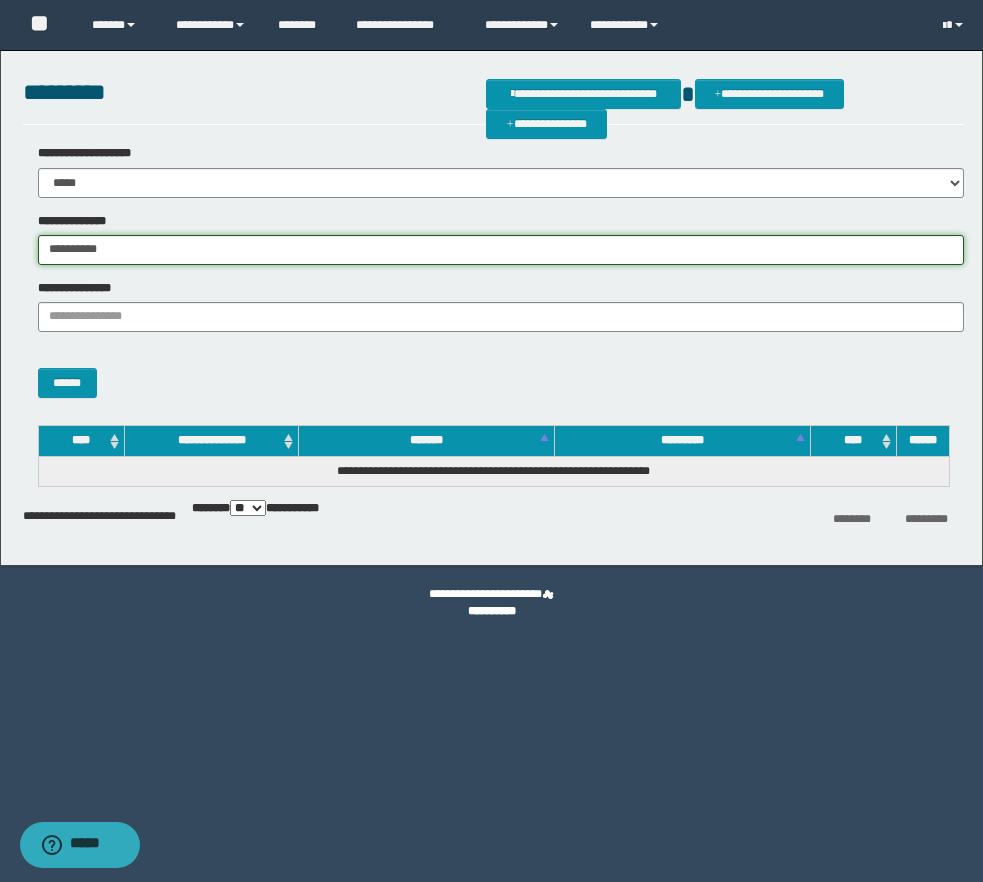 type on "**********" 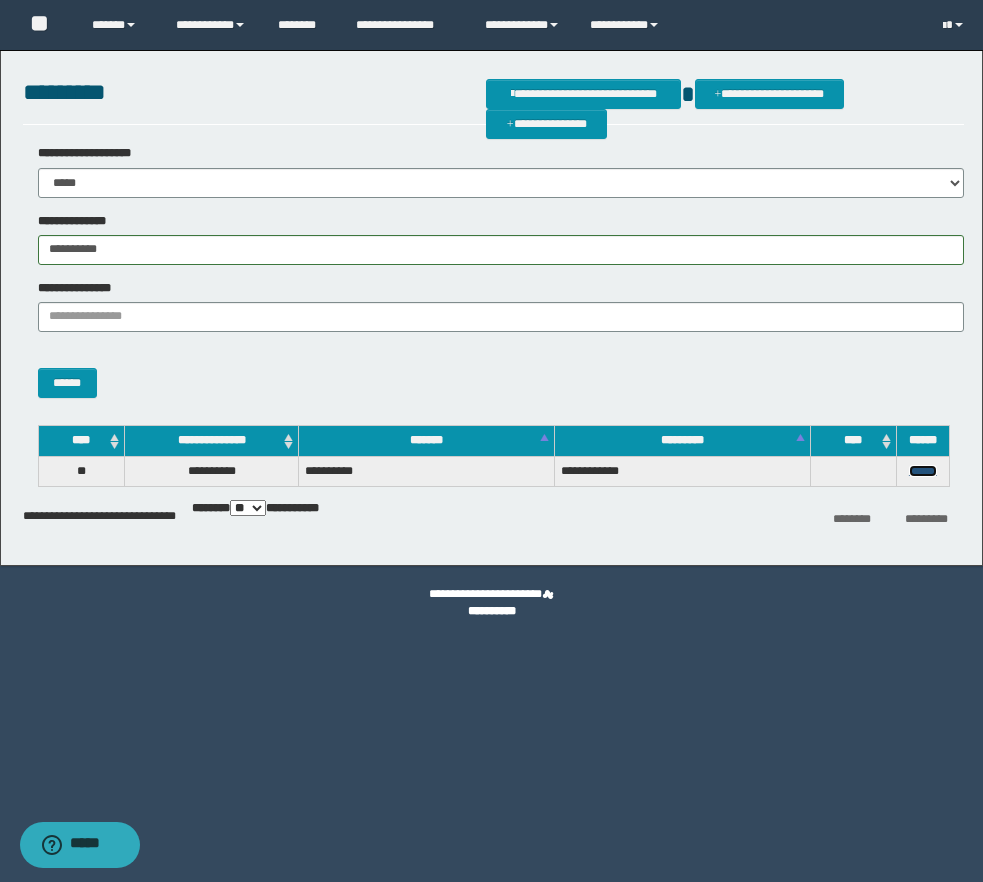 click on "******" at bounding box center (923, 471) 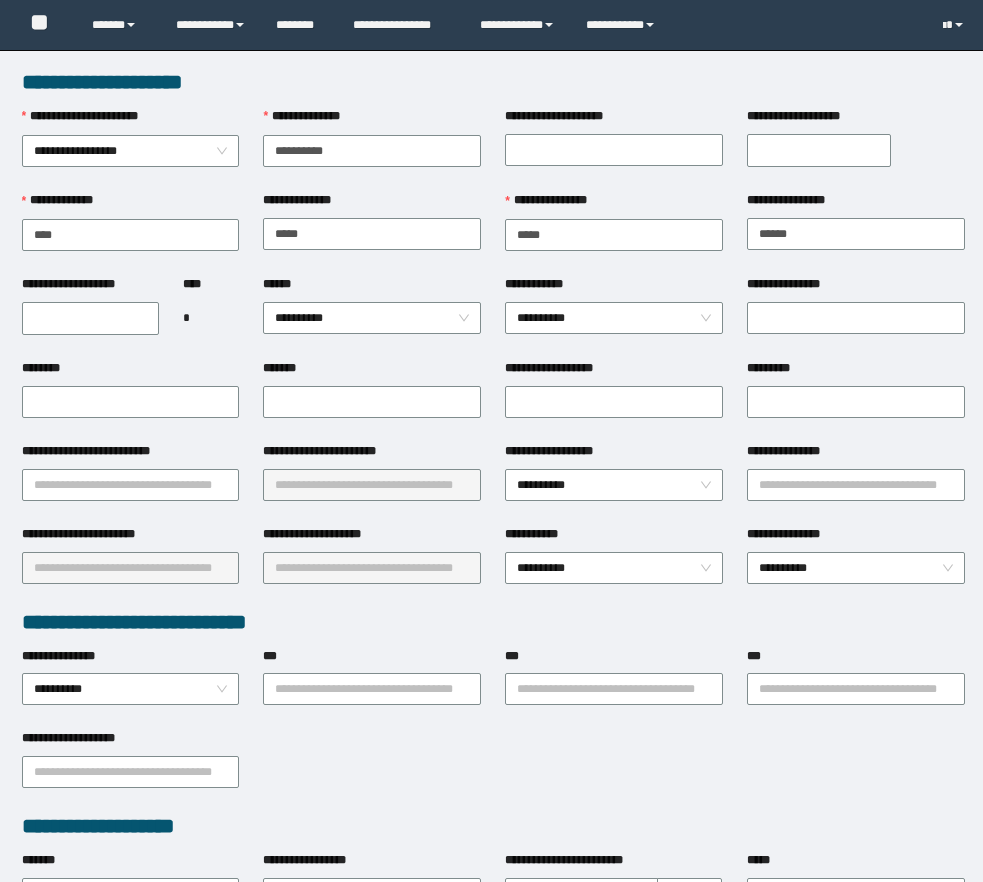 scroll, scrollTop: 0, scrollLeft: 0, axis: both 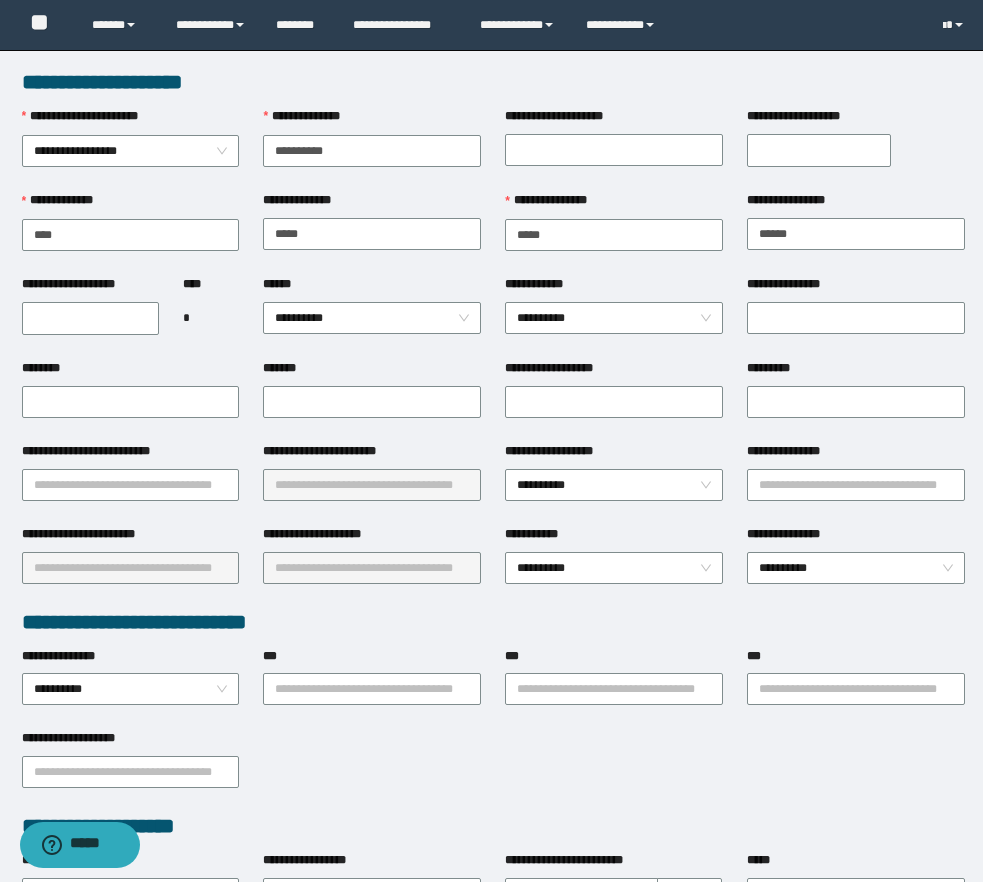 click on "**********" at bounding box center [90, 318] 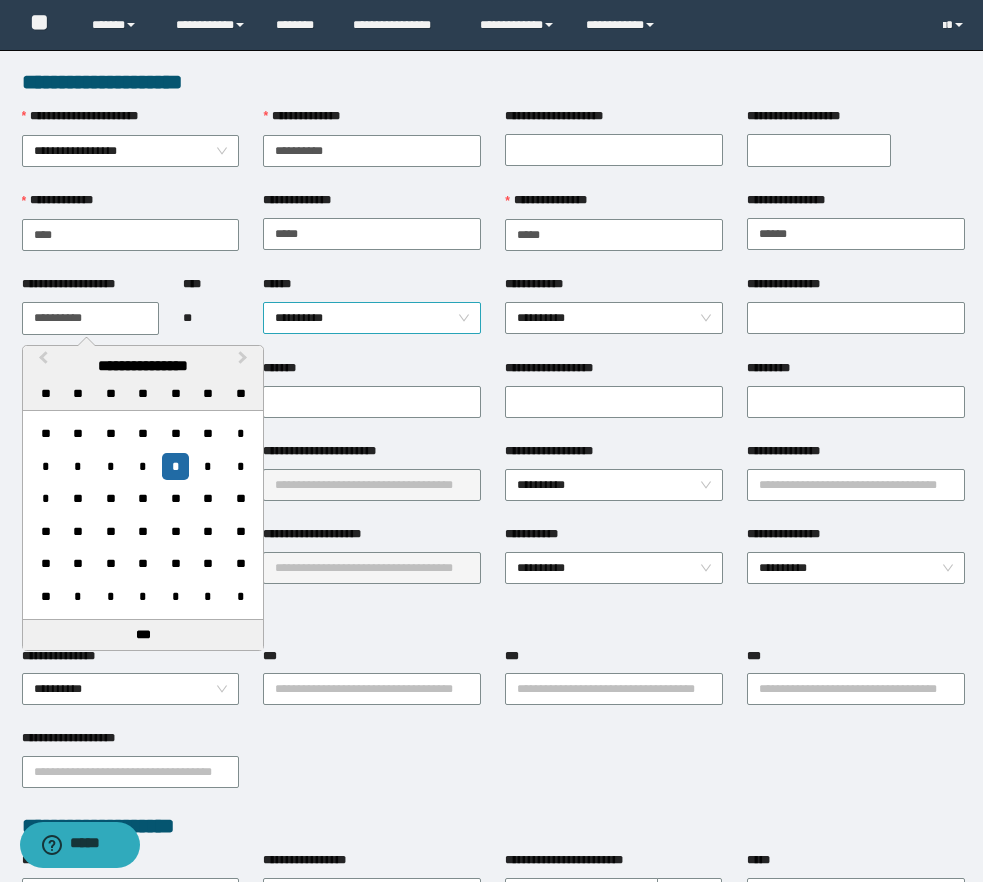 type on "**********" 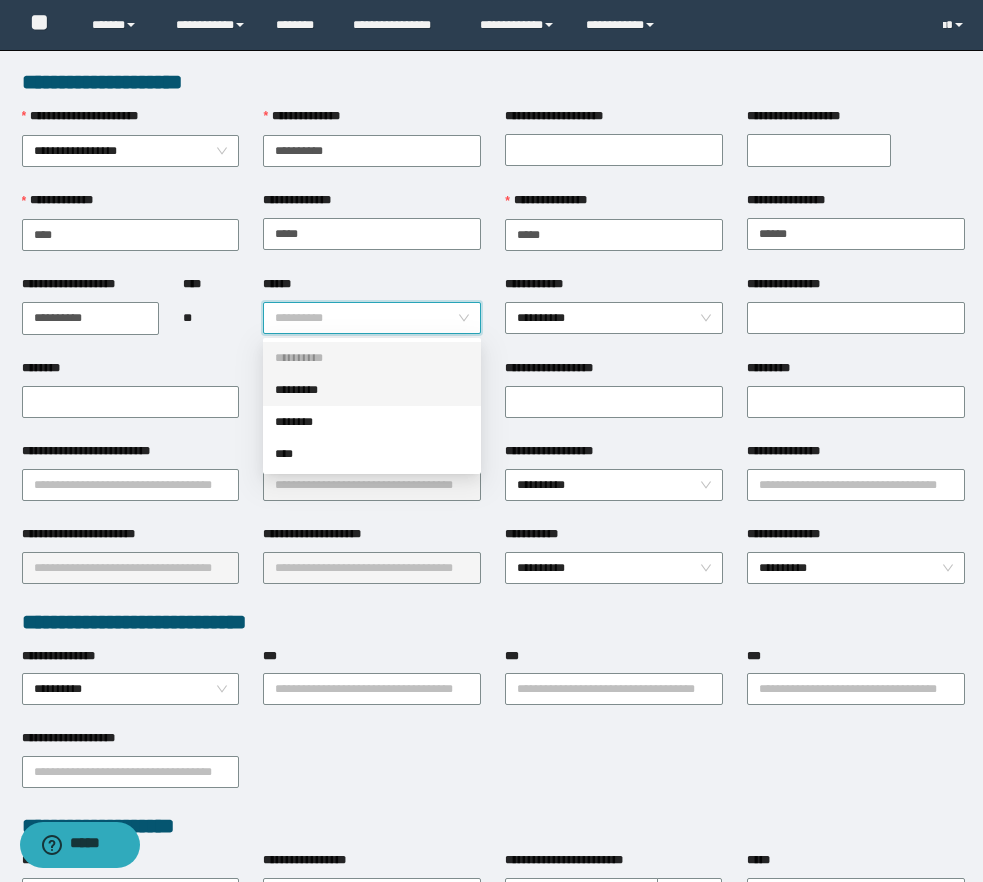 click on "*********" at bounding box center [372, 390] 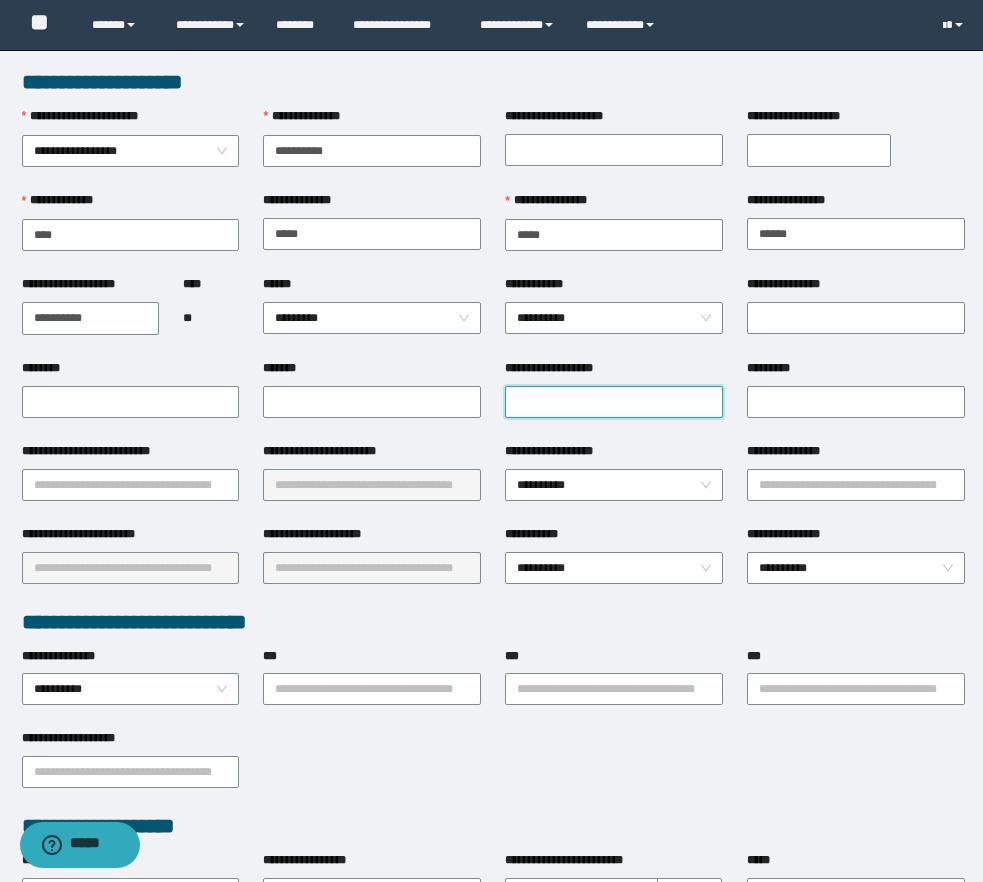 click on "**********" at bounding box center (614, 402) 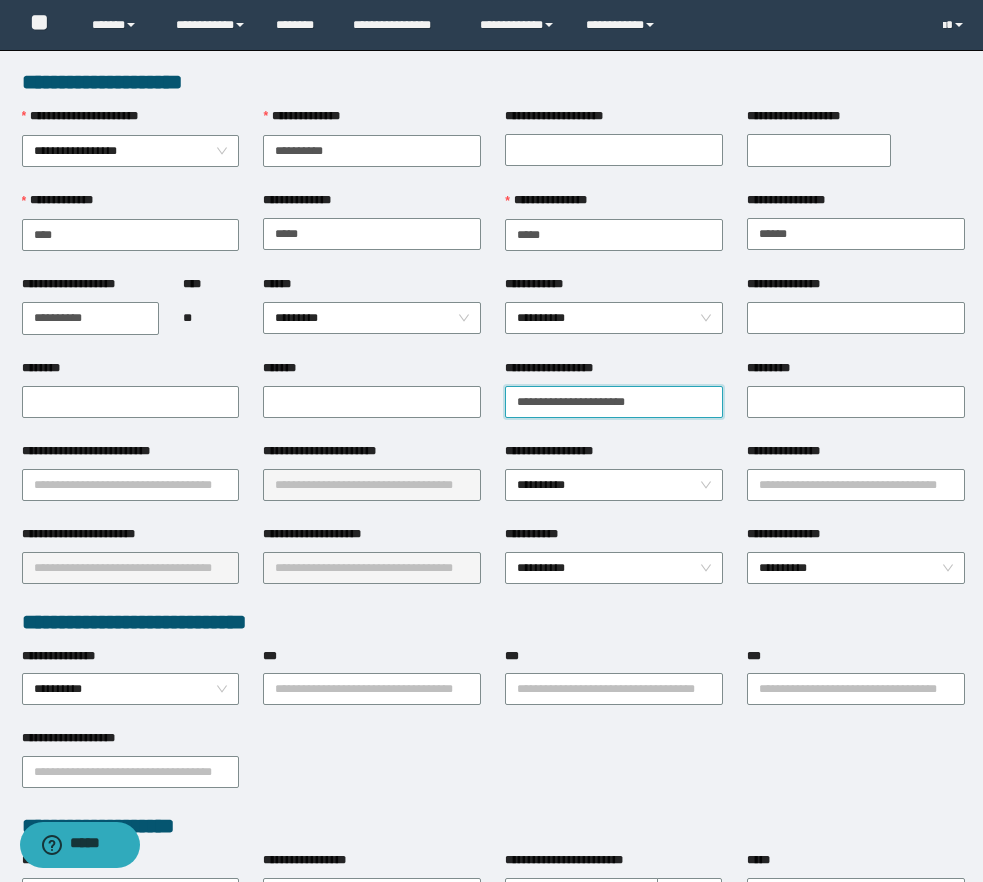 click on "**********" at bounding box center (614, 402) 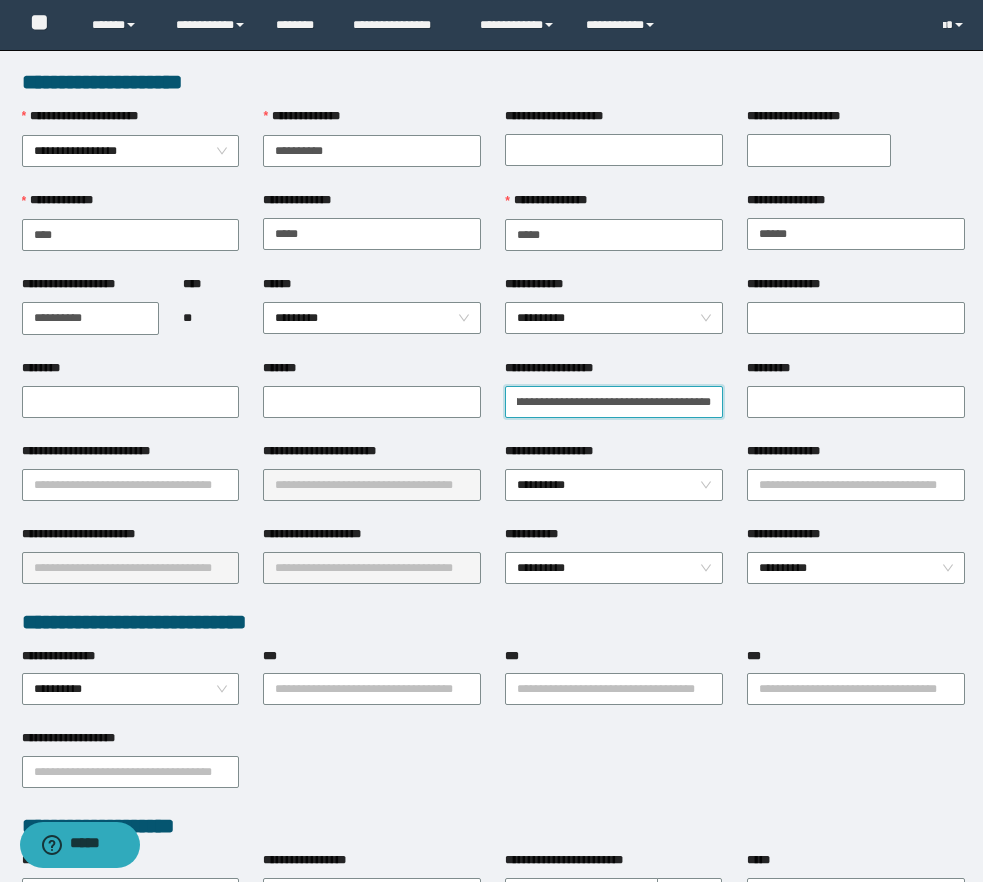 scroll, scrollTop: 0, scrollLeft: 92, axis: horizontal 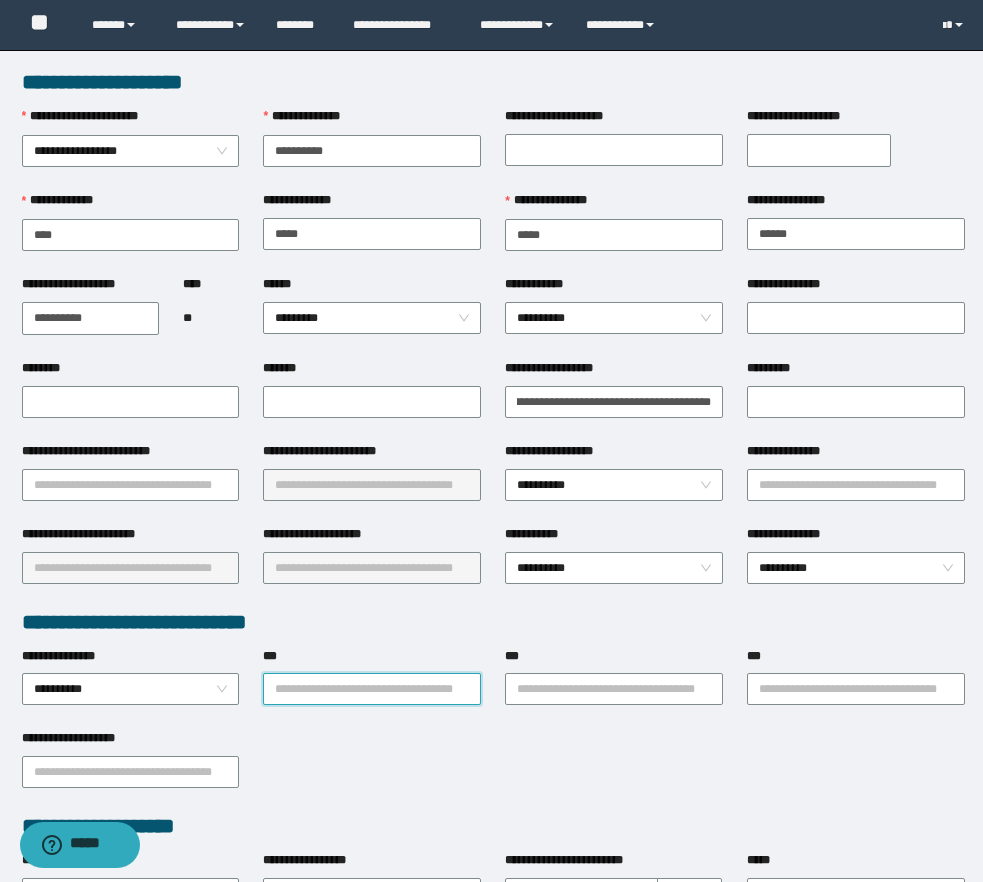 click on "***" at bounding box center [372, 689] 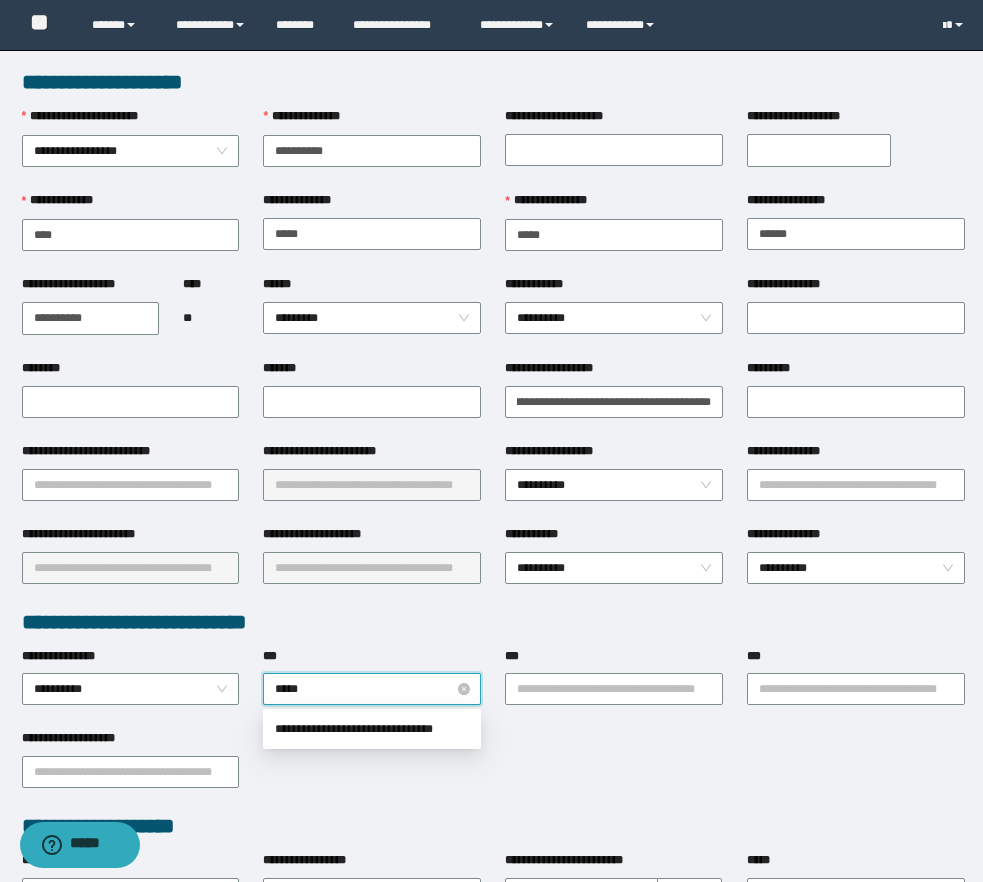 type on "******" 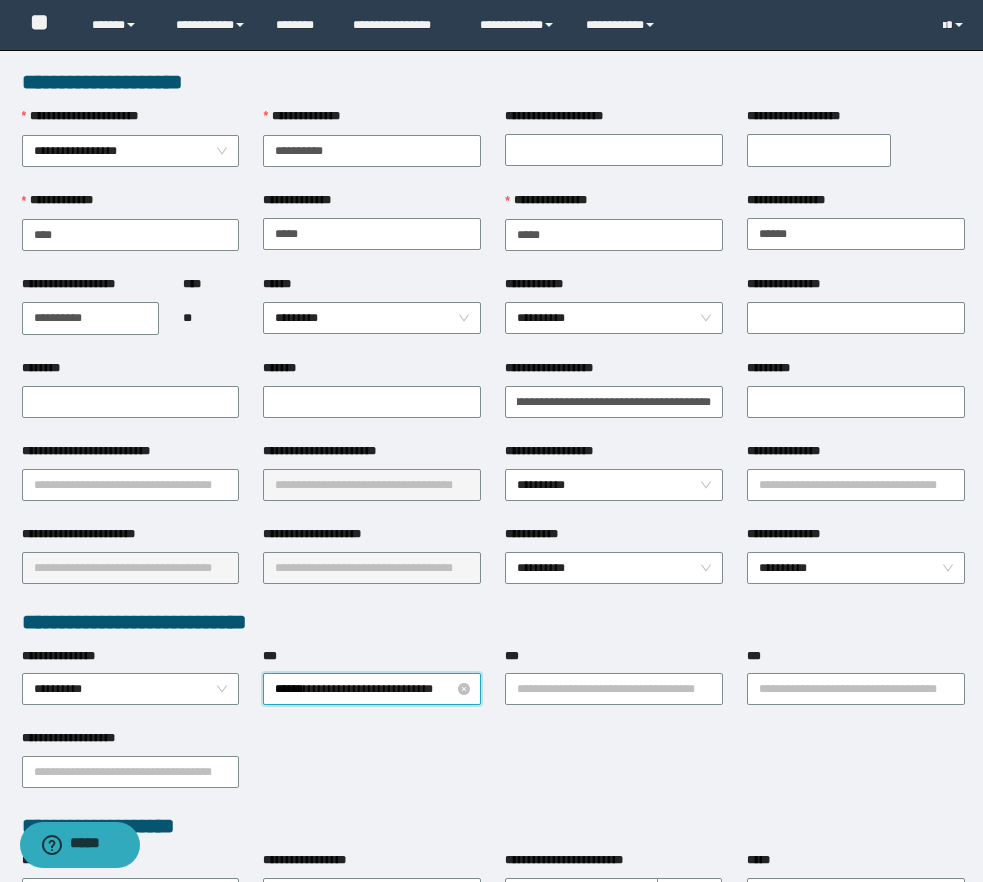type 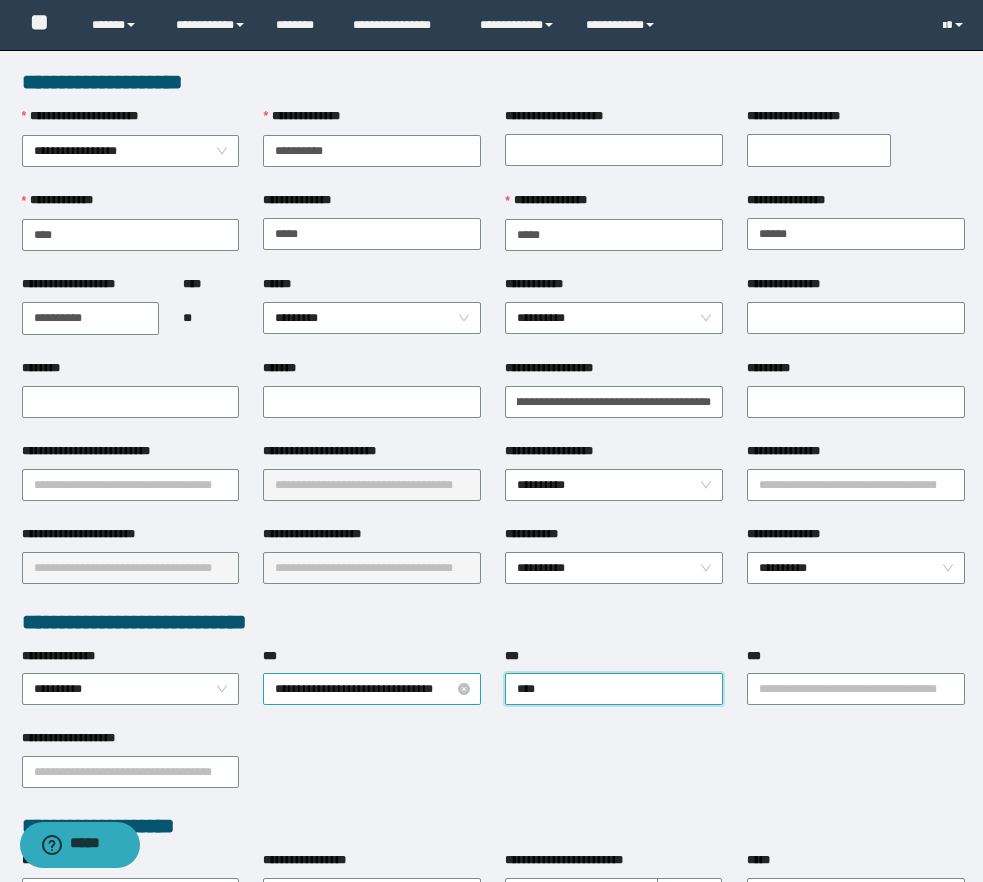 type on "*****" 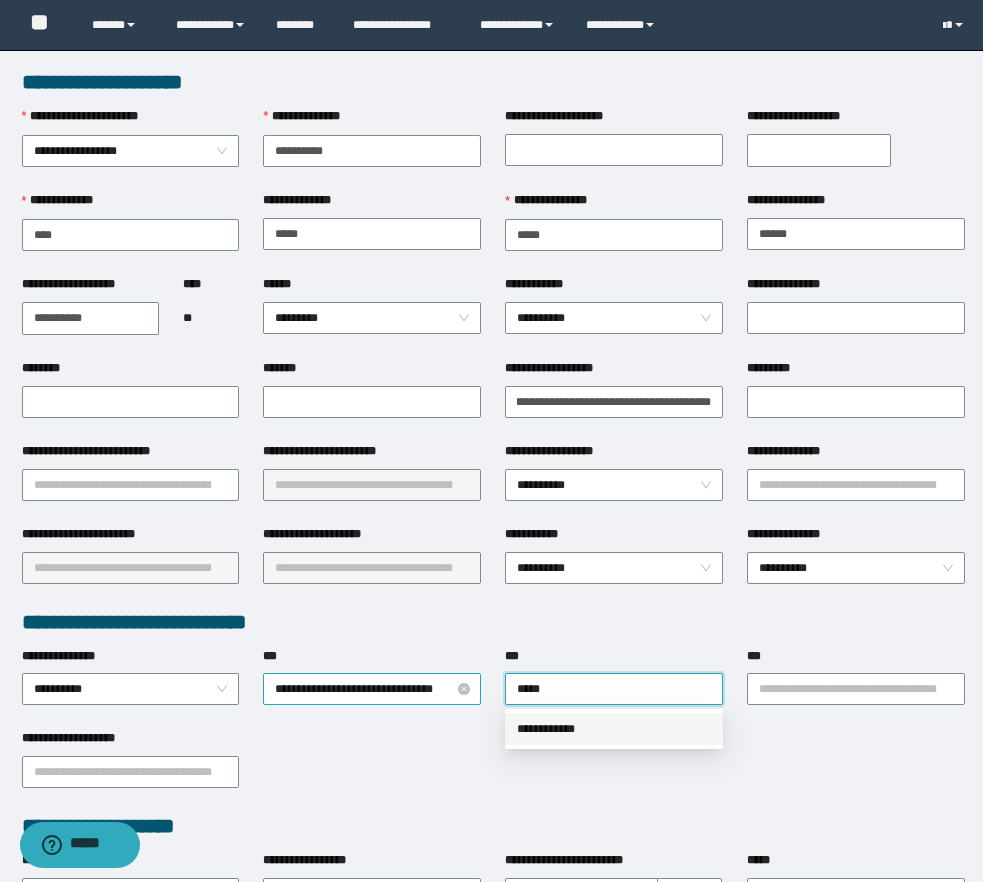type 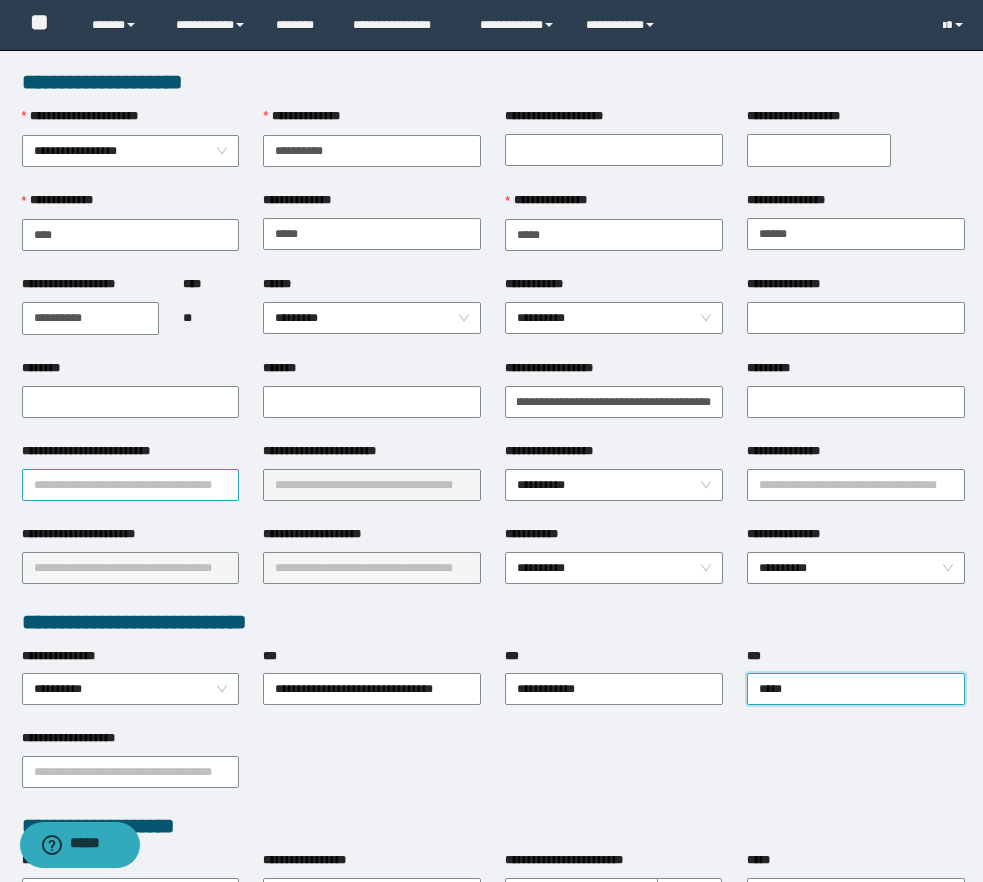 type on "******" 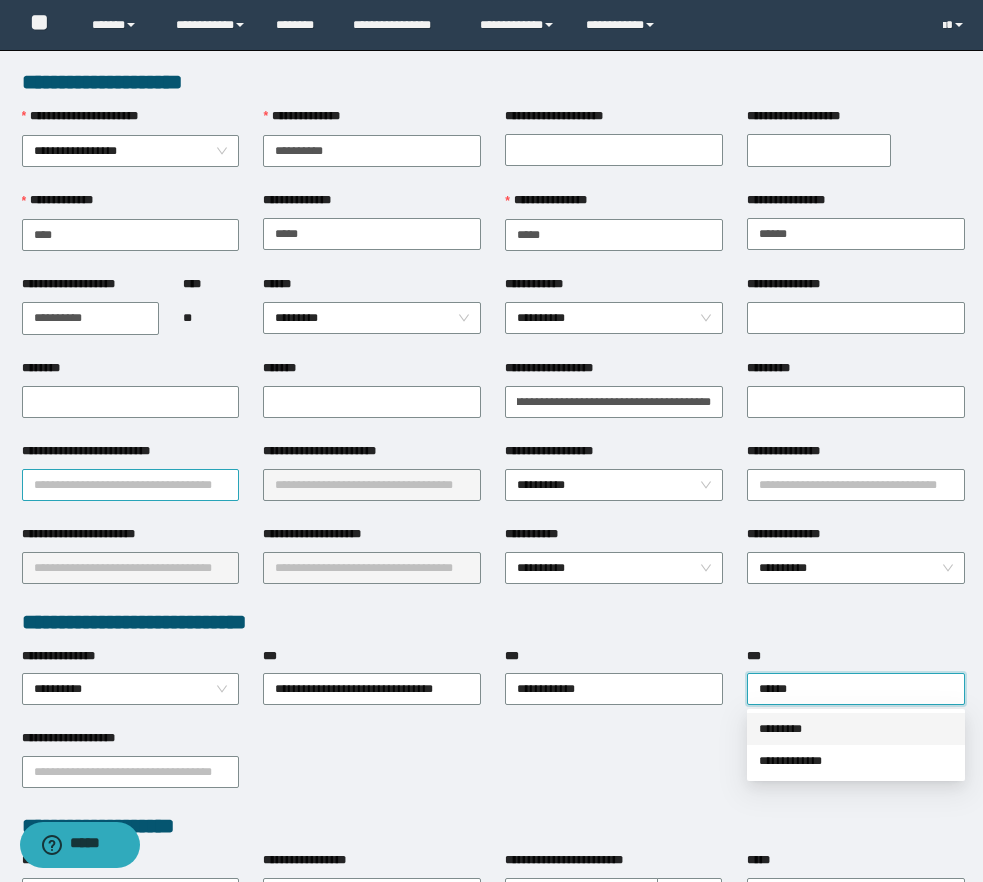 type 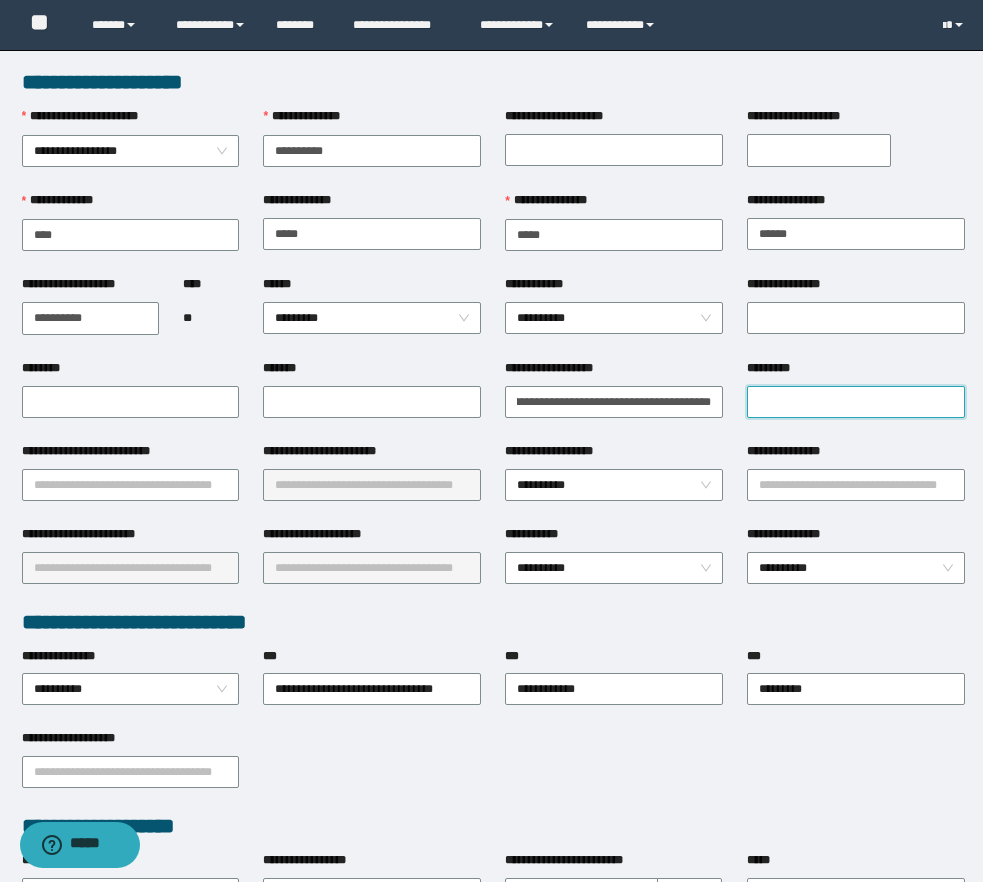 click on "*********" at bounding box center [856, 402] 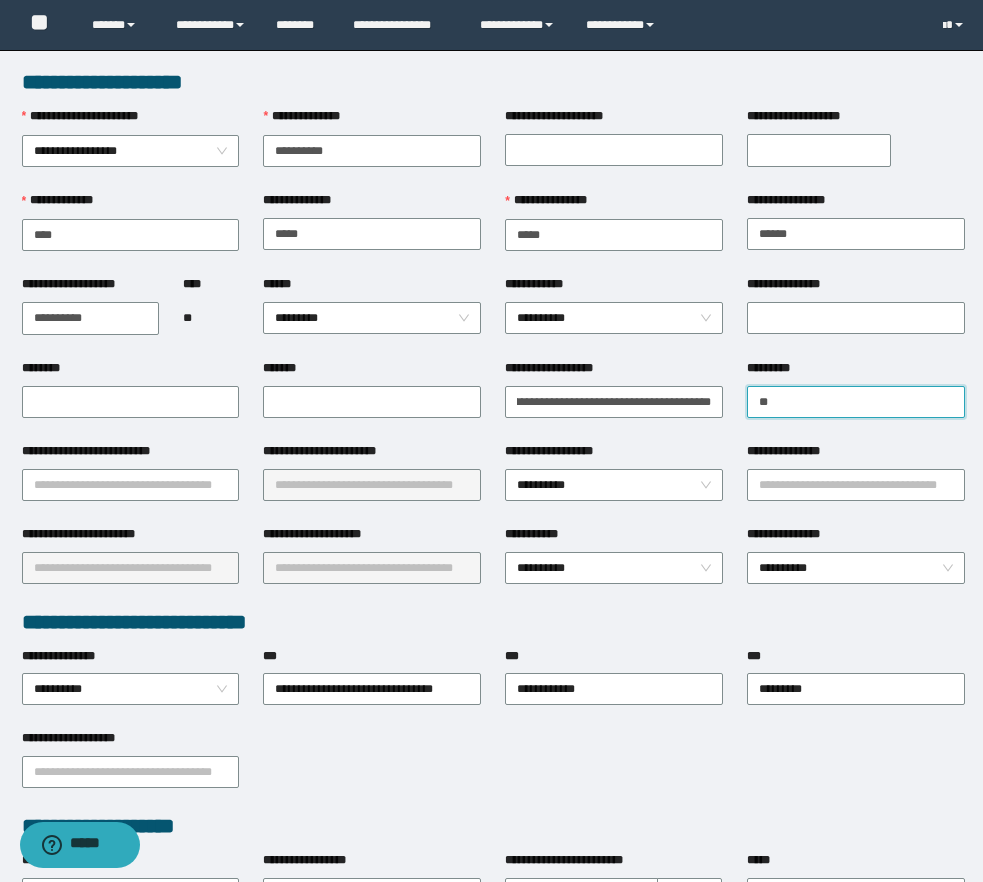 type on "*" 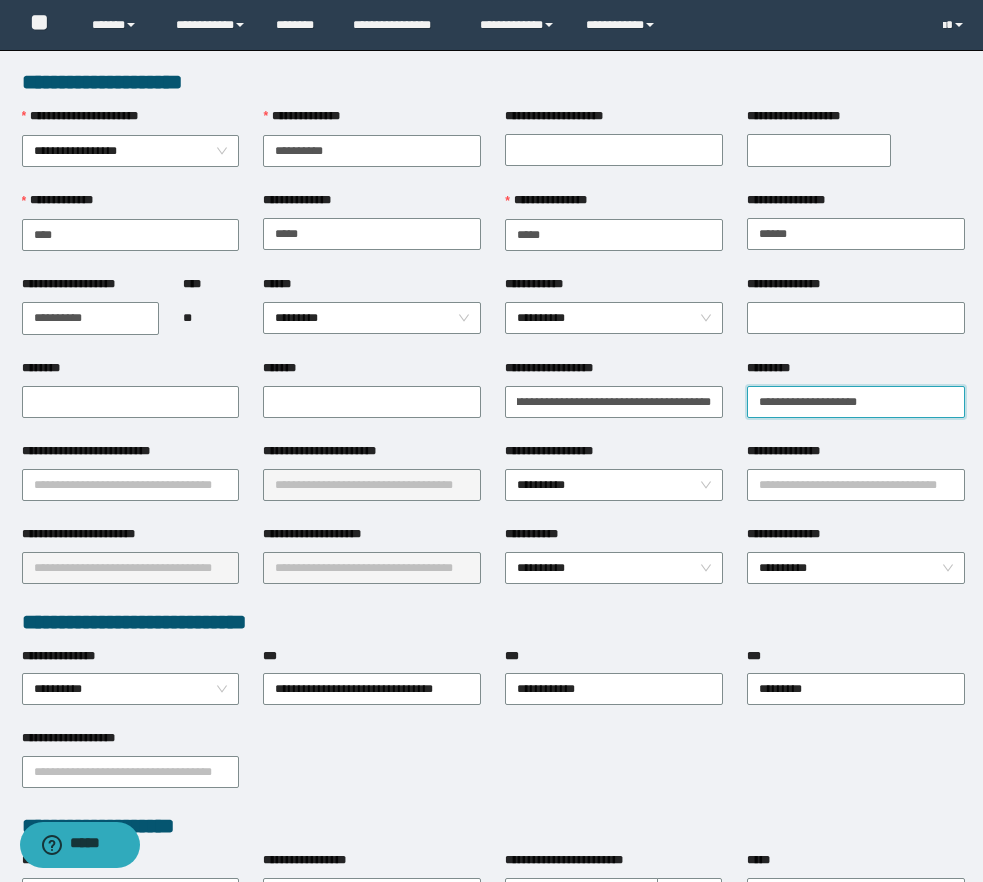 type on "**********" 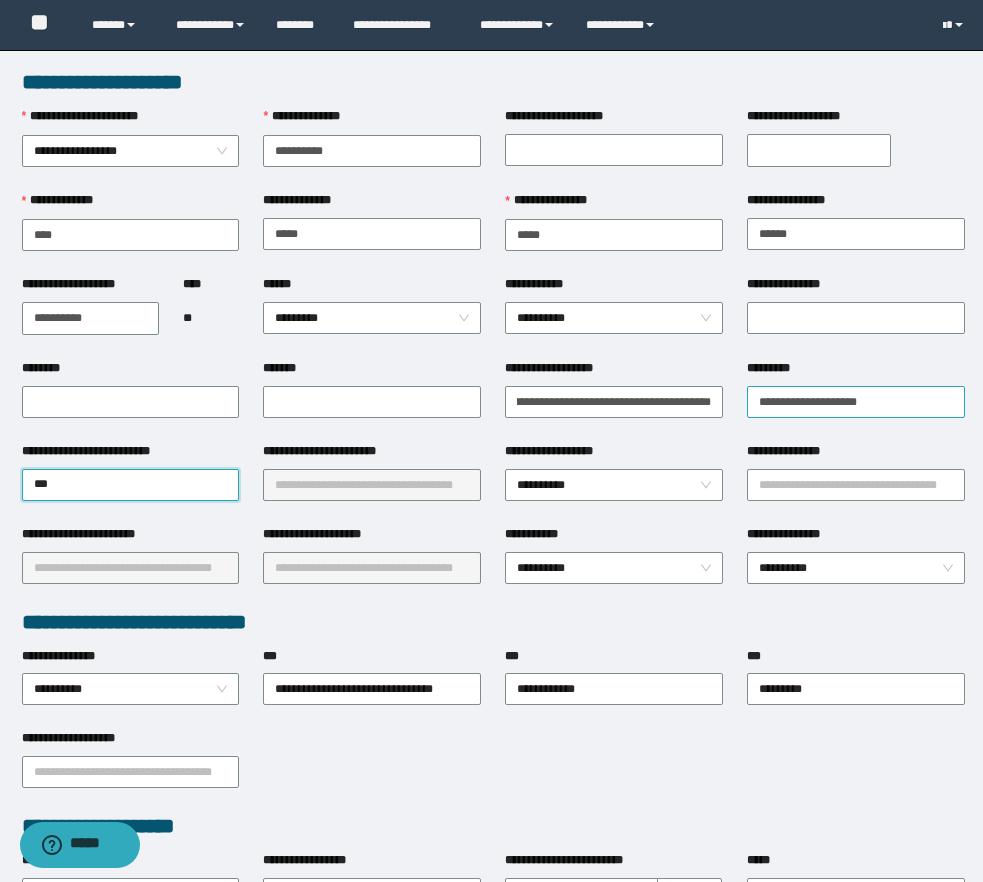 type on "****" 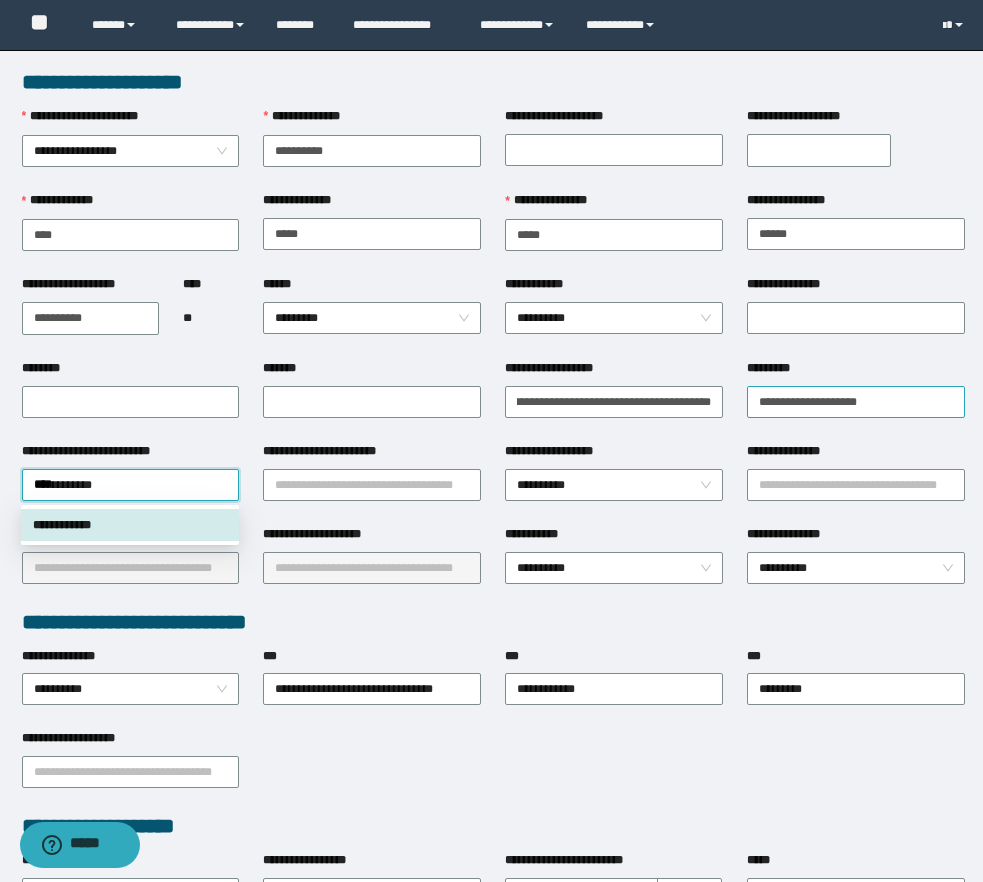 type 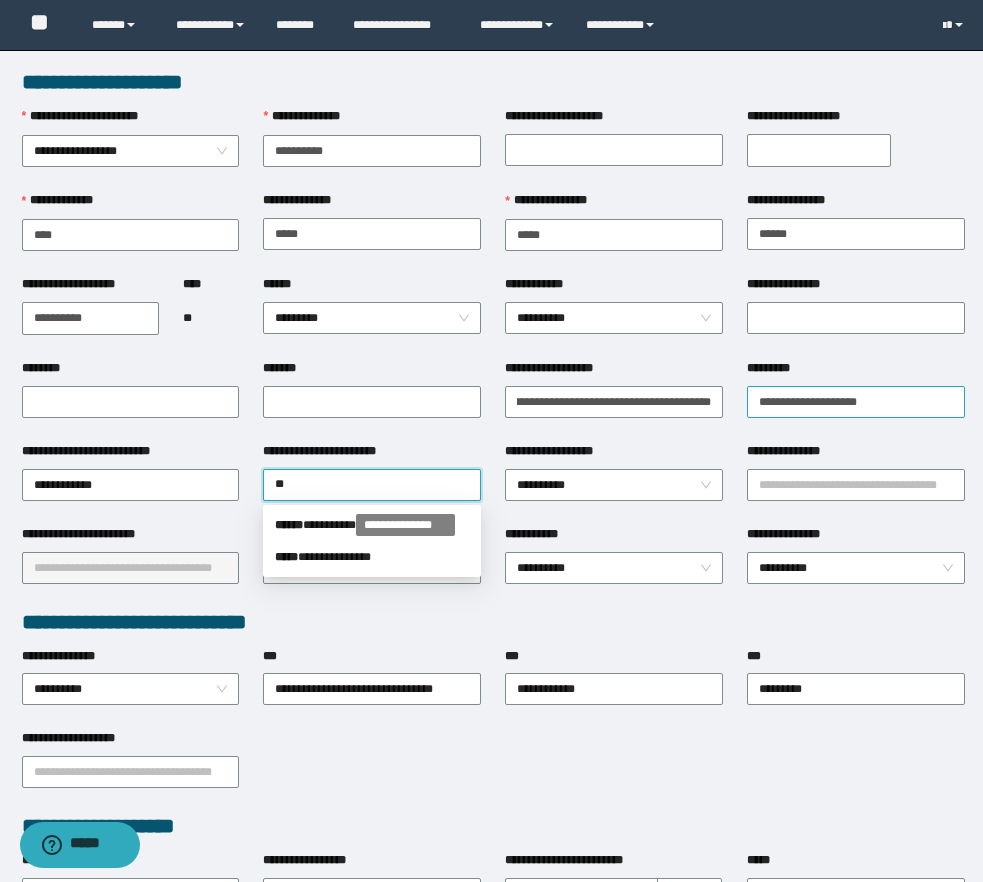 type on "***" 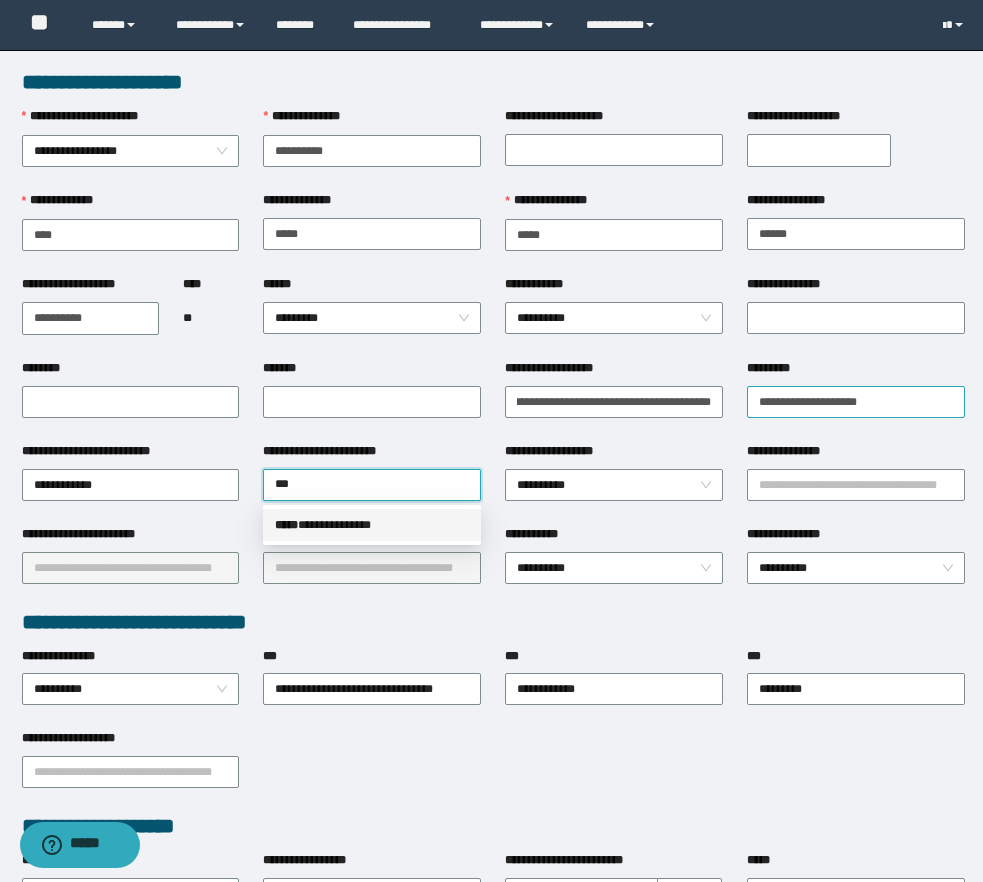 type 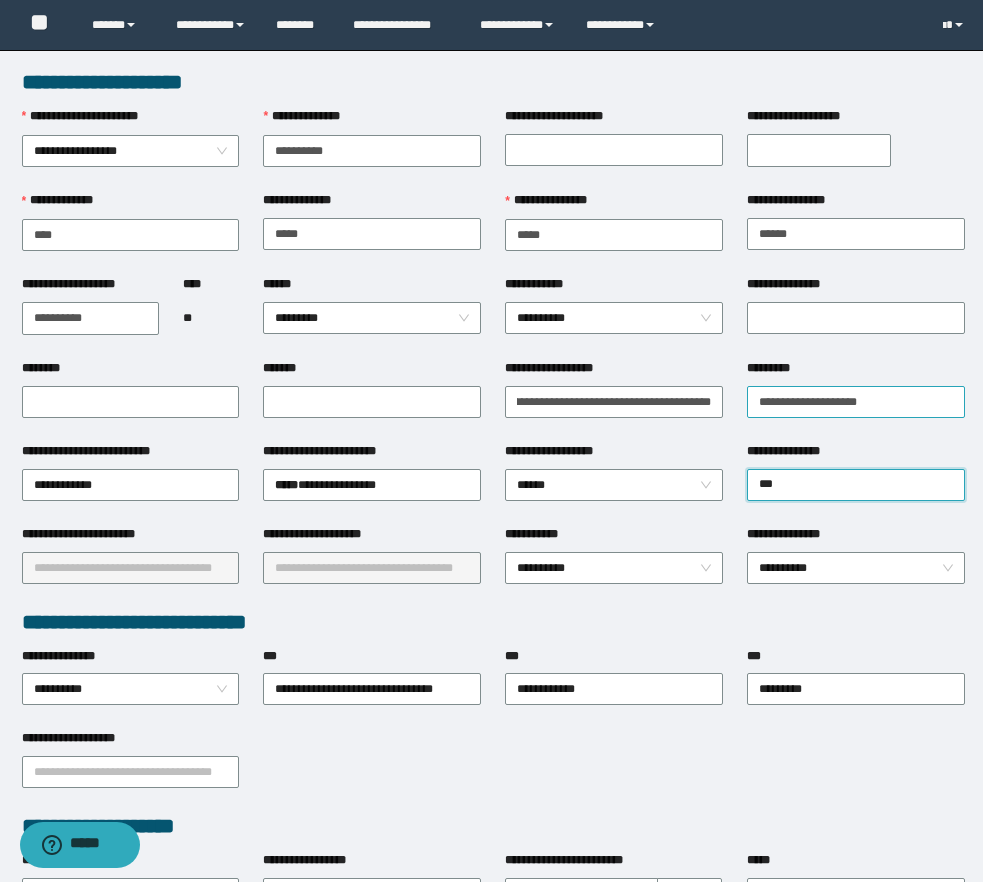 type on "****" 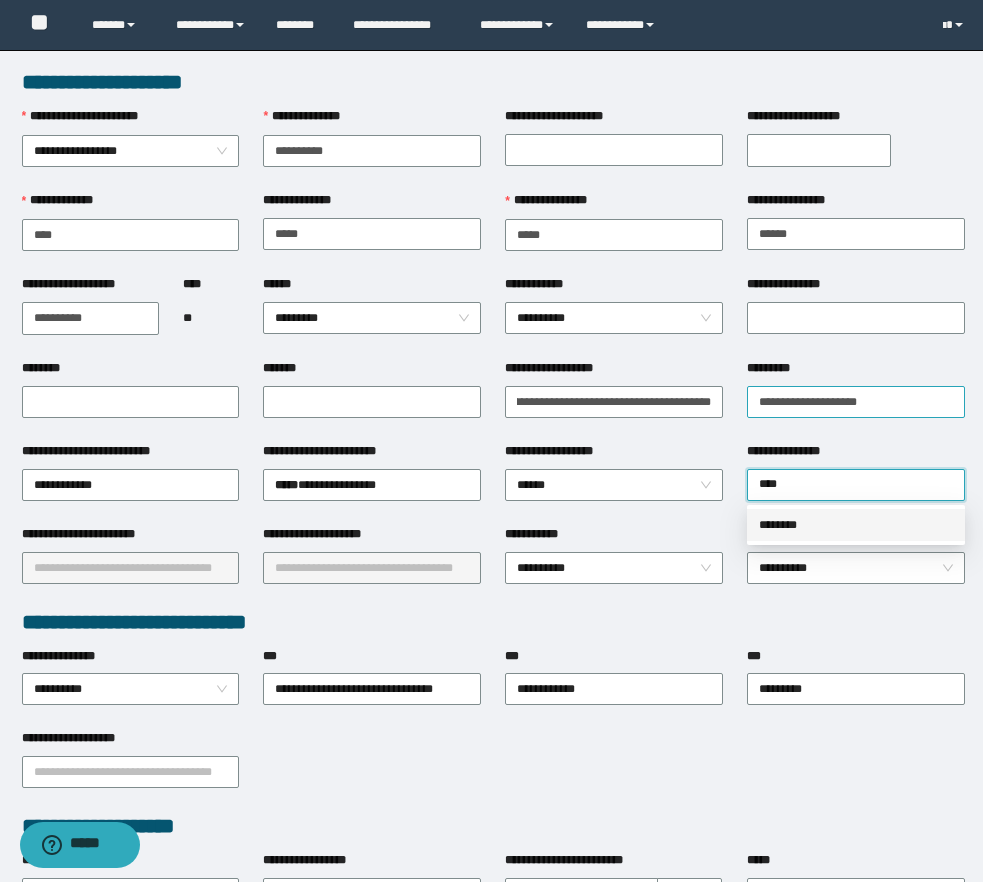type 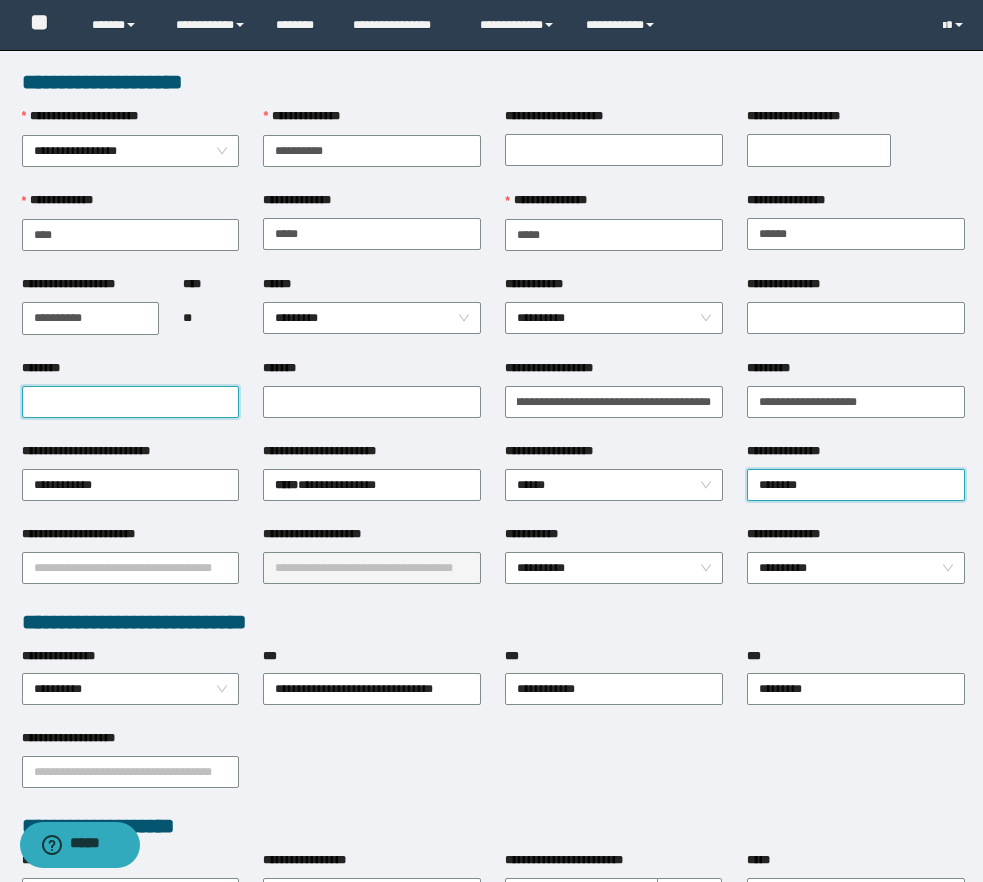 click on "********" at bounding box center [131, 402] 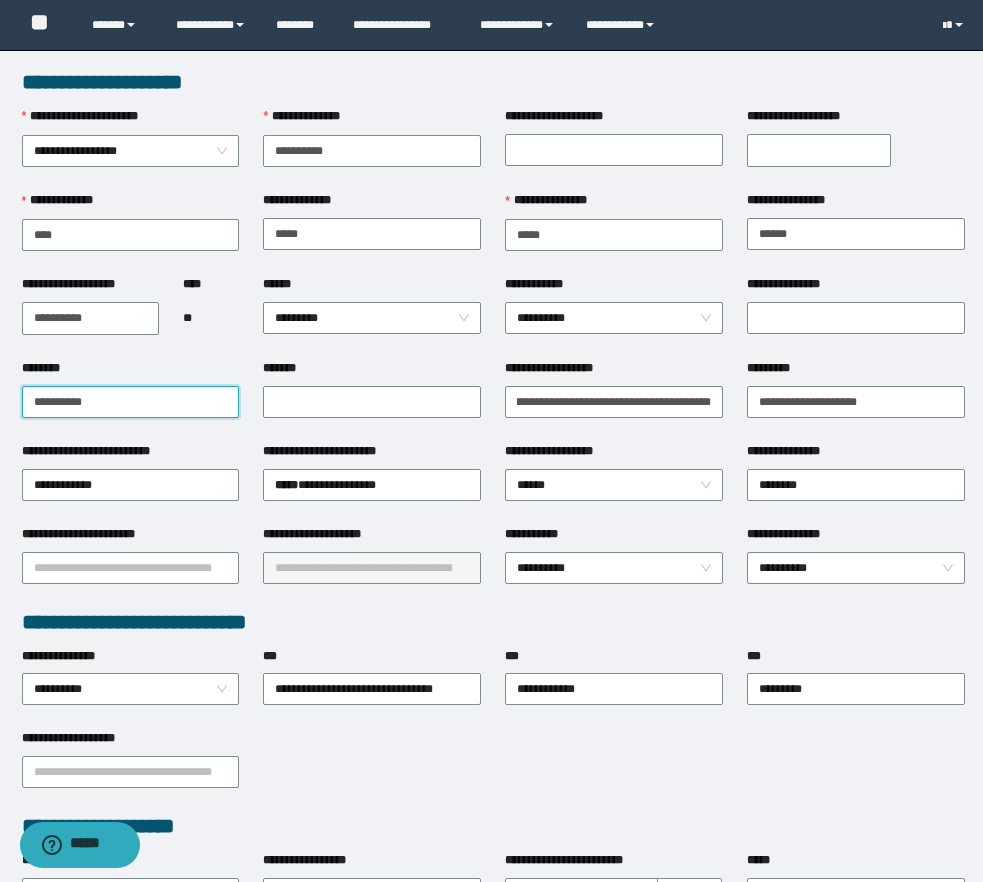type on "**********" 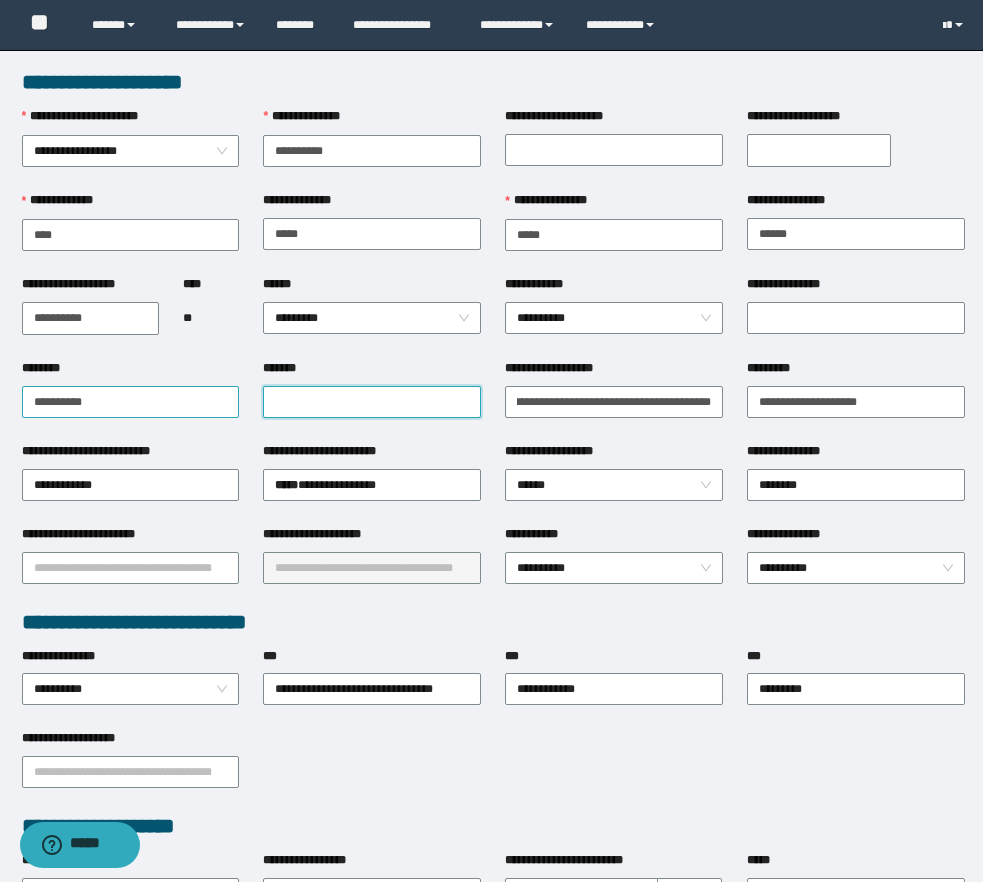 paste on "**********" 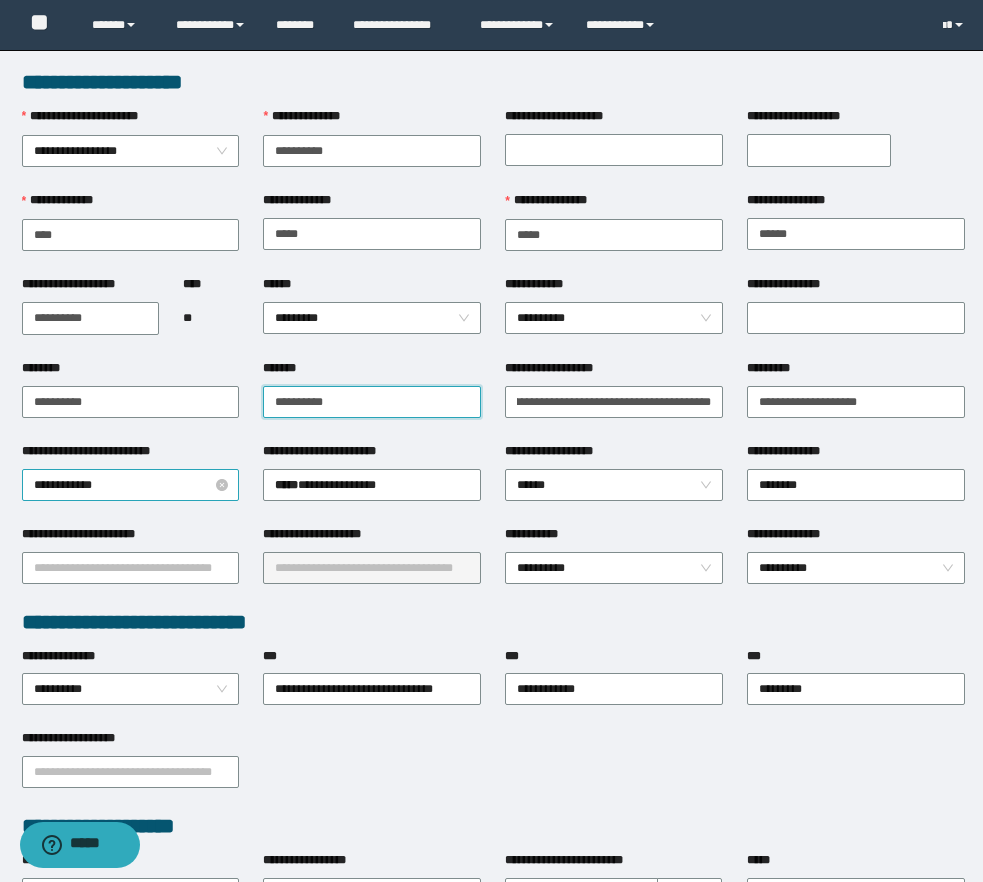 type on "**********" 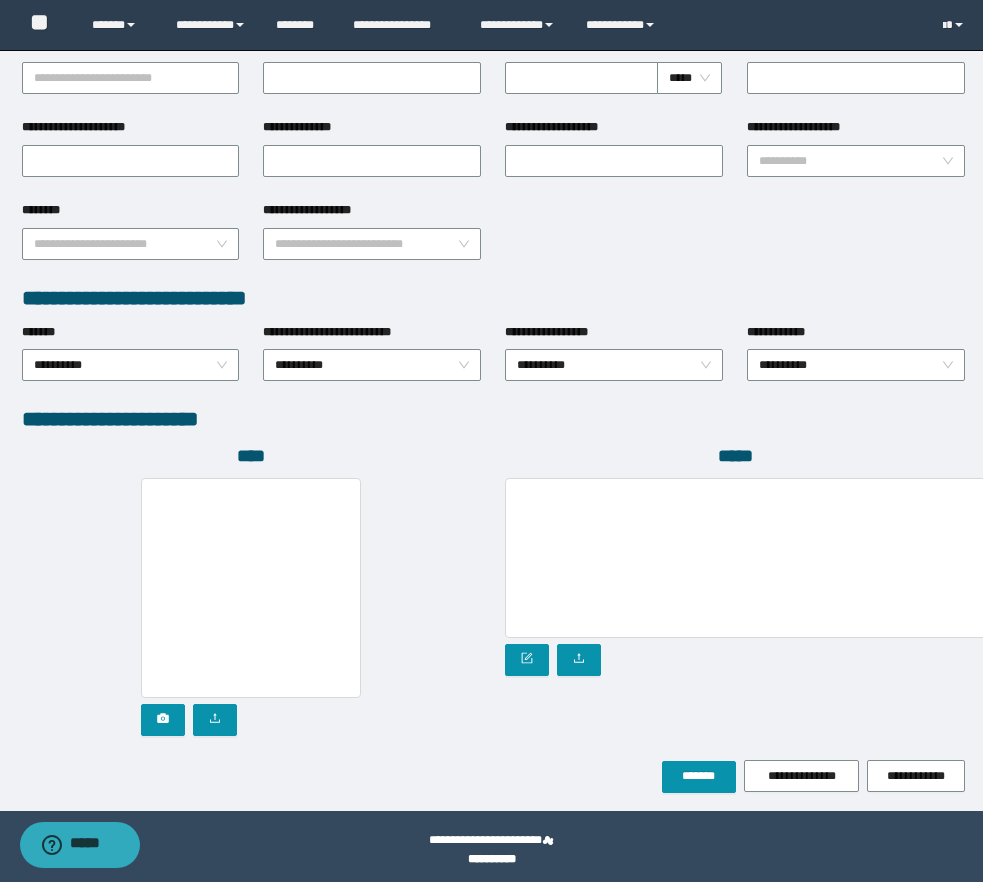 scroll, scrollTop: 822, scrollLeft: 0, axis: vertical 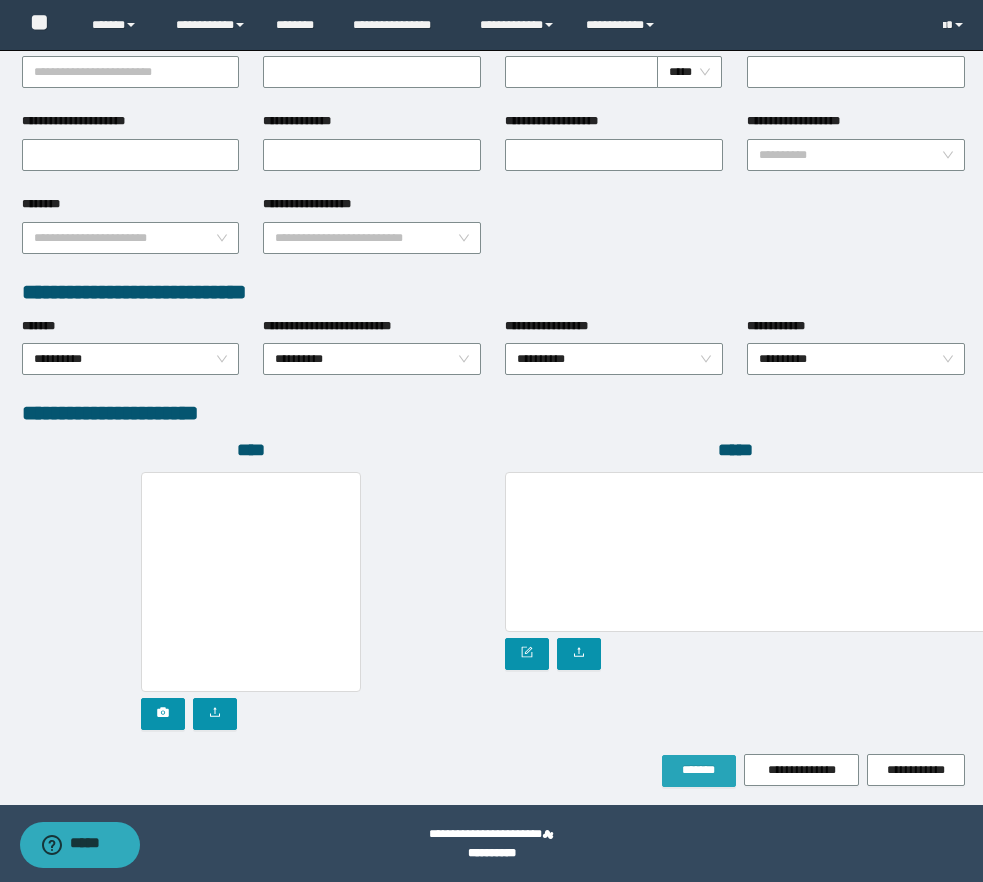 click on "*******" at bounding box center [699, 770] 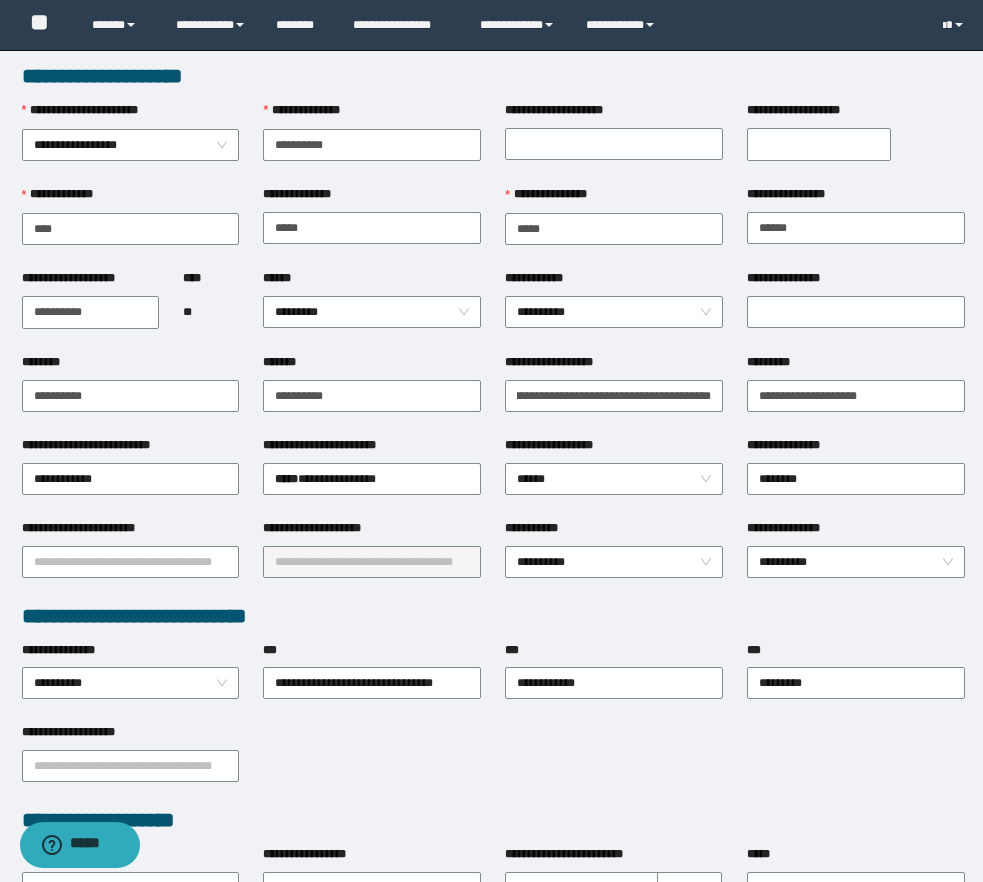 scroll, scrollTop: 0, scrollLeft: 0, axis: both 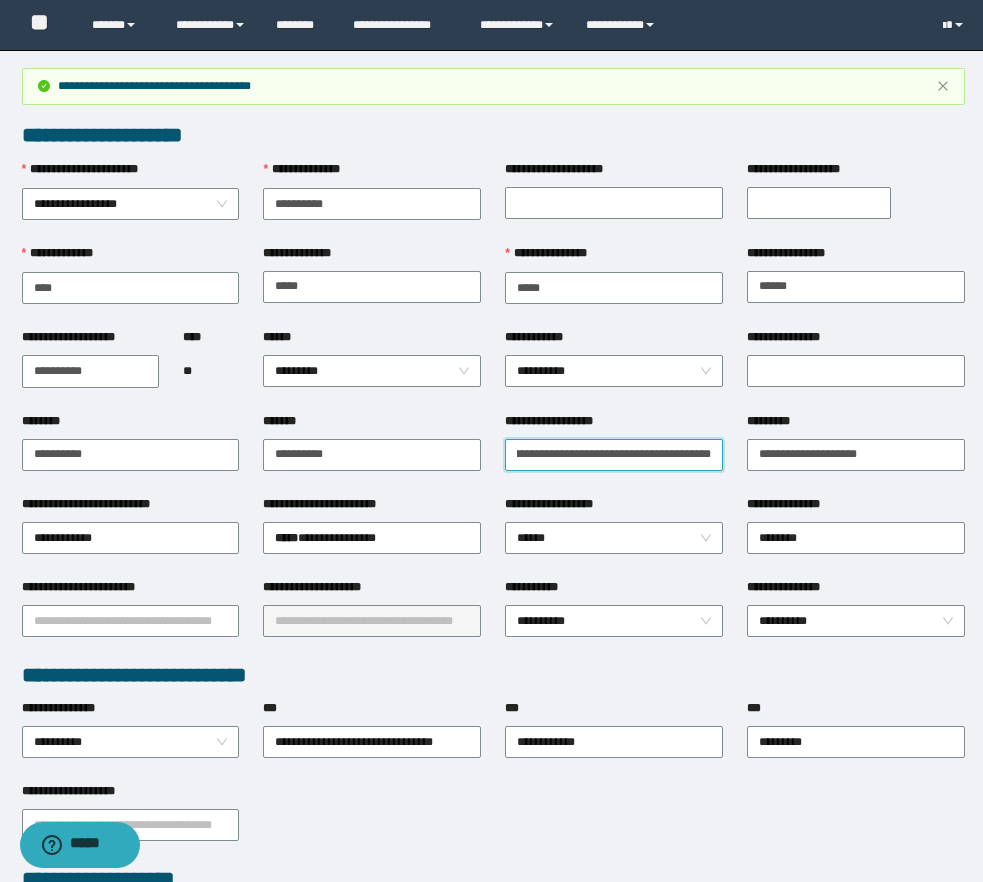 click on "**********" at bounding box center [614, 455] 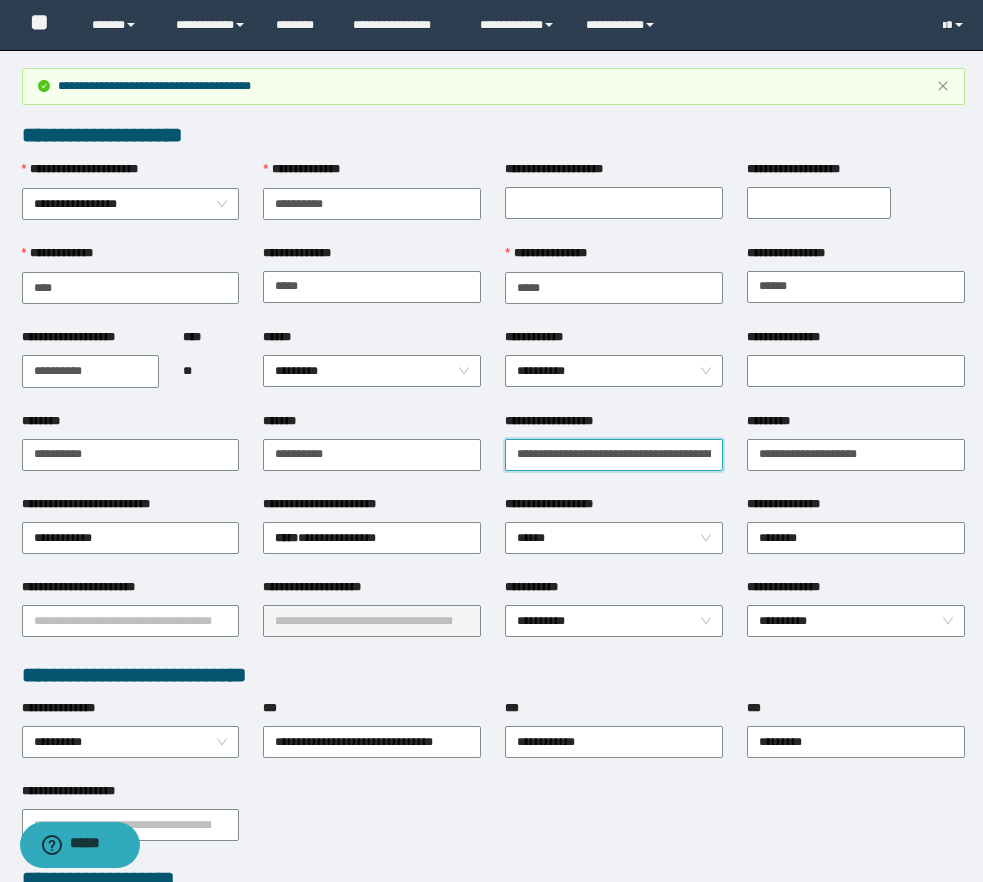 click on "**********" at bounding box center [614, 455] 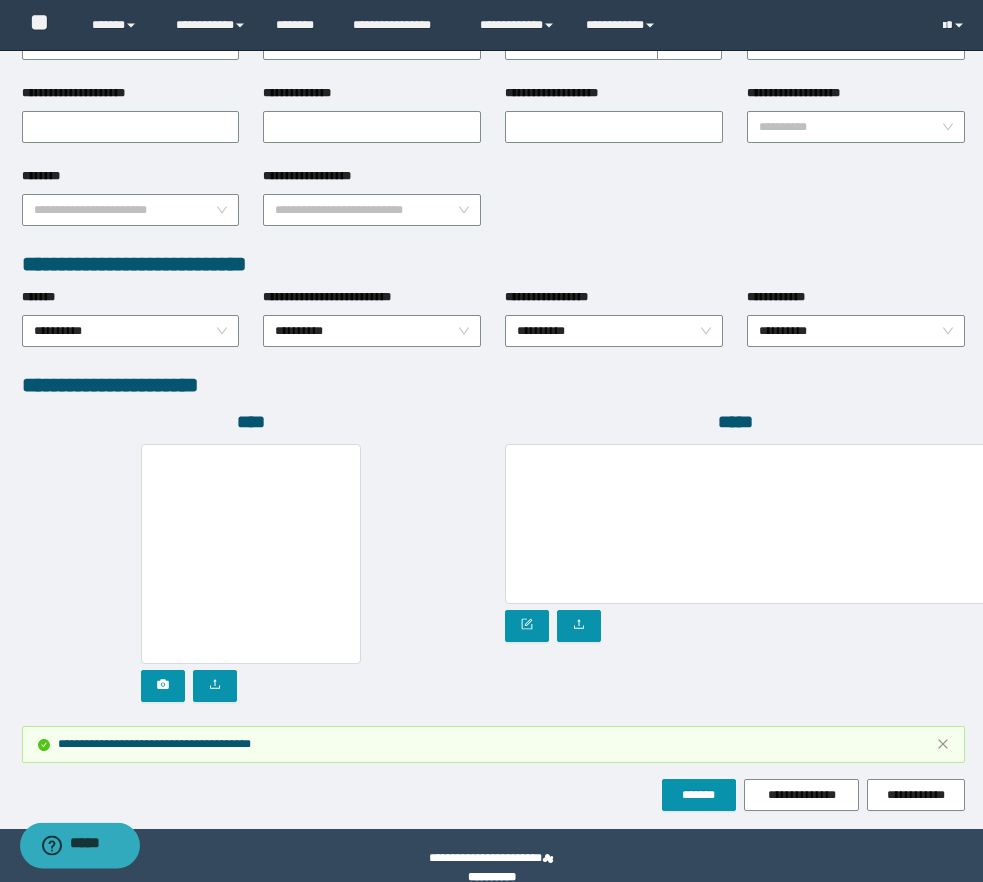 scroll, scrollTop: 928, scrollLeft: 0, axis: vertical 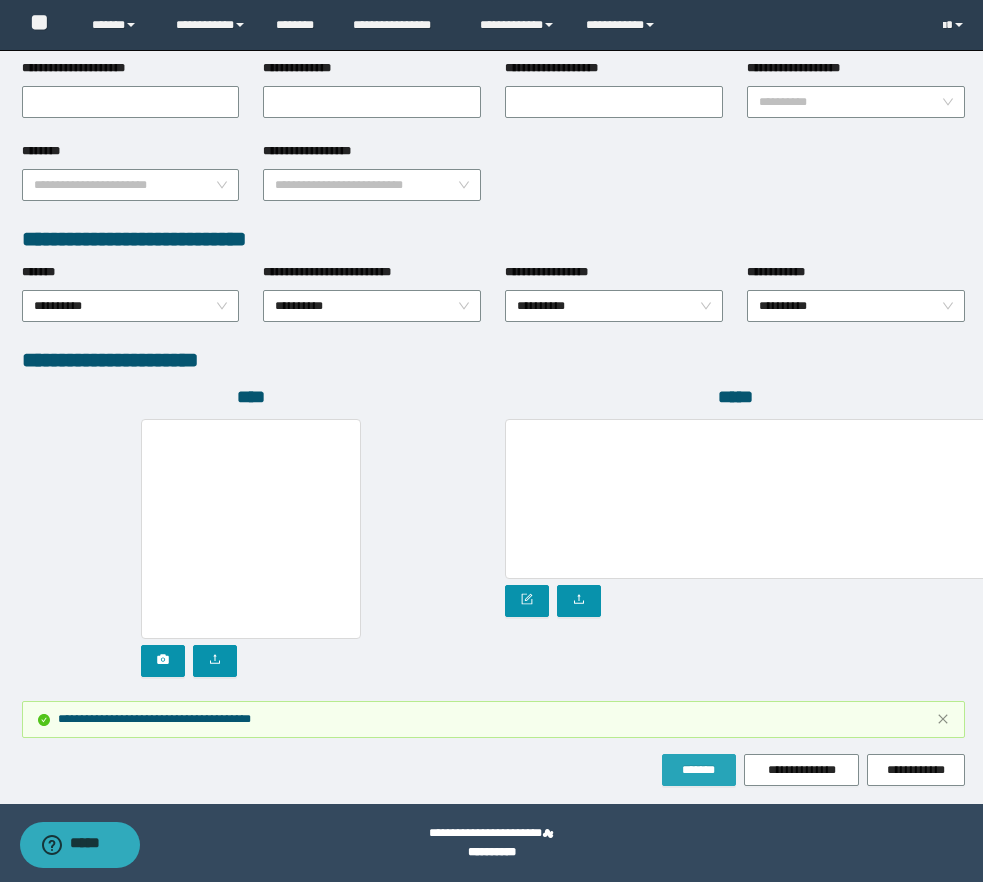 click on "*******" at bounding box center (699, 770) 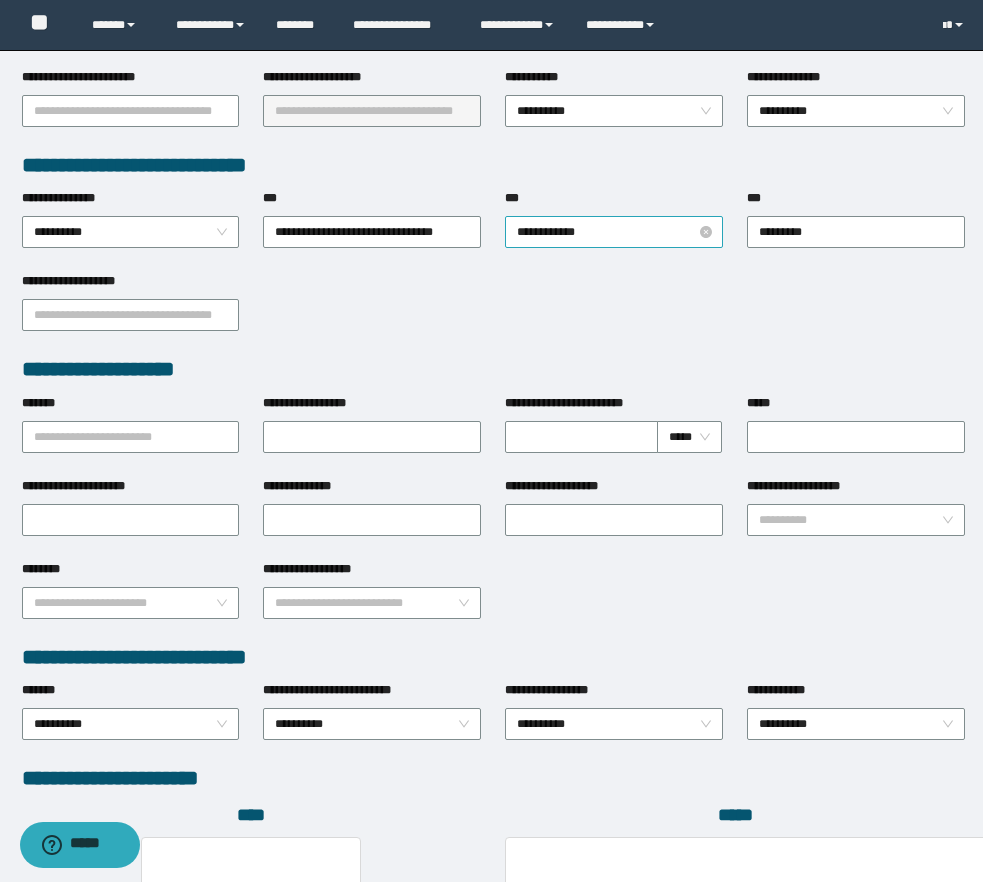 scroll, scrollTop: 928, scrollLeft: 0, axis: vertical 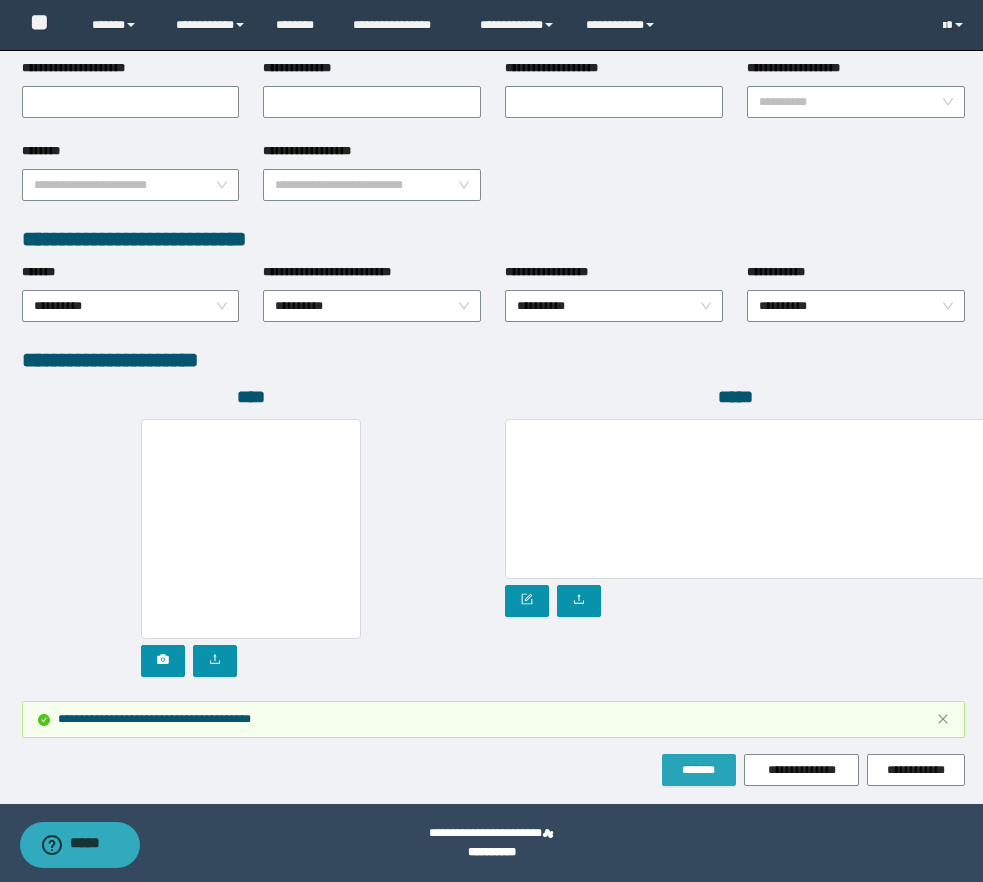 click on "*******" at bounding box center (699, 770) 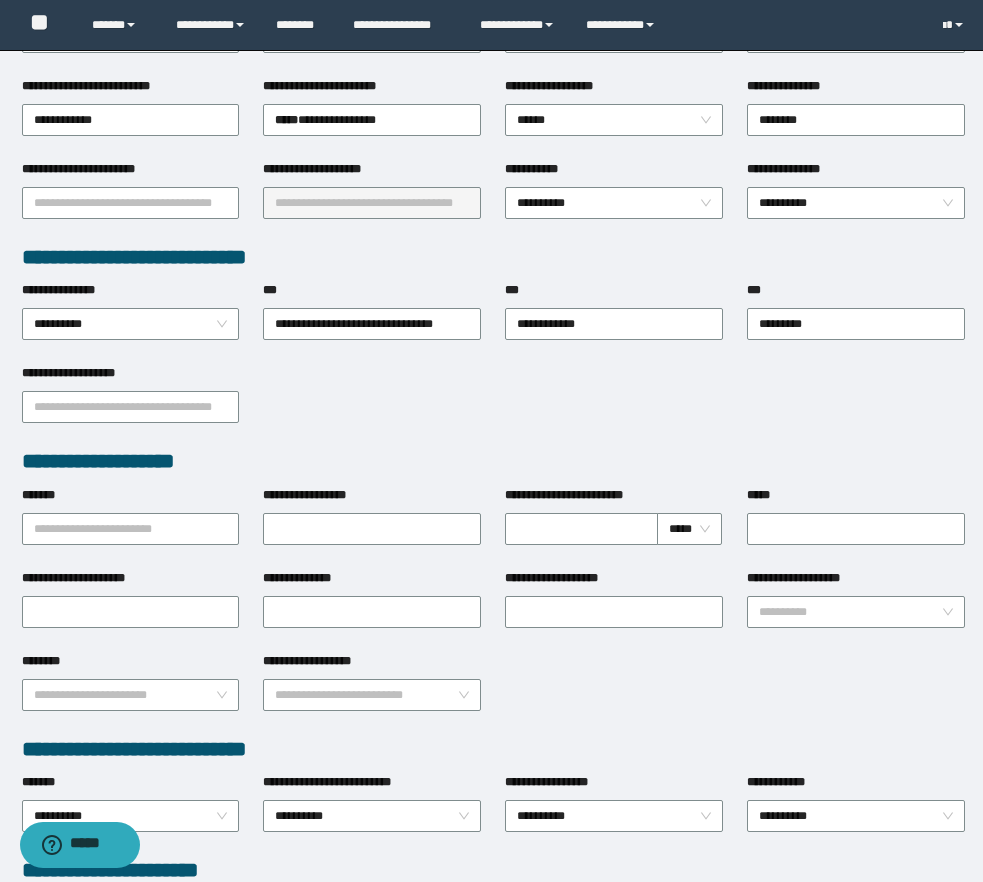 scroll, scrollTop: 0, scrollLeft: 0, axis: both 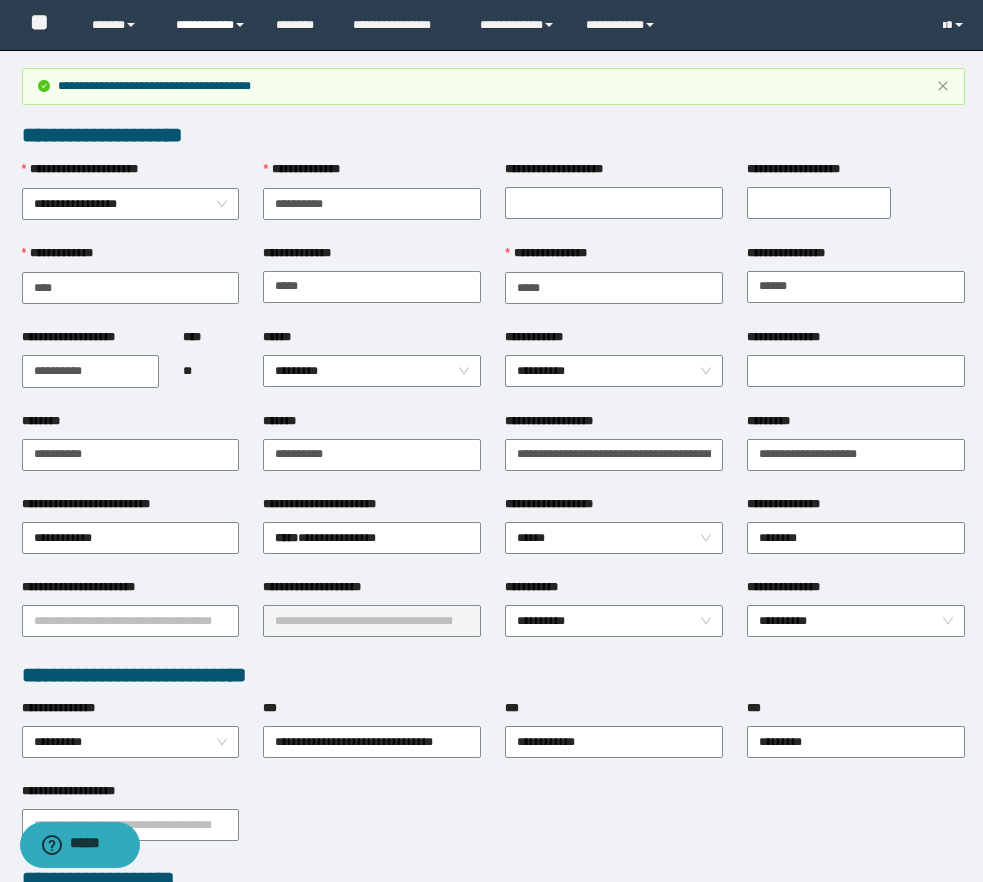 click on "**********" at bounding box center (211, 25) 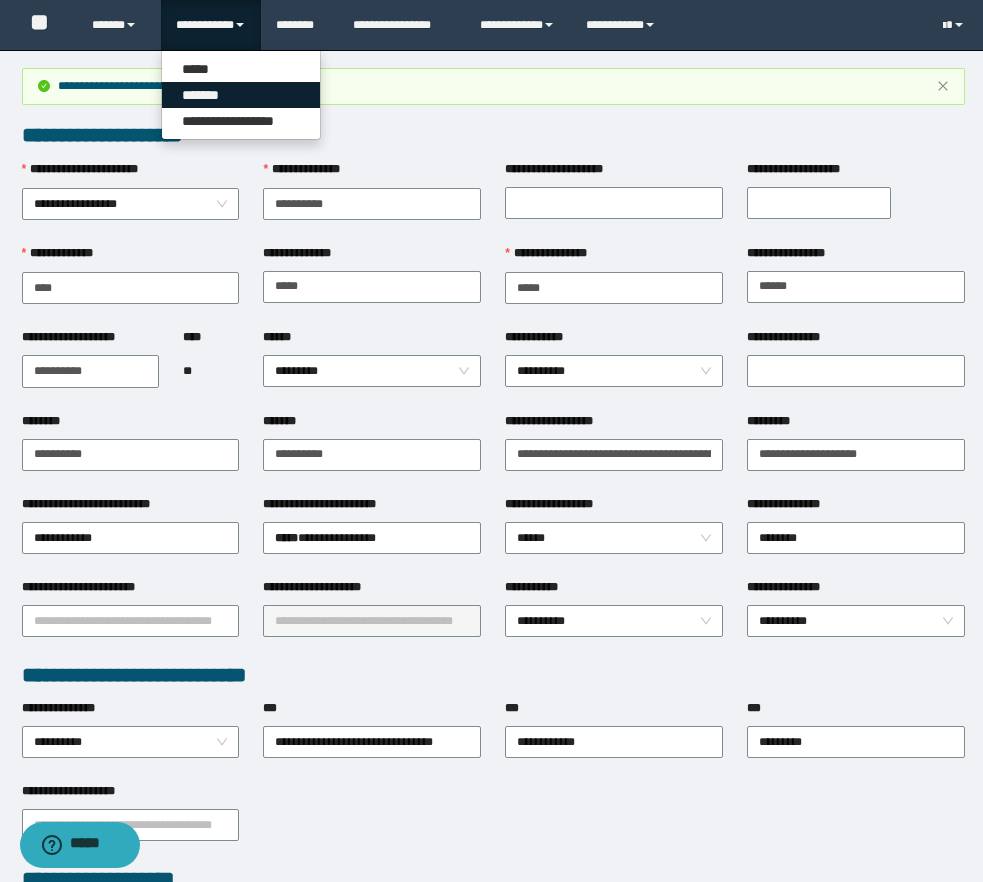 click on "*******" at bounding box center [241, 95] 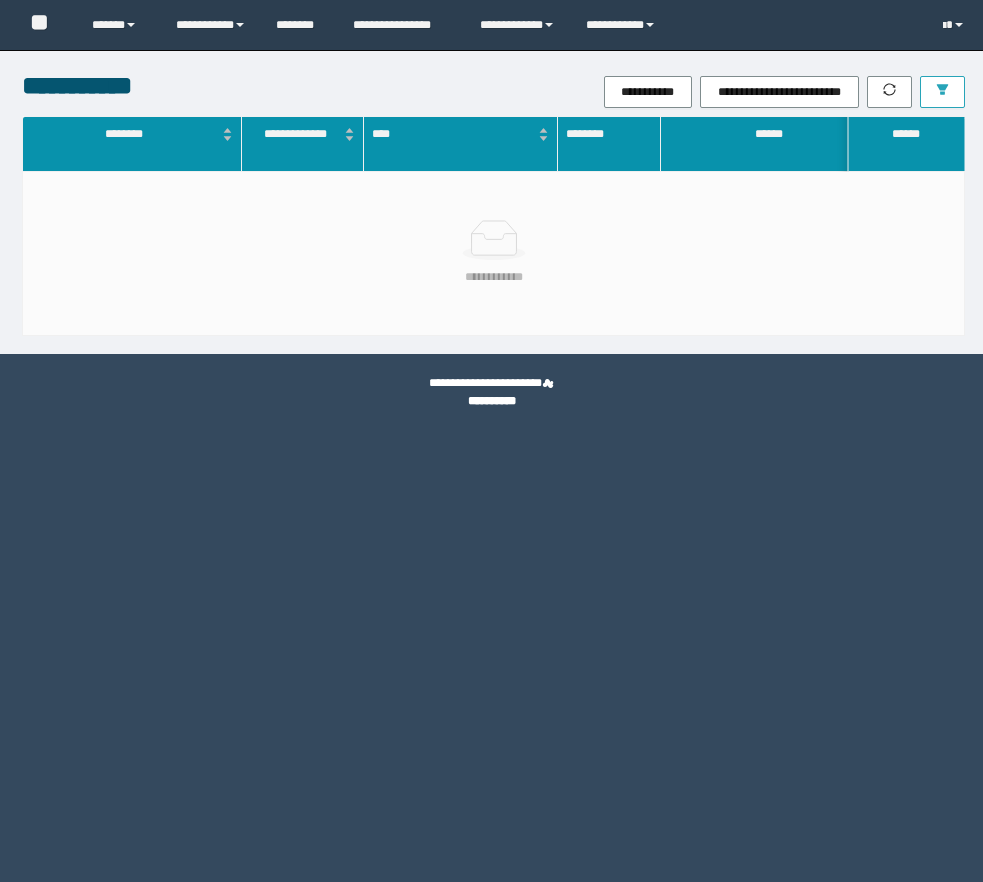 scroll, scrollTop: 0, scrollLeft: 0, axis: both 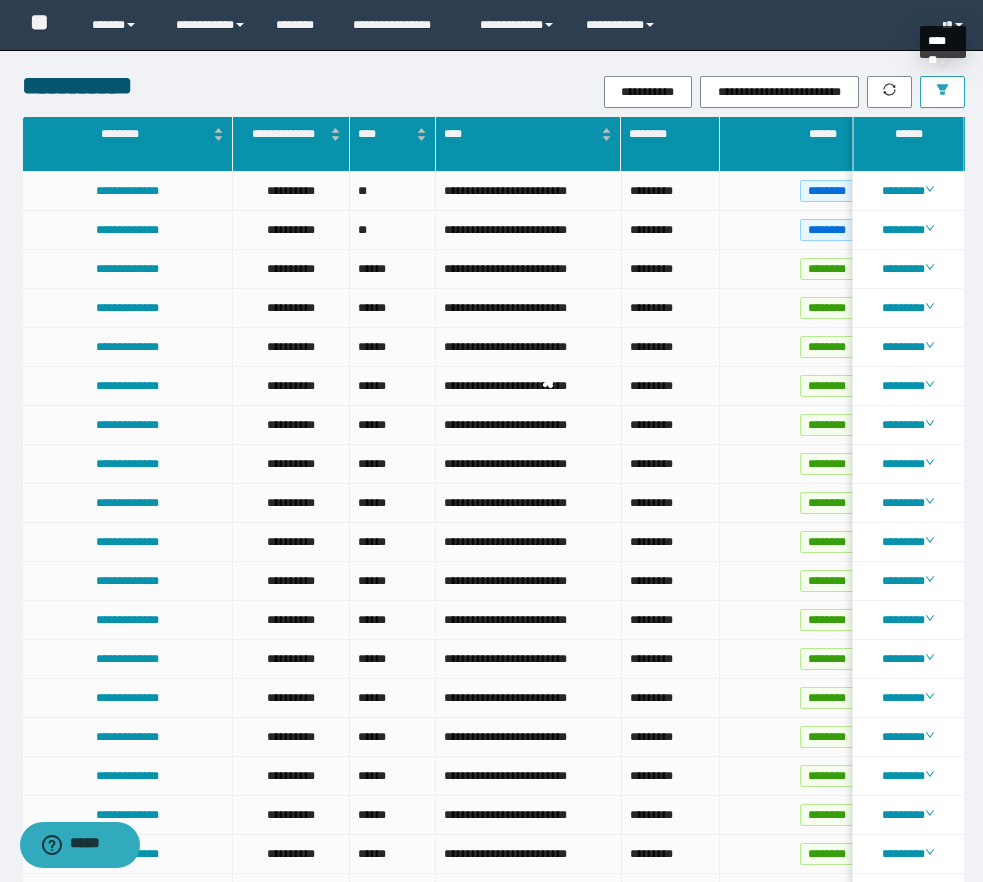 click 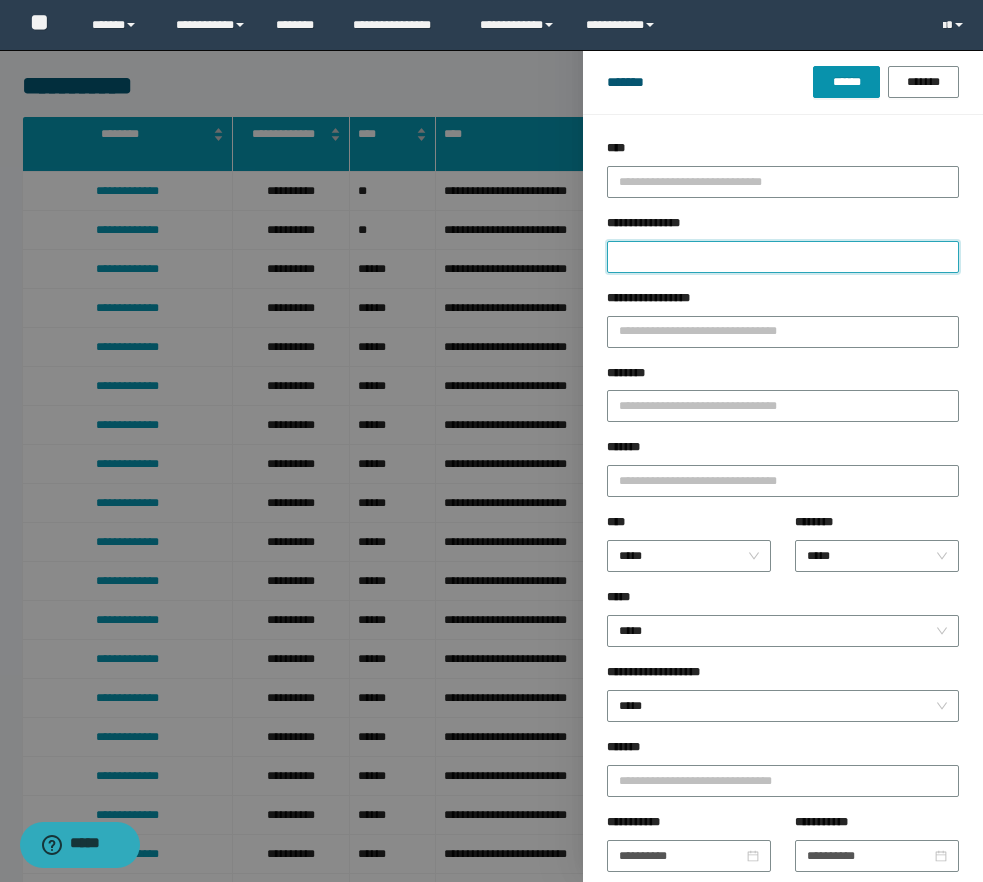 click on "**********" at bounding box center [783, 257] 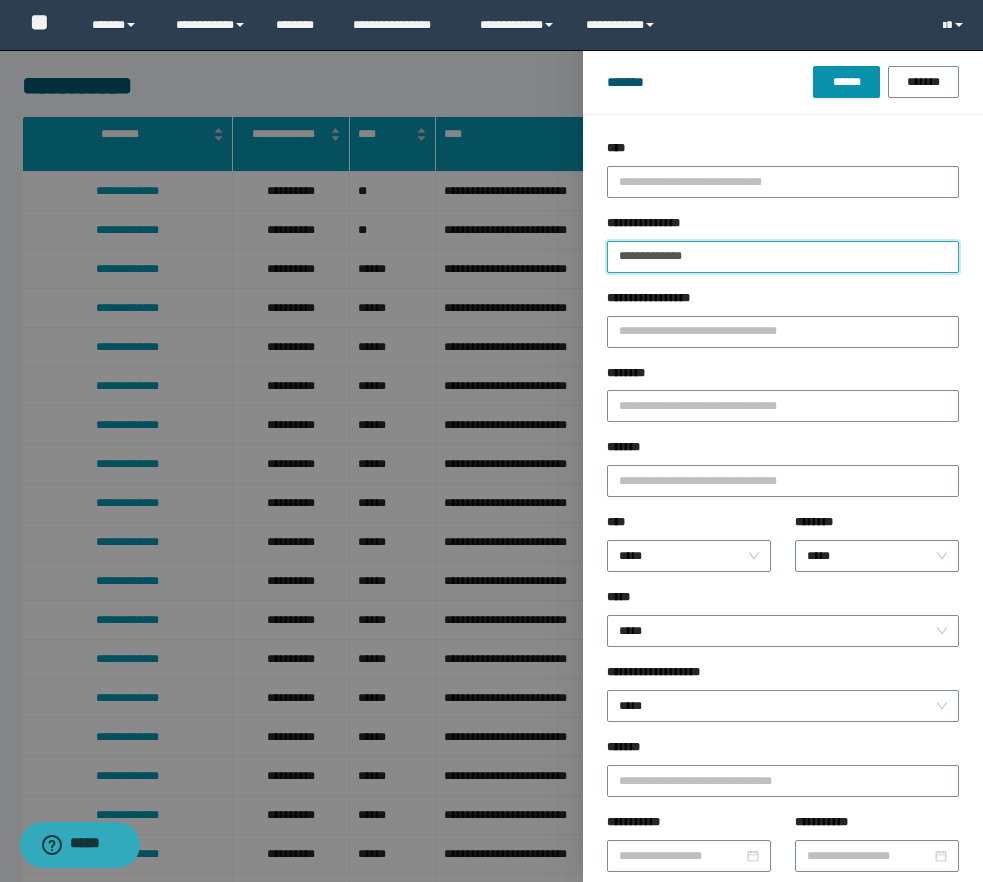 type on "**********" 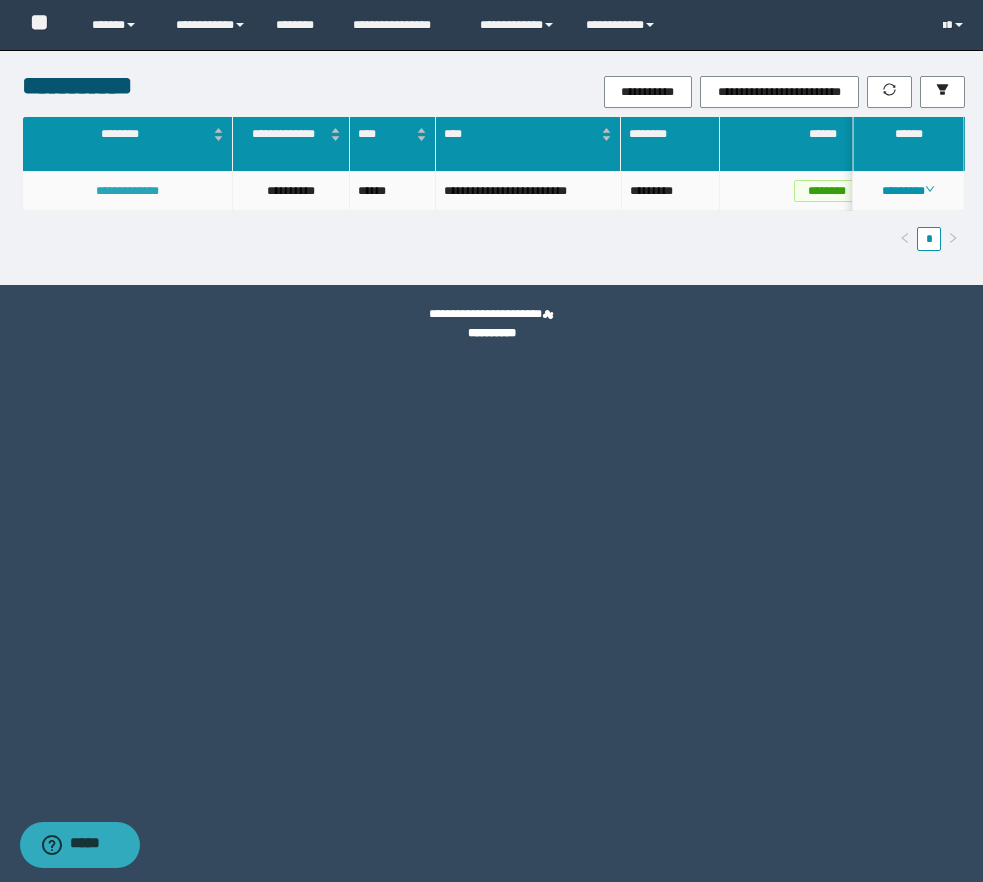 click on "**********" at bounding box center (127, 191) 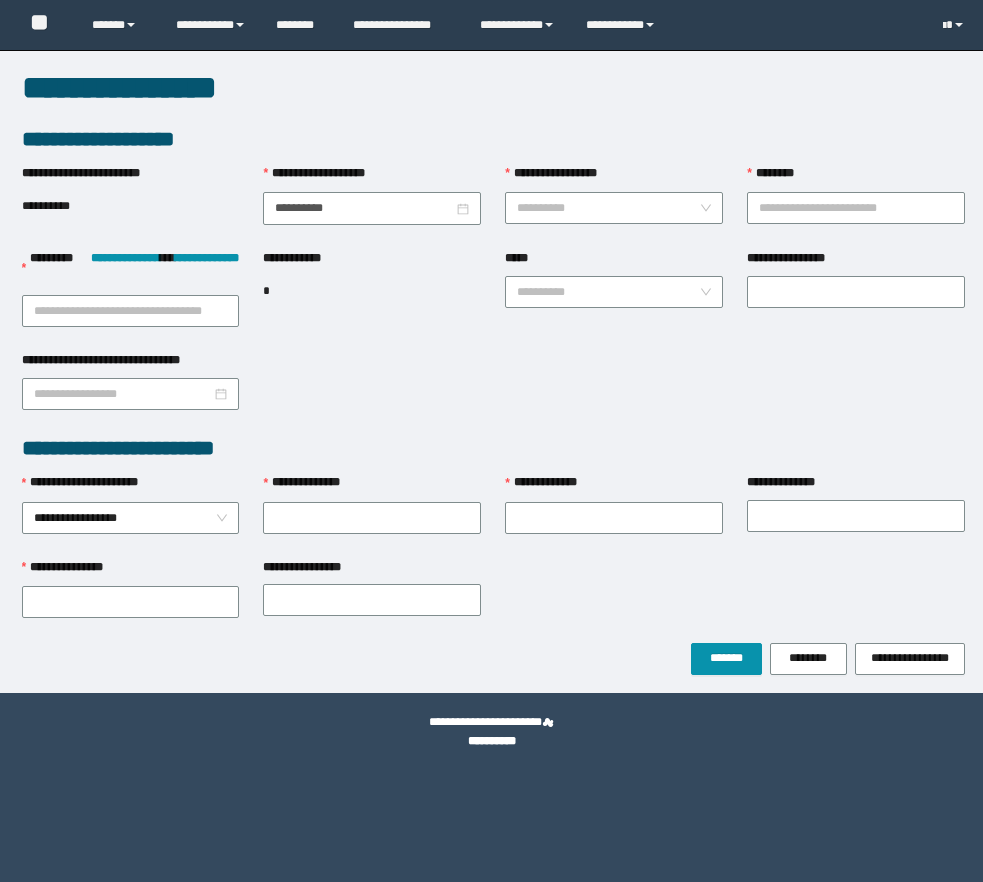 scroll, scrollTop: 0, scrollLeft: 0, axis: both 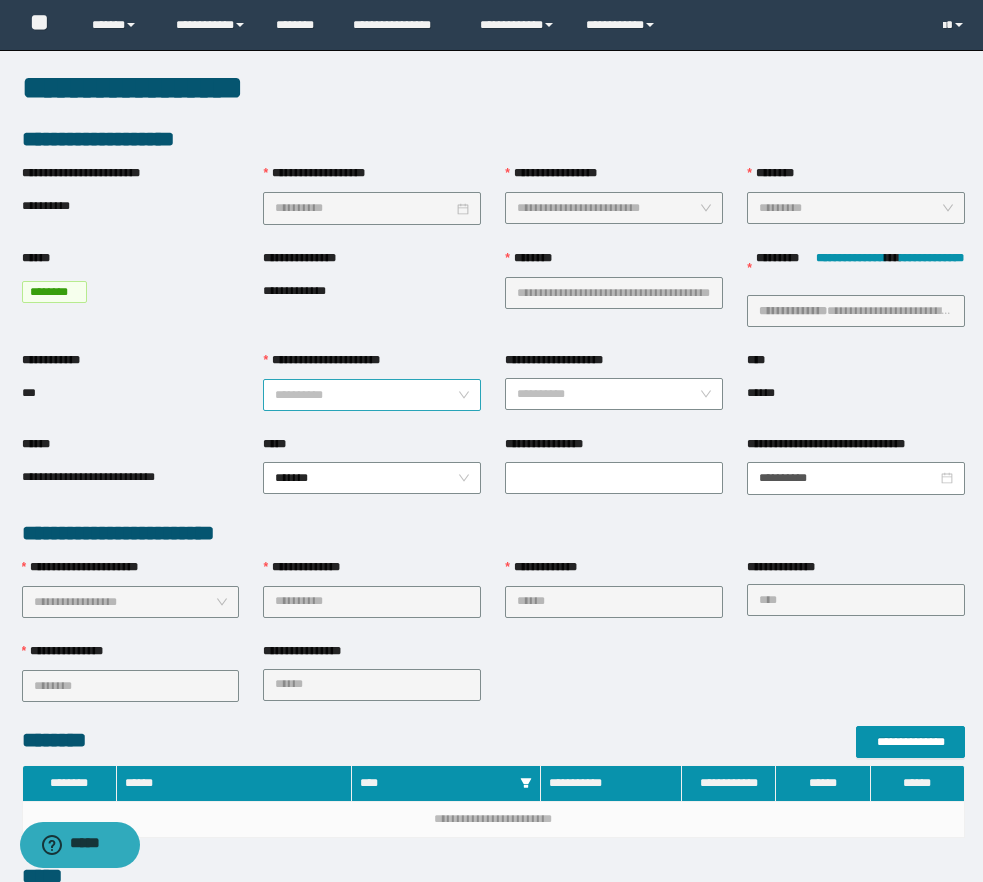 click on "**********" at bounding box center (366, 395) 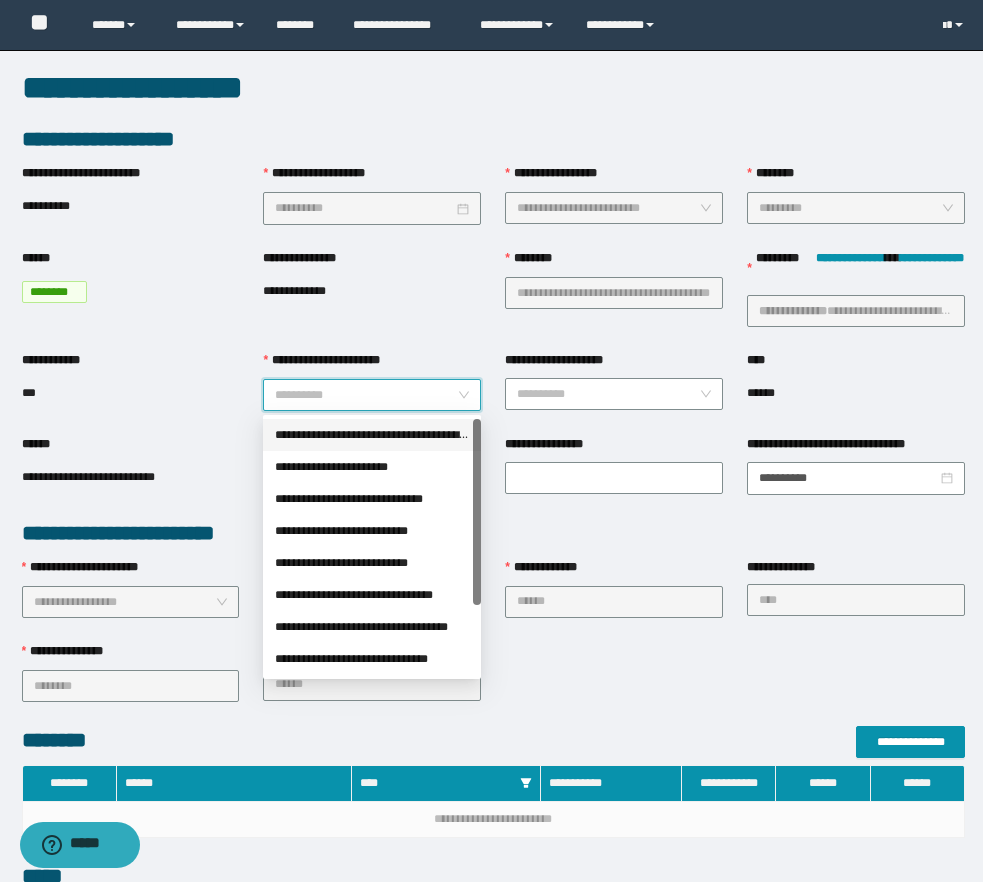 click on "**********" at bounding box center [372, 435] 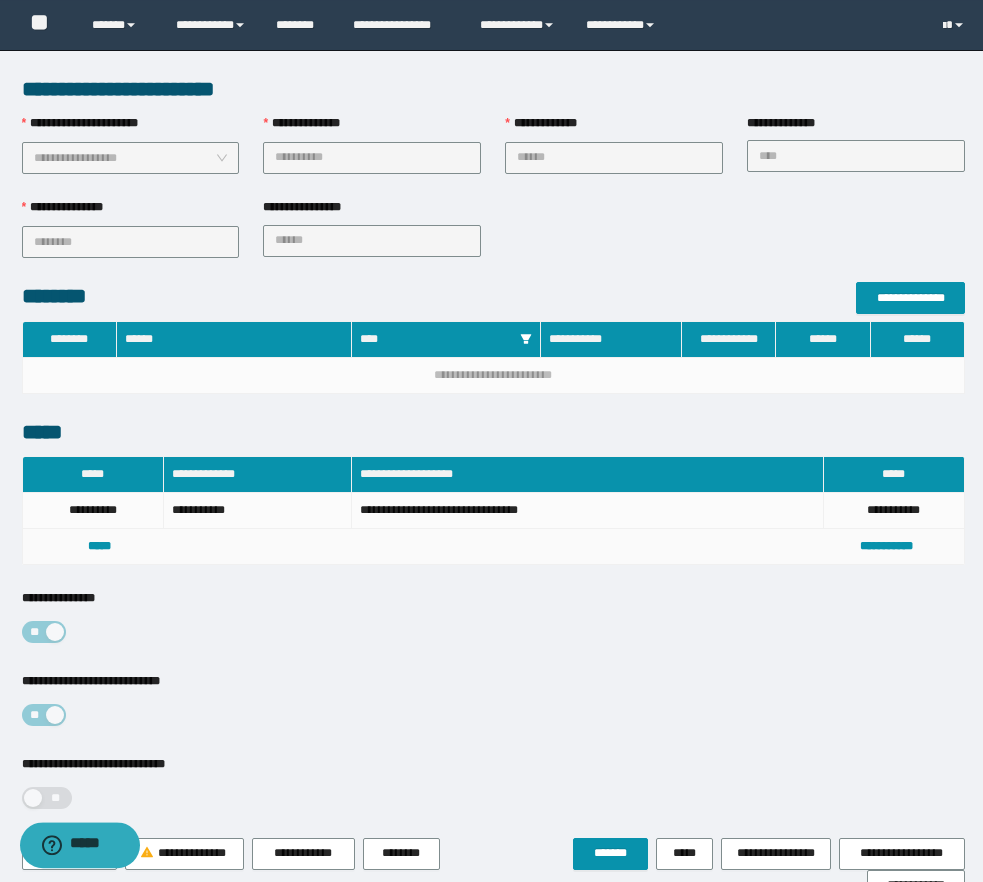 scroll, scrollTop: 560, scrollLeft: 0, axis: vertical 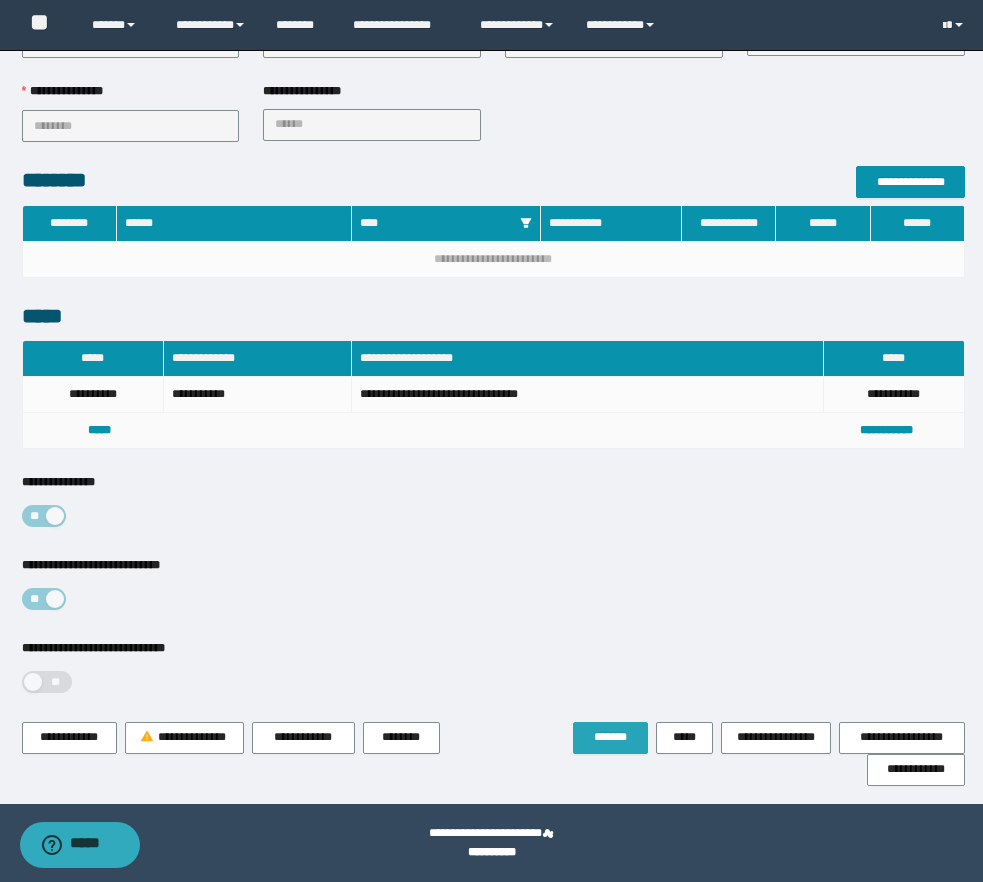 click on "*******" at bounding box center (610, 737) 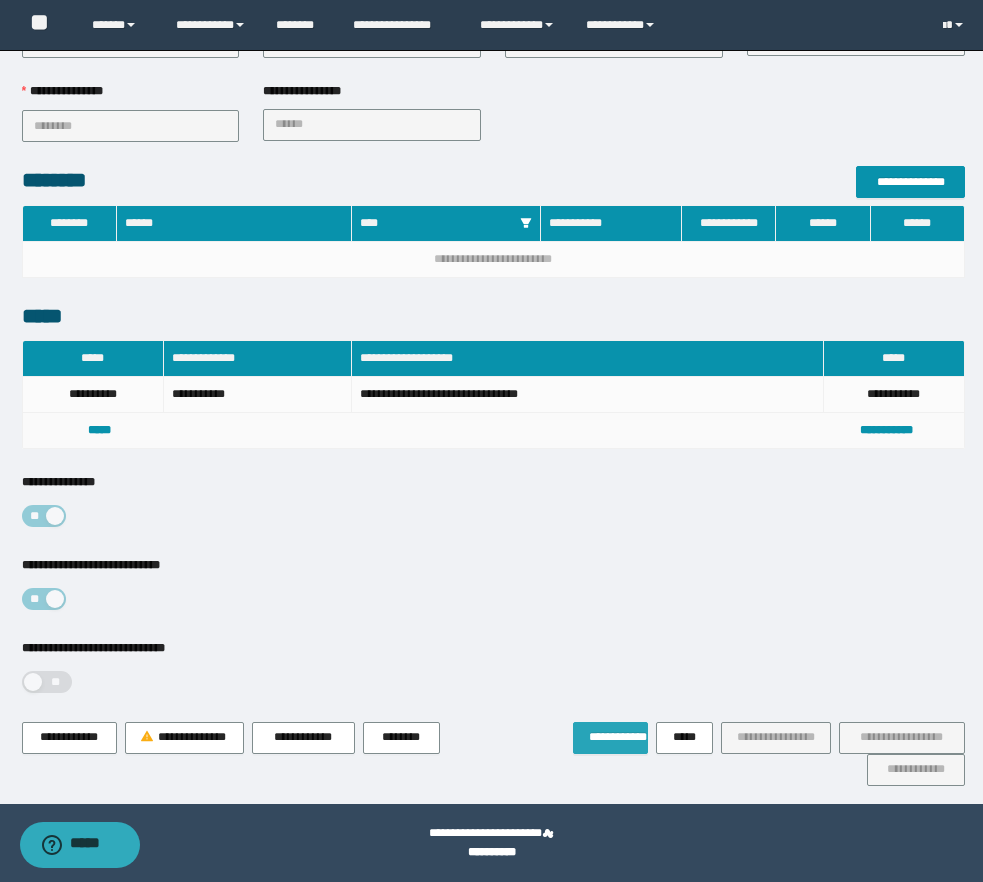 scroll, scrollTop: 0, scrollLeft: 0, axis: both 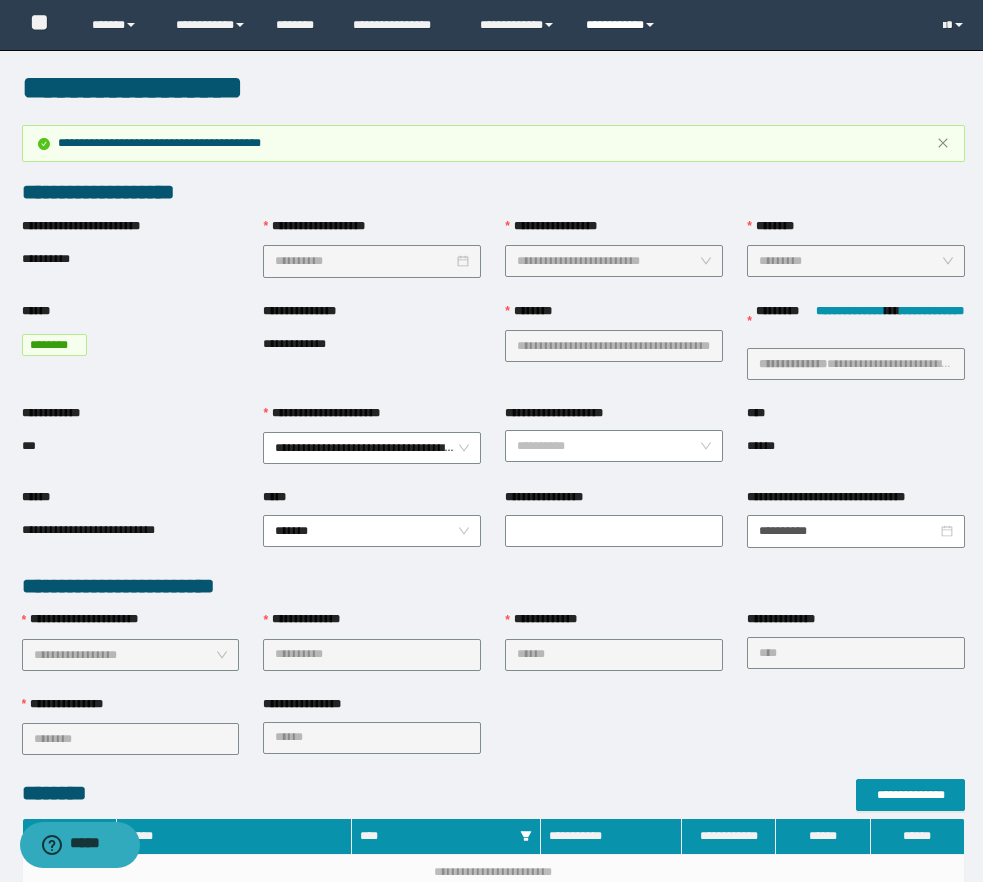click on "**********" at bounding box center [623, 25] 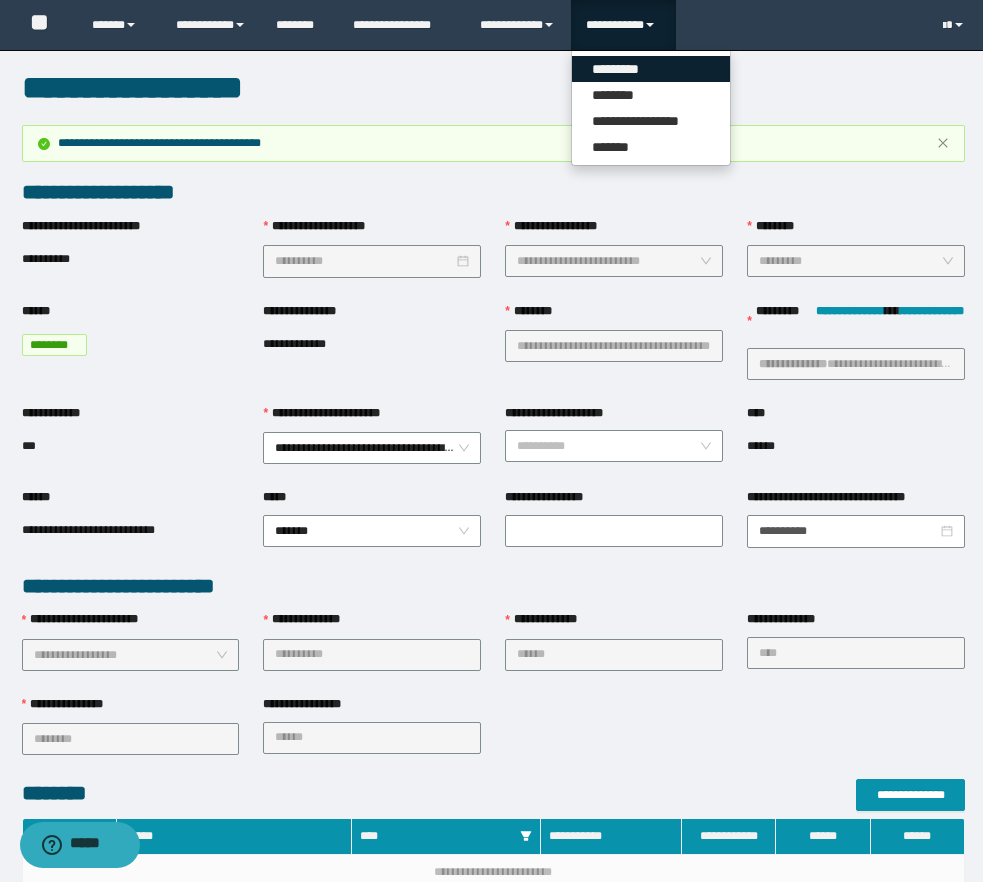 click on "*********" at bounding box center [651, 69] 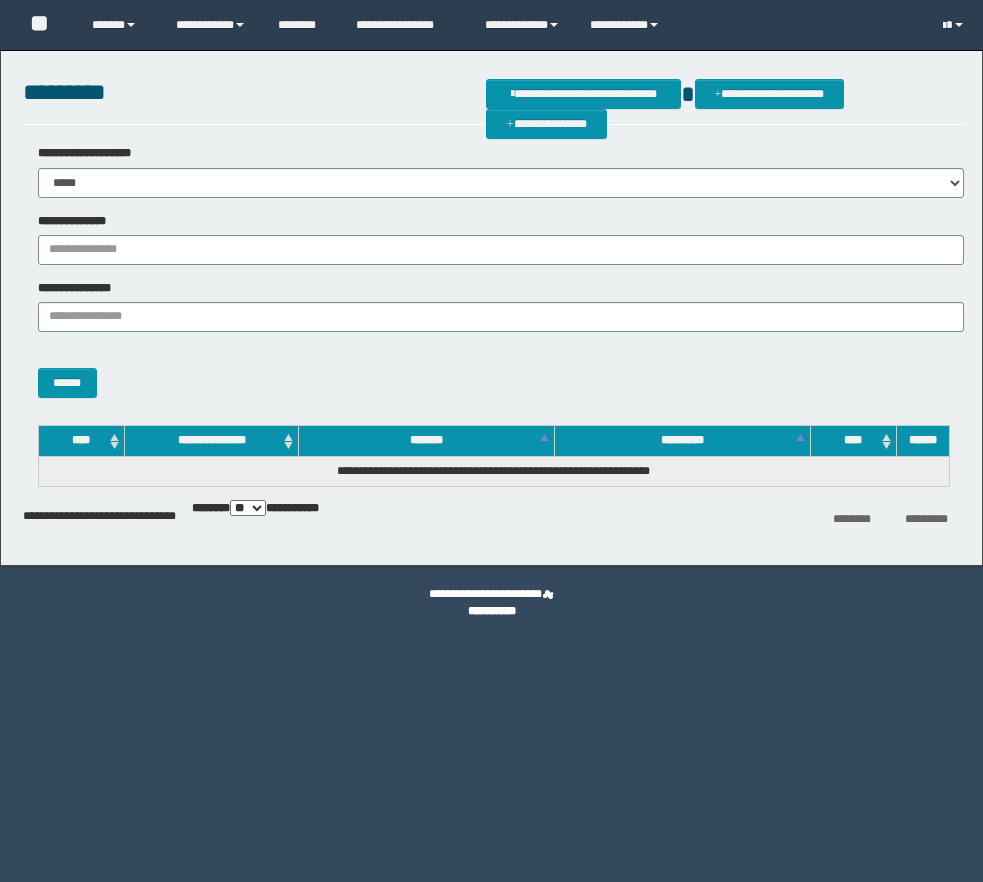 scroll, scrollTop: 0, scrollLeft: 0, axis: both 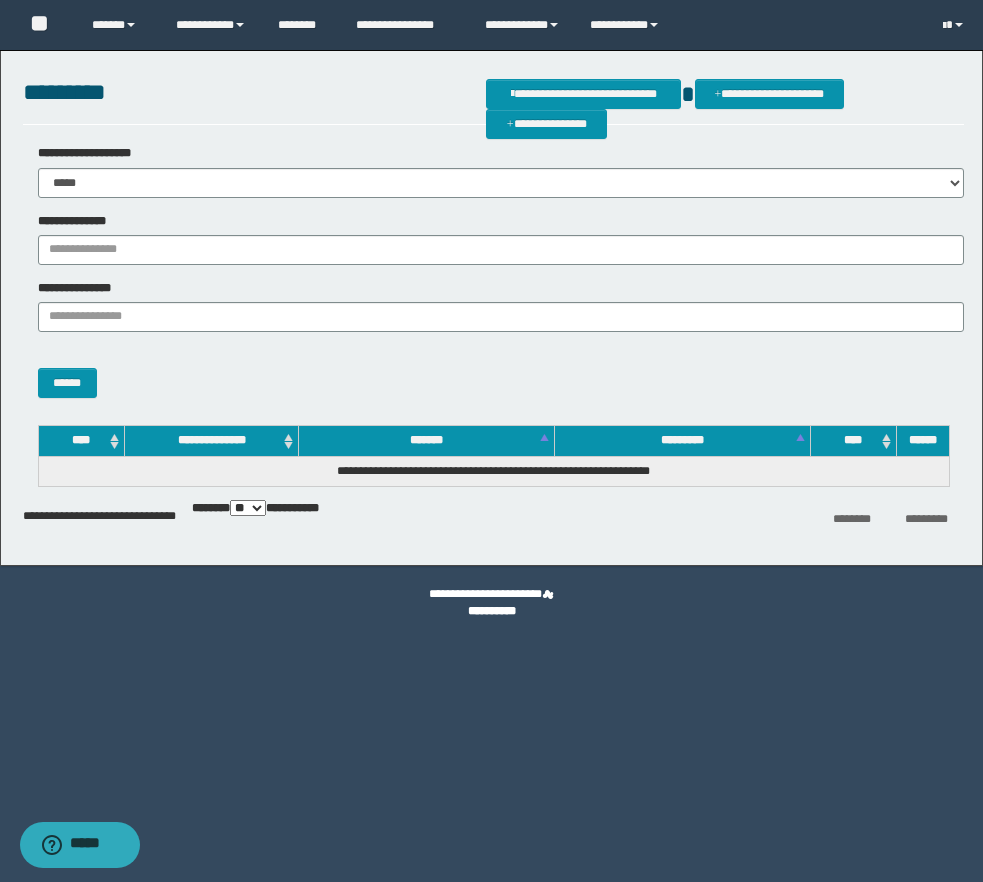 click on "**********" at bounding box center [493, 271] 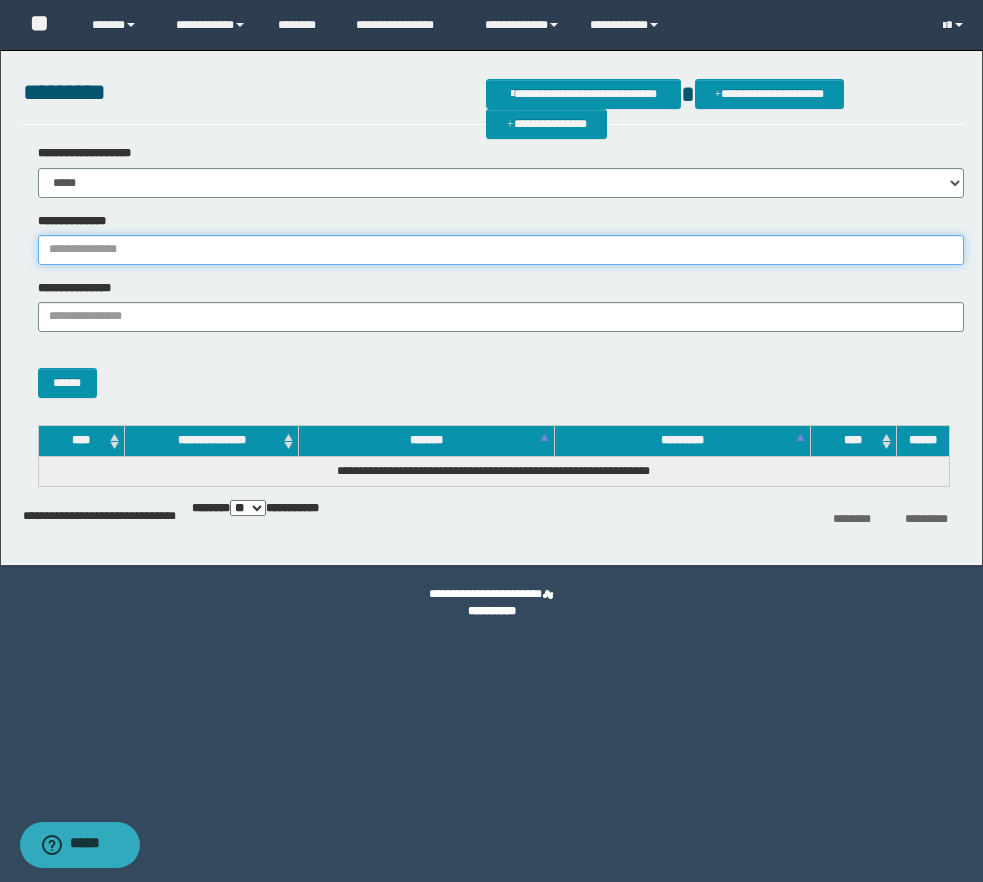 click on "**********" at bounding box center [501, 250] 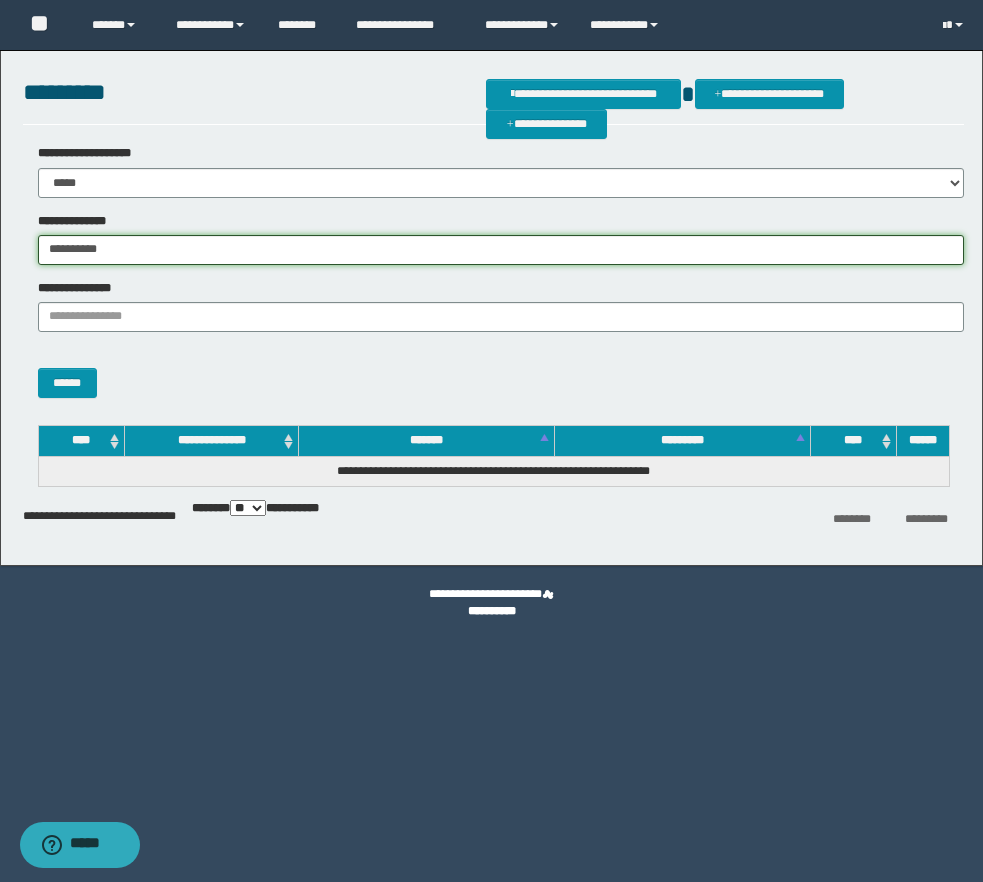 type on "**********" 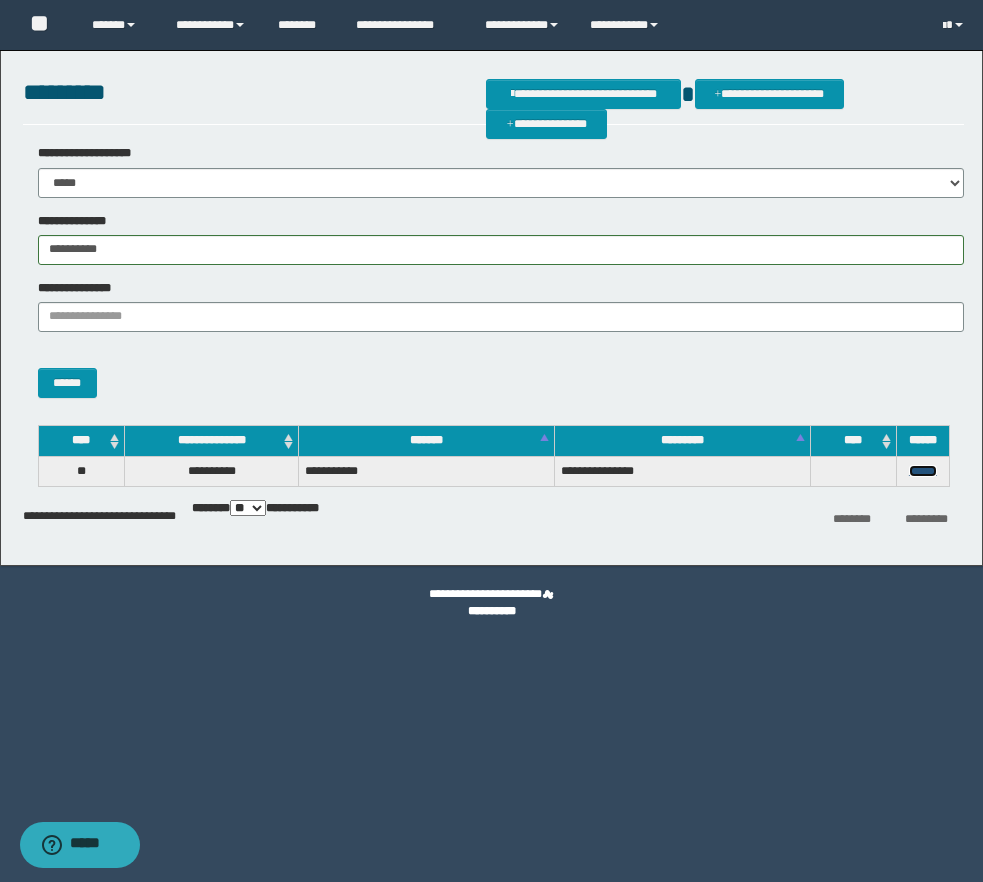 click on "******" at bounding box center [923, 471] 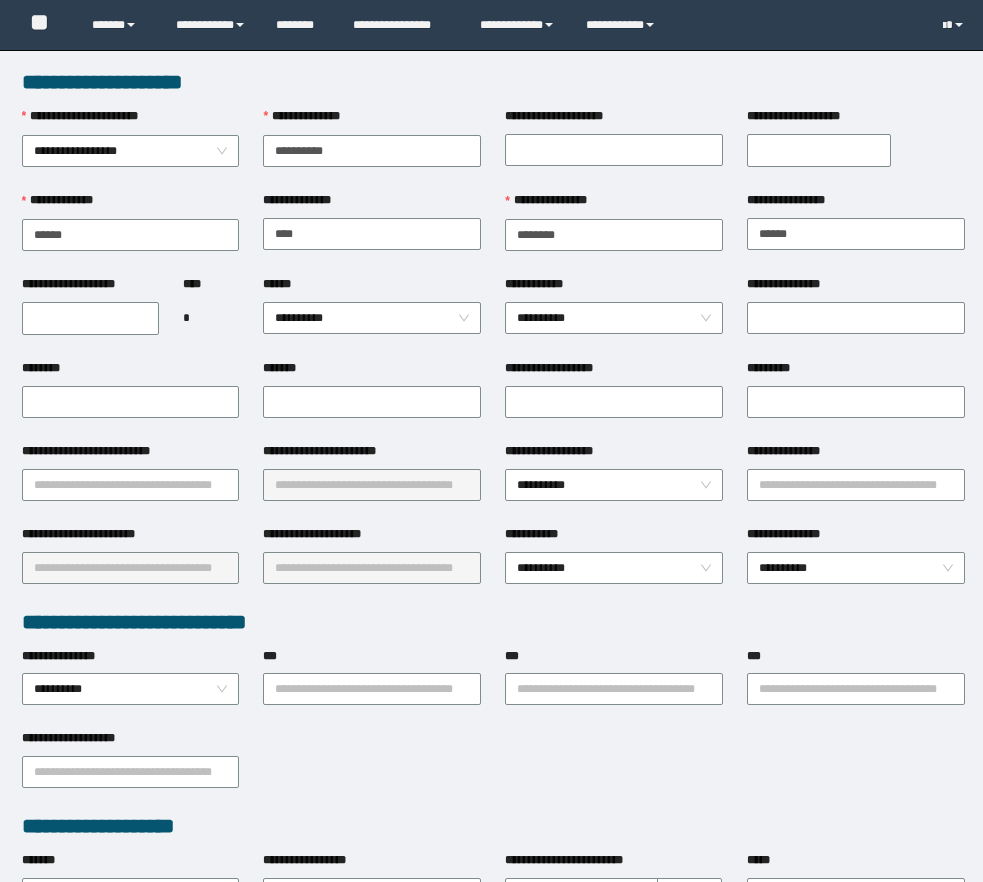 scroll, scrollTop: 0, scrollLeft: 0, axis: both 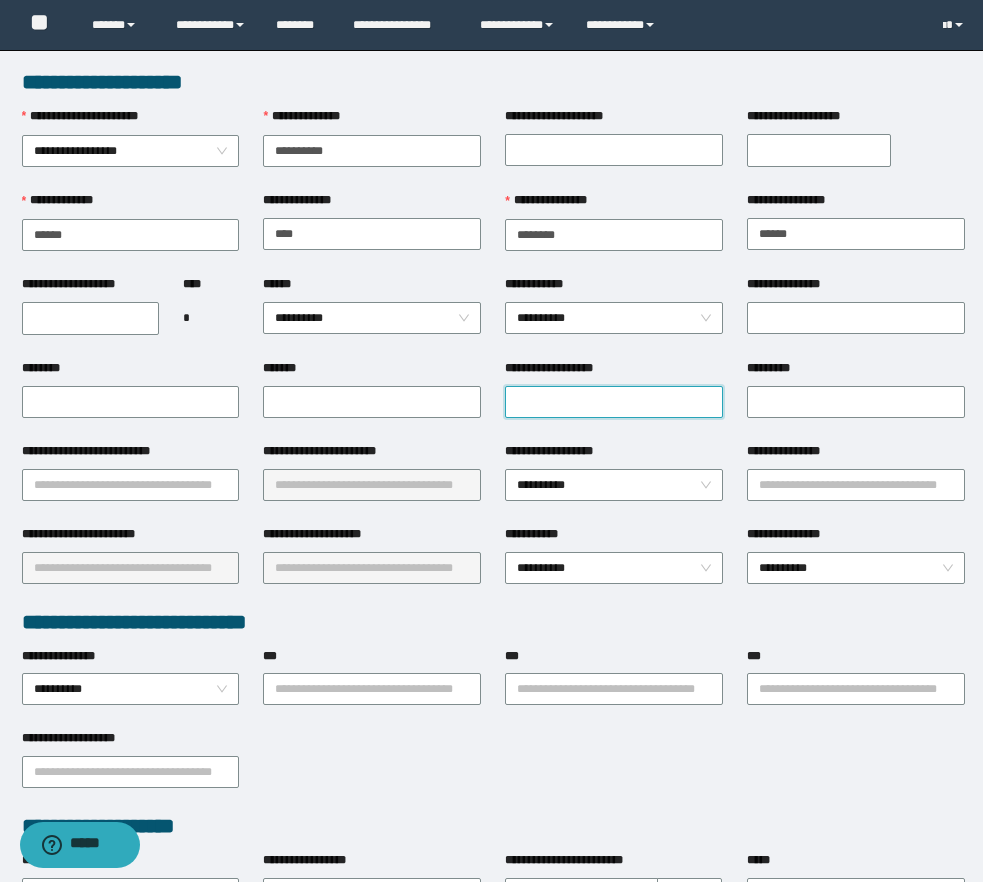 click on "**********" at bounding box center [614, 402] 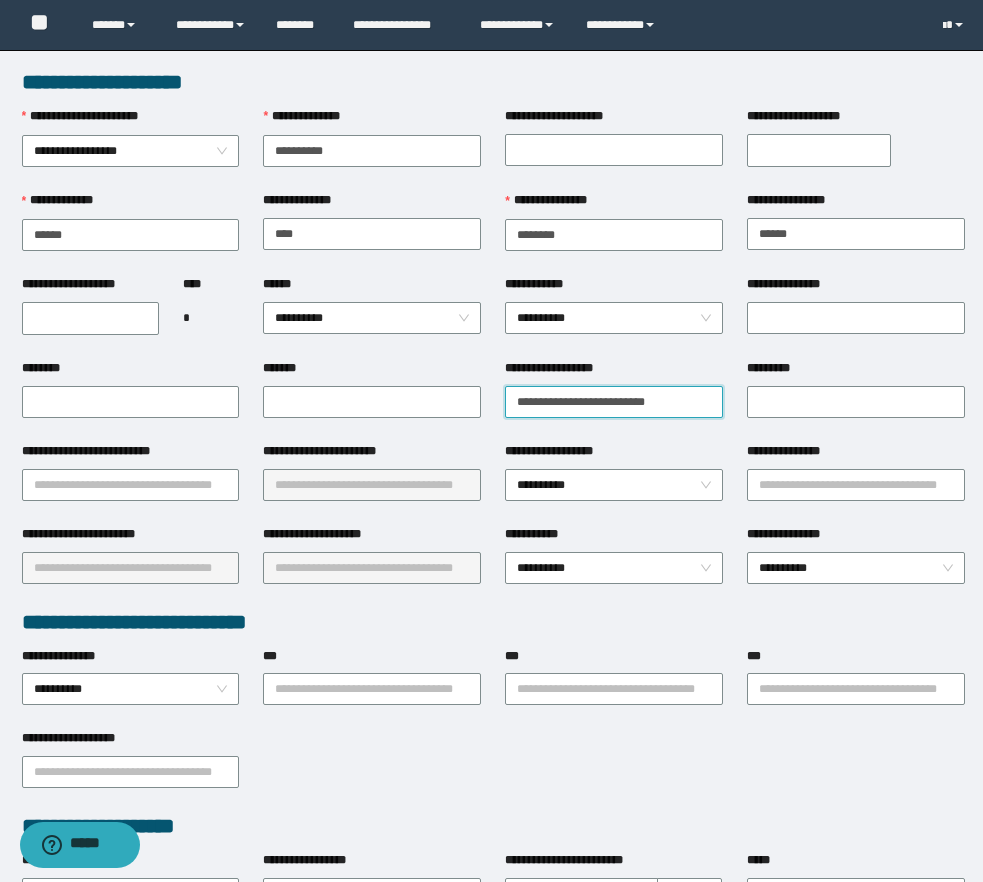 type on "**********" 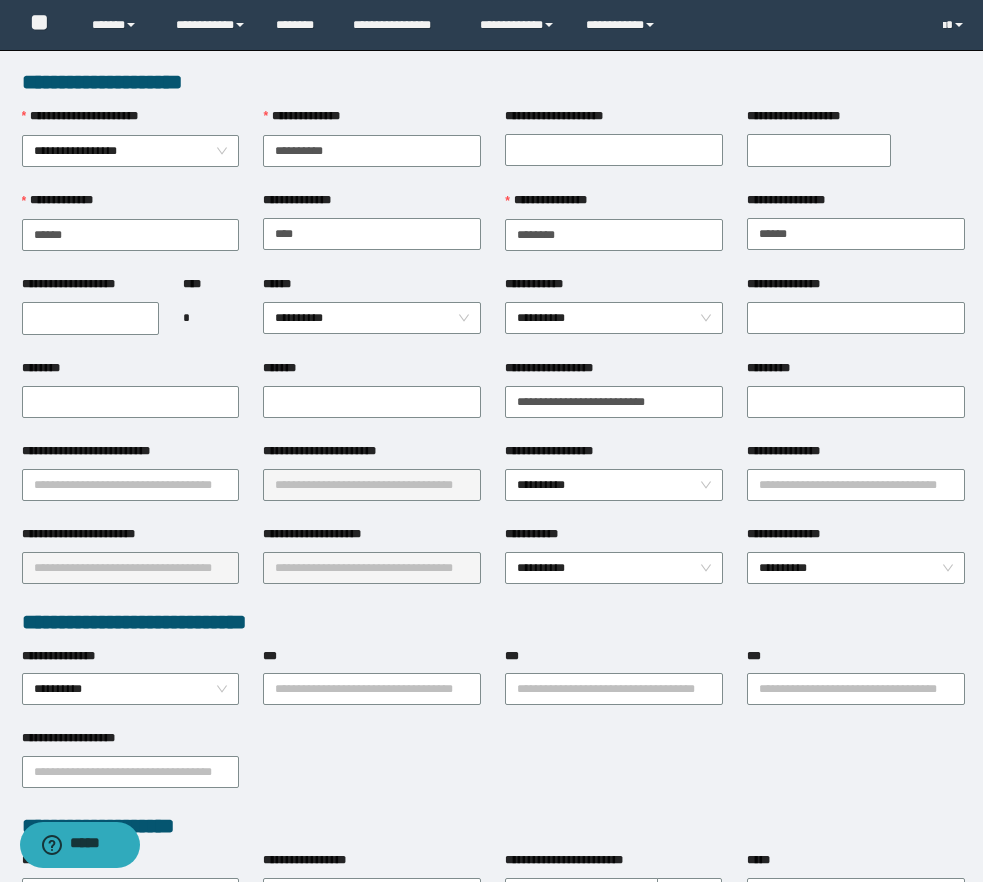 click on "**********" at bounding box center (372, 688) 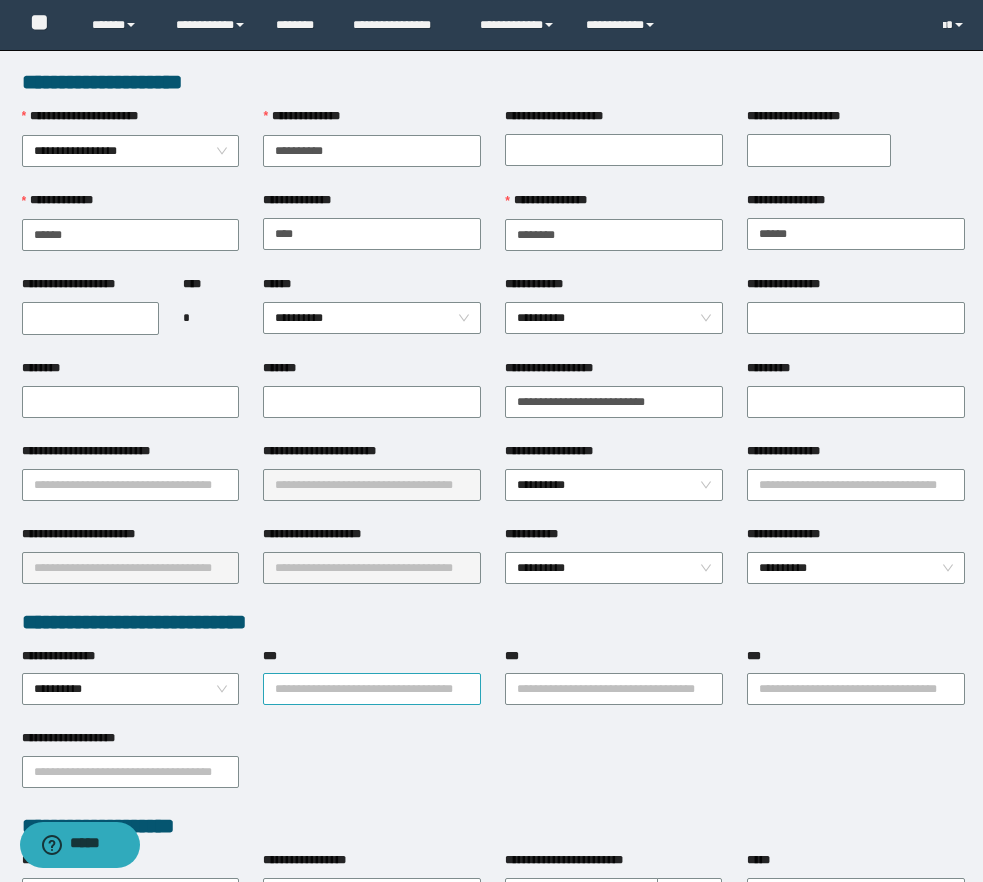 click on "***" at bounding box center (372, 689) 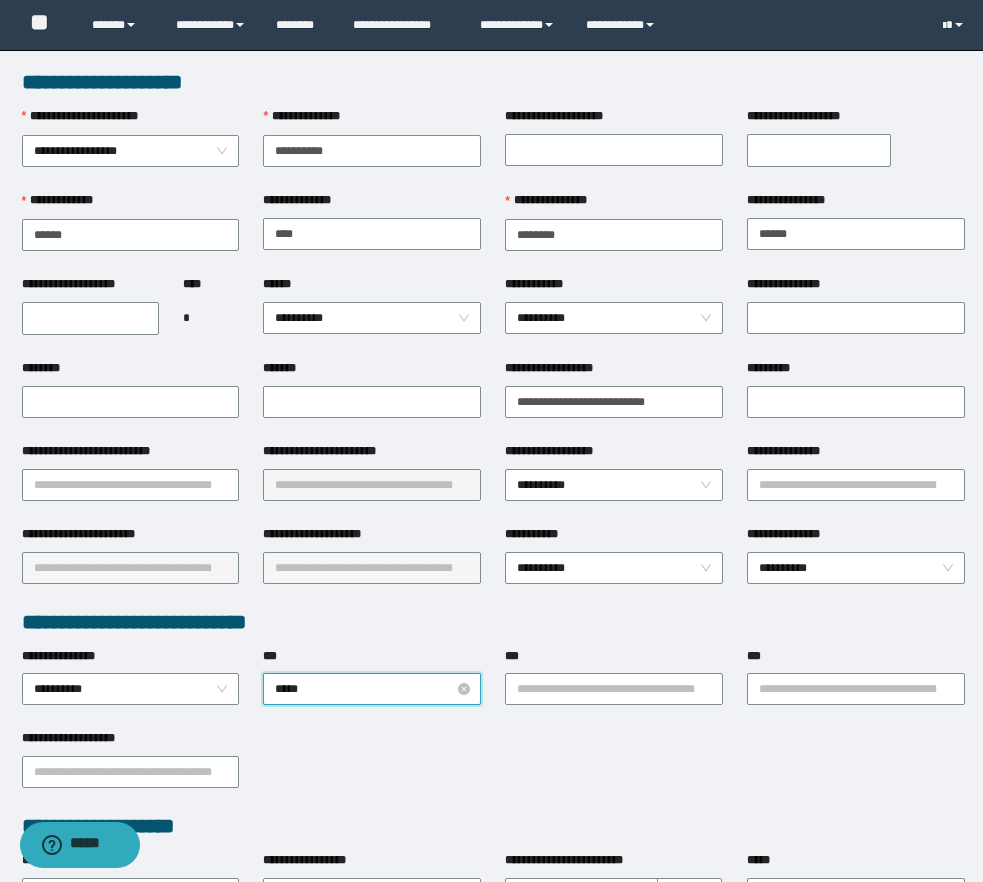 type on "******" 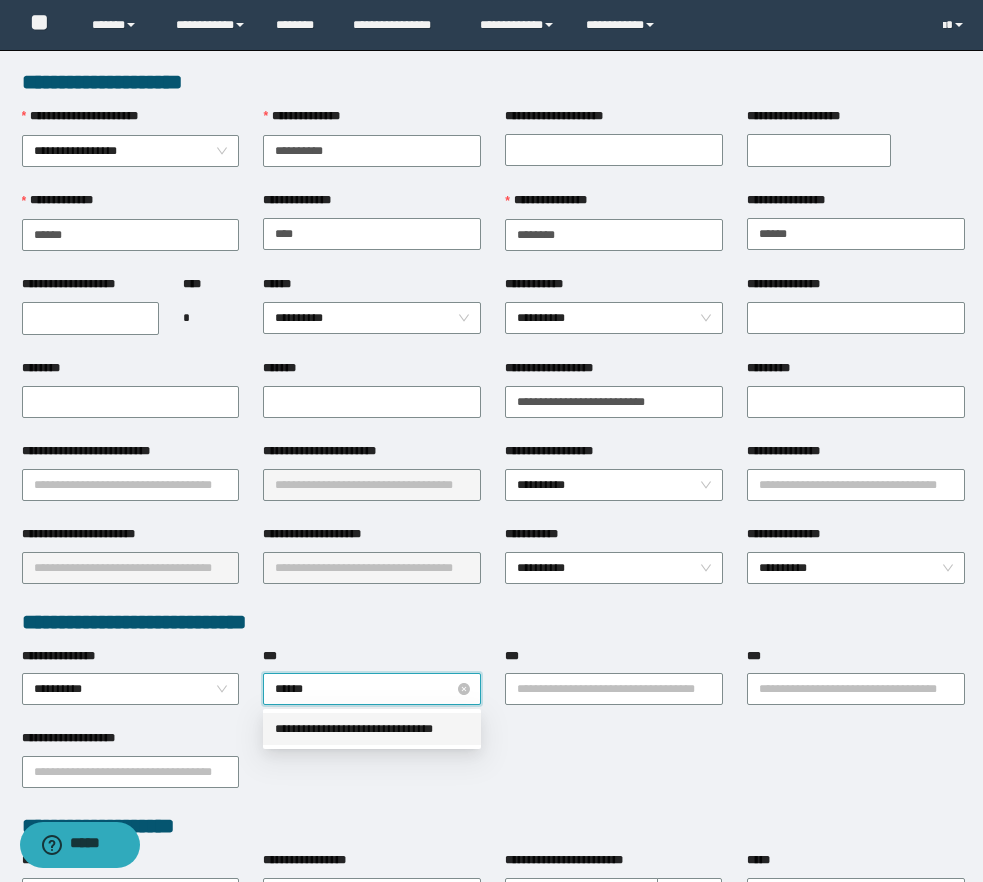 type 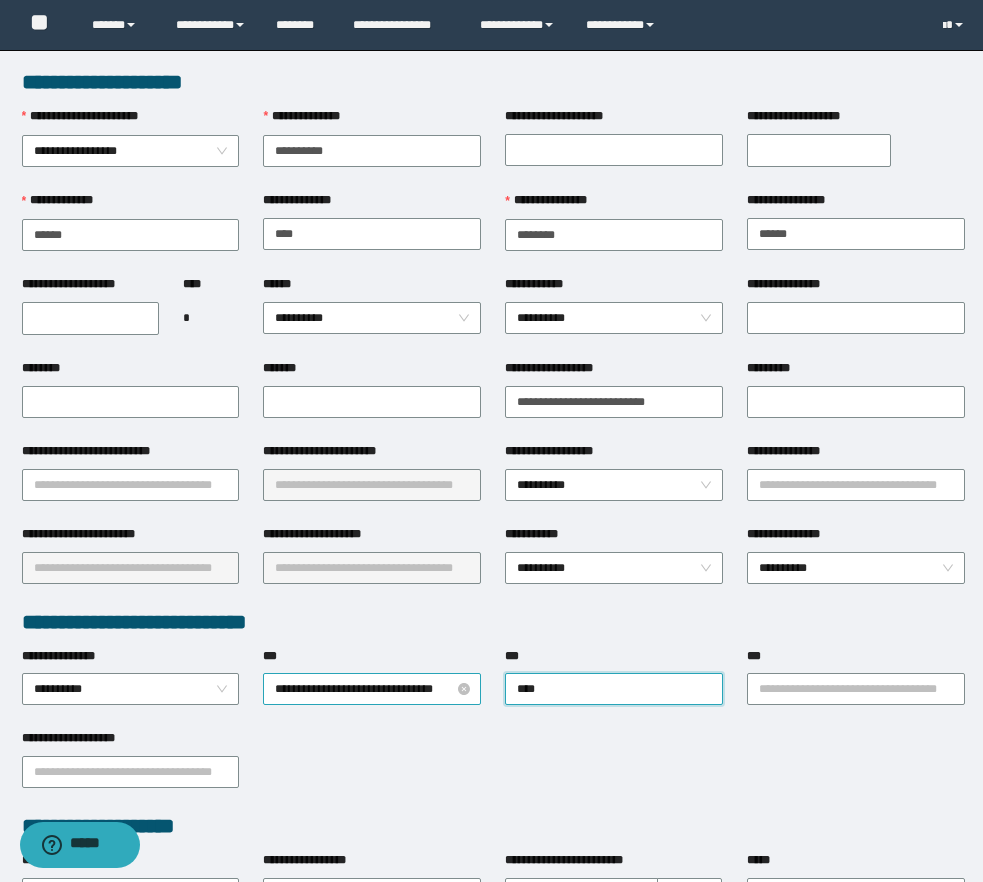 type on "*****" 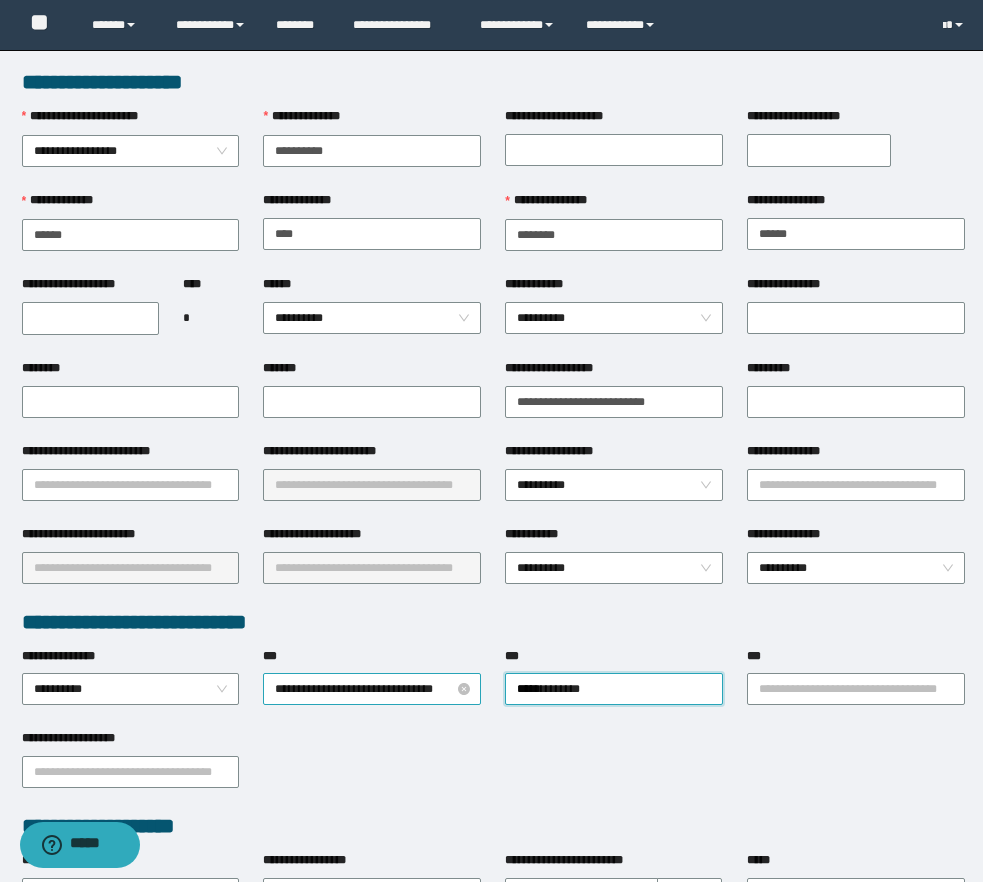 type 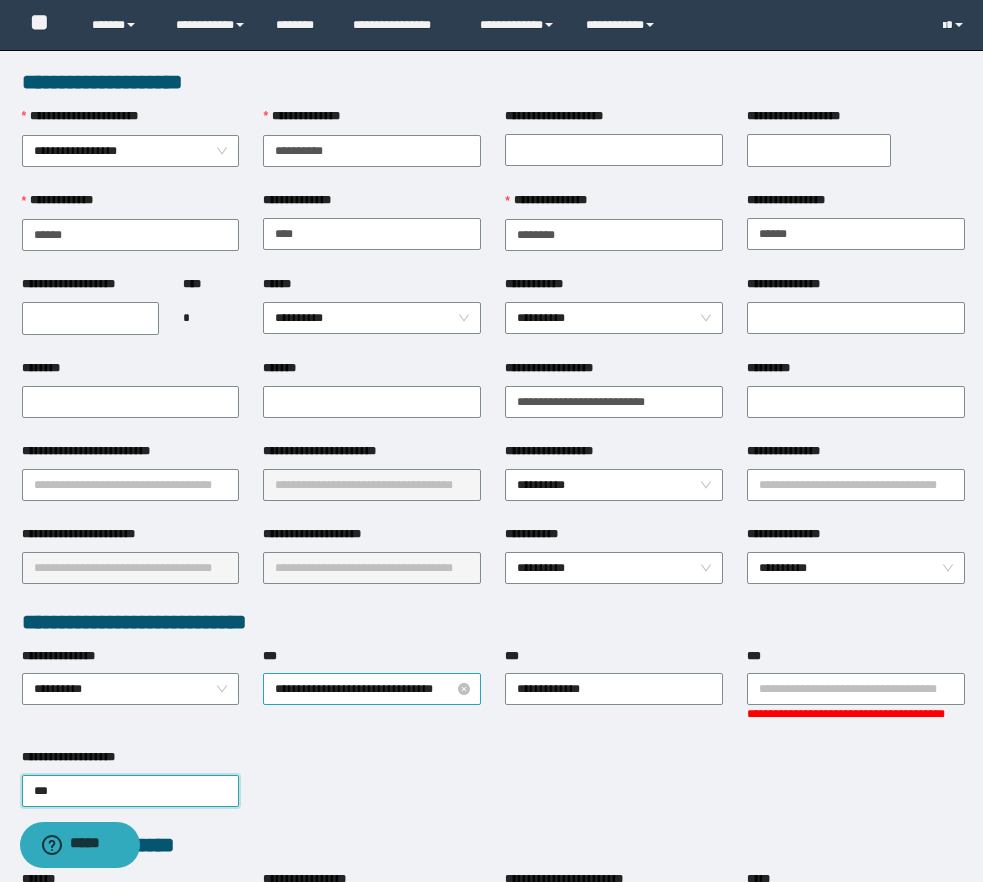 type on "****" 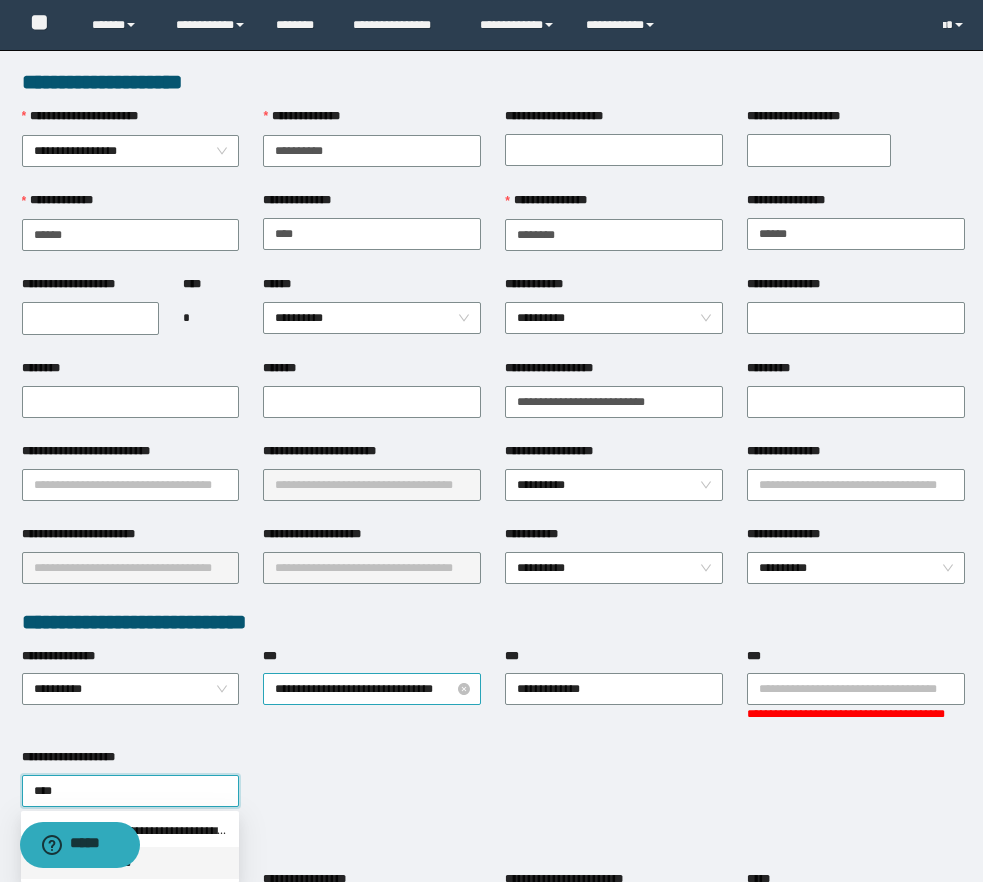 type 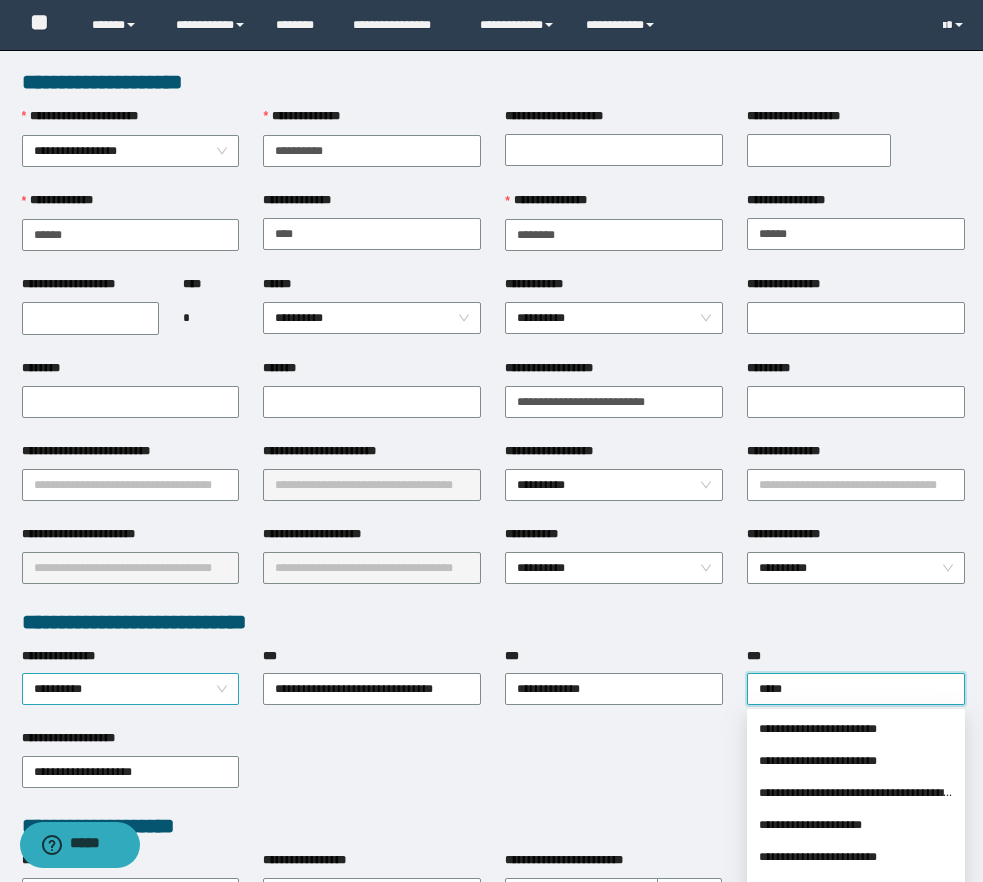 type on "******" 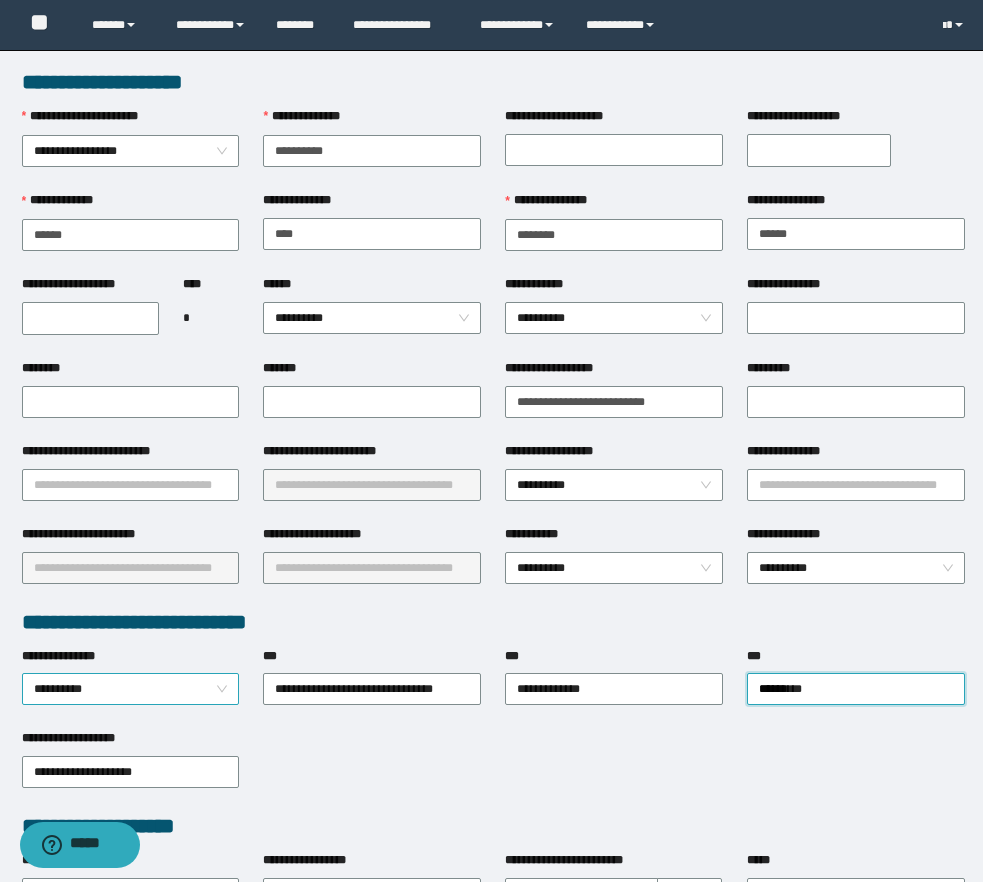 type 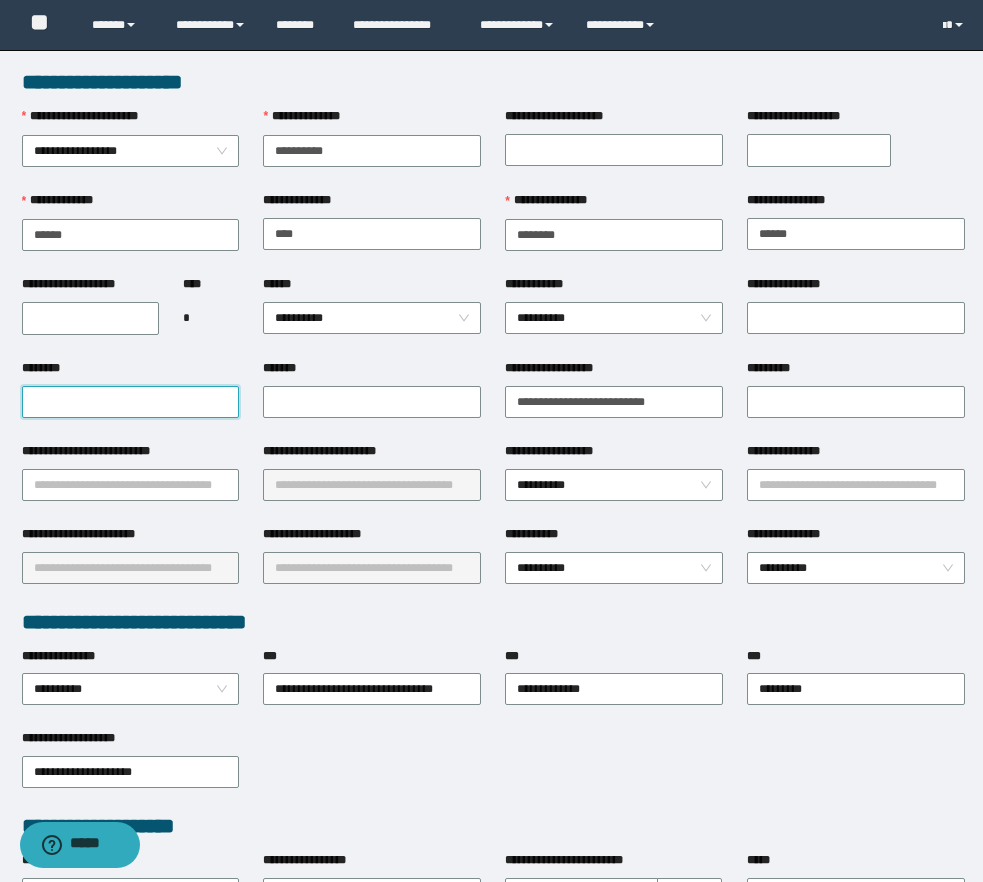 click on "********" at bounding box center [131, 402] 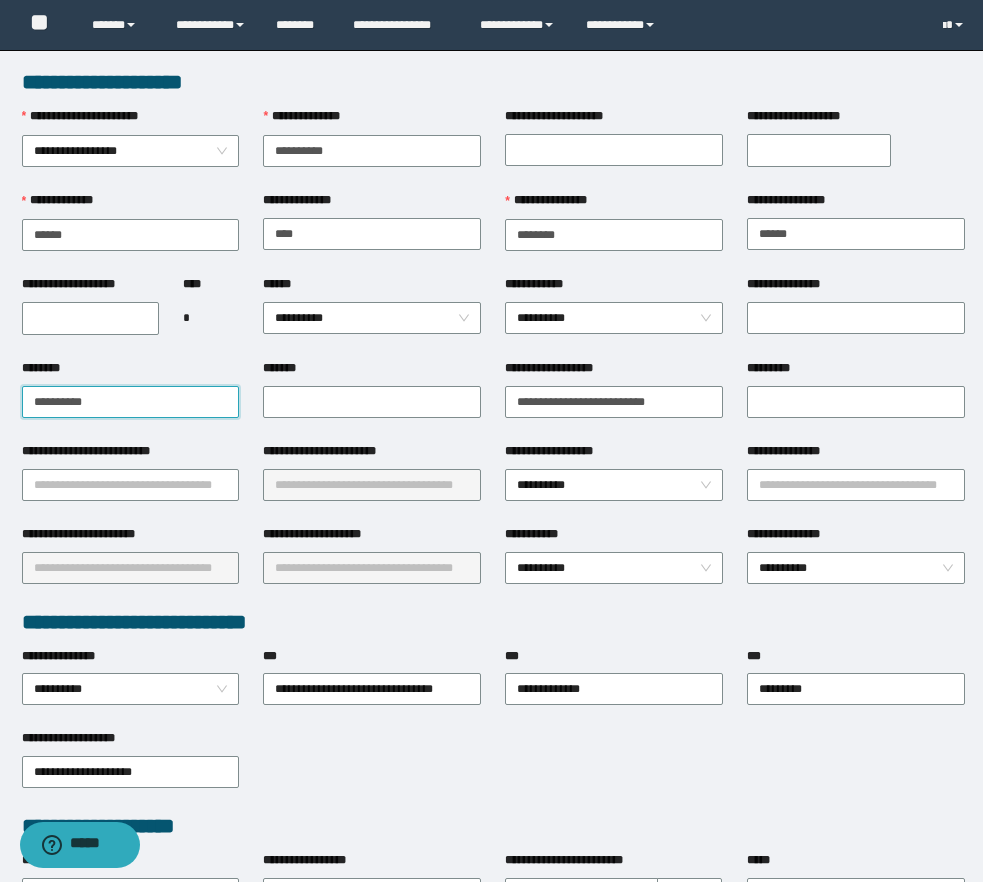 type on "**********" 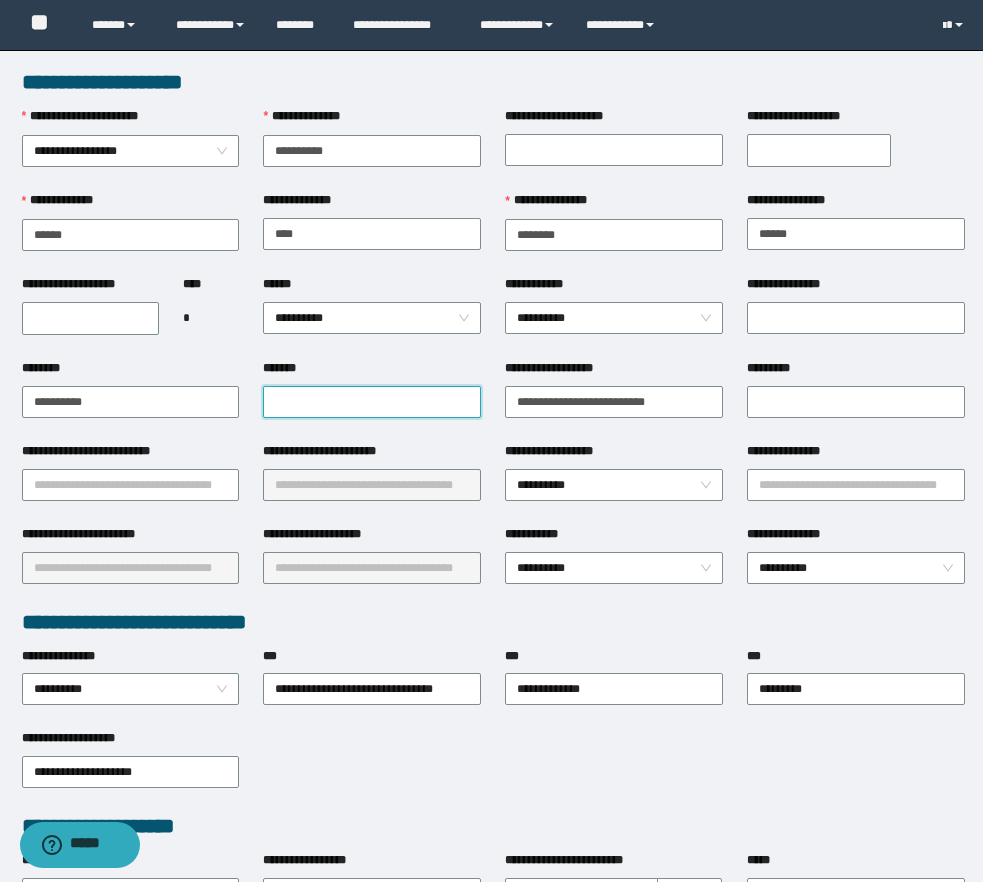 paste on "**********" 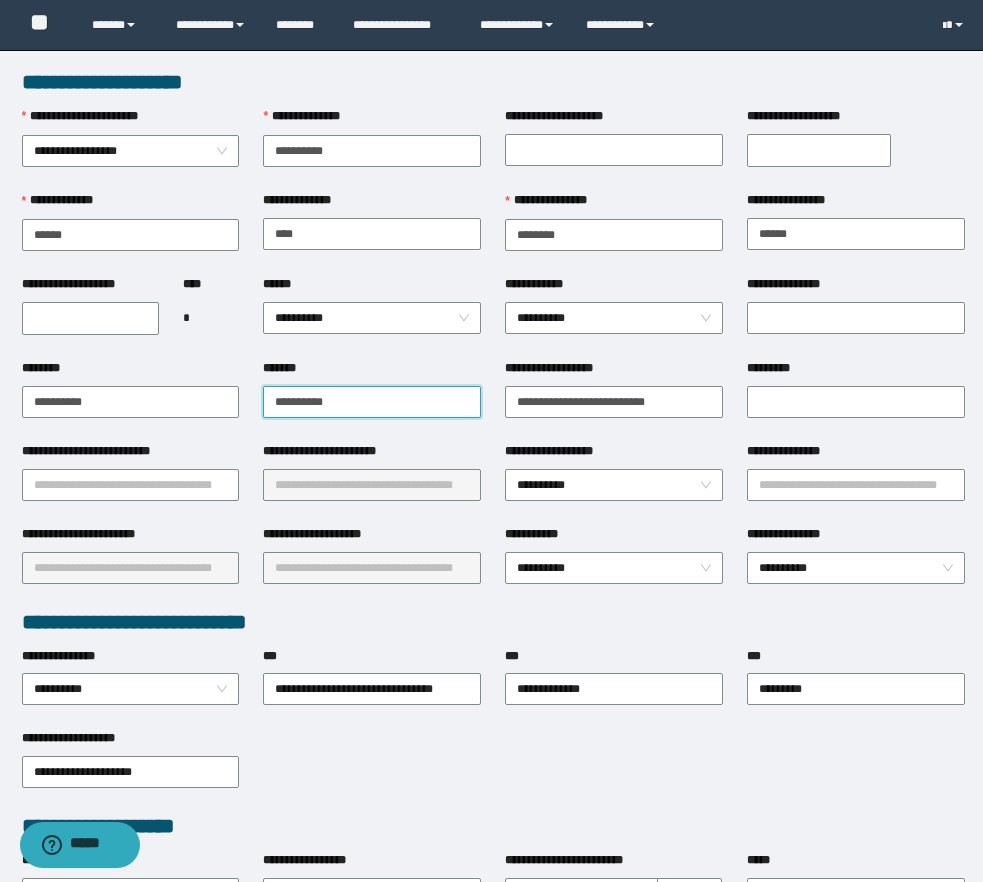 type on "**********" 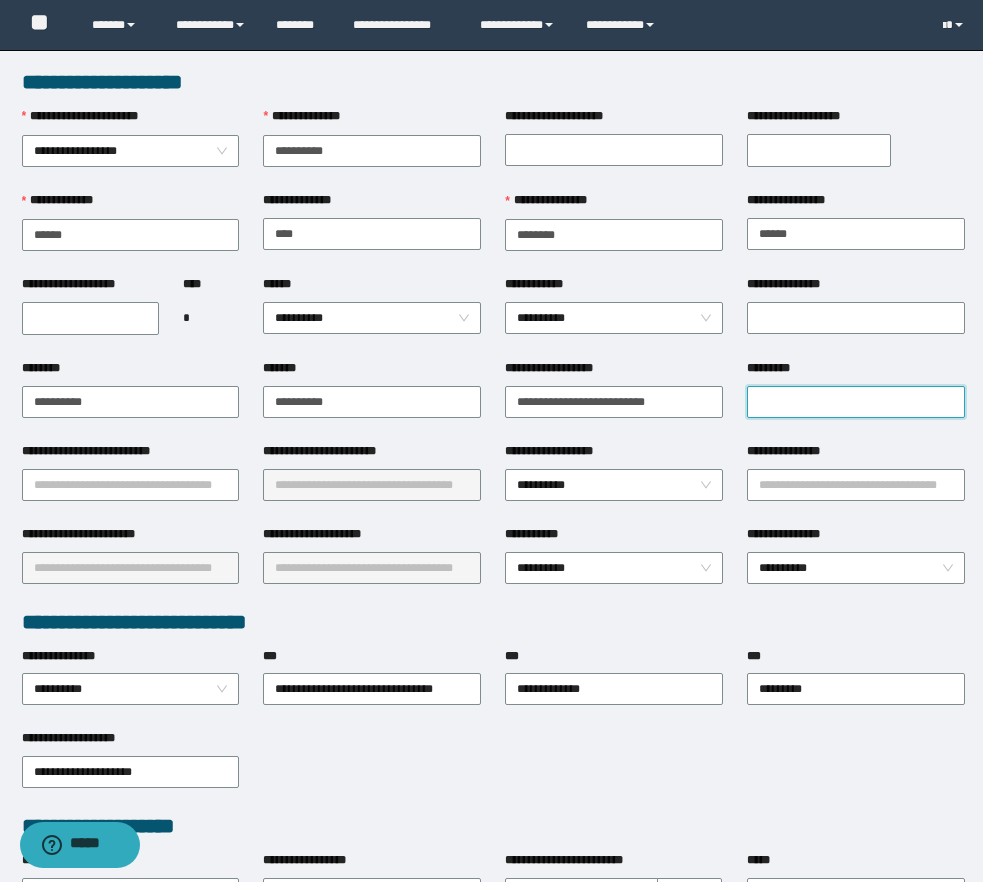 click on "*********" at bounding box center (856, 402) 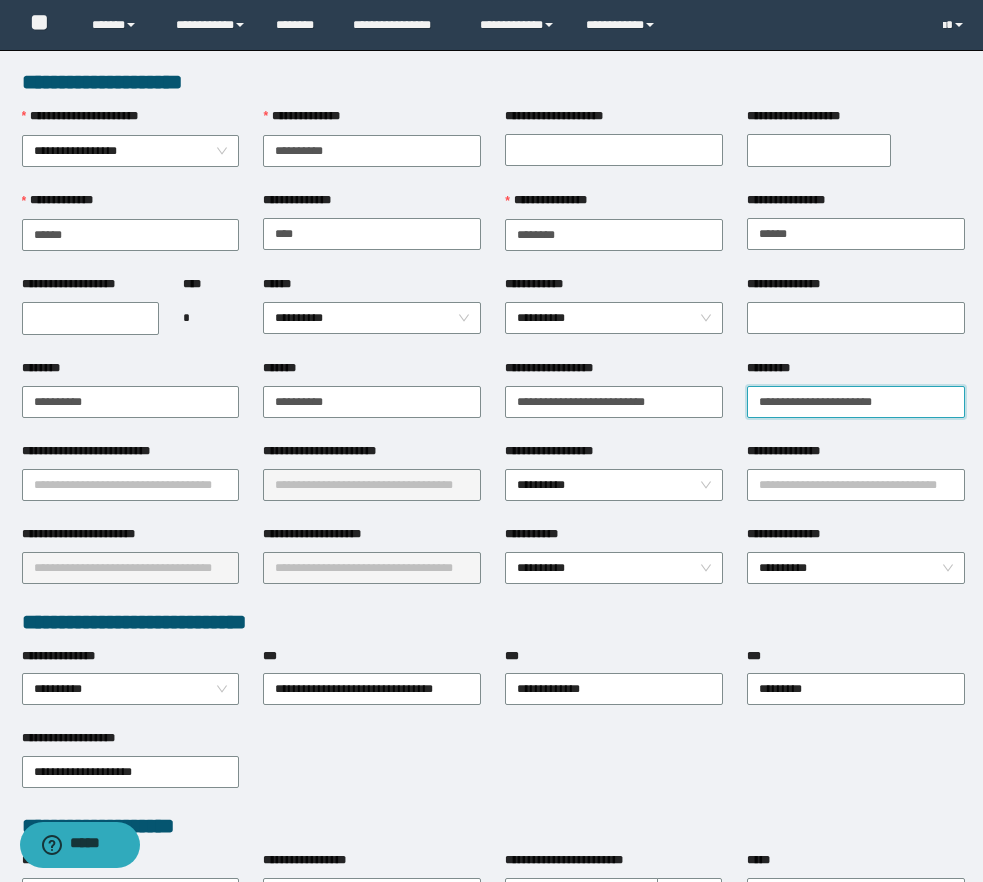 type on "**********" 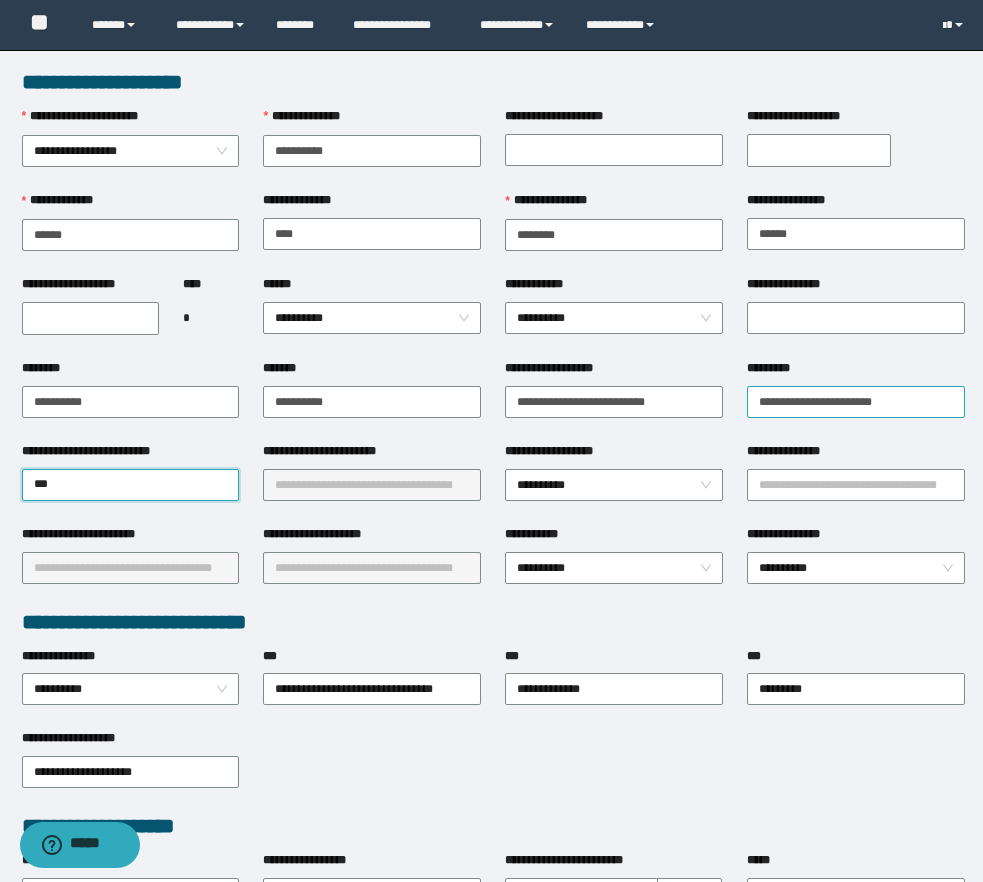 type on "****" 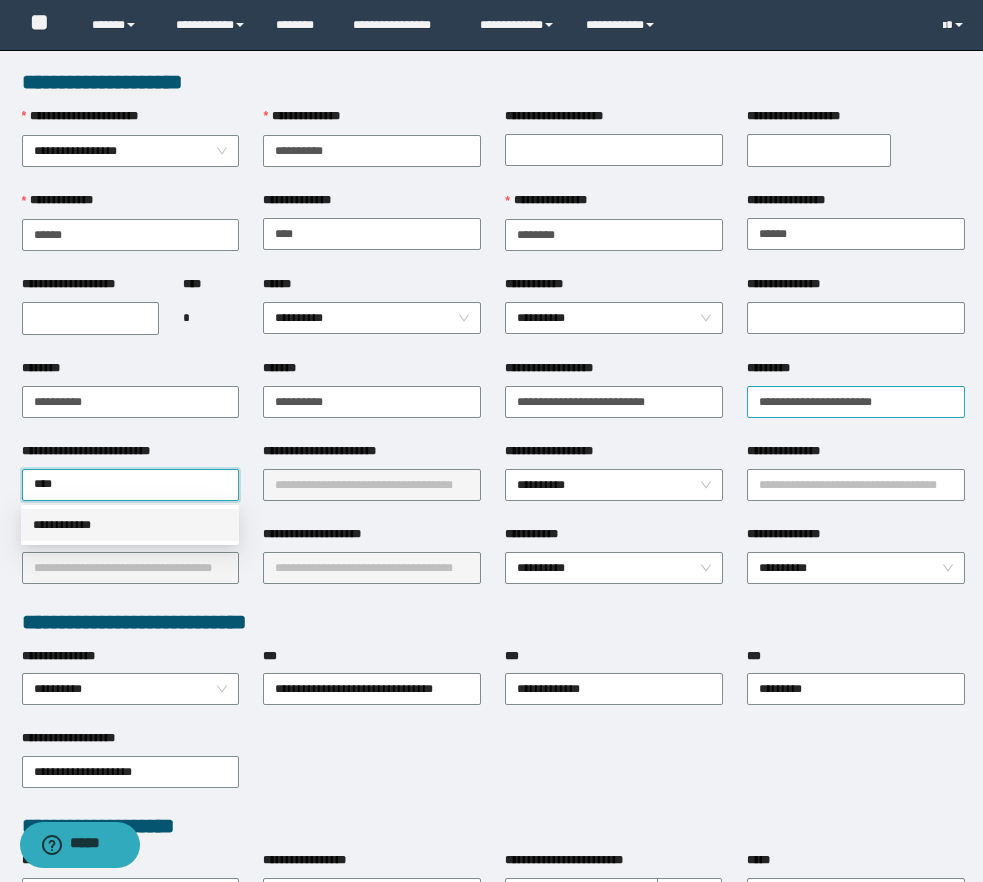 type 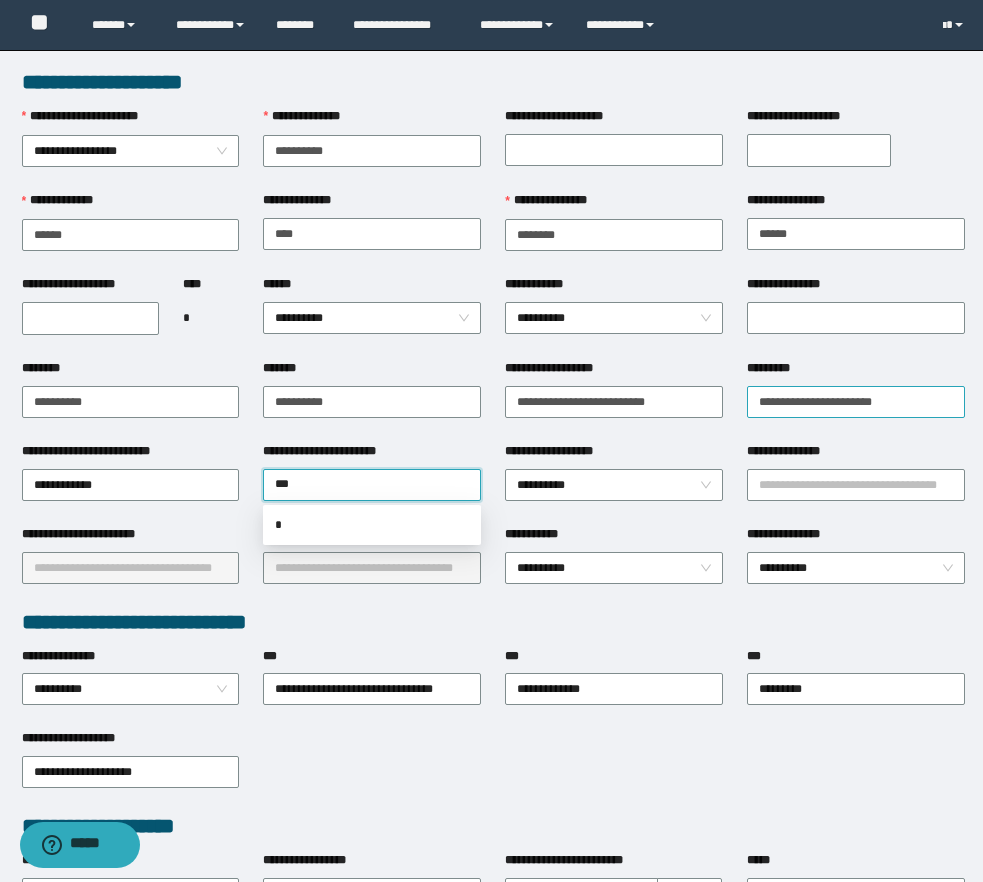 type on "****" 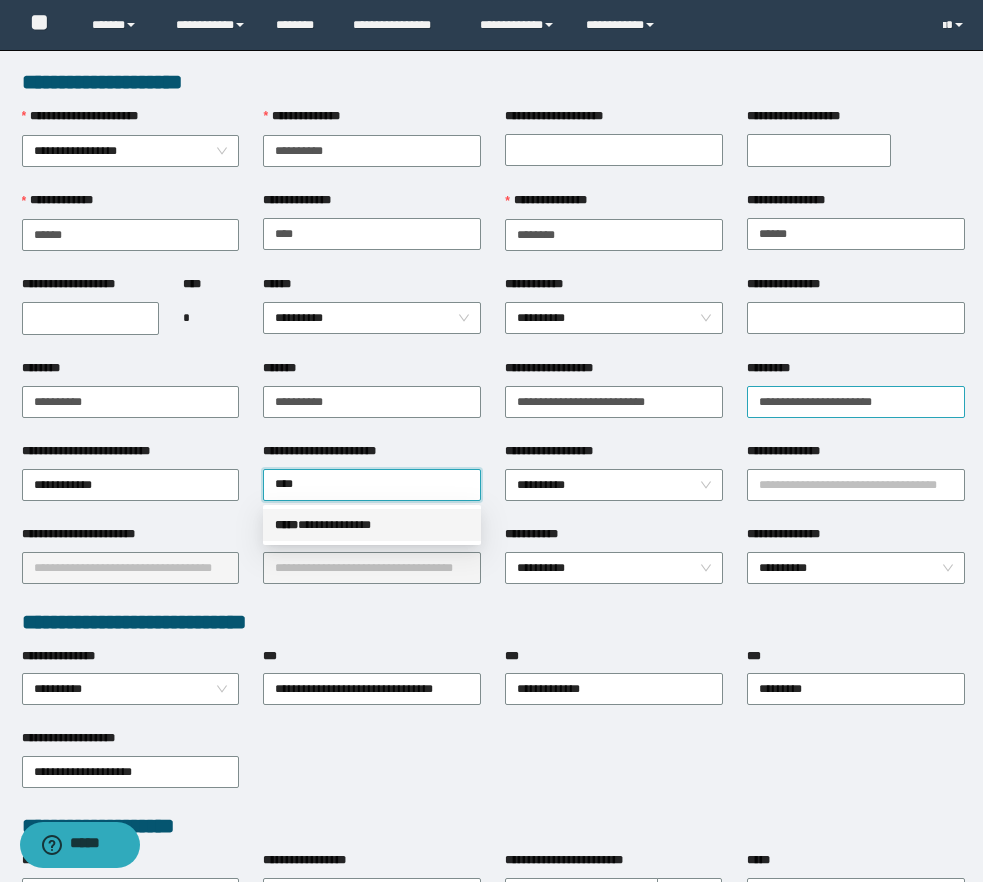 type 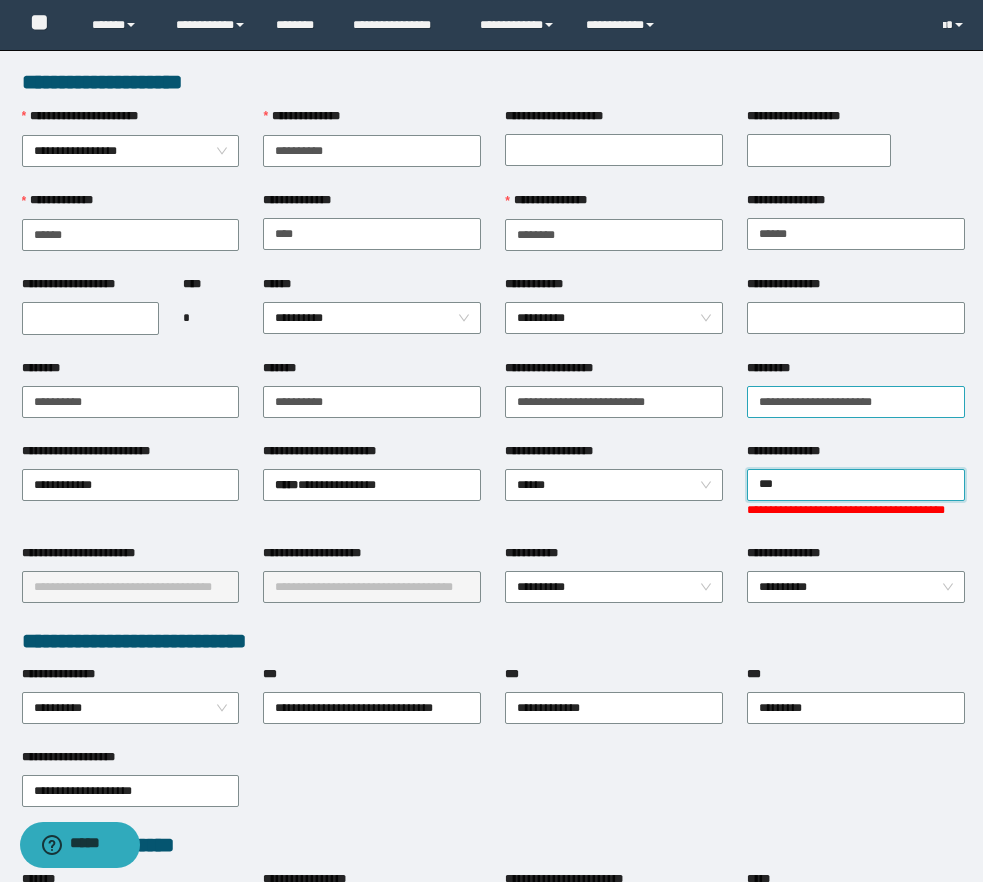 type on "****" 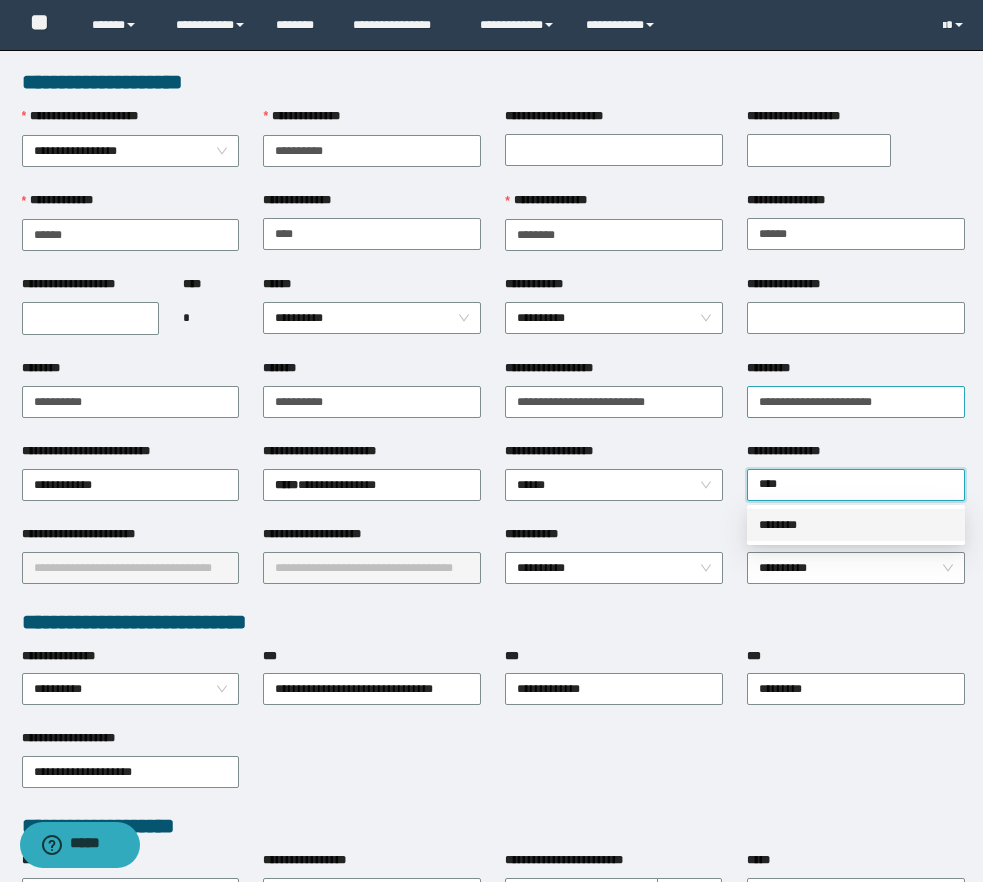 type 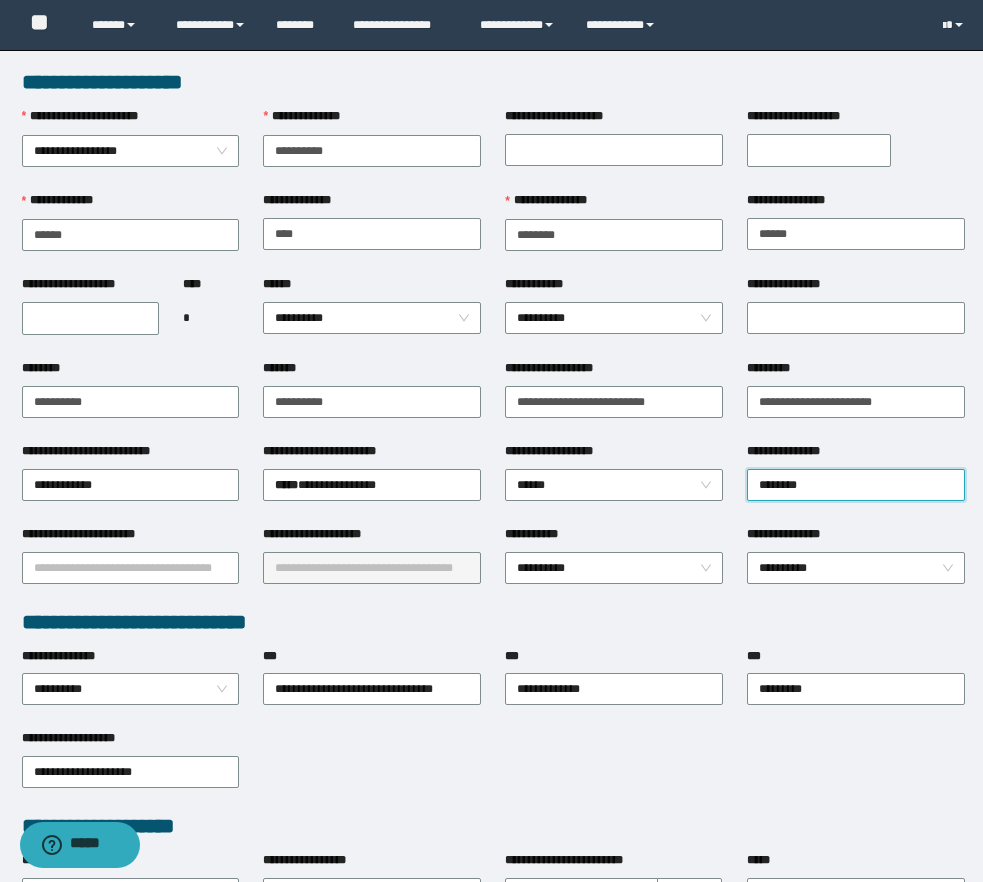click on "**********" at bounding box center (90, 318) 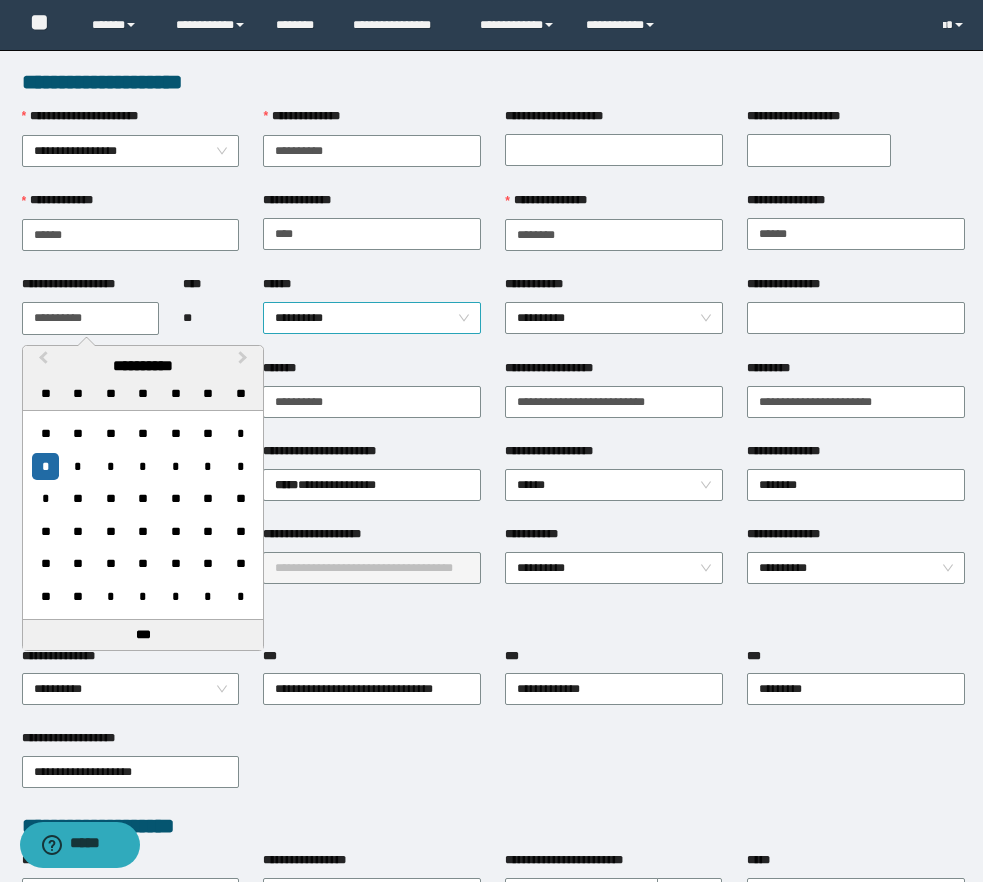 type on "**********" 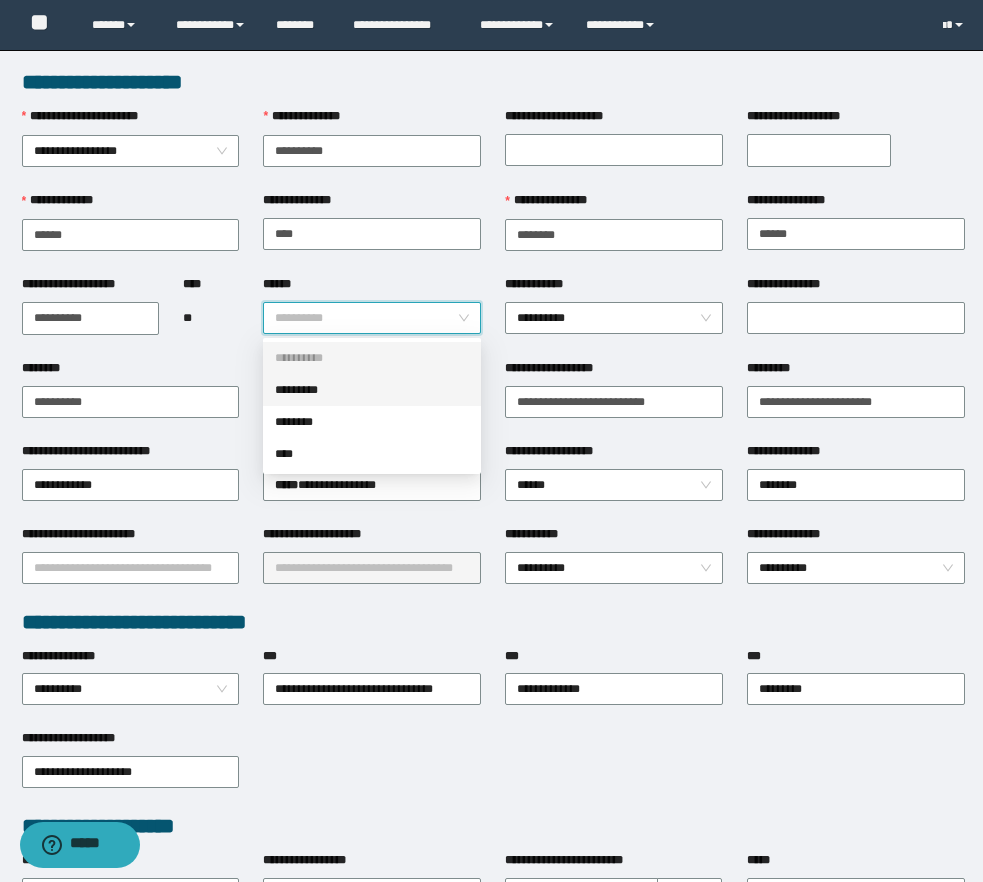 click on "*********" at bounding box center [372, 390] 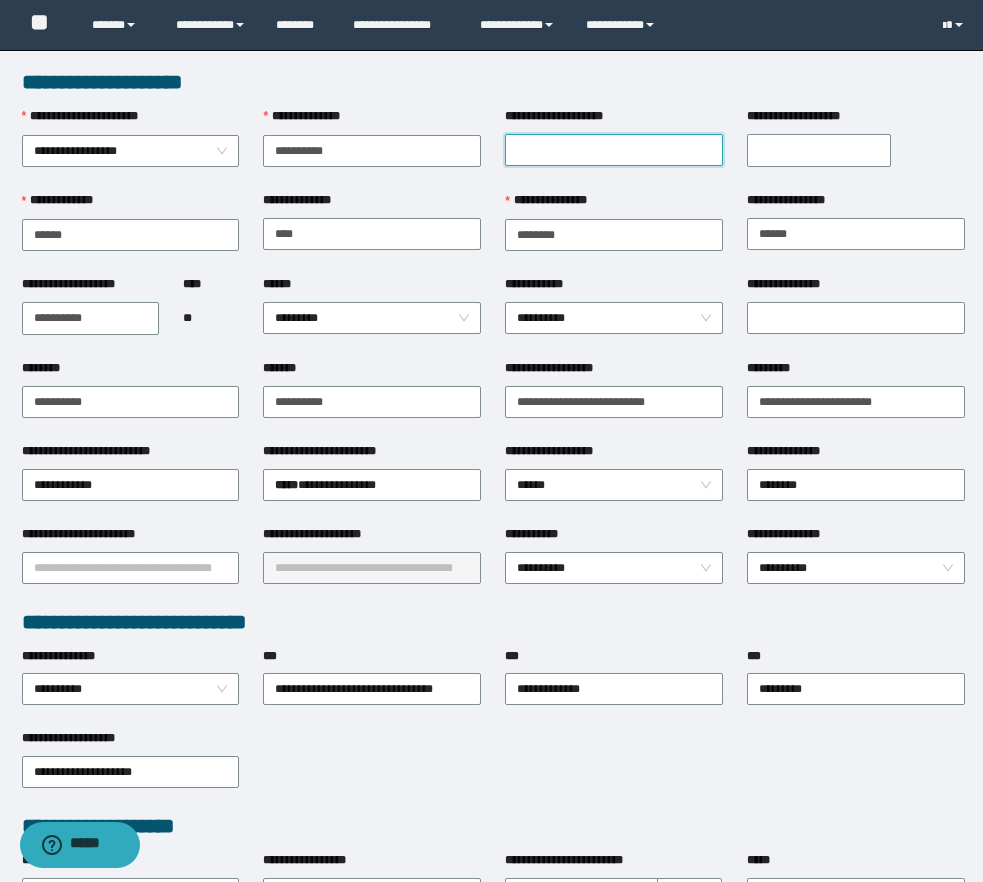 click on "**********" at bounding box center [614, 150] 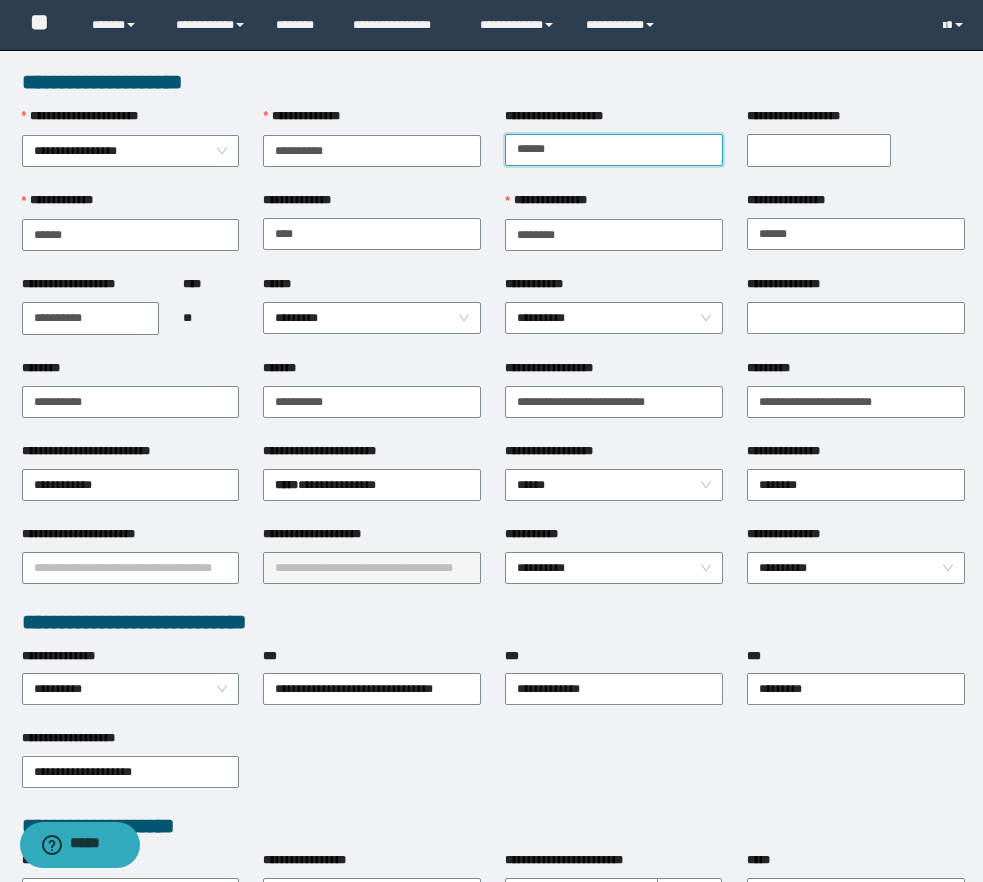 type on "******" 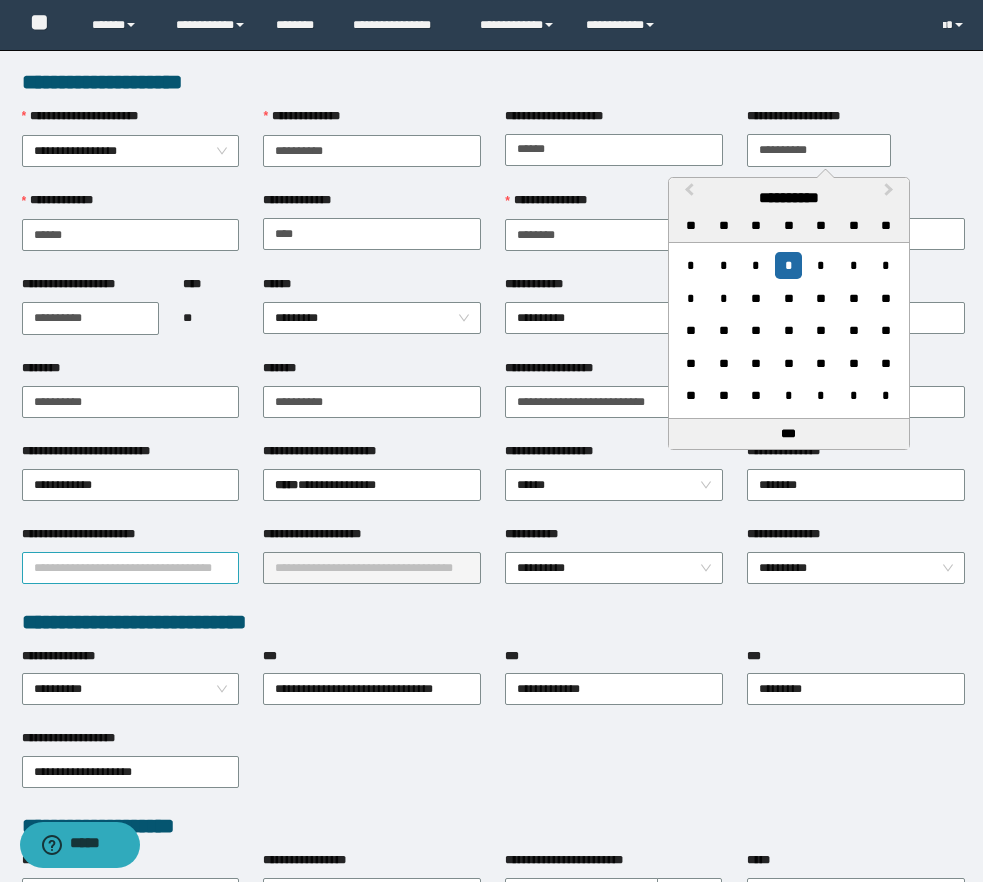 type on "**********" 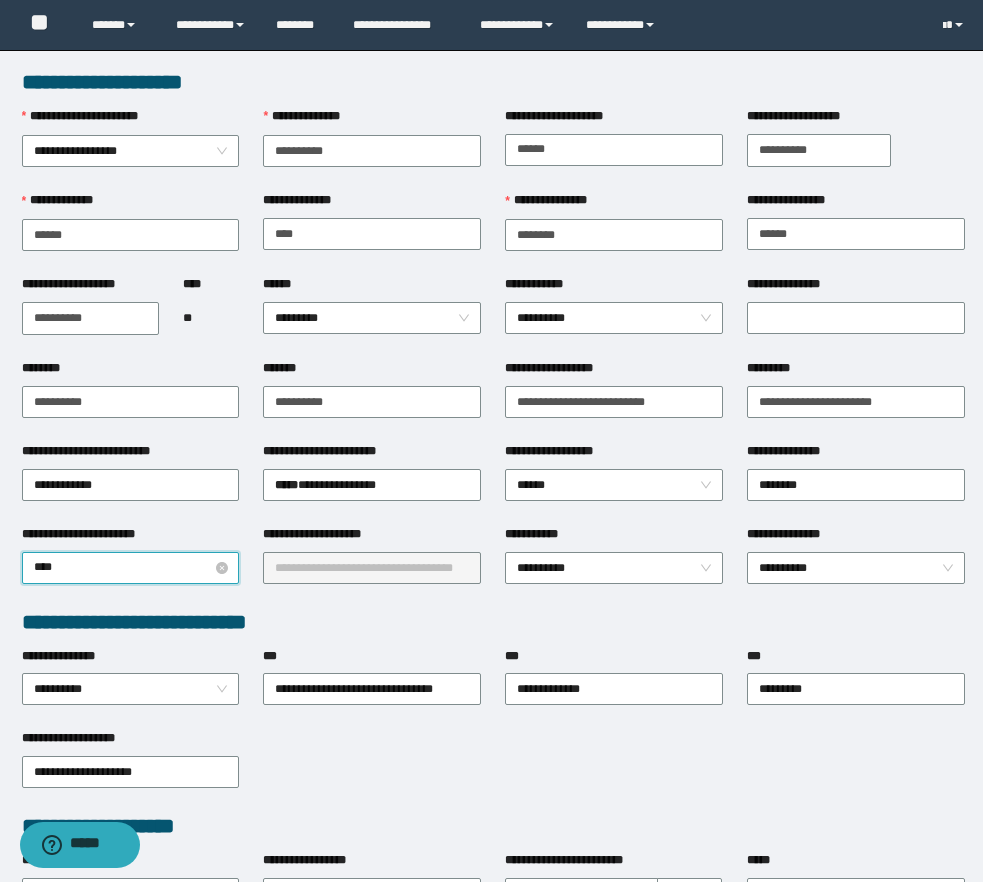 type on "*****" 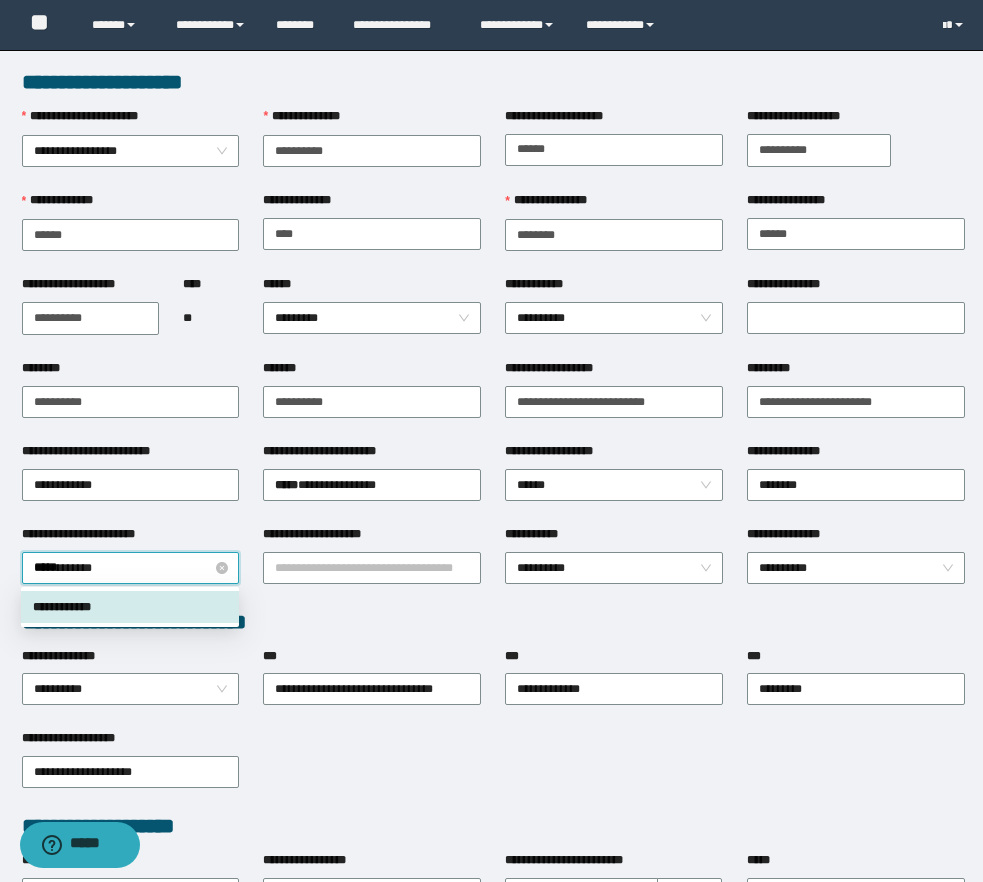 type 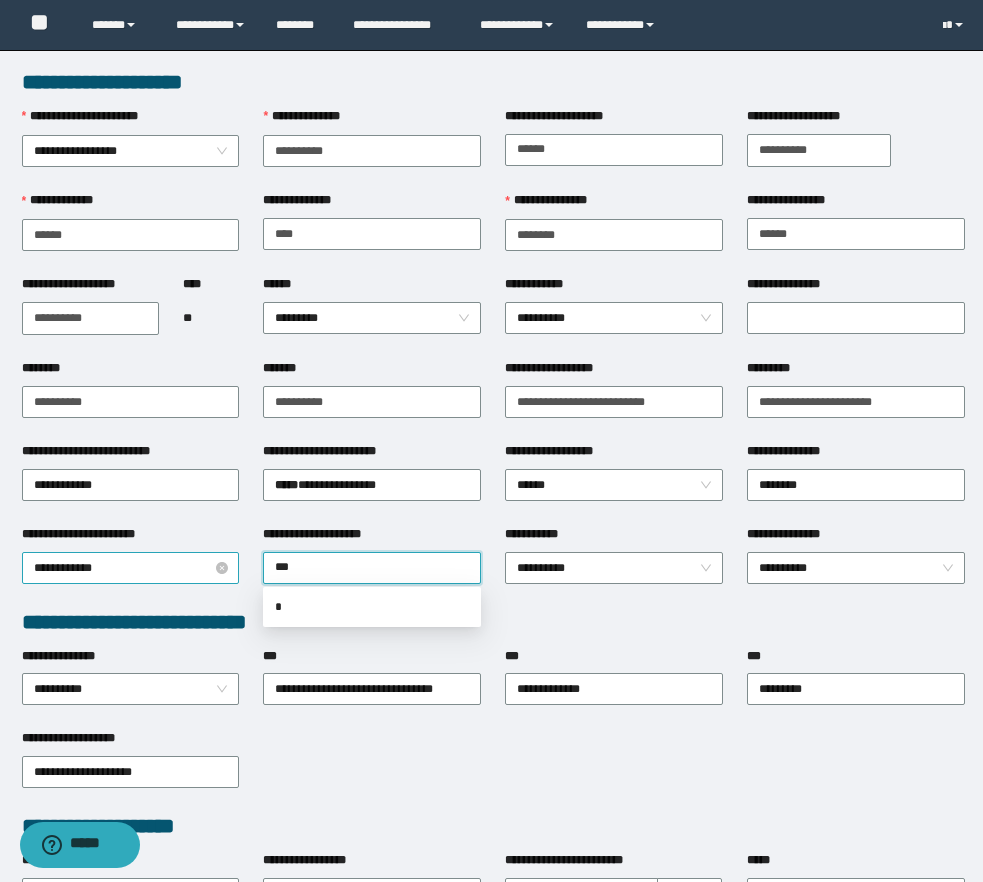 type on "****" 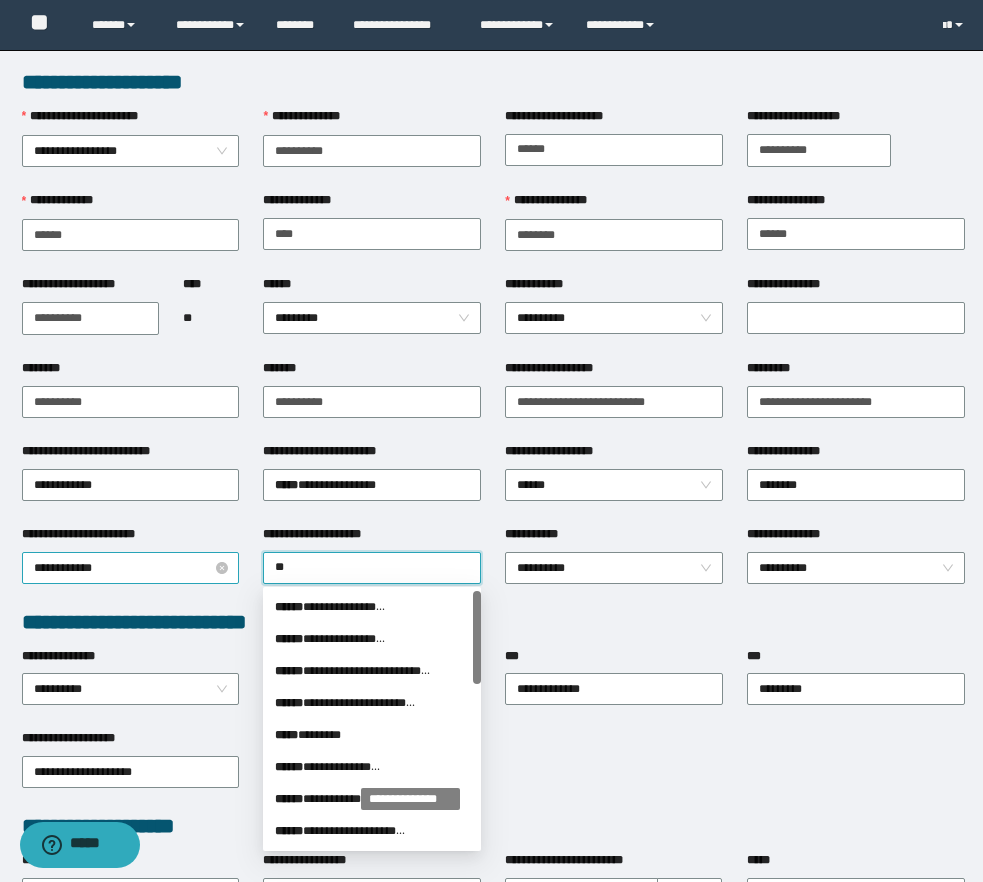 type on "**" 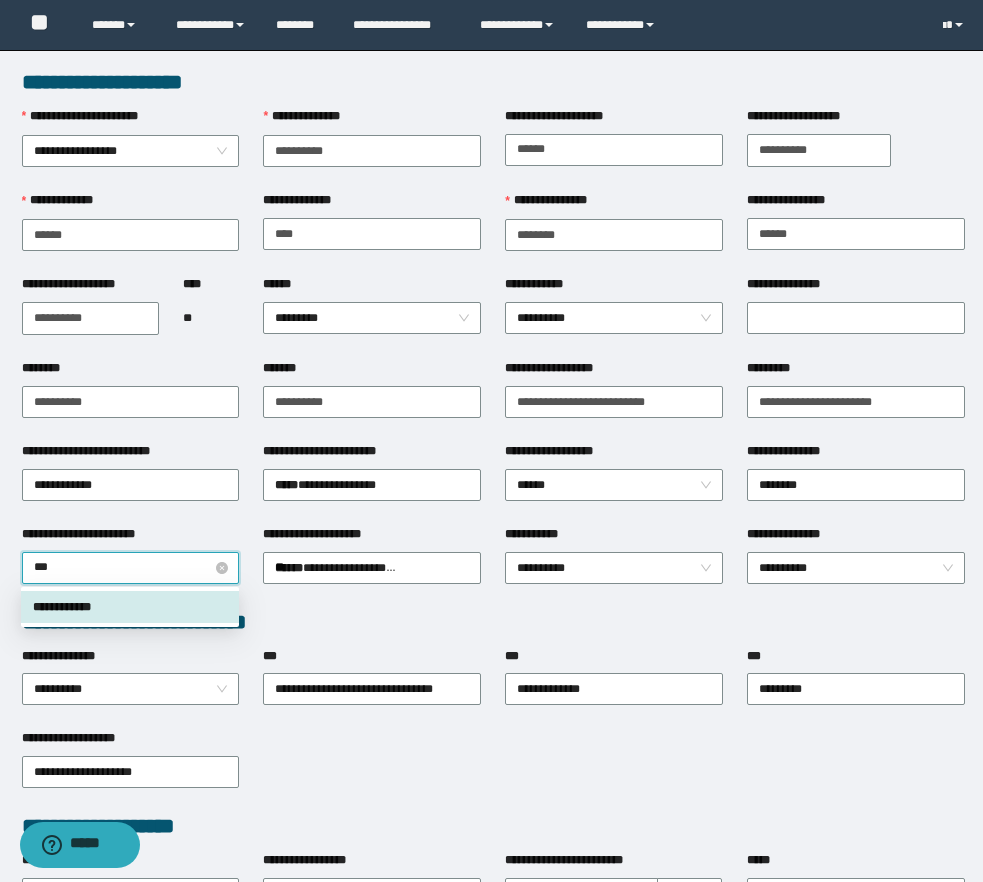 type on "****" 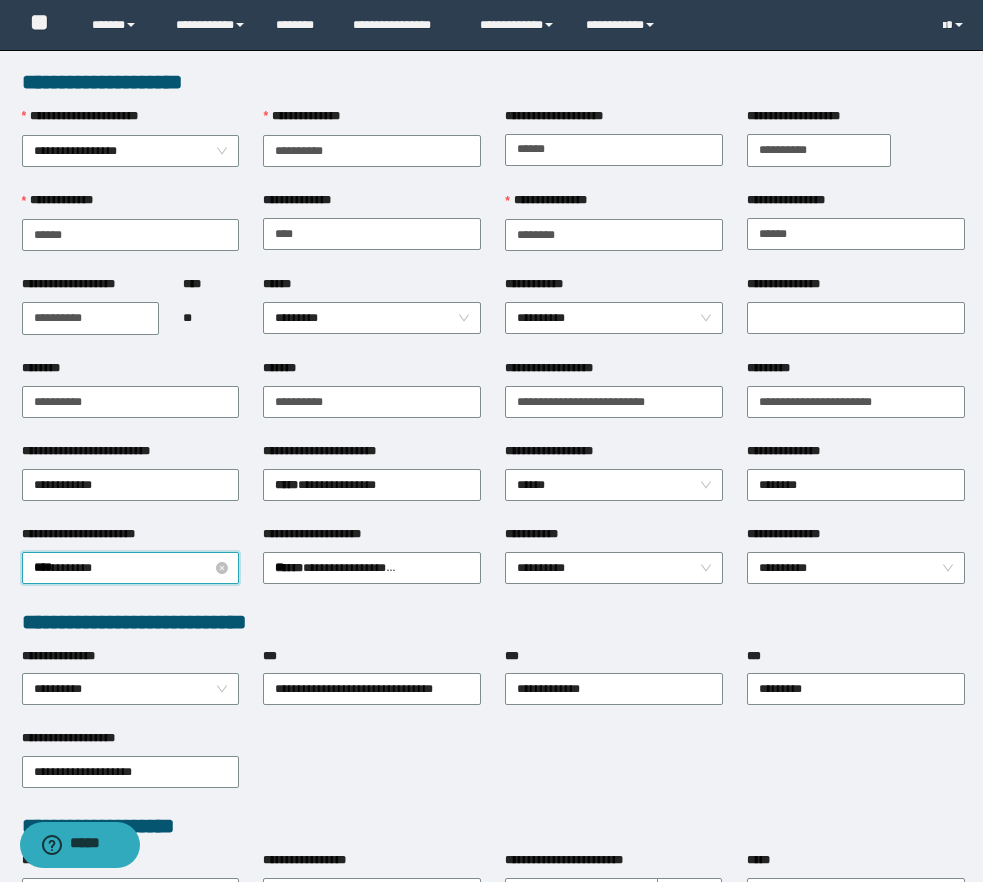 type 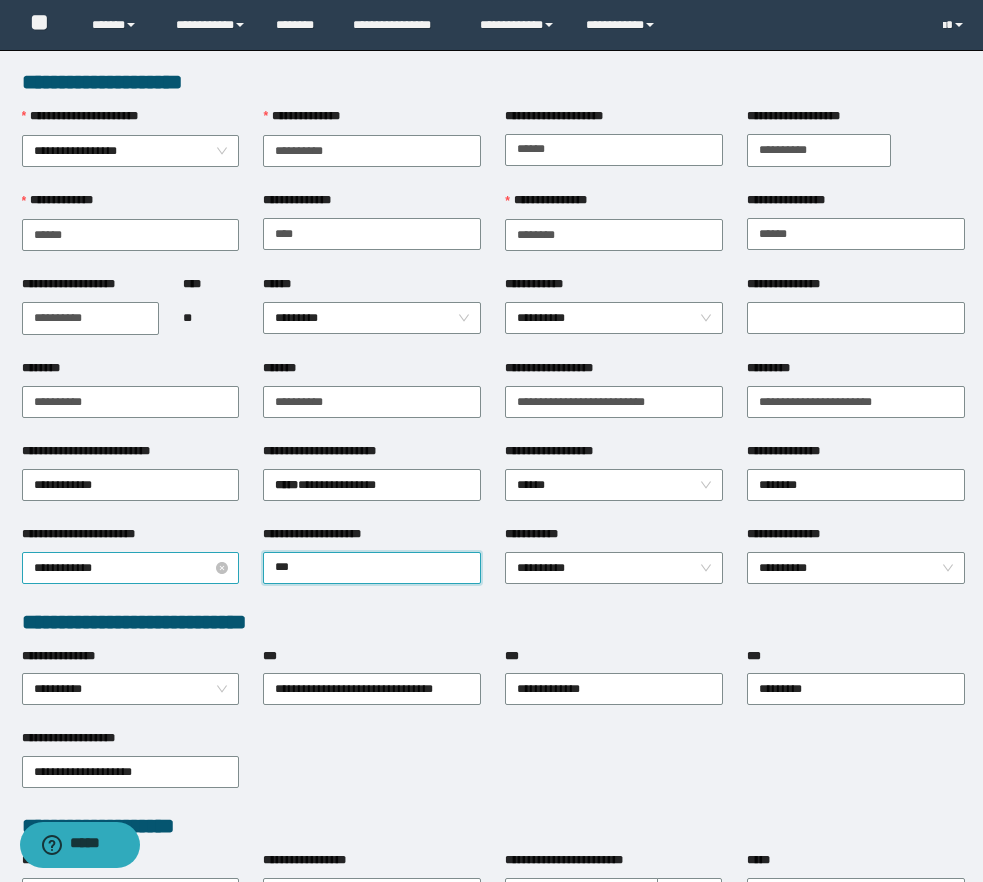 type on "****" 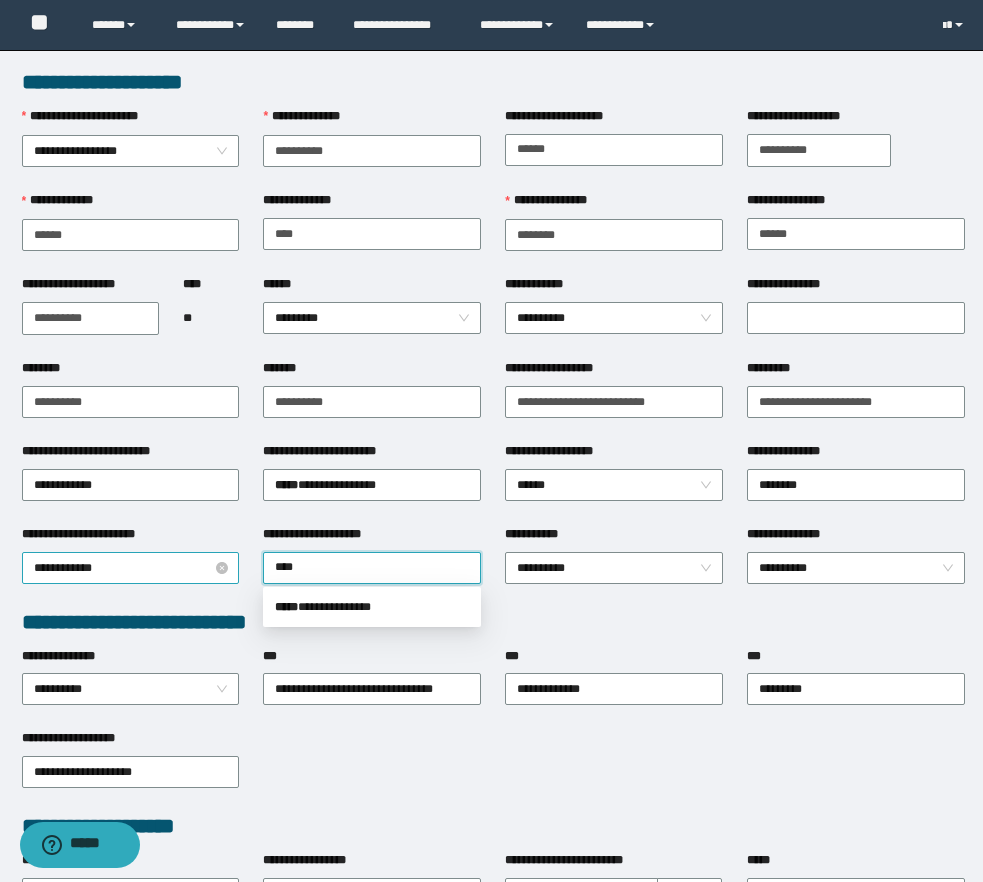 scroll, scrollTop: 0, scrollLeft: 0, axis: both 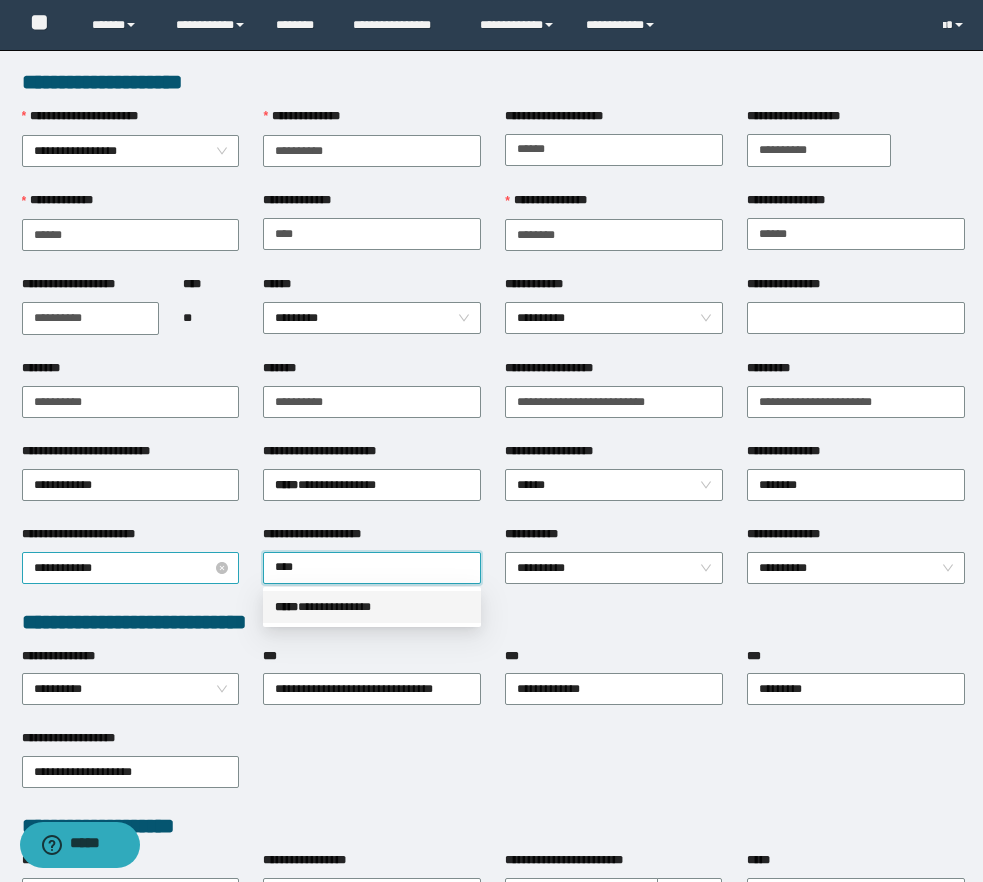 type 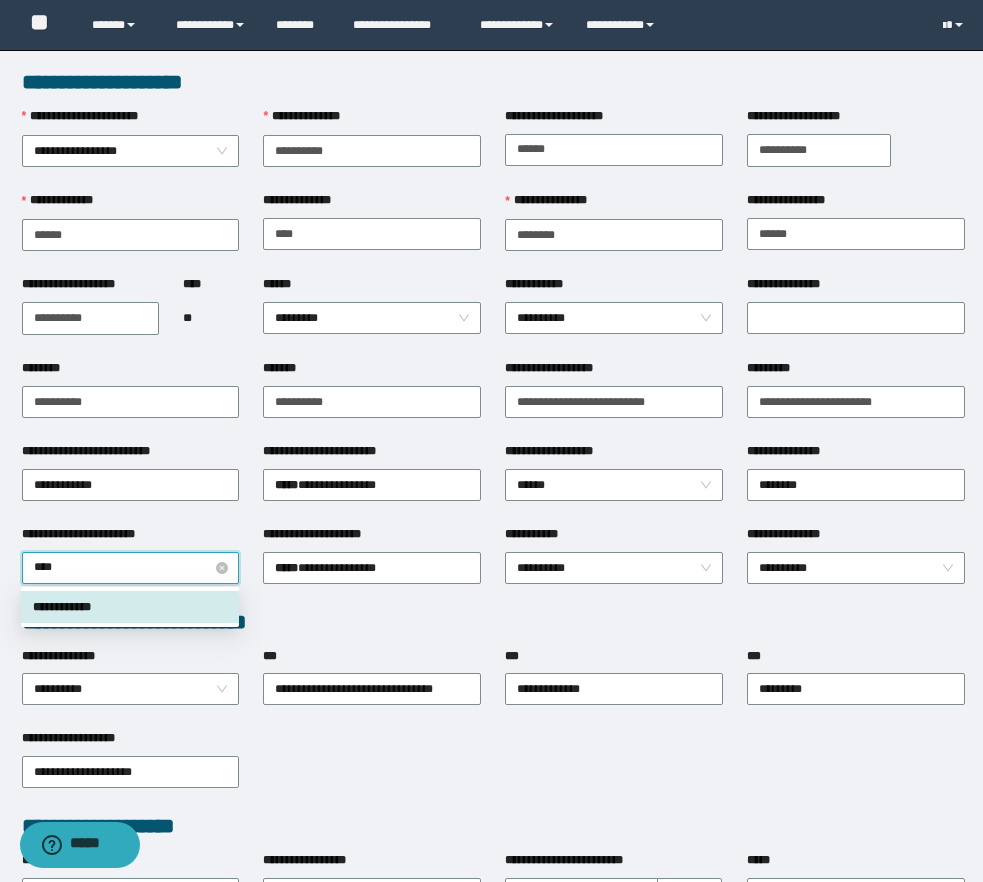 type on "*****" 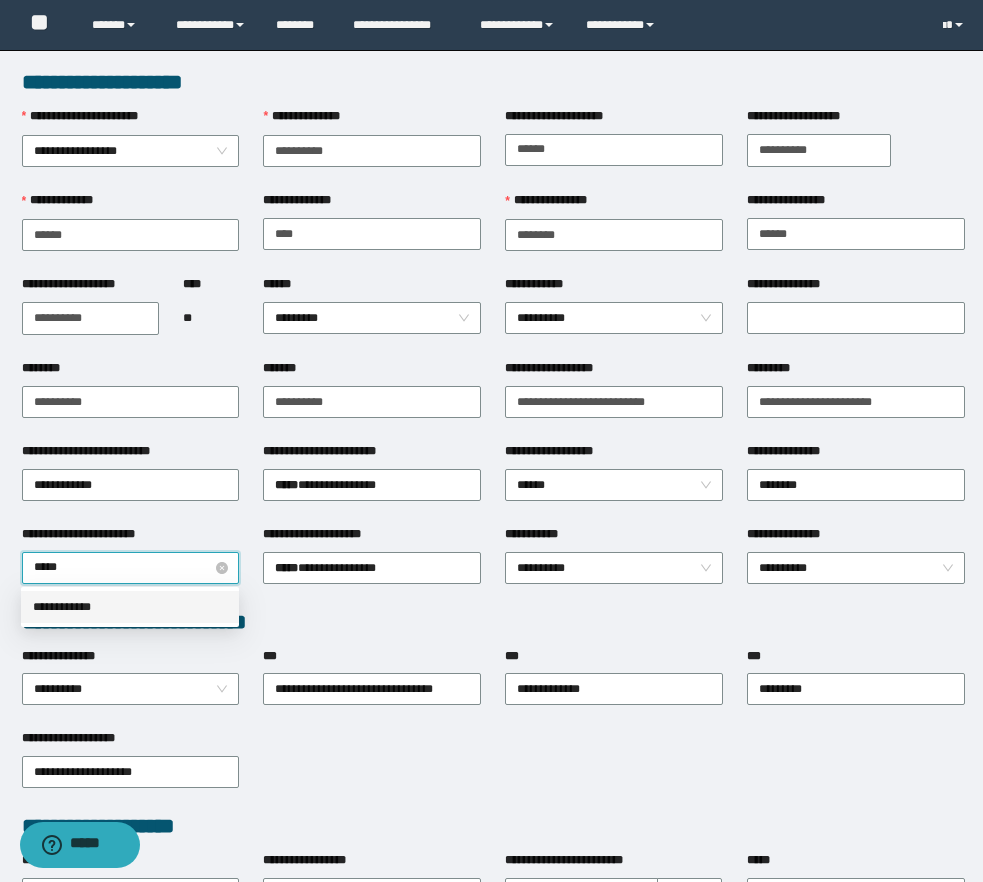 type 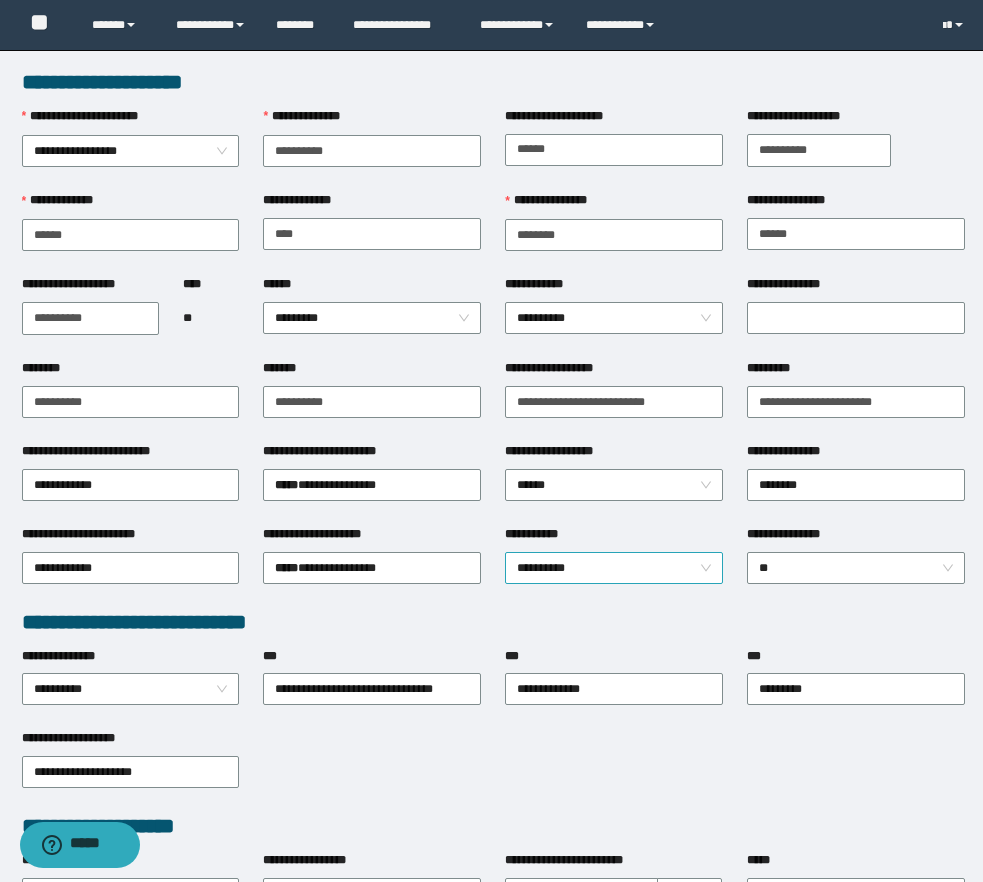 click on "**********" at bounding box center [614, 568] 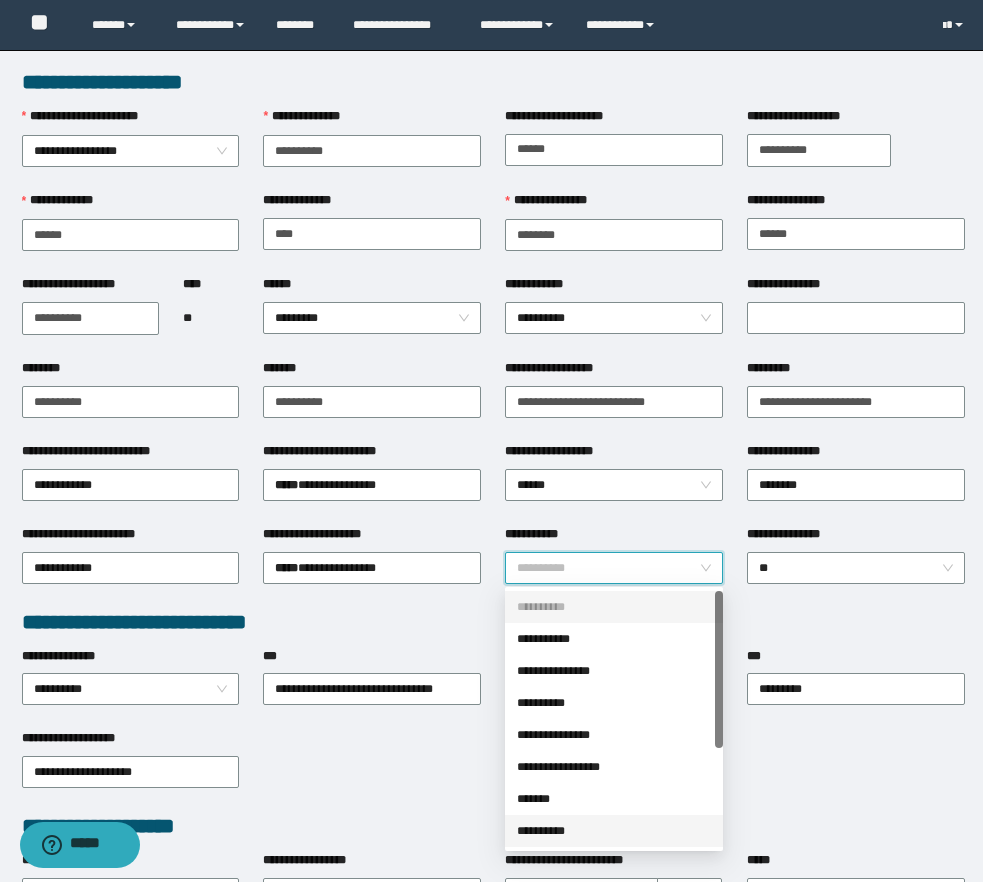 click on "**********" at bounding box center (614, 831) 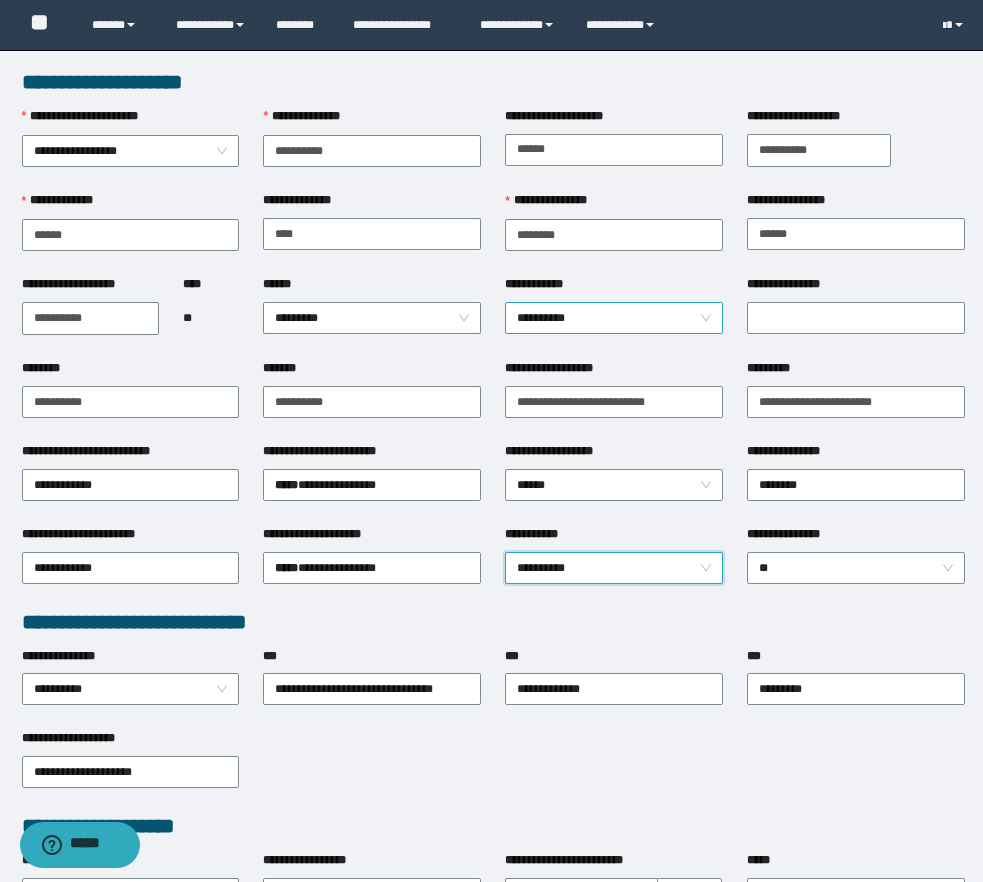 click on "**********" at bounding box center (614, 318) 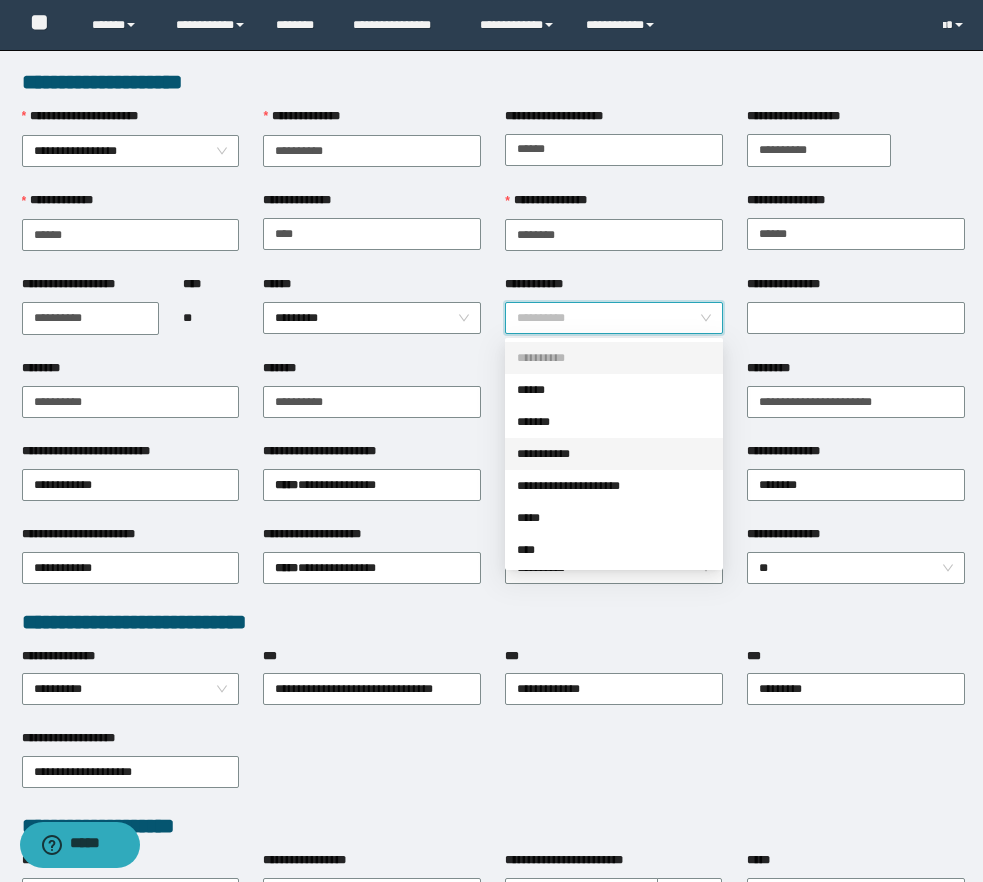 click on "**********" at bounding box center (614, 454) 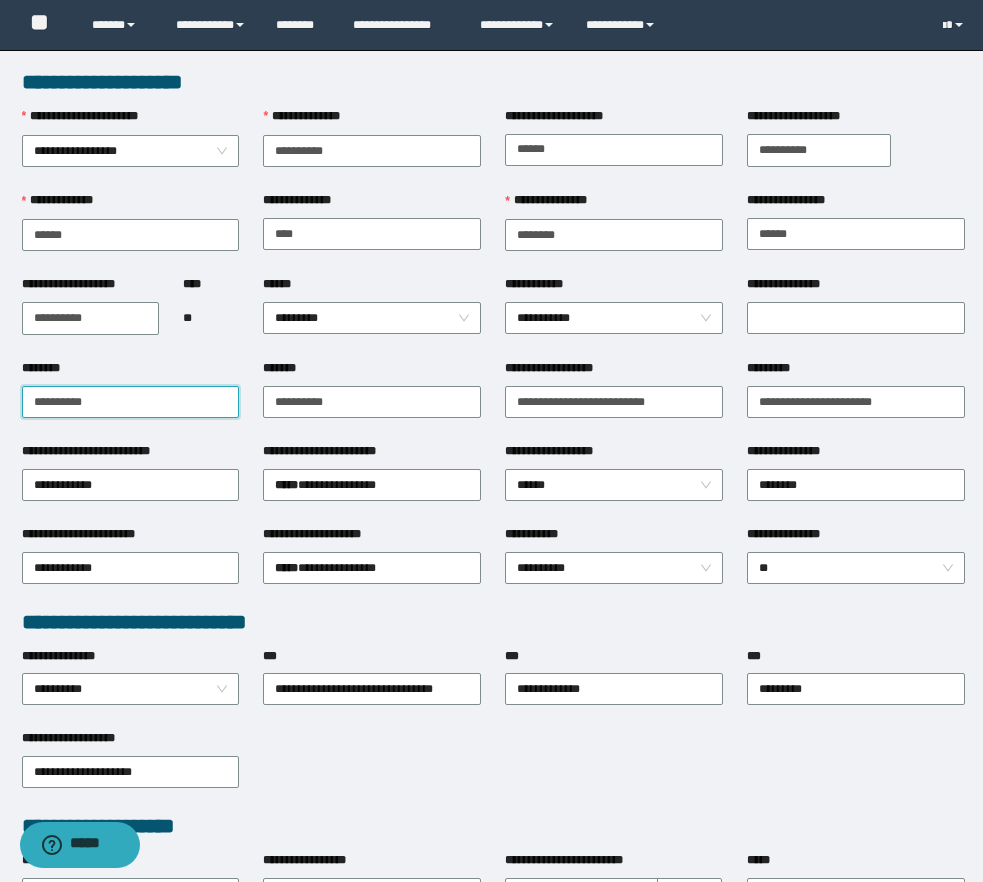 click on "**********" at bounding box center (131, 402) 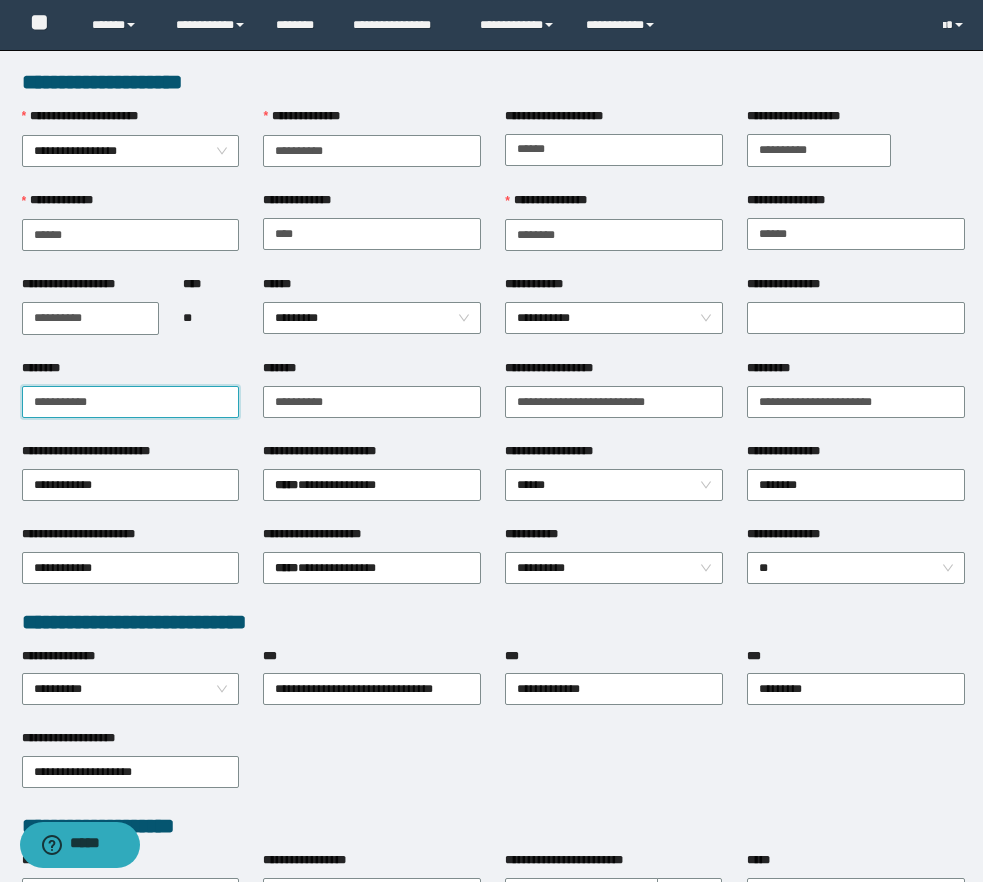 type on "**********" 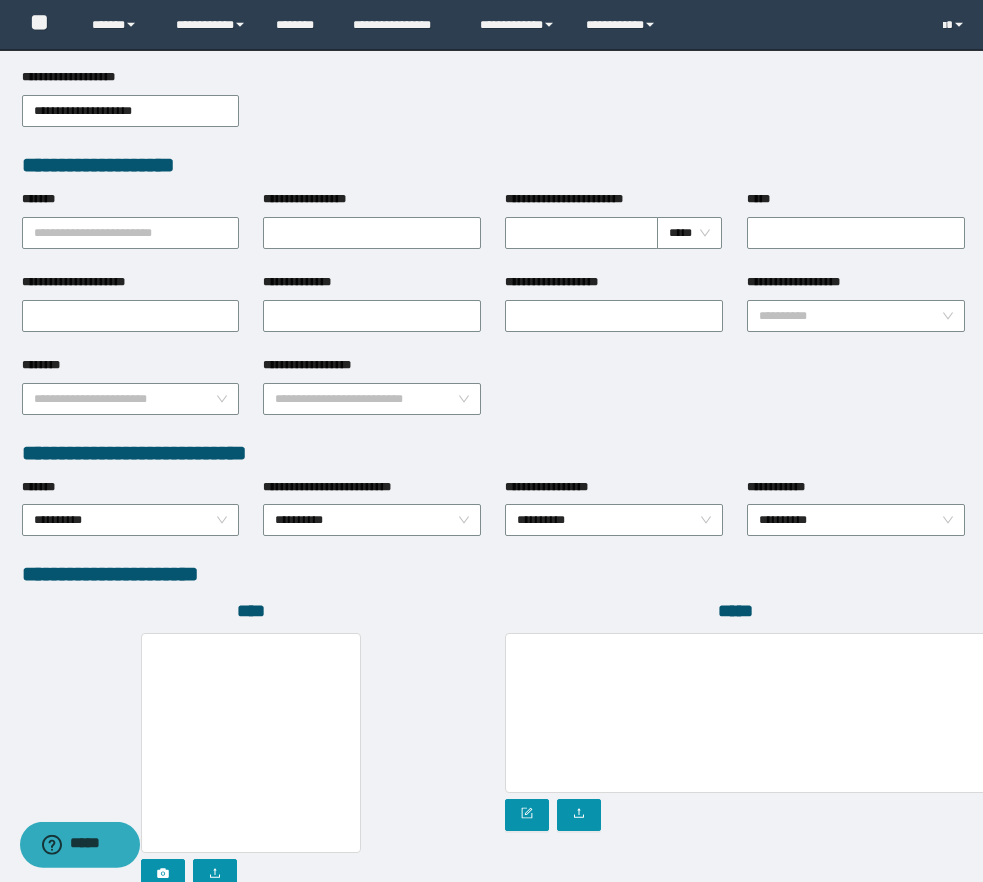 scroll, scrollTop: 822, scrollLeft: 0, axis: vertical 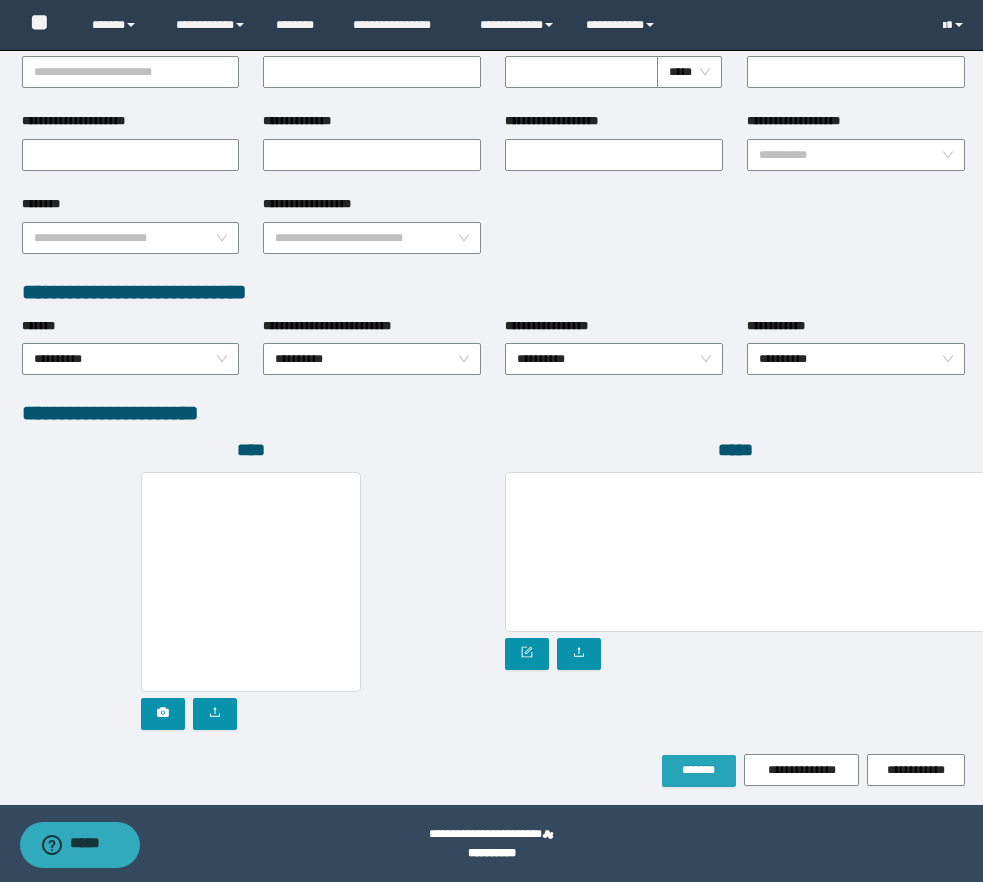 click on "*******" at bounding box center [699, 770] 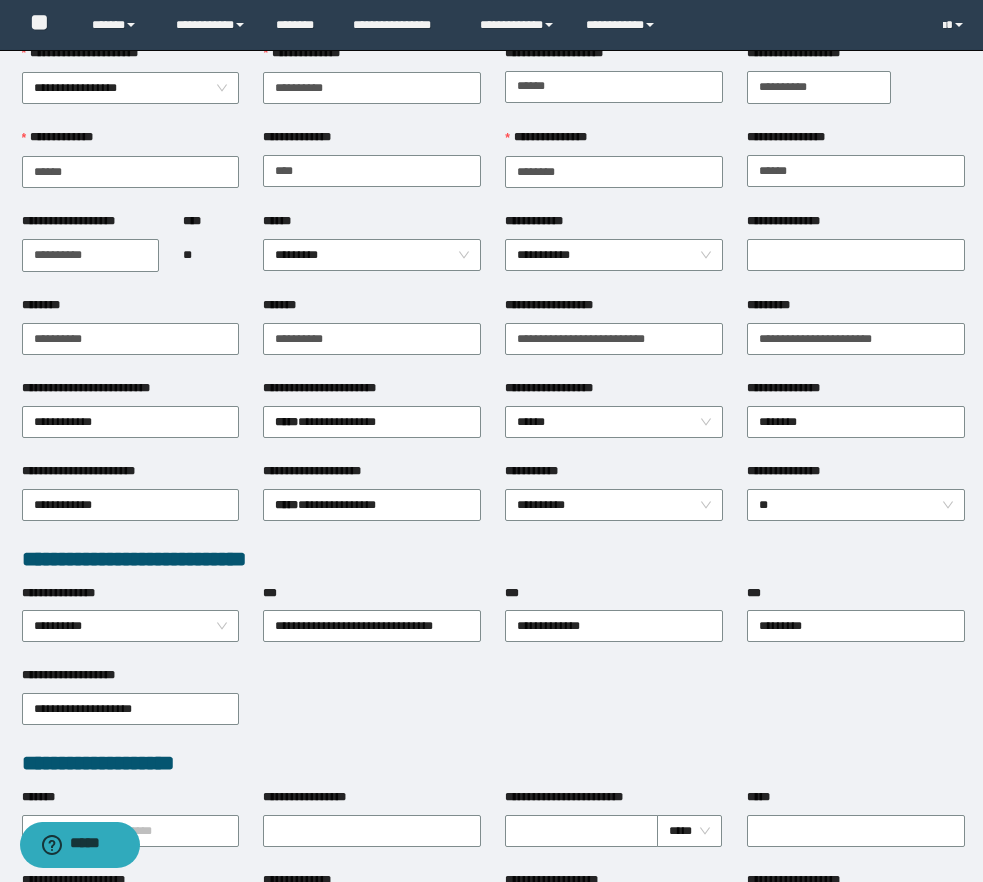 scroll, scrollTop: 0, scrollLeft: 0, axis: both 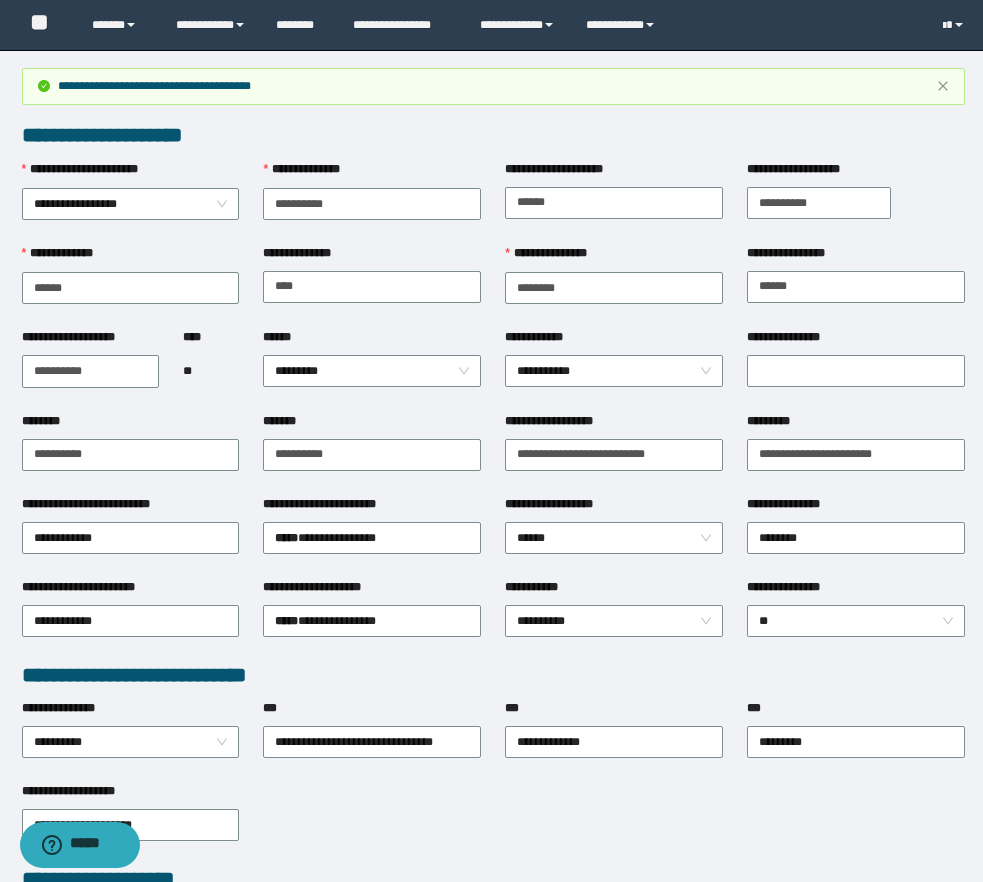 type 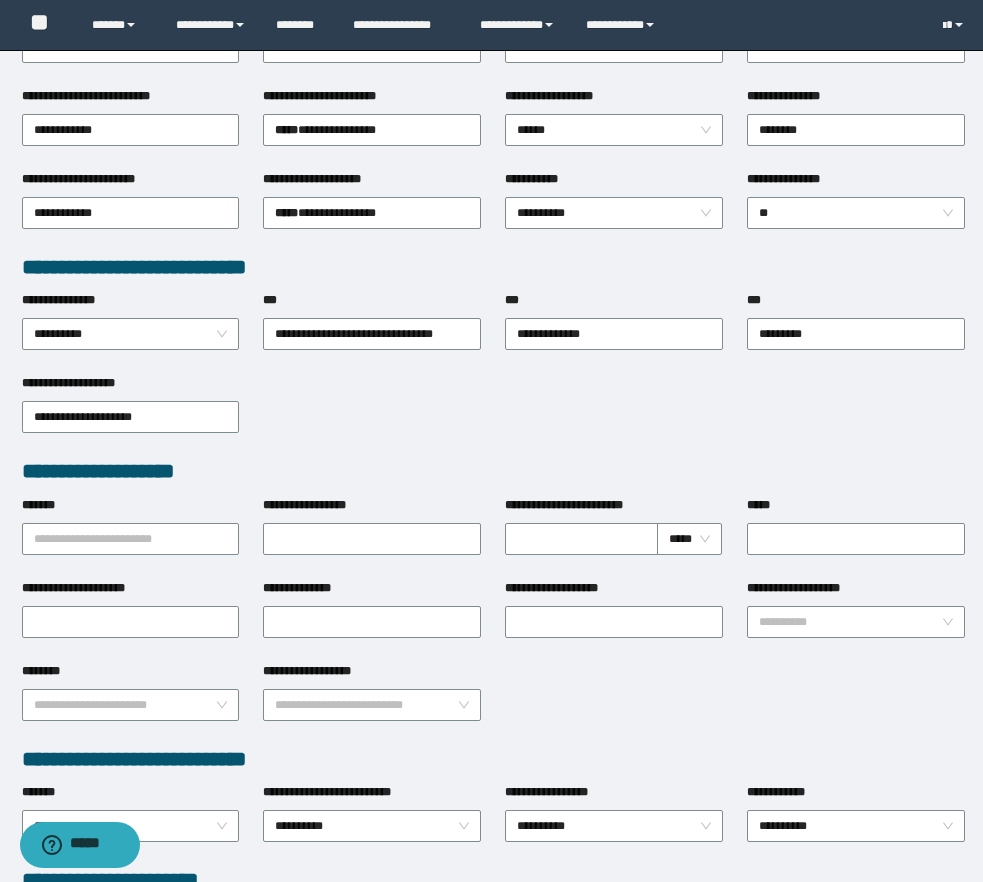 scroll, scrollTop: 928, scrollLeft: 0, axis: vertical 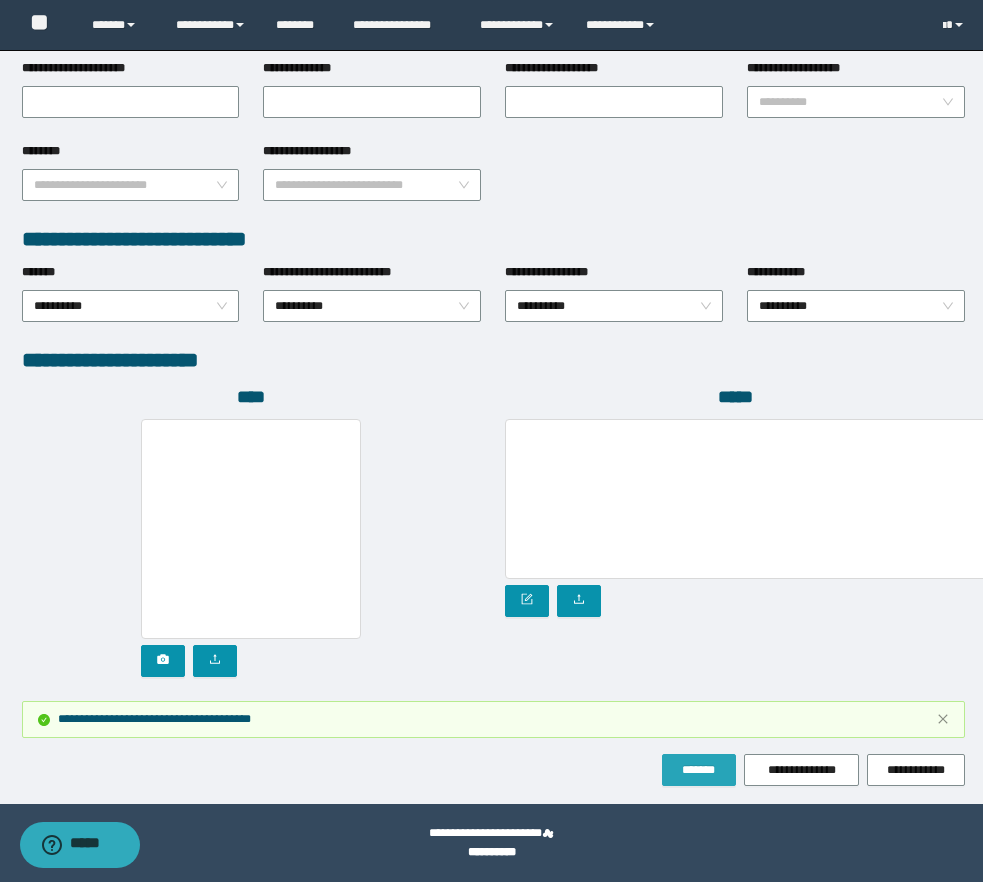 click on "*******" at bounding box center (699, 770) 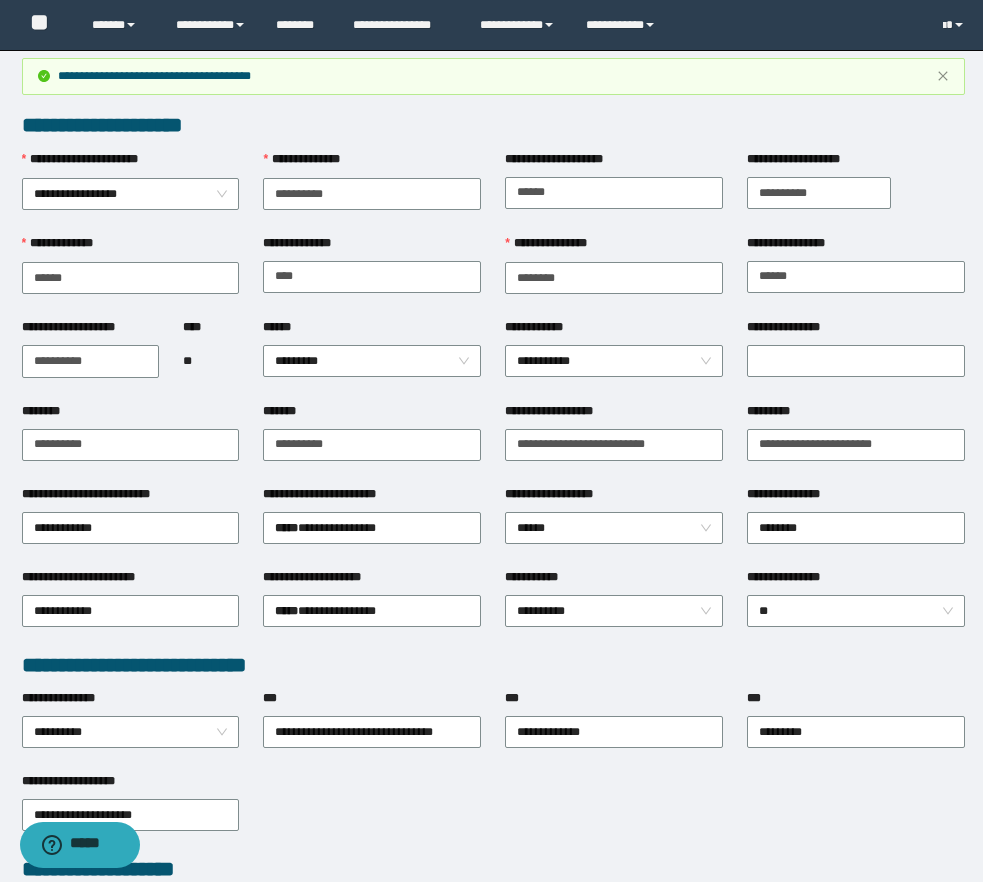 scroll, scrollTop: 0, scrollLeft: 0, axis: both 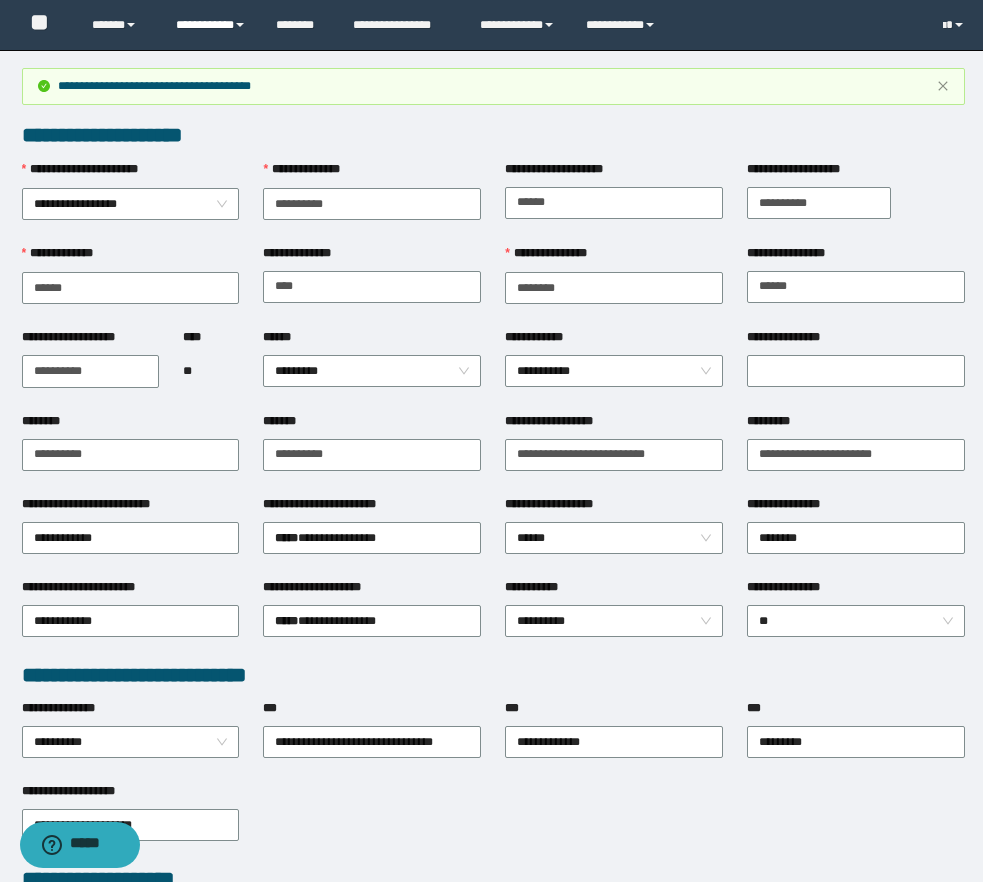 click on "**********" at bounding box center (211, 25) 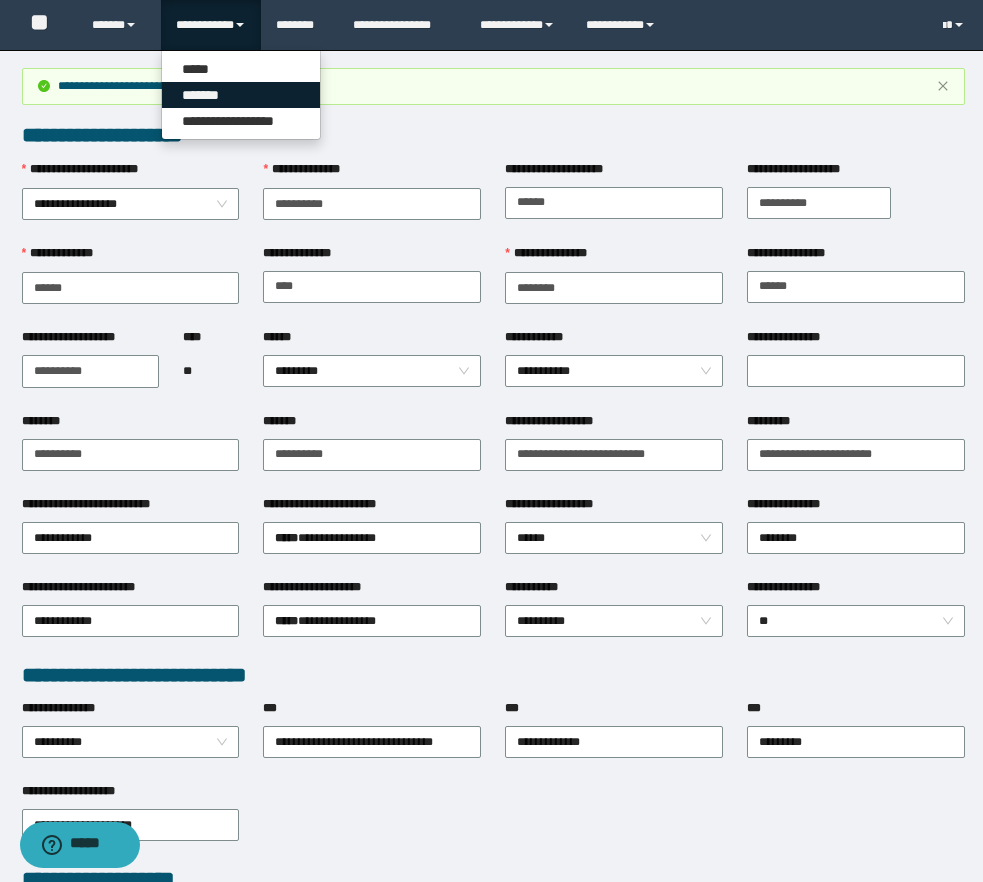 click on "*******" at bounding box center [241, 95] 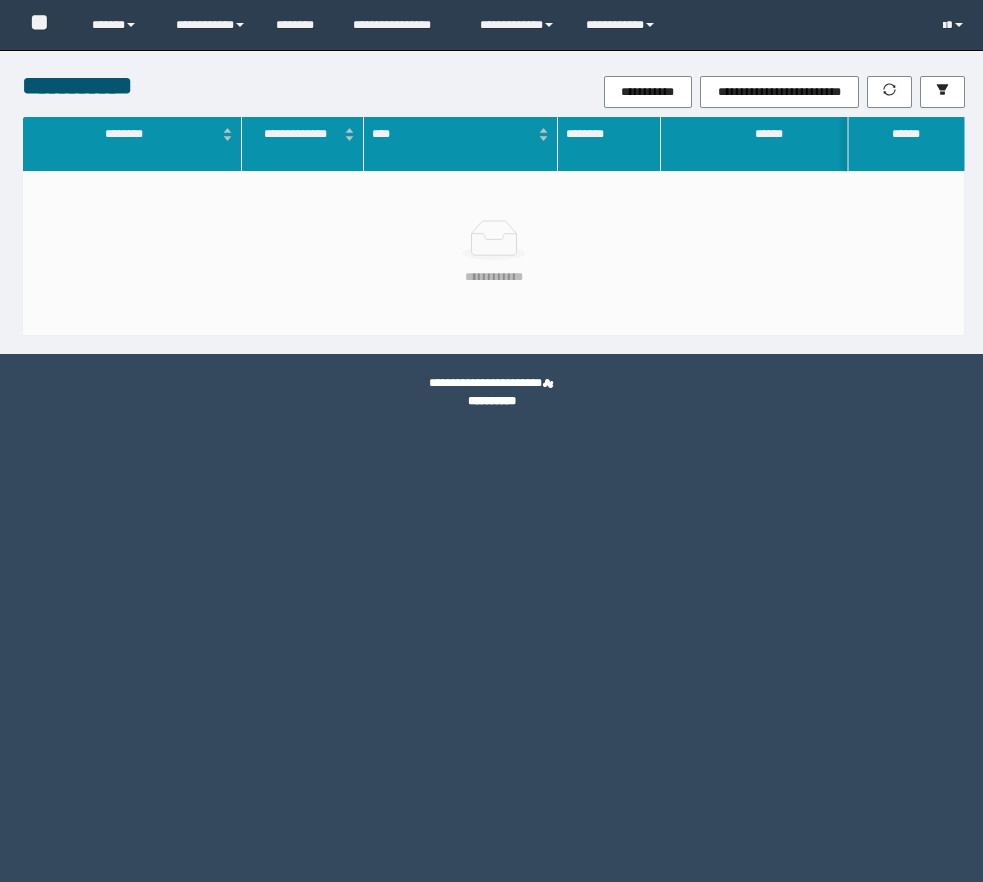 scroll, scrollTop: 0, scrollLeft: 0, axis: both 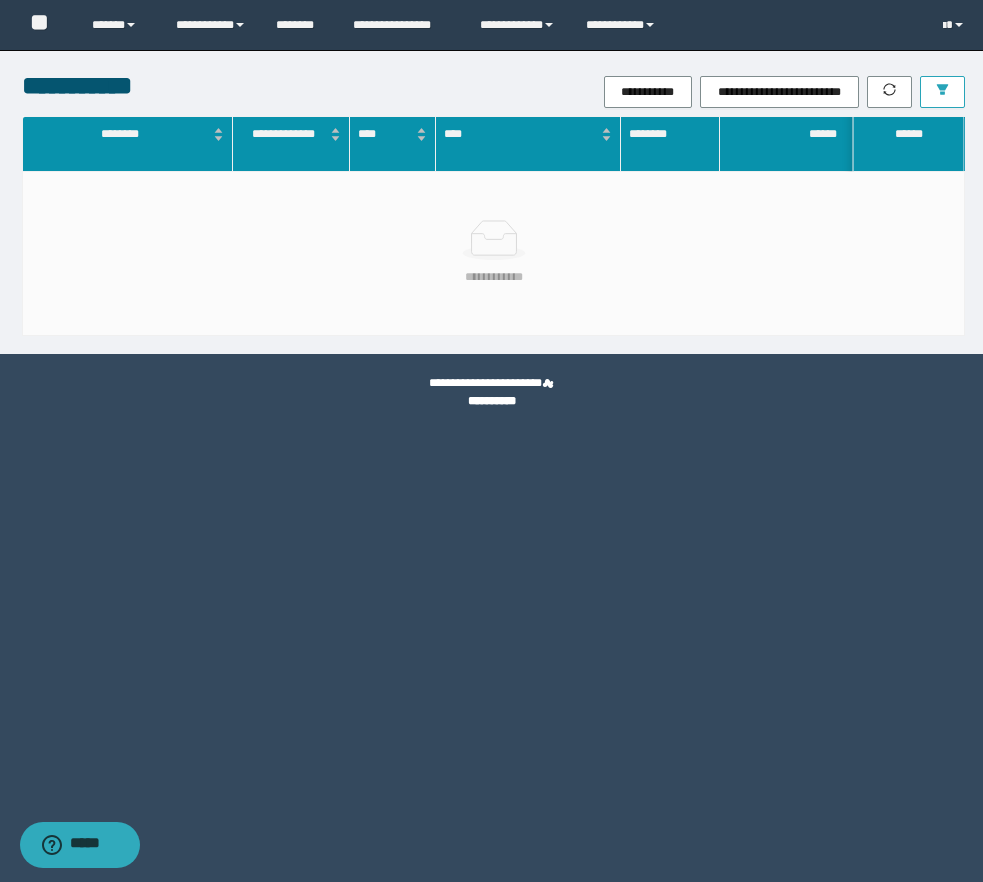 click 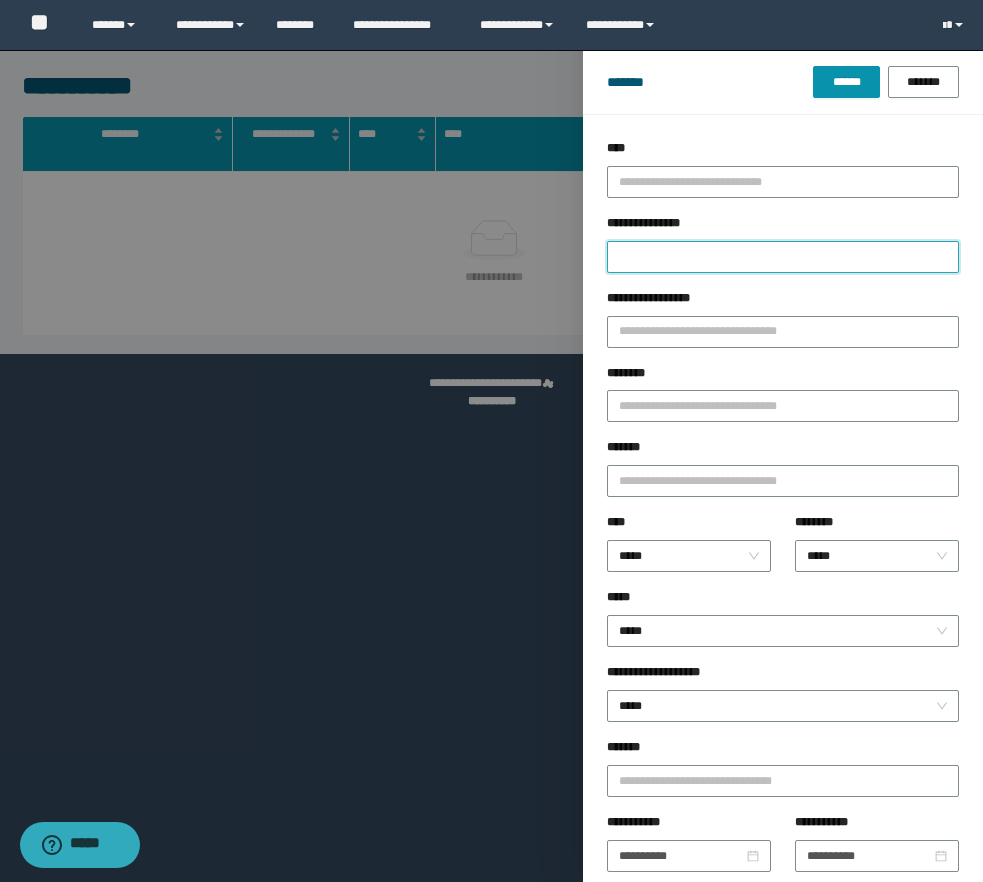 click on "**********" at bounding box center (783, 257) 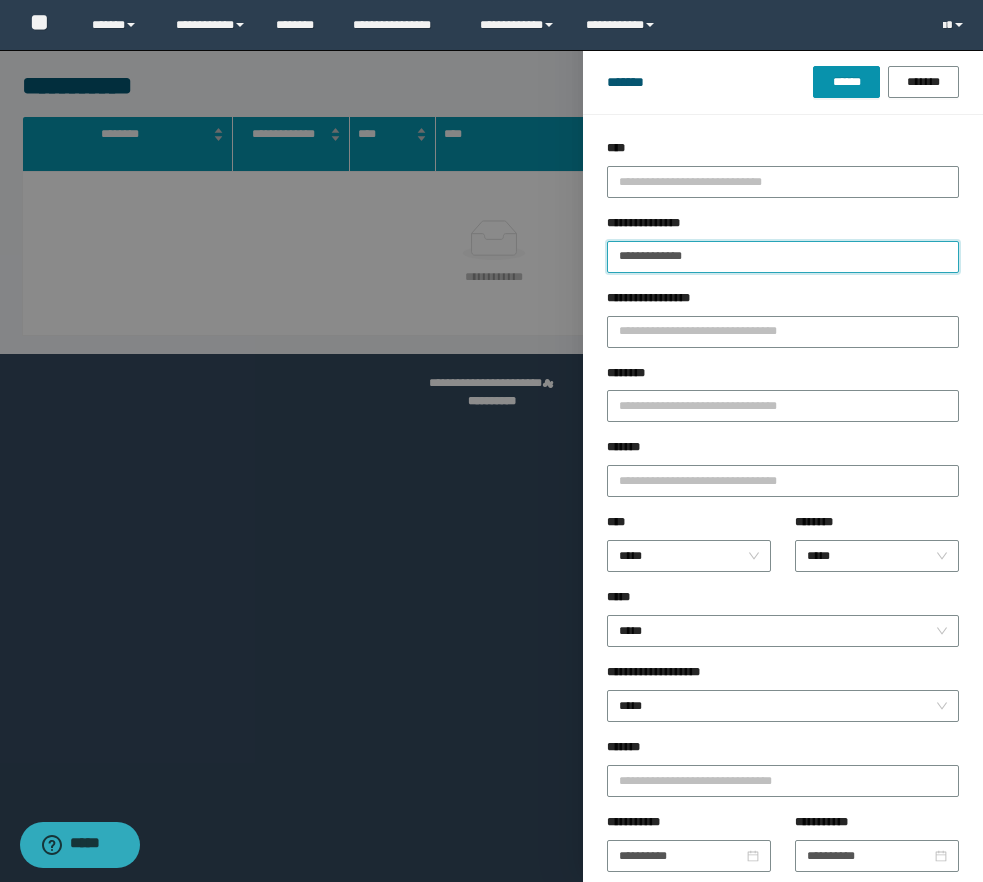 type 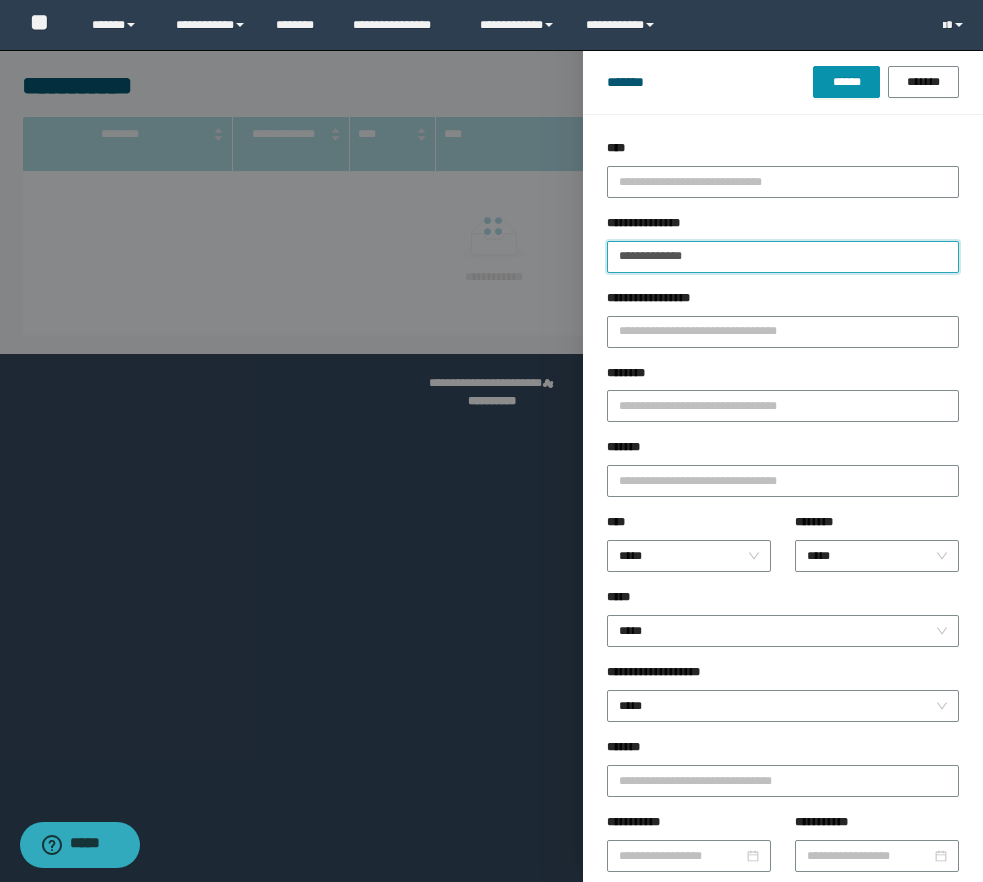 type on "**********" 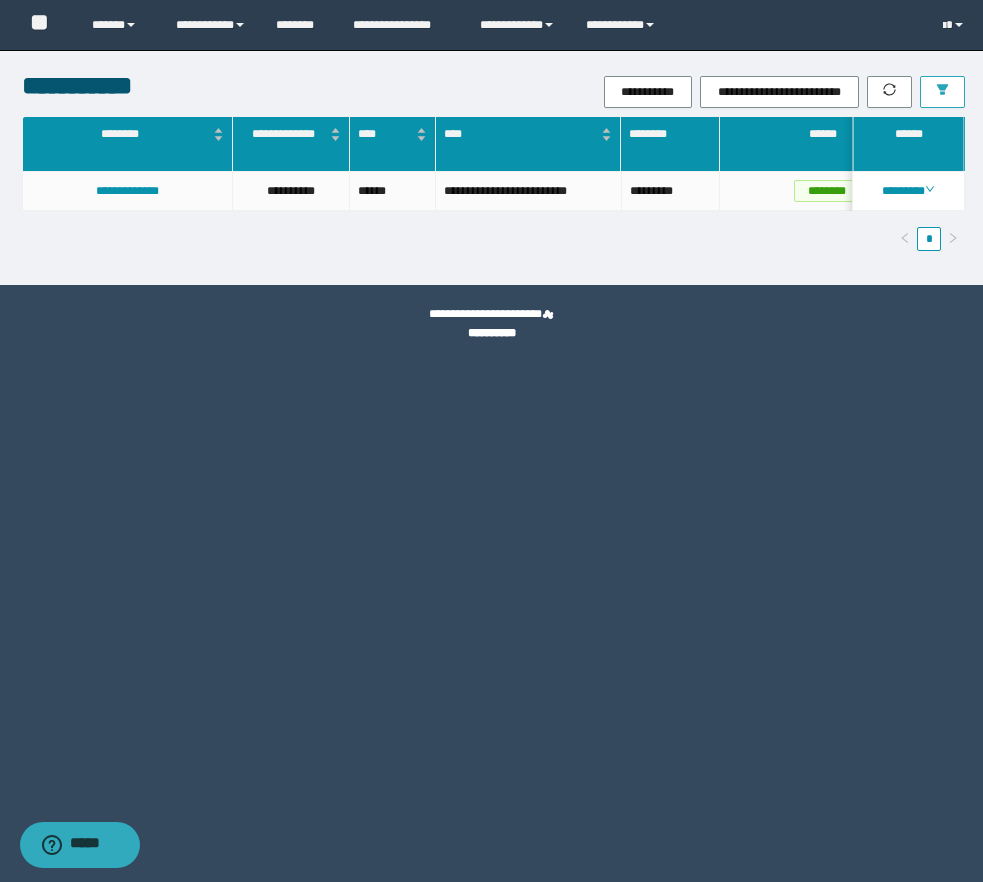 click 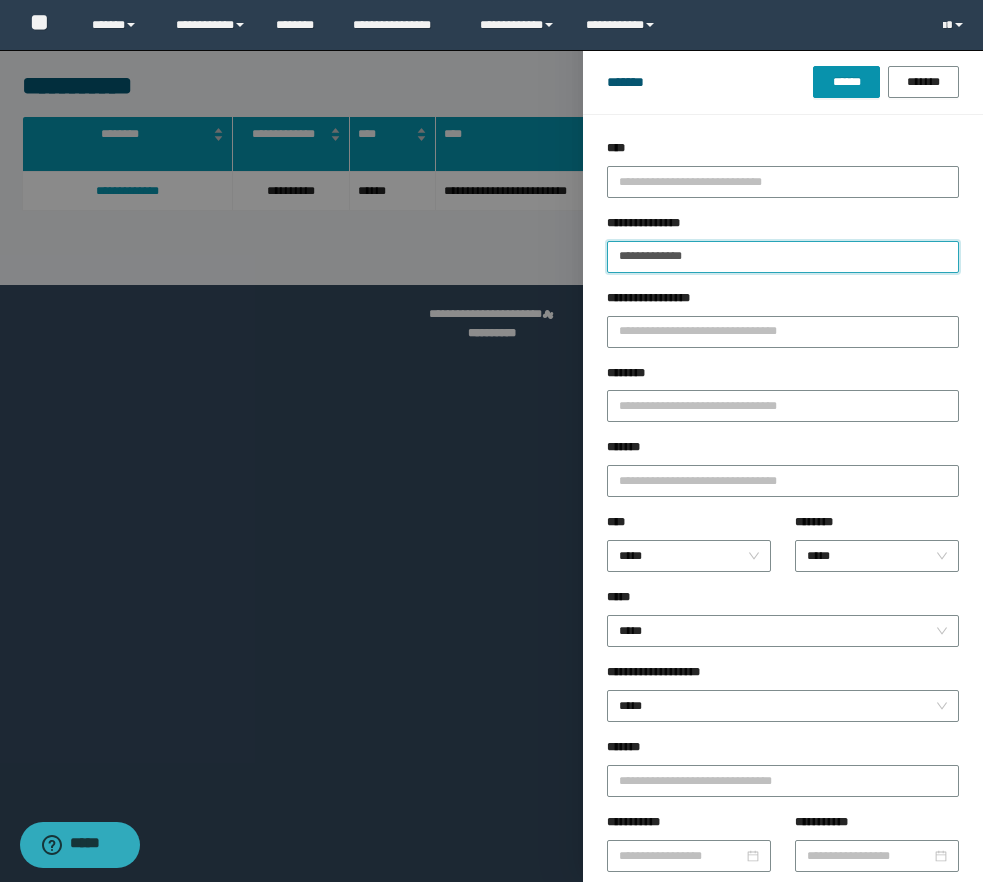 click on "**********" at bounding box center (783, 257) 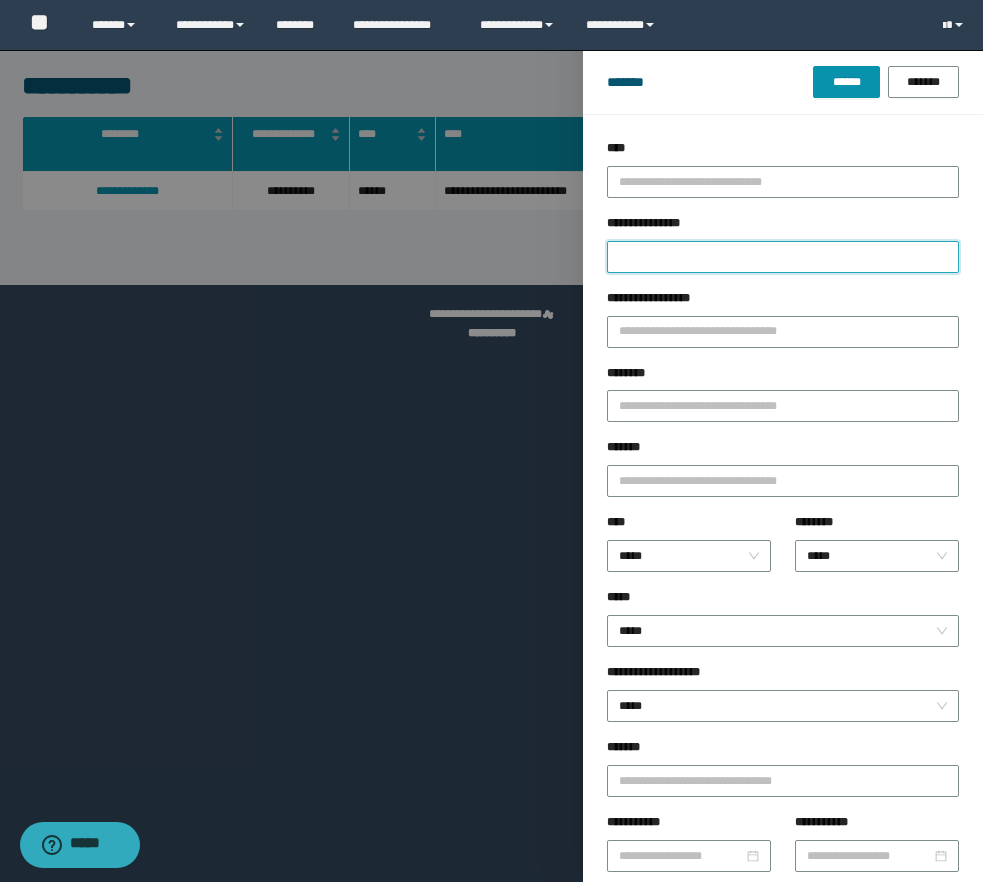 type 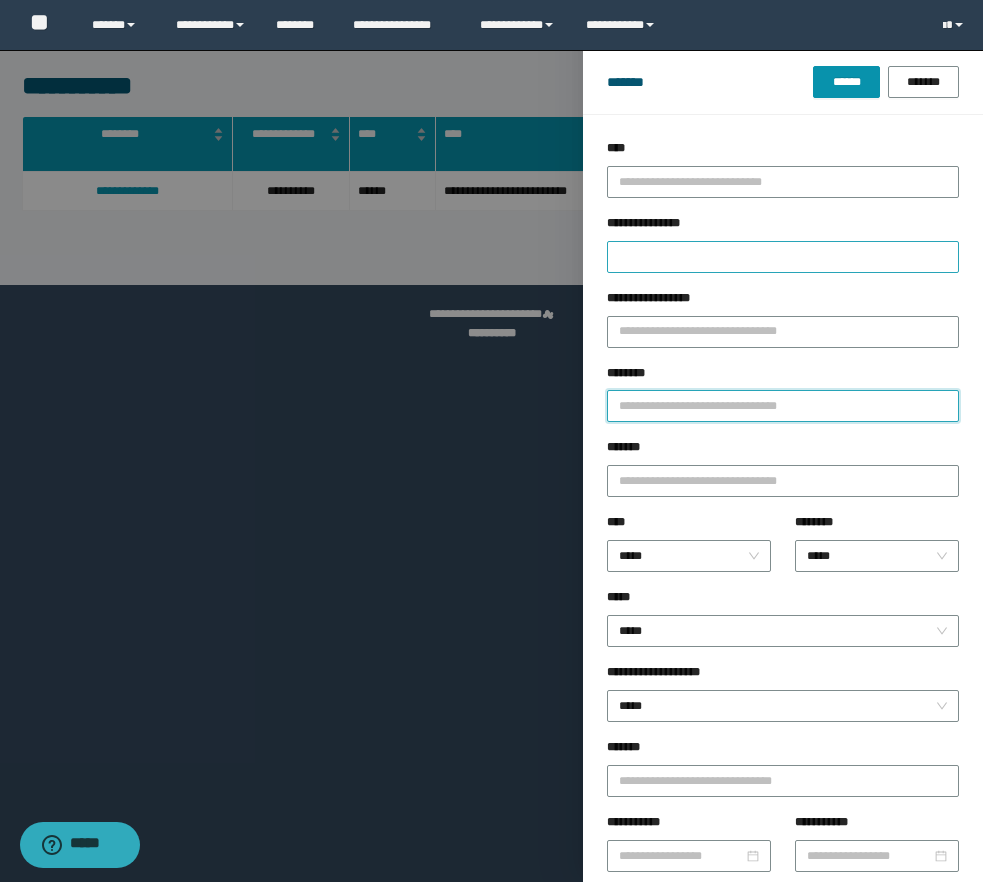 paste on "********" 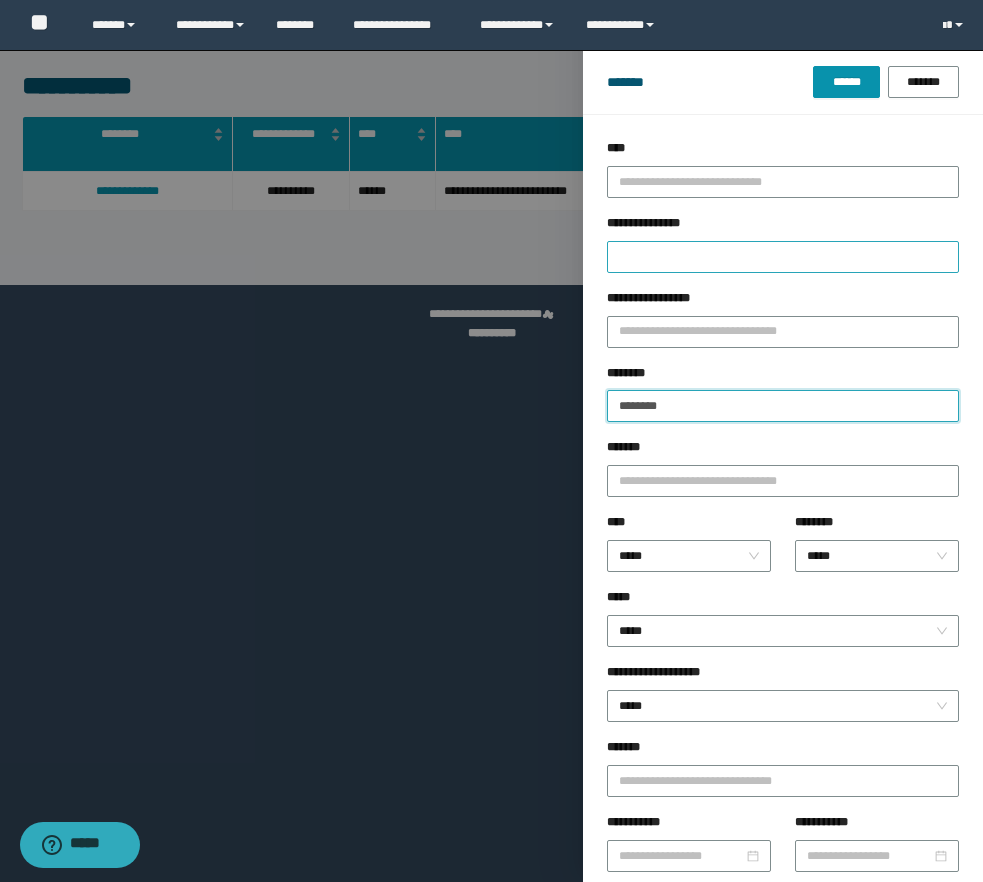 type on "********" 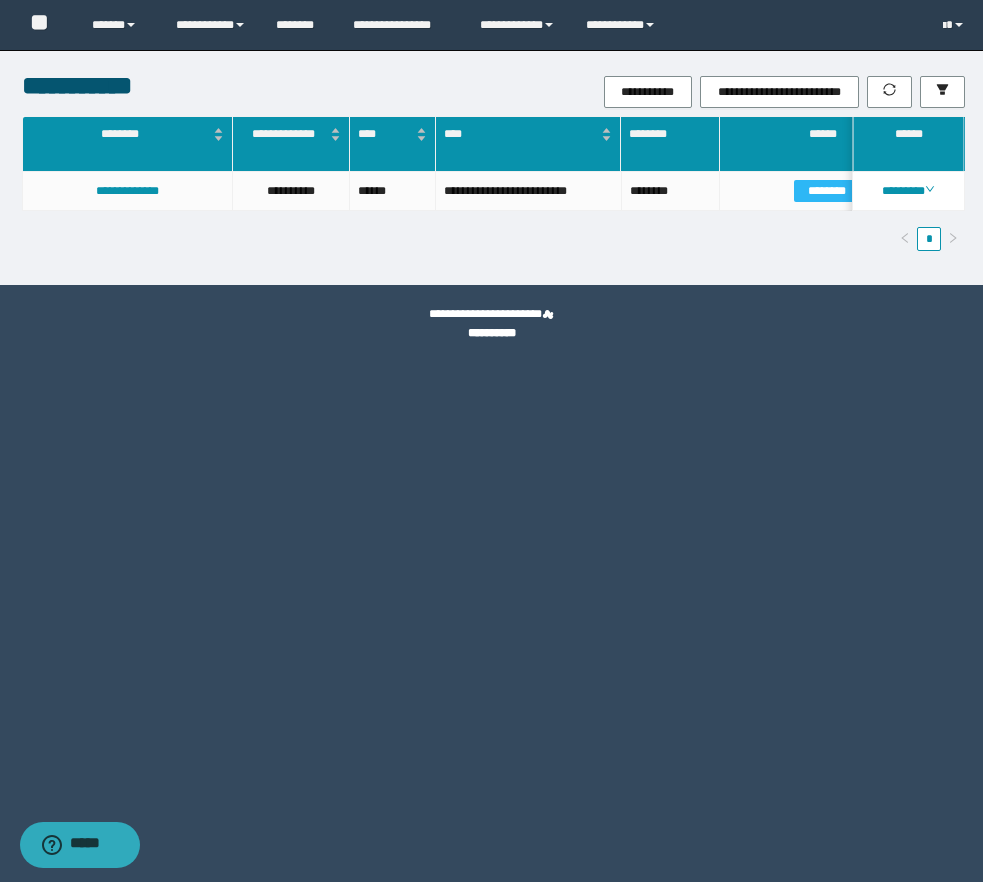 click on "**********" at bounding box center (491, 441) 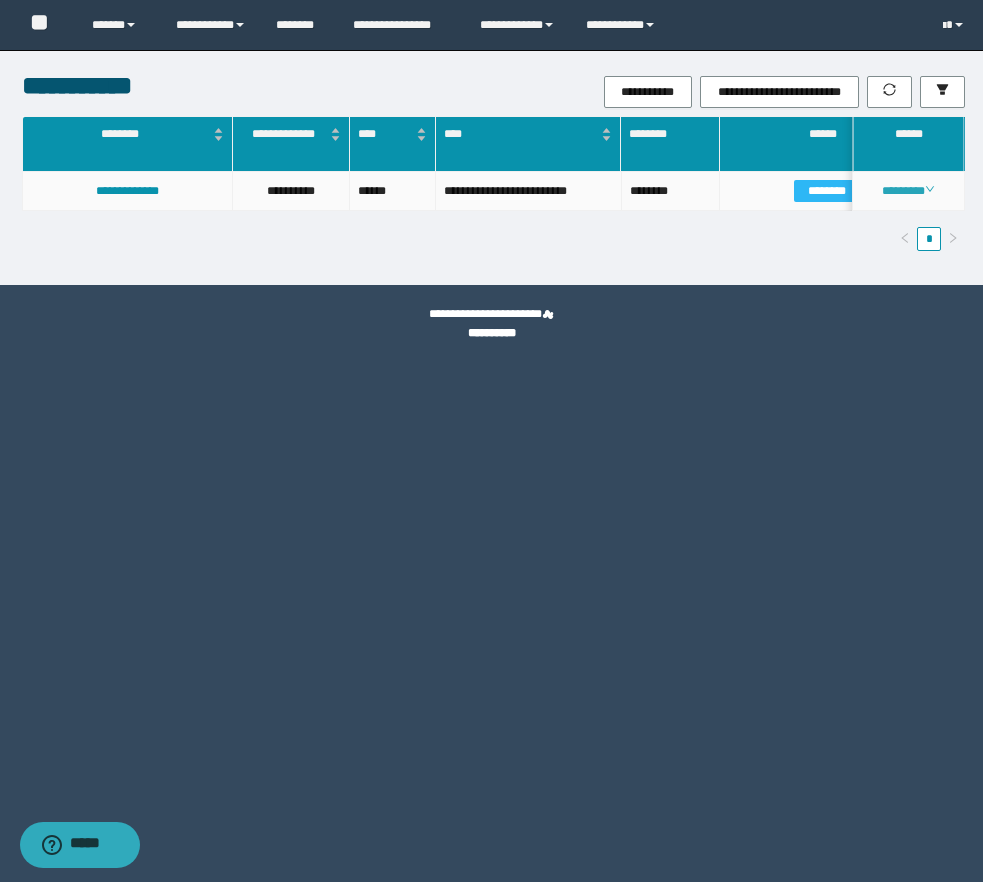 click on "********" at bounding box center [908, 191] 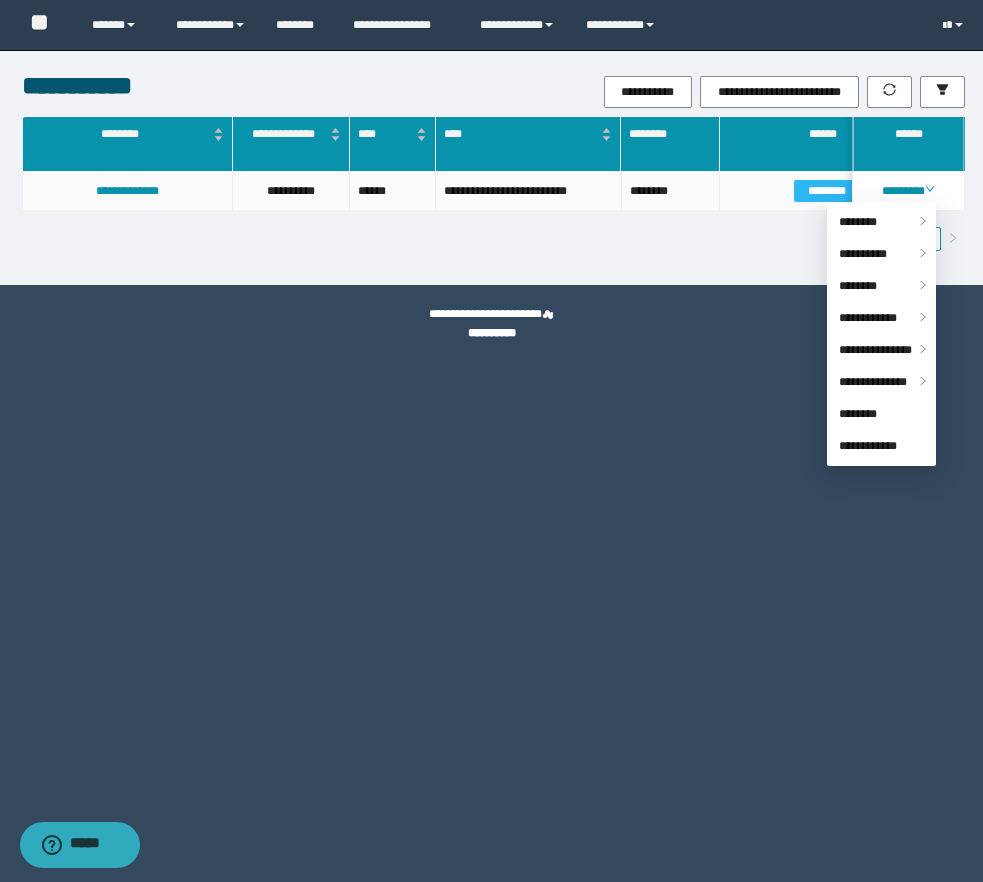 click on "**********" at bounding box center [492, 324] 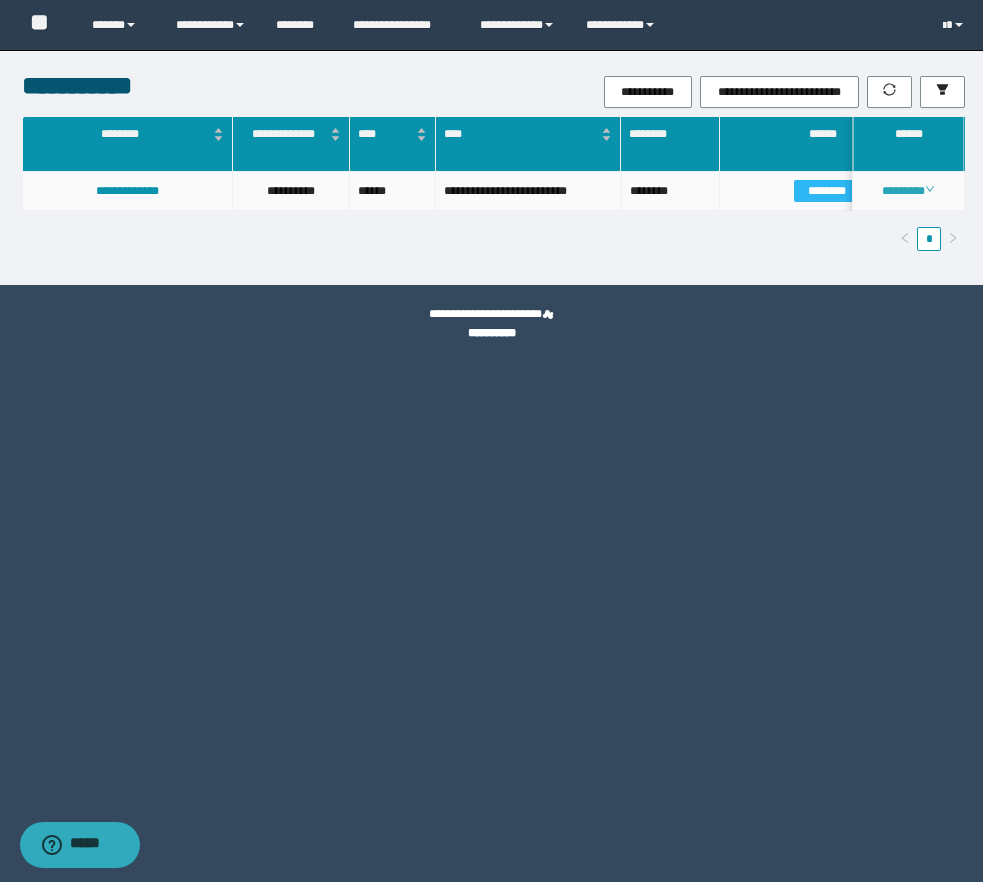 click on "********" at bounding box center (908, 191) 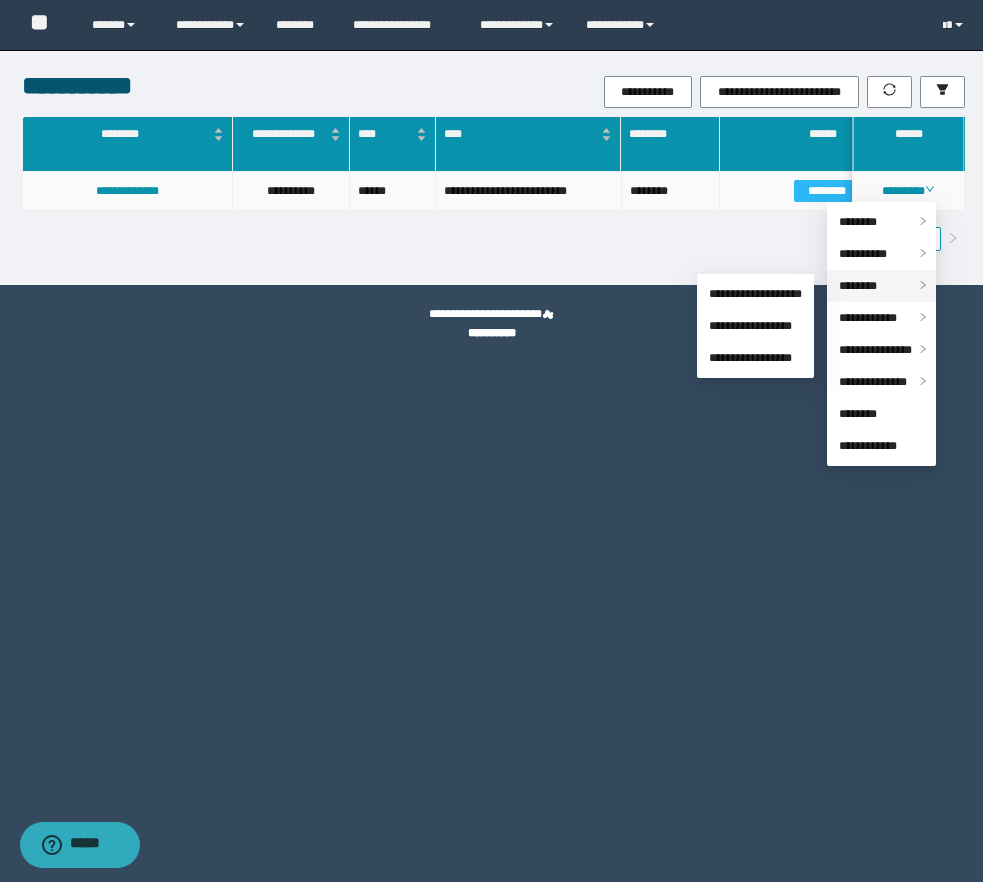click on "********" at bounding box center [858, 286] 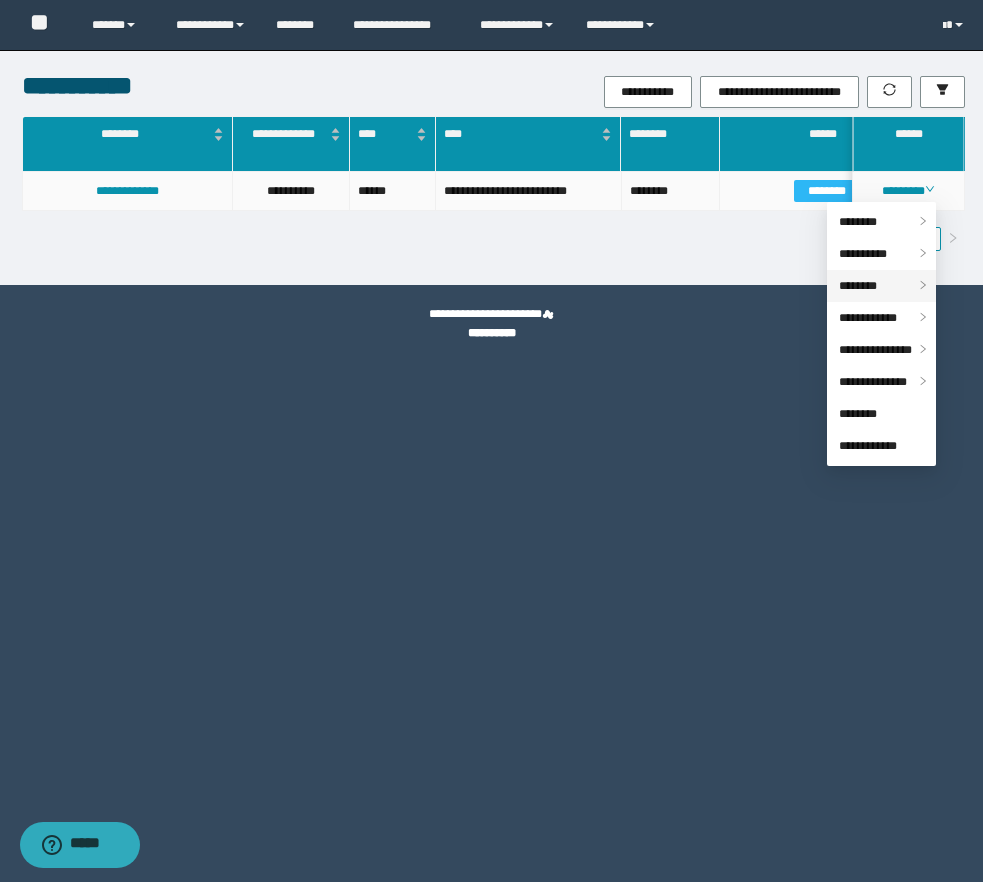 click on "********" at bounding box center [858, 286] 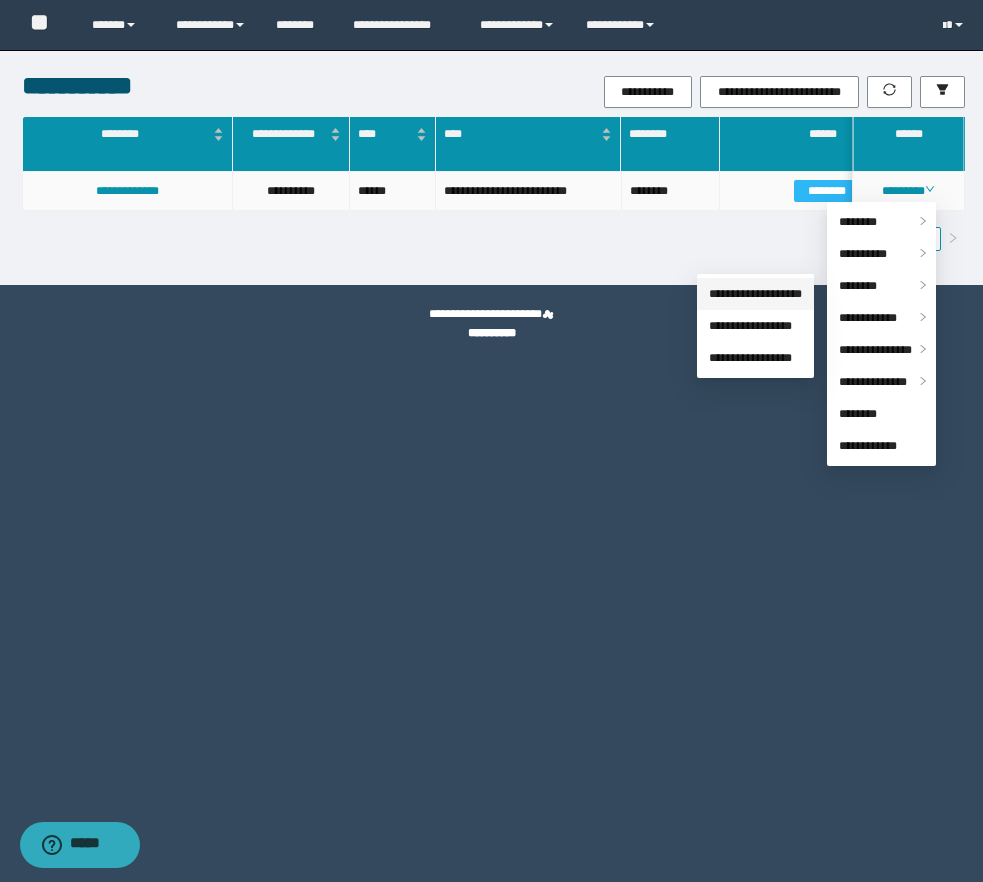 click on "**********" at bounding box center (755, 294) 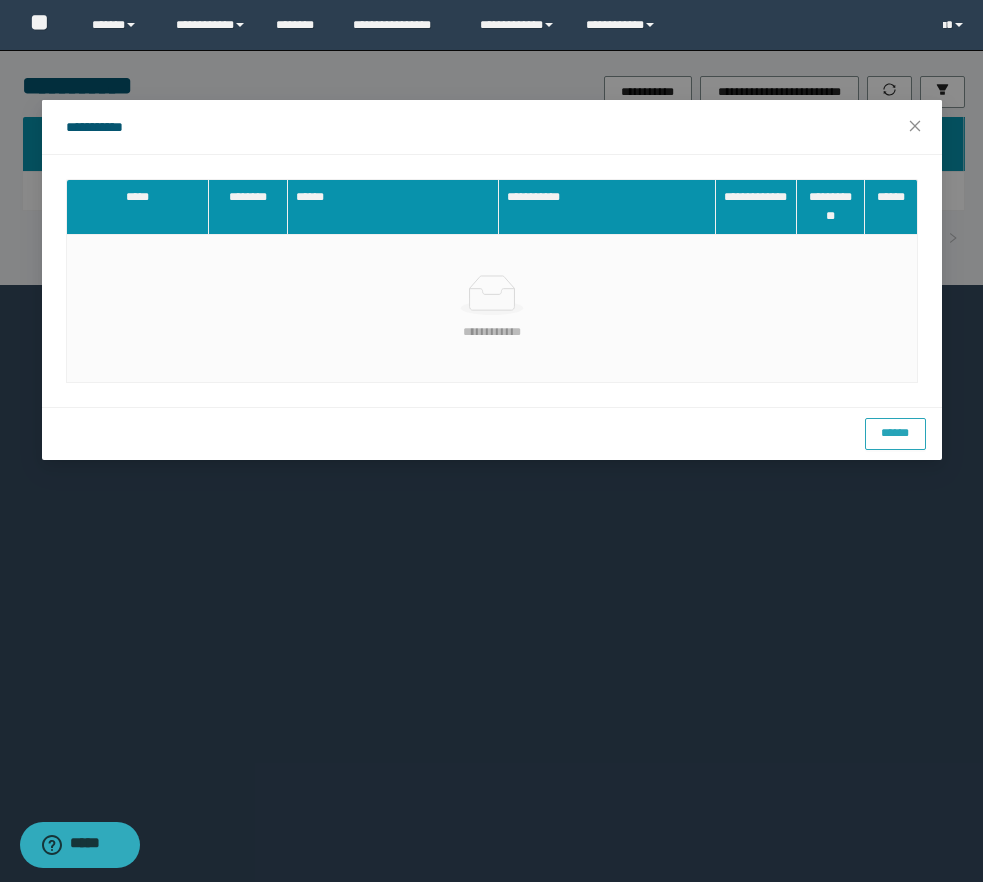 click on "******" at bounding box center [492, 433] 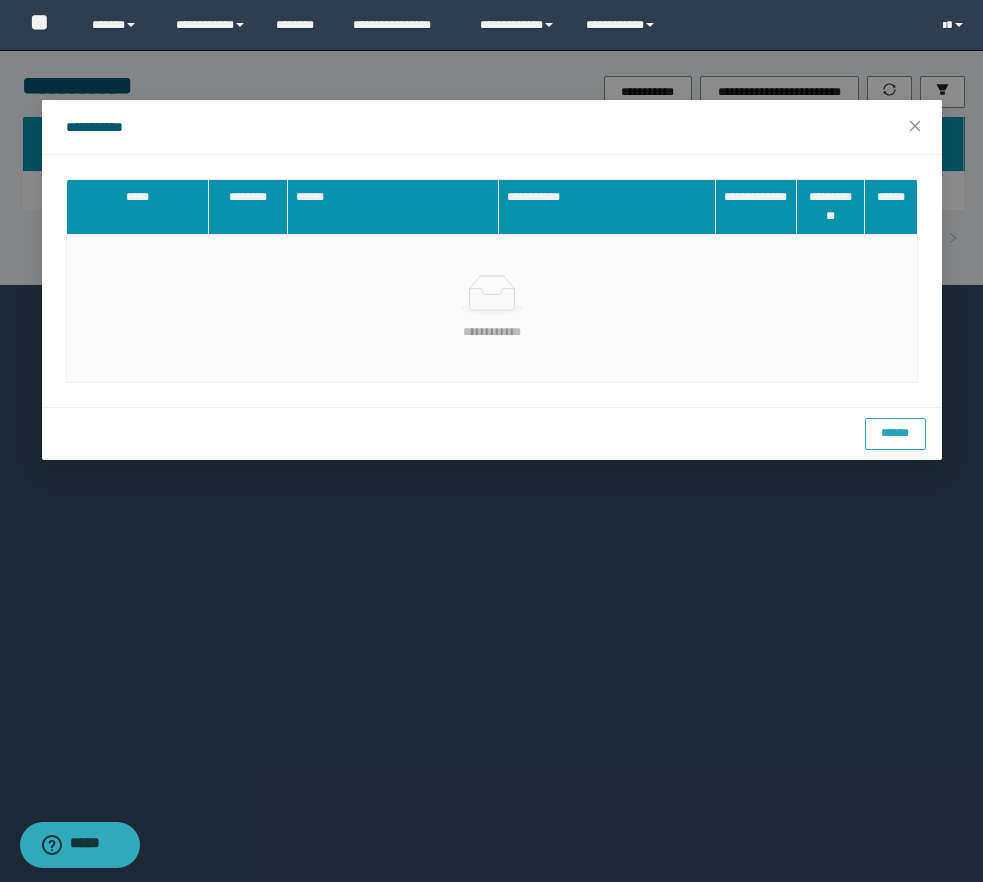 click on "******" at bounding box center (895, 432) 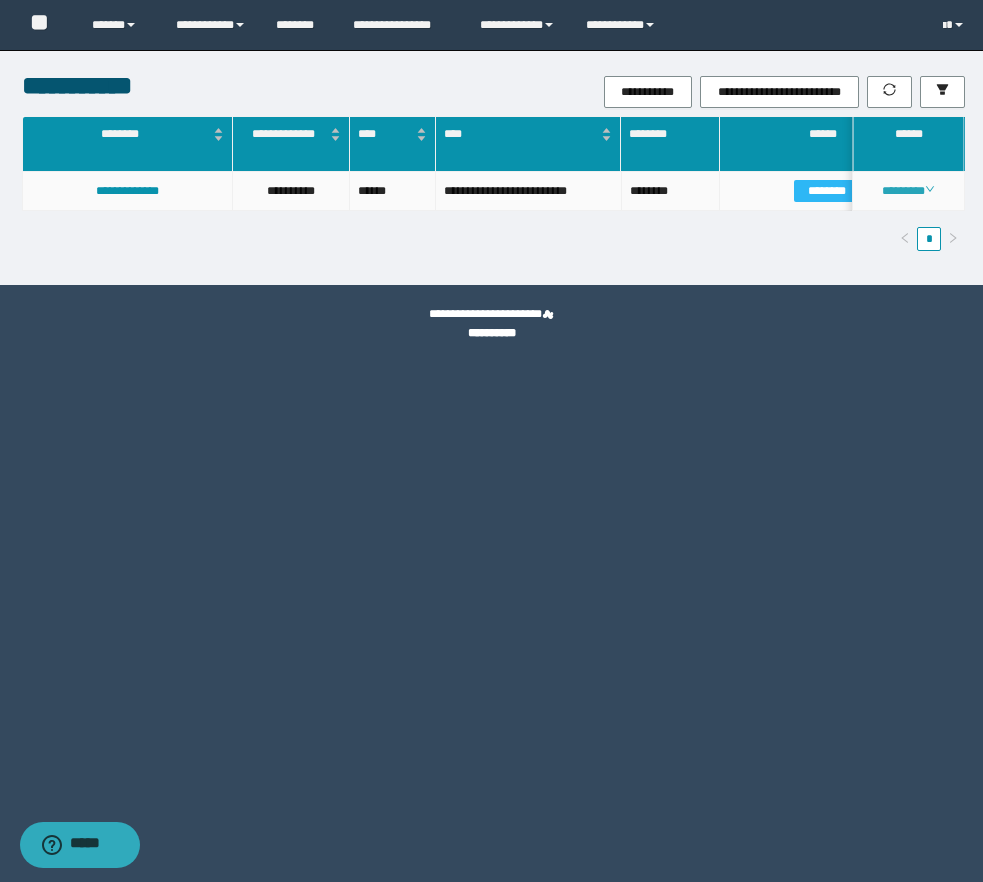 click on "********" at bounding box center [908, 191] 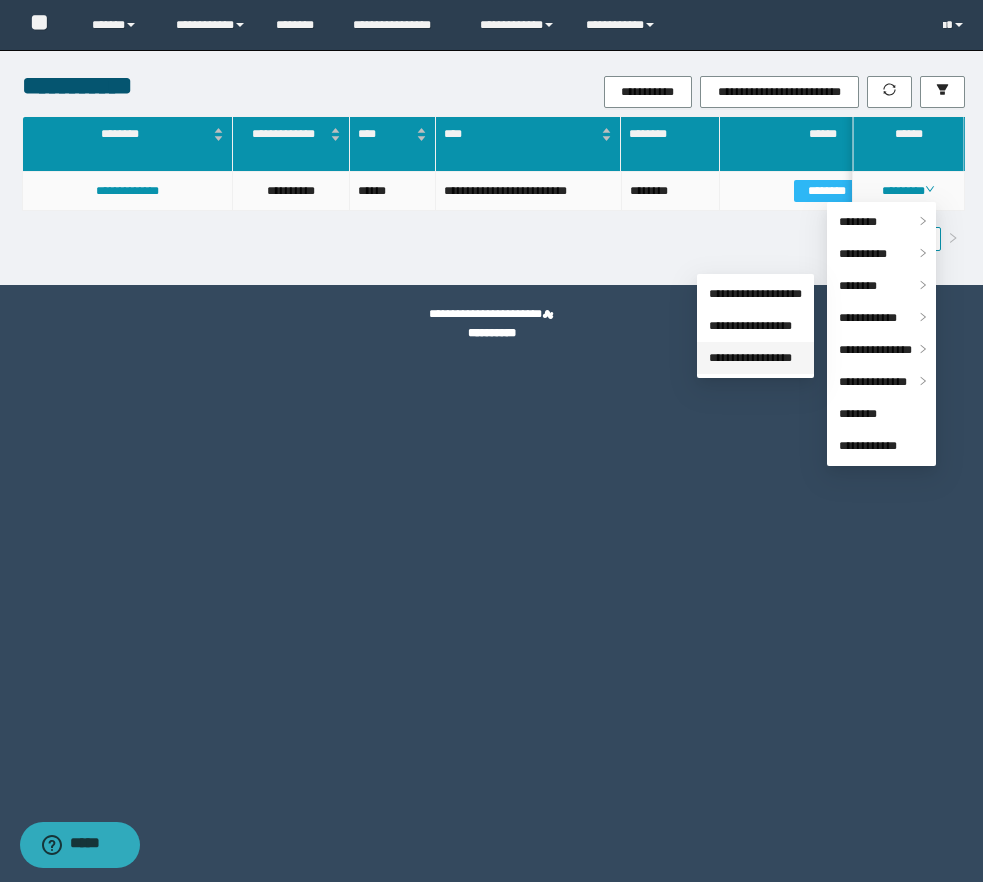 click on "**********" at bounding box center [750, 358] 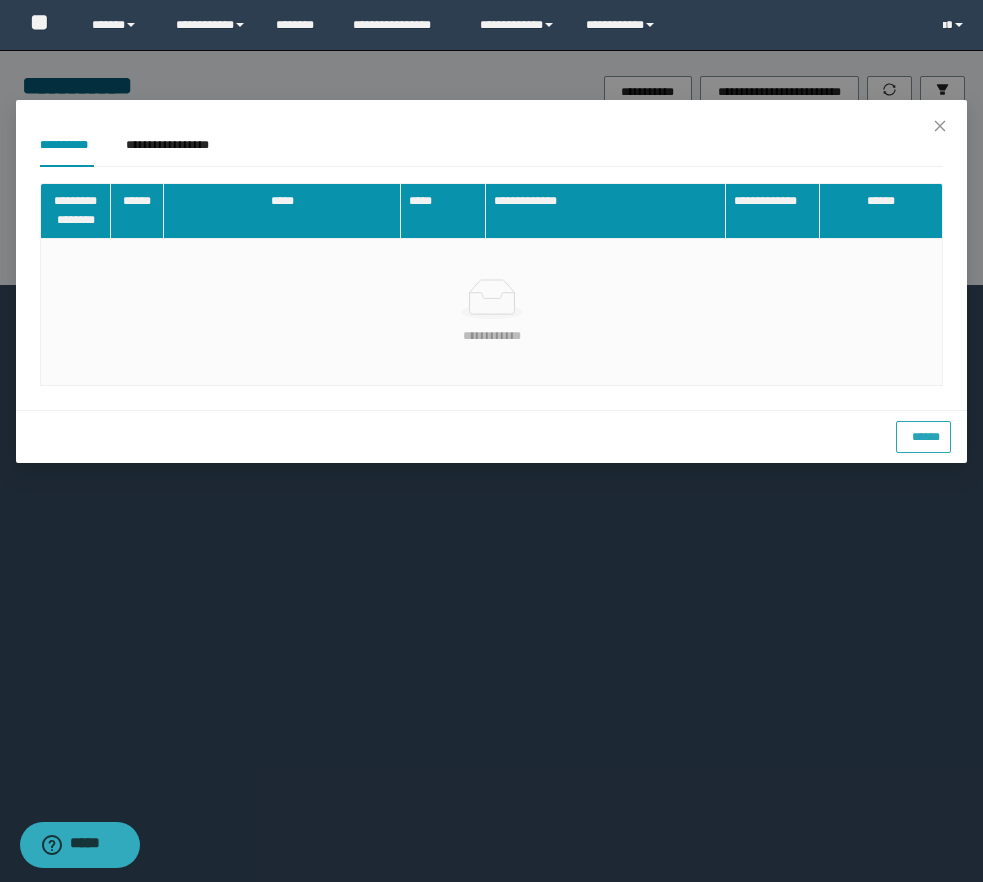click on "******" at bounding box center (923, 434) 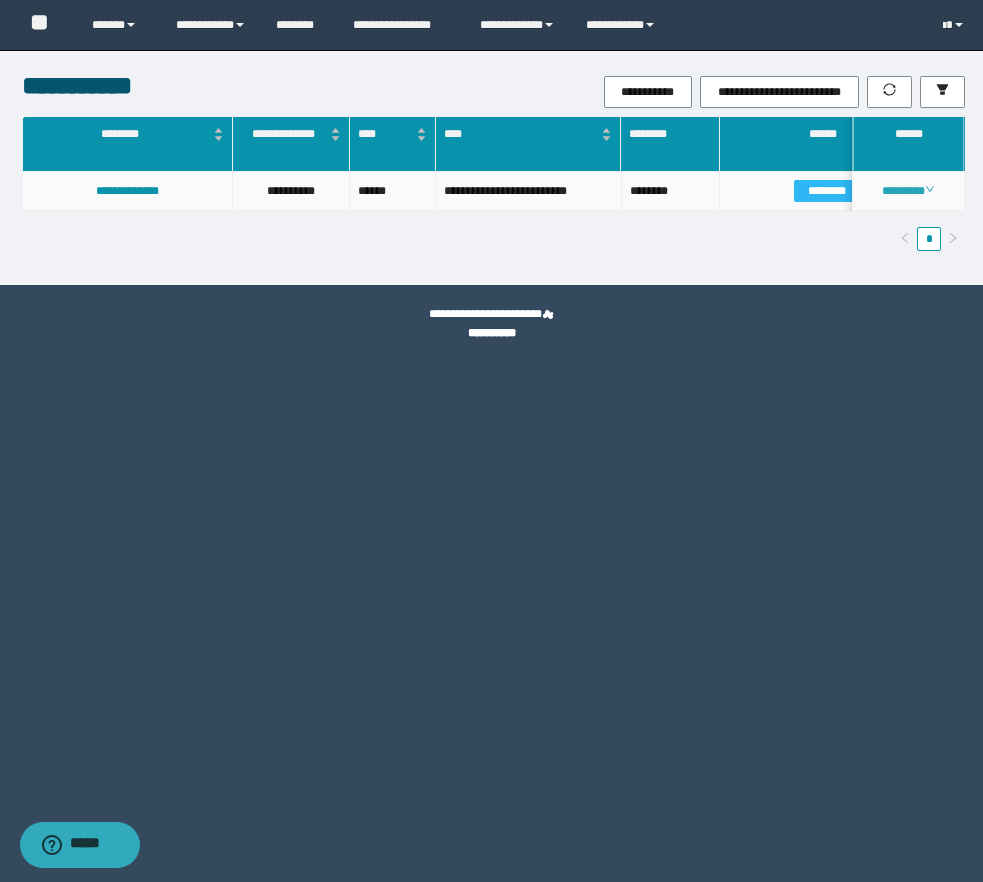 click on "********" at bounding box center (908, 191) 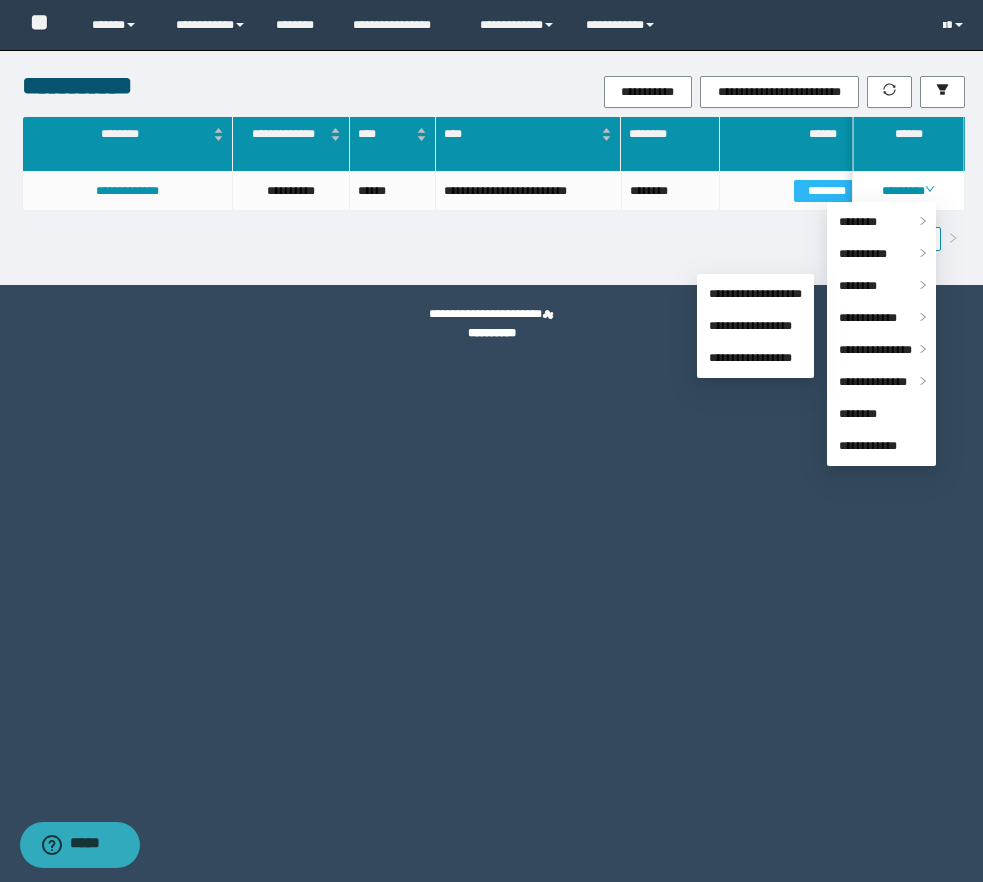 click on "**********" 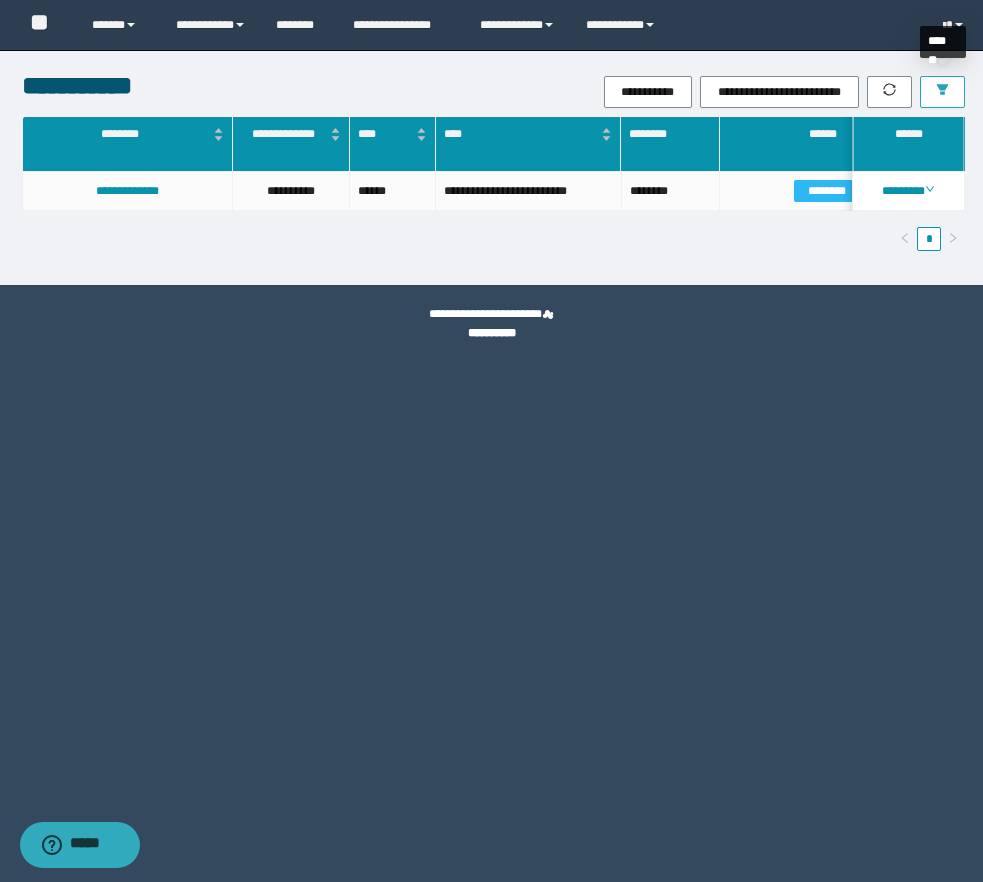 click 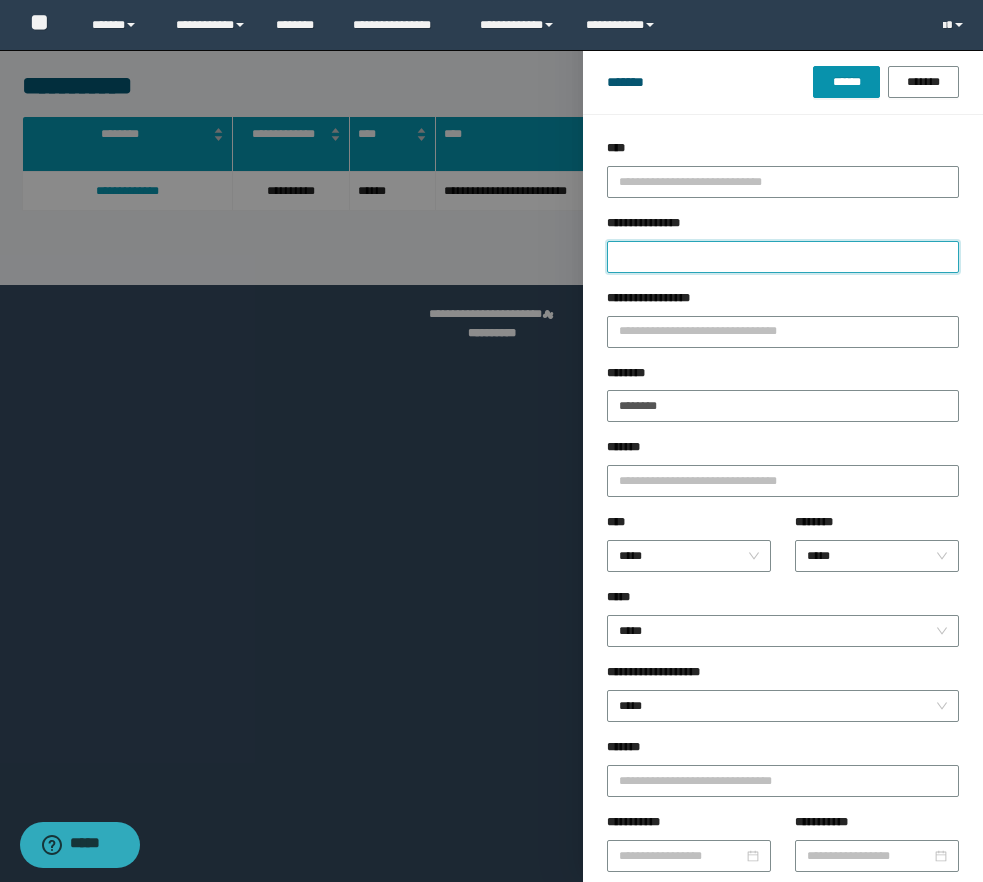 click on "**********" 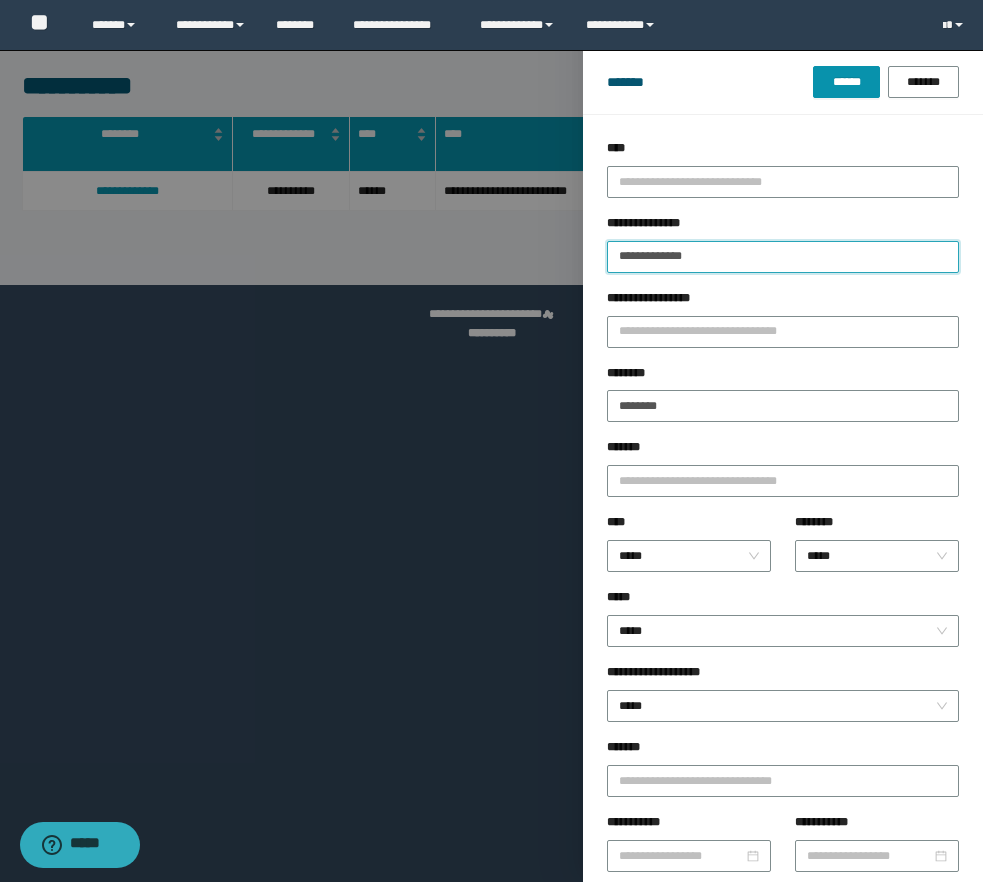 type on "**********" 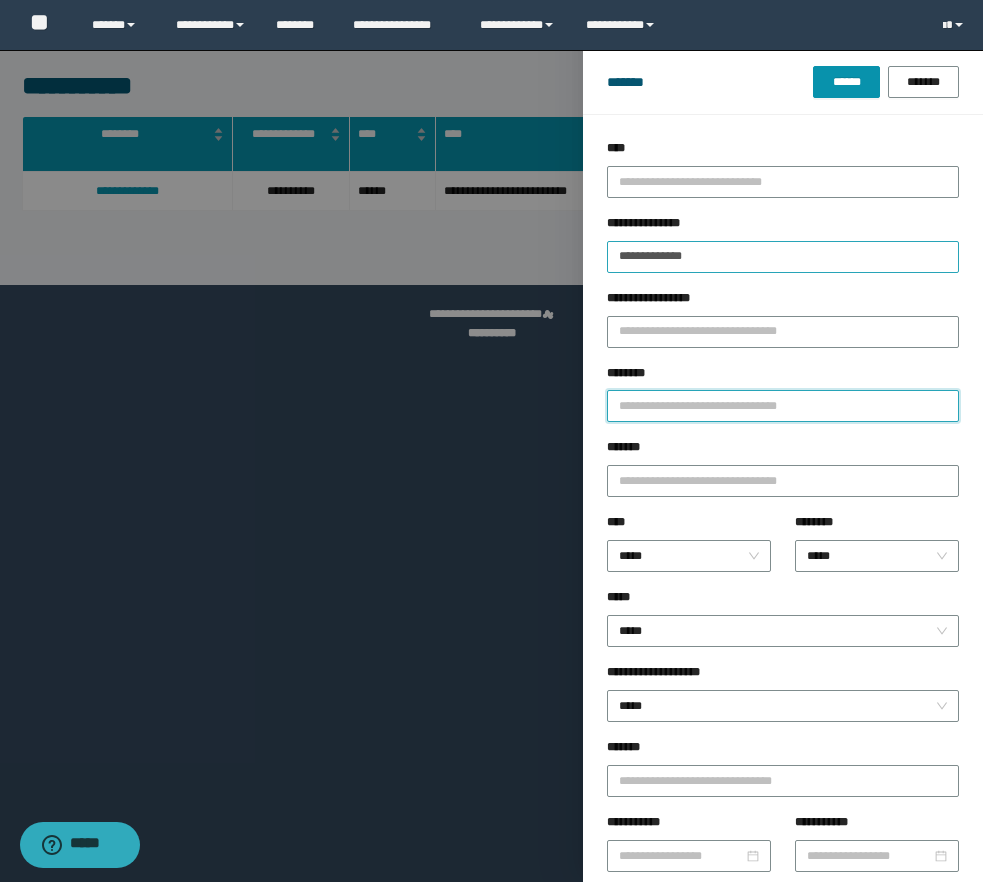 type 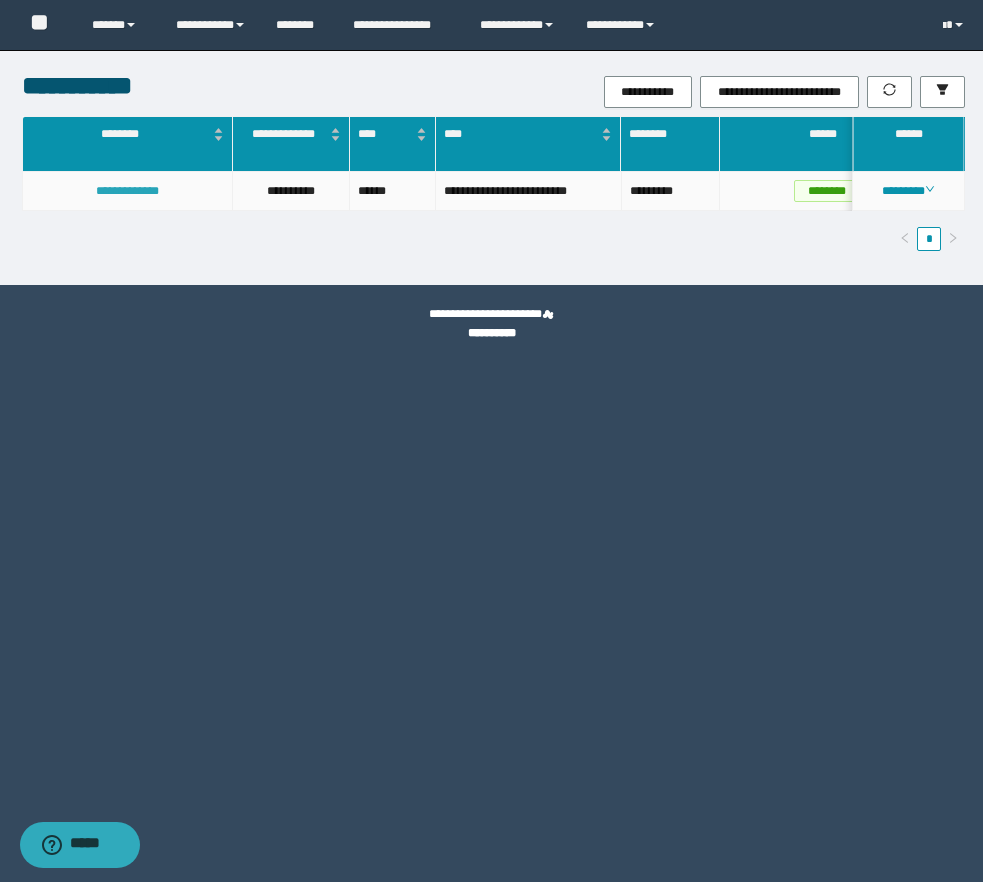 click on "**********" 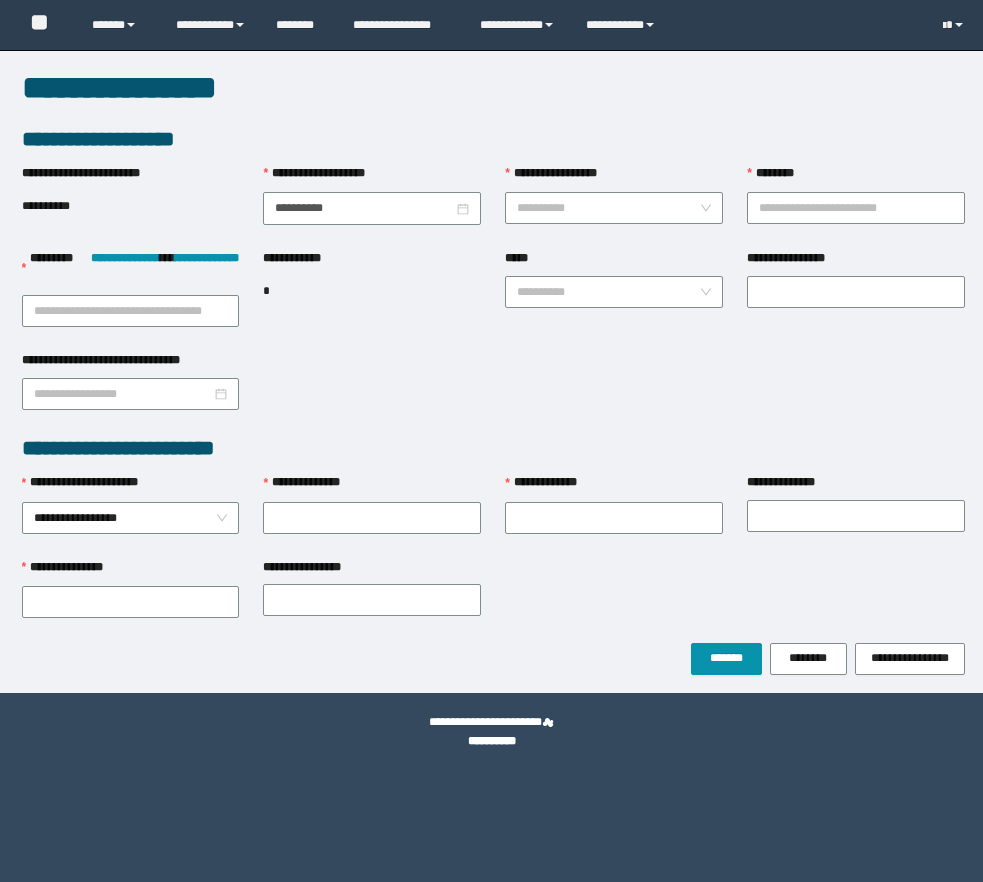 scroll, scrollTop: 0, scrollLeft: 0, axis: both 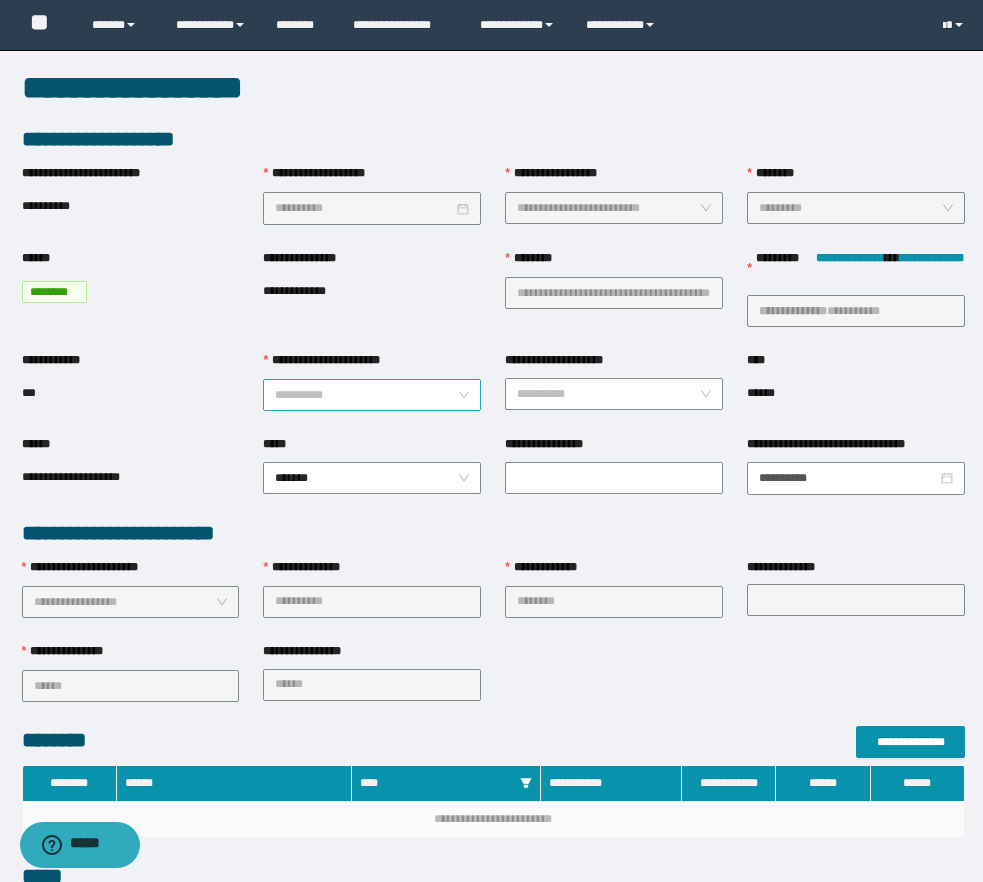 click on "**********" at bounding box center [366, 395] 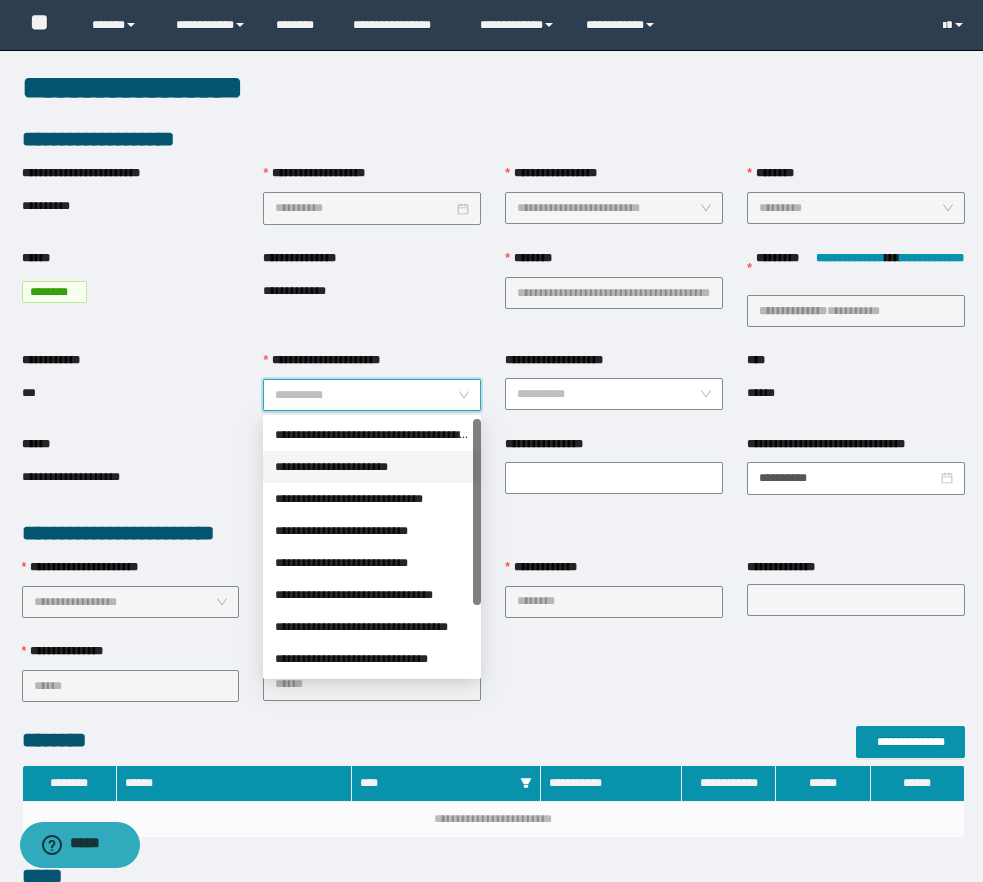 click on "**********" at bounding box center (372, 467) 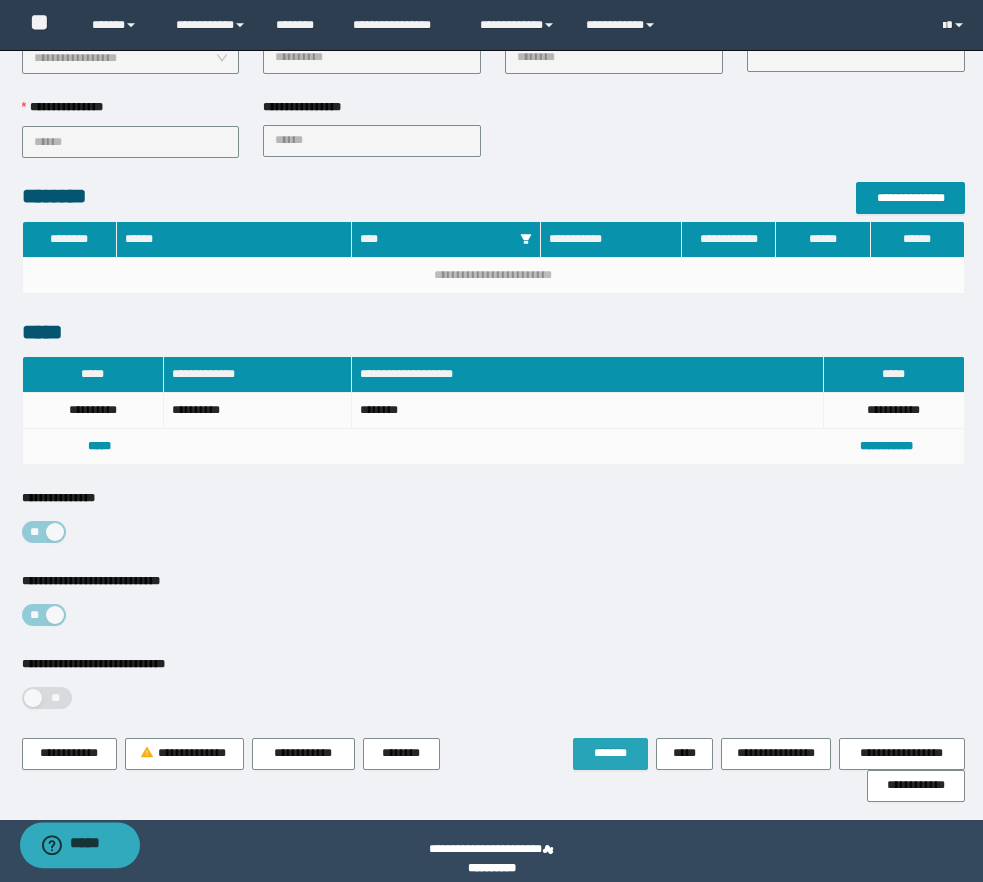 scroll, scrollTop: 560, scrollLeft: 0, axis: vertical 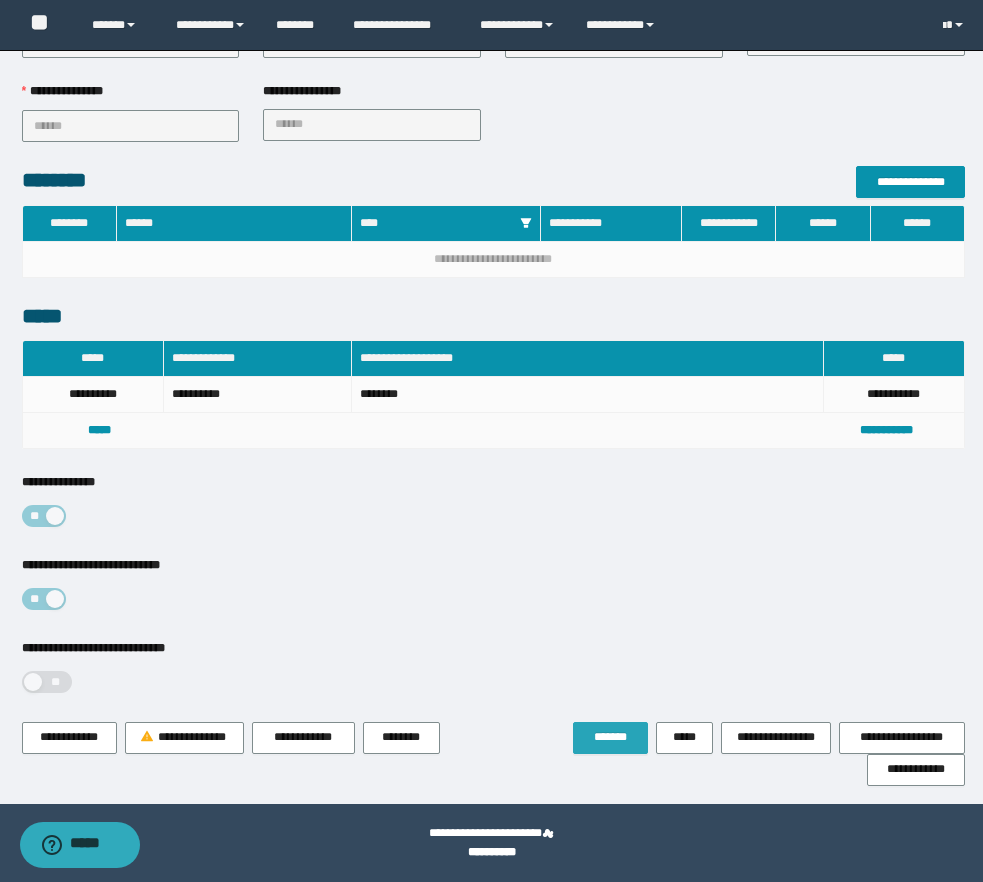 click on "*******" at bounding box center (610, 737) 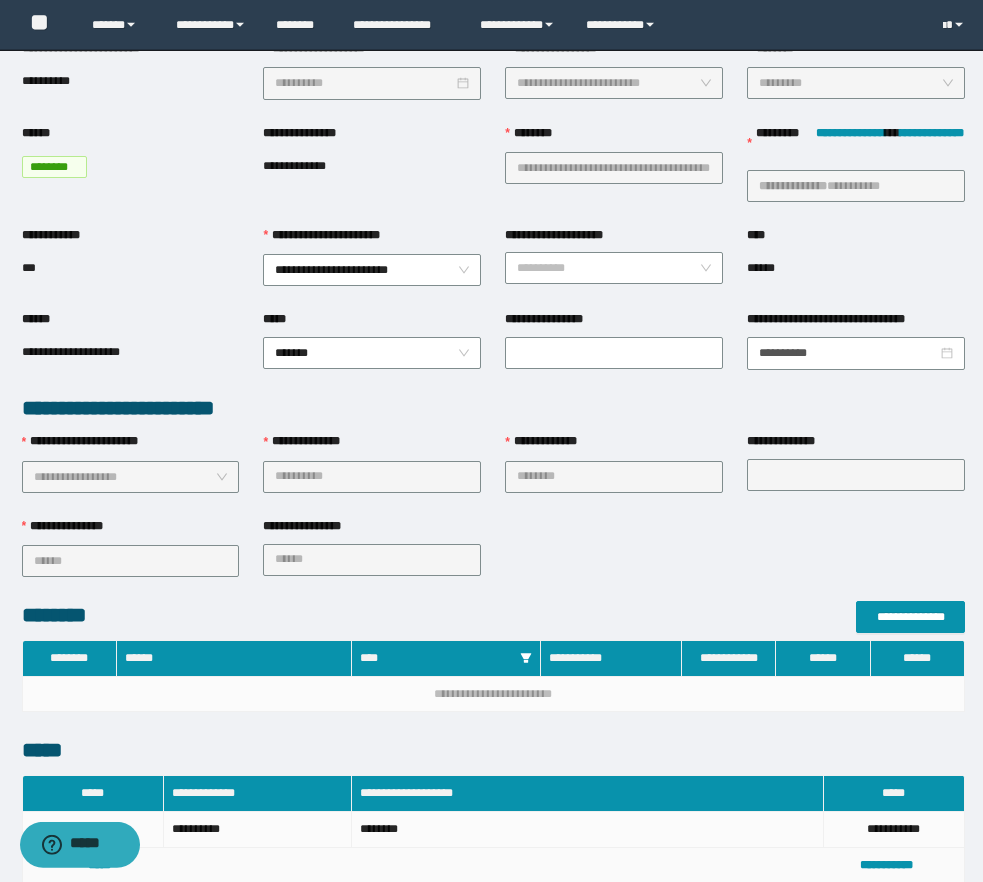 scroll, scrollTop: 612, scrollLeft: 0, axis: vertical 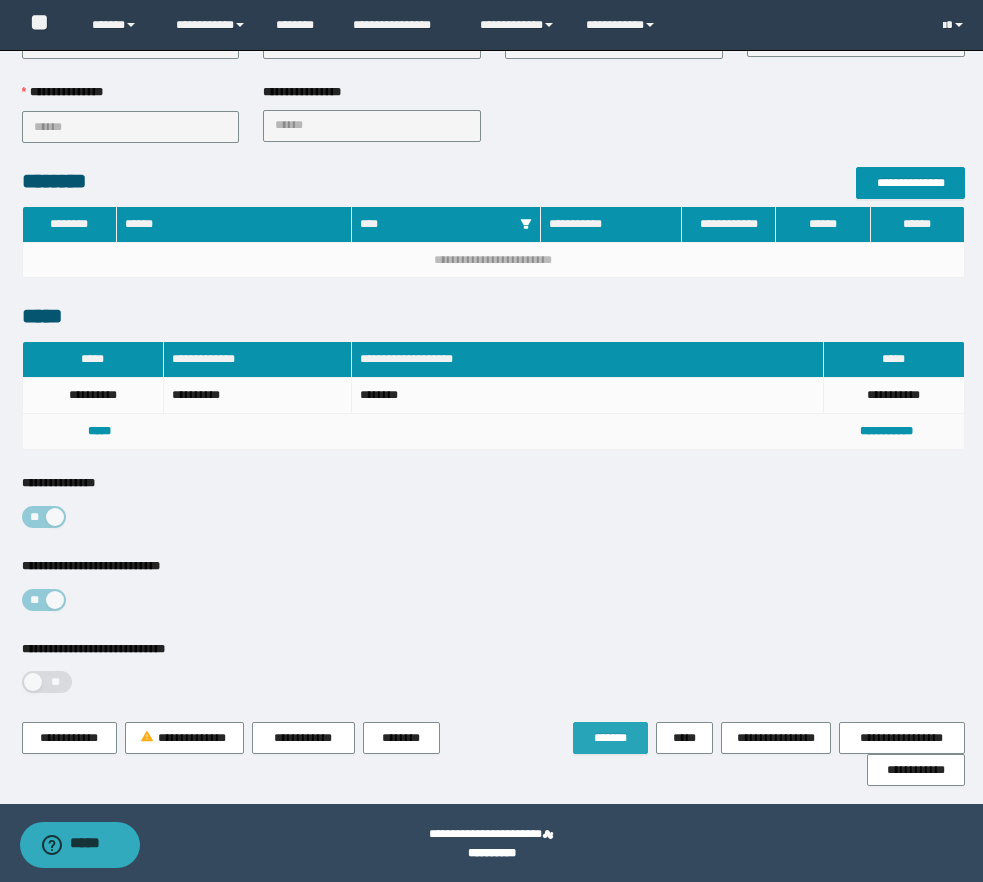 click on "*******" at bounding box center [610, 738] 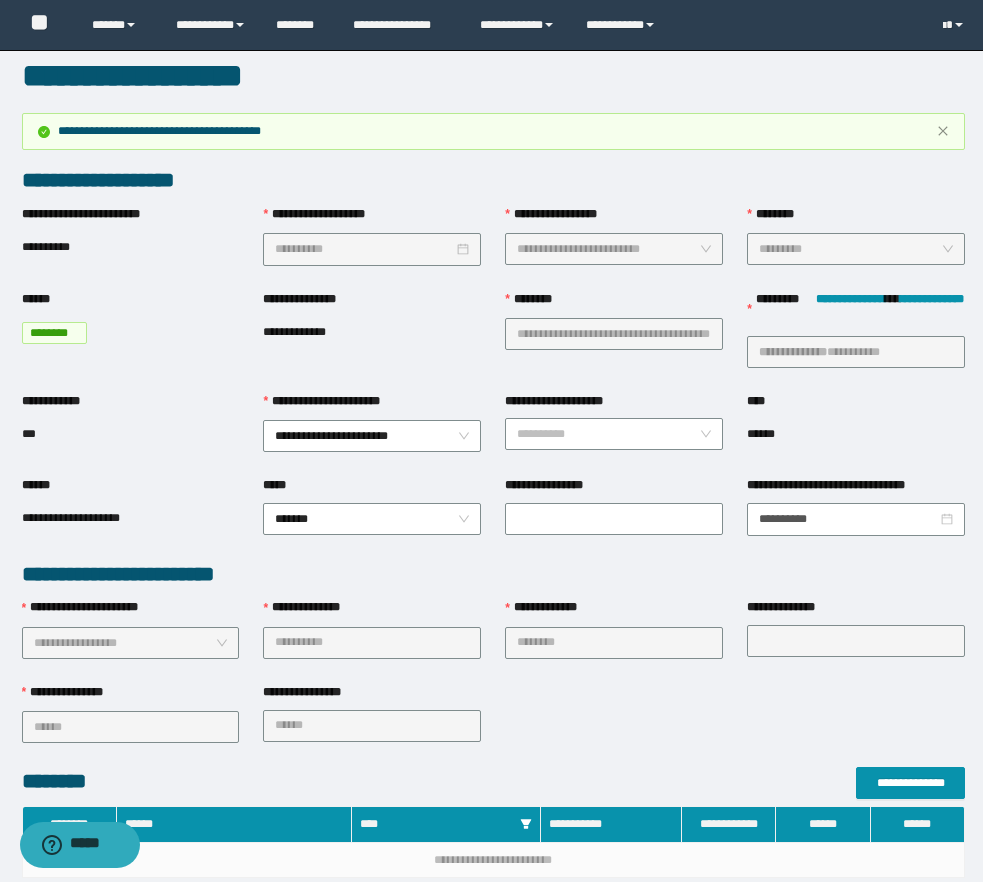 scroll, scrollTop: 0, scrollLeft: 0, axis: both 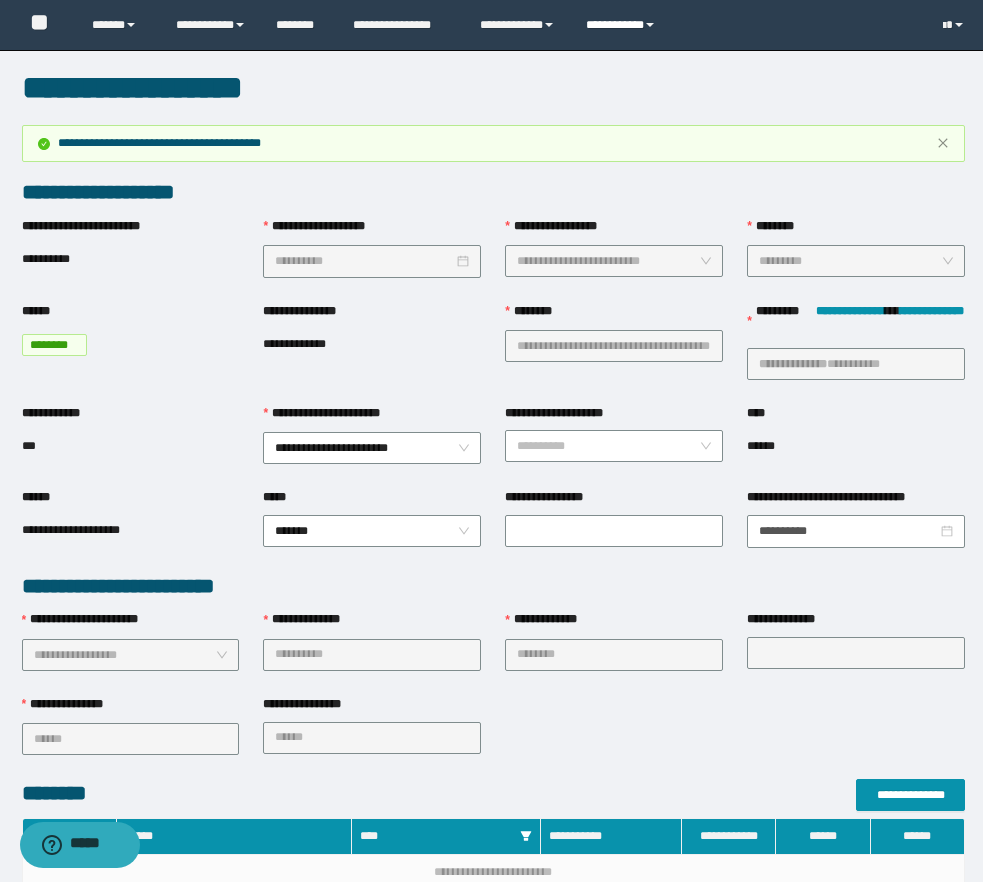 click on "**********" at bounding box center [623, 25] 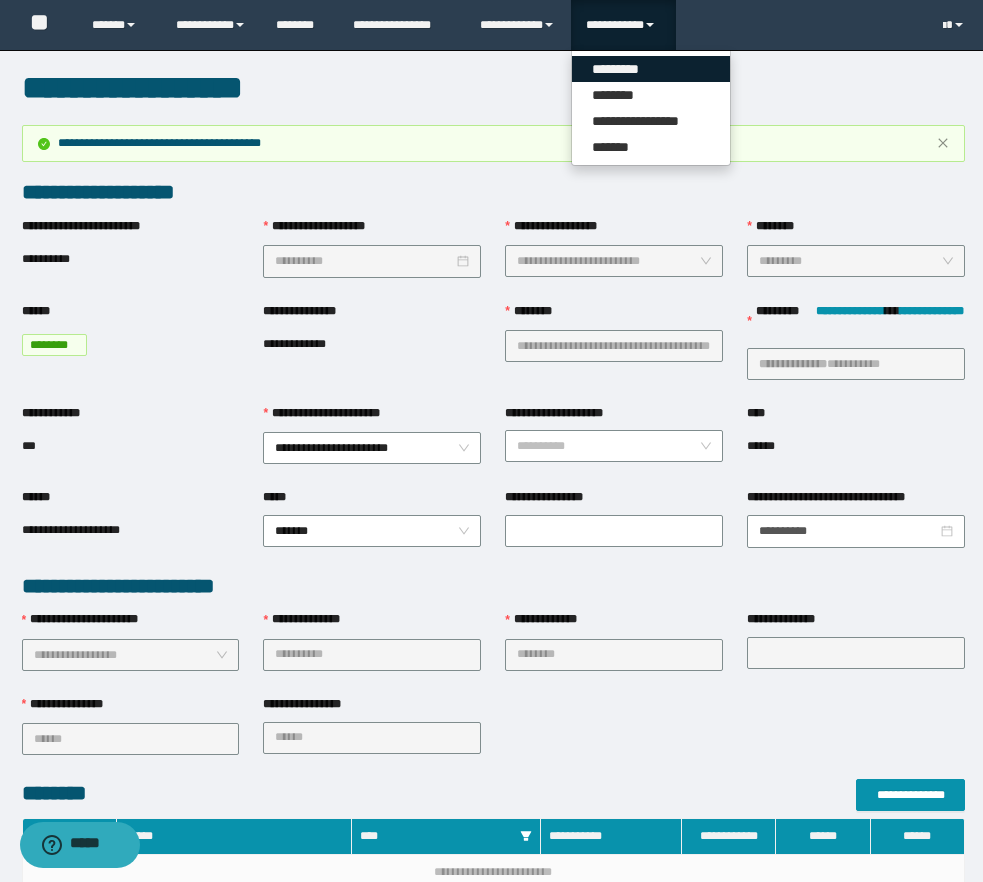 click on "*********" at bounding box center (651, 69) 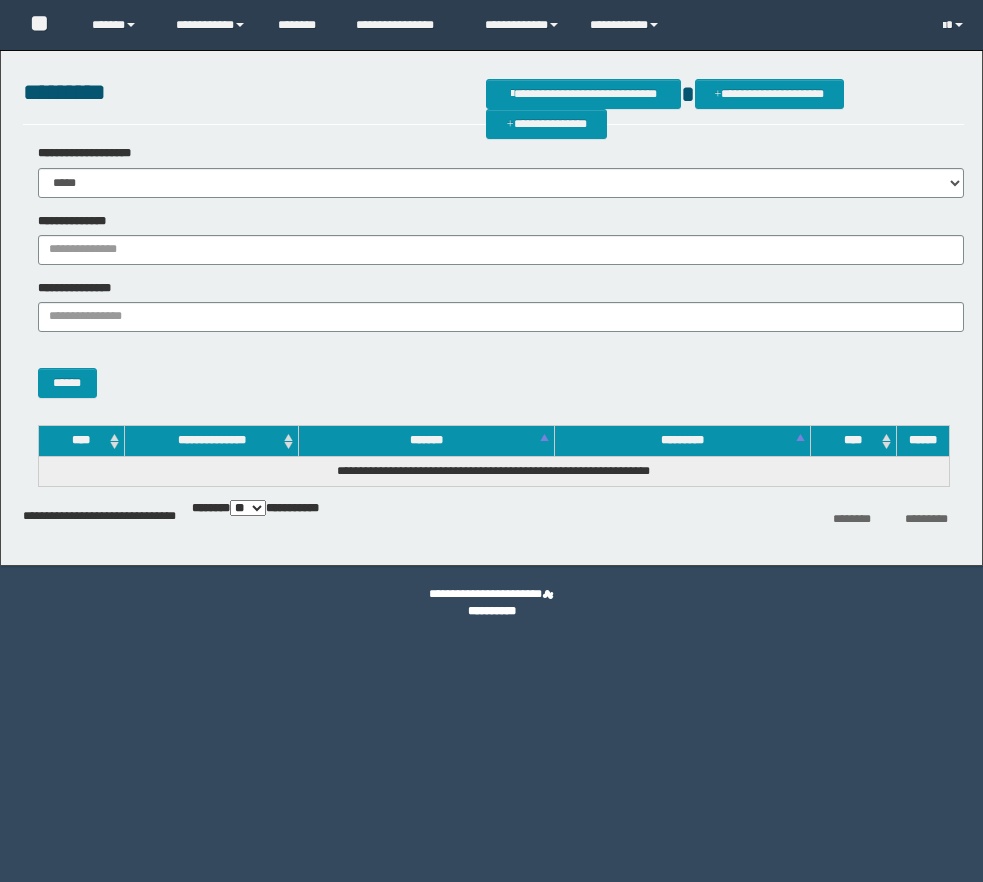 scroll, scrollTop: 0, scrollLeft: 0, axis: both 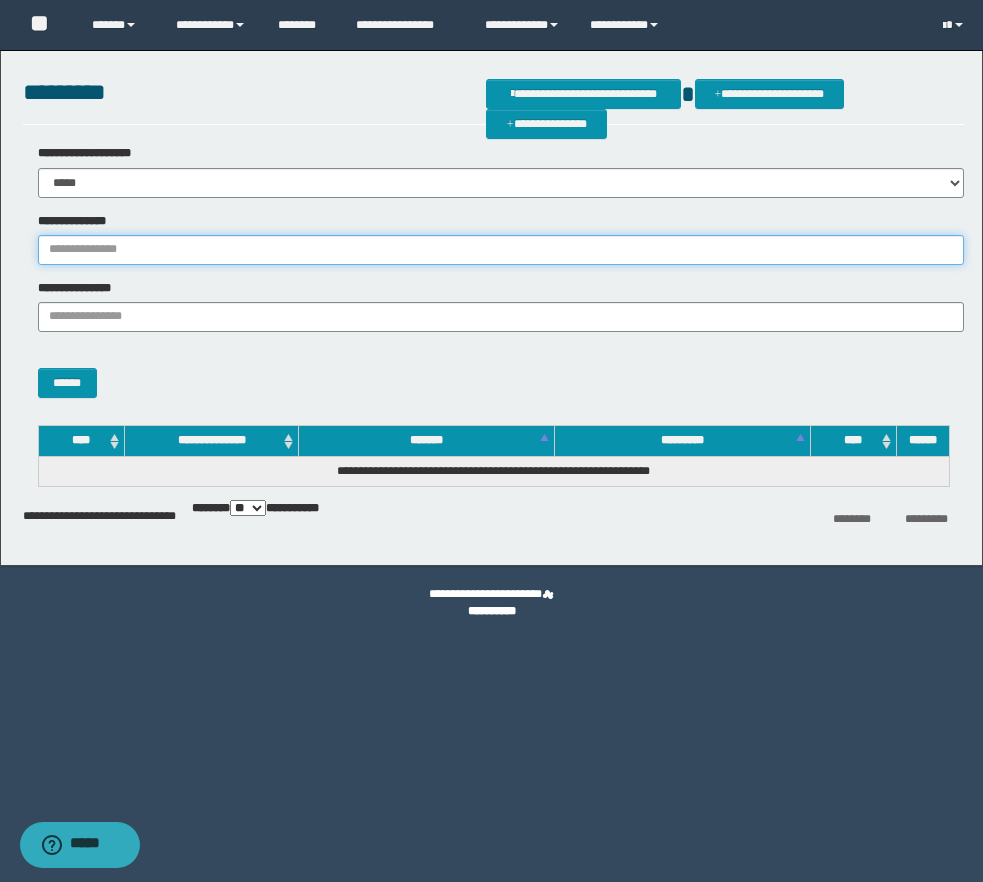 click on "**********" at bounding box center [501, 250] 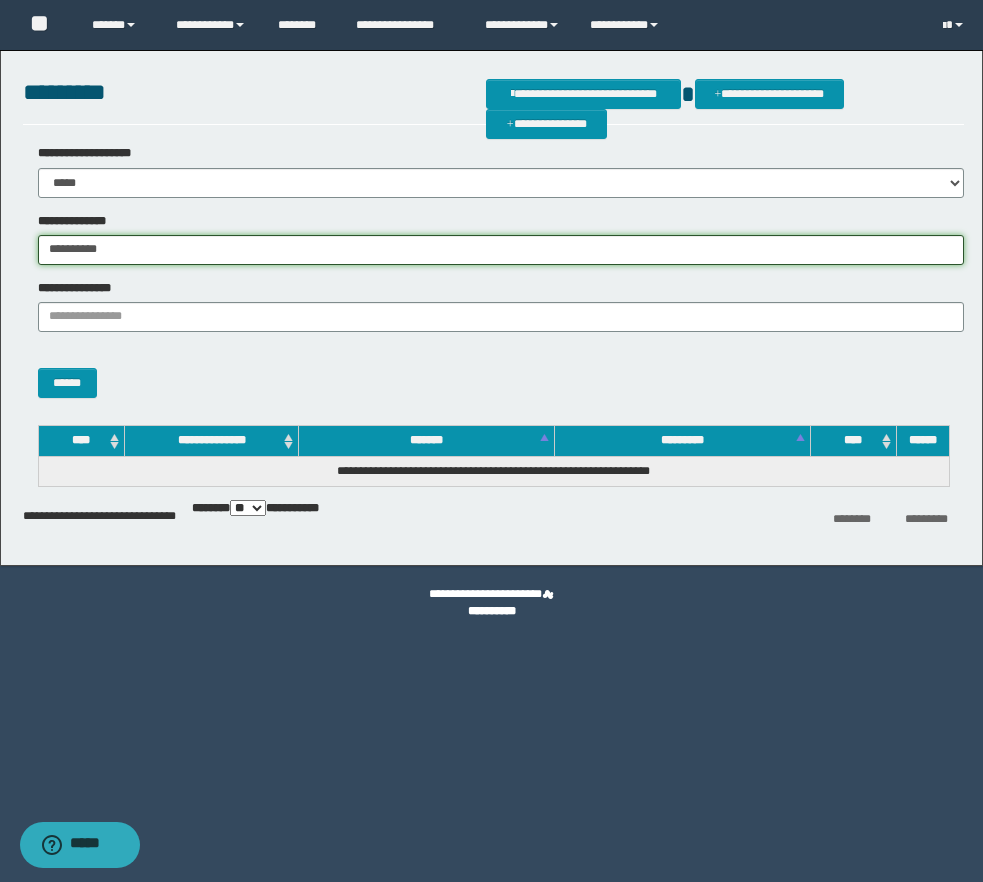 type on "**********" 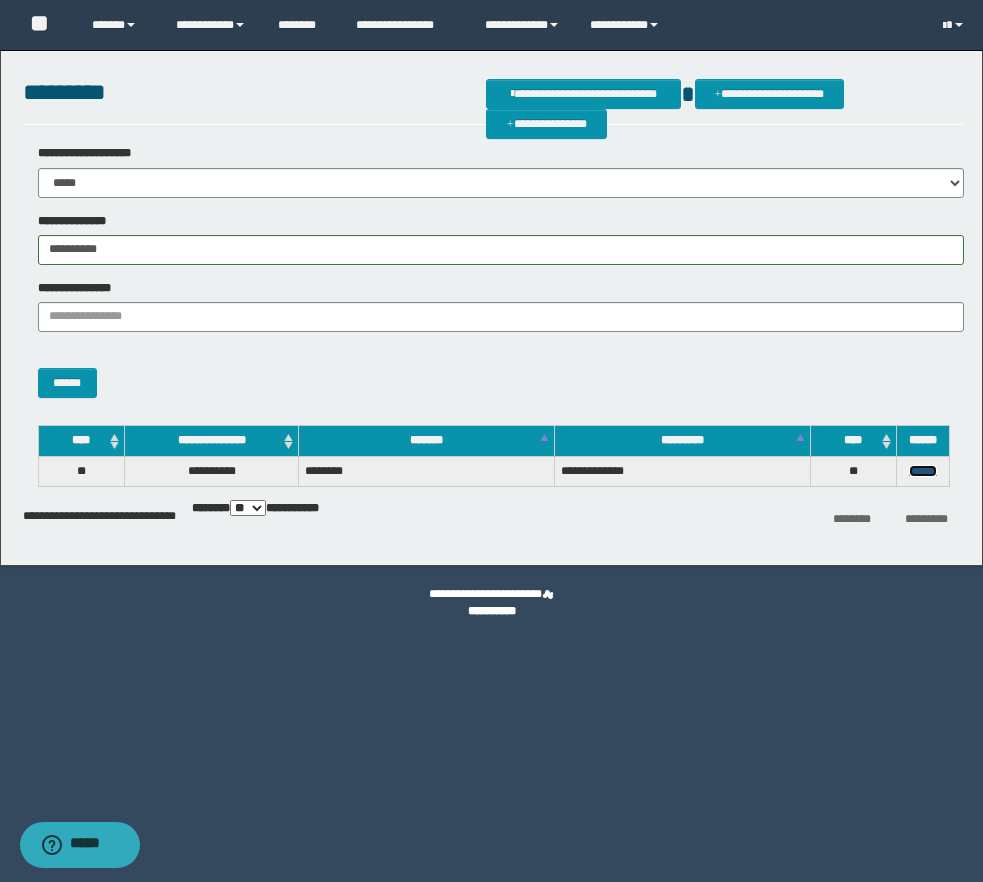 click on "******" at bounding box center (923, 471) 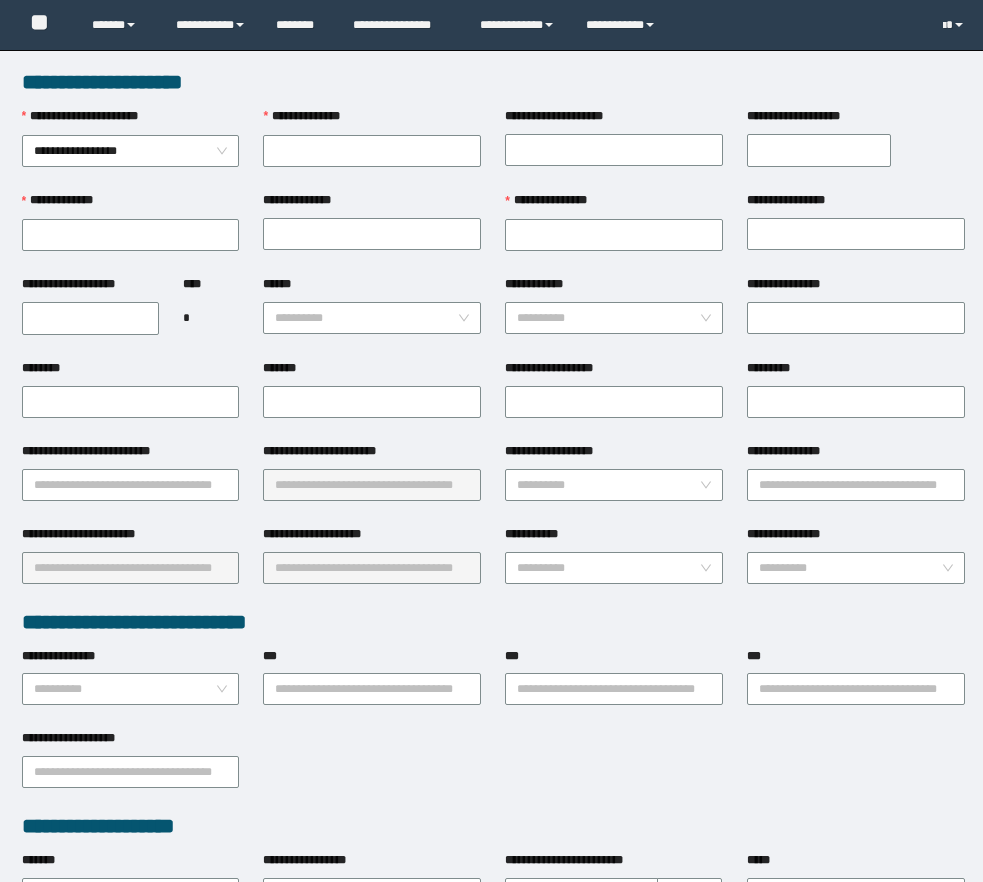 scroll, scrollTop: 0, scrollLeft: 0, axis: both 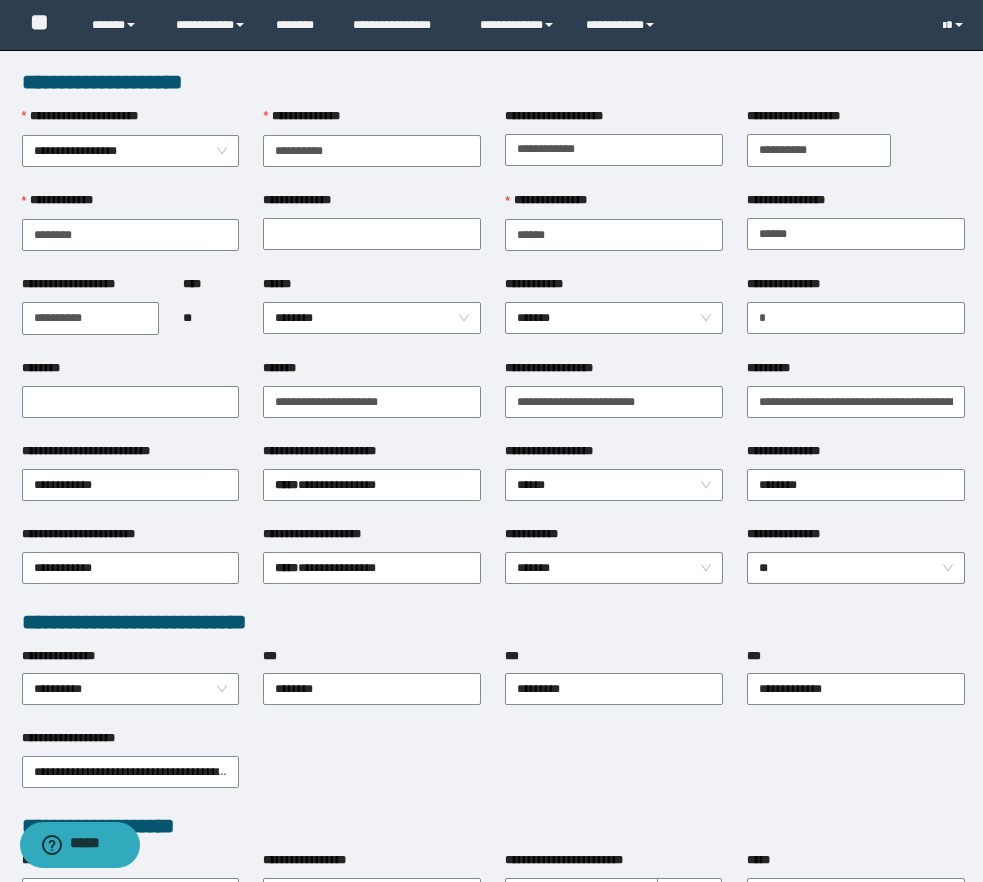 click on "********" at bounding box center [131, 400] 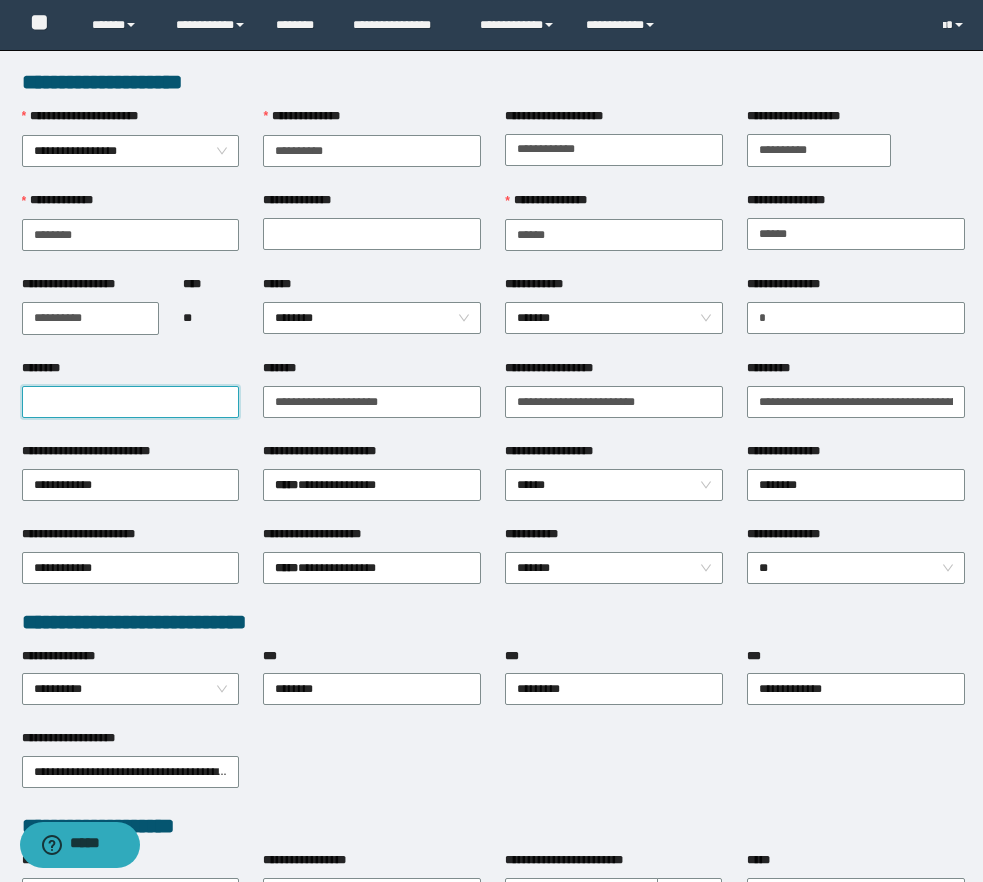 click on "********" at bounding box center [131, 402] 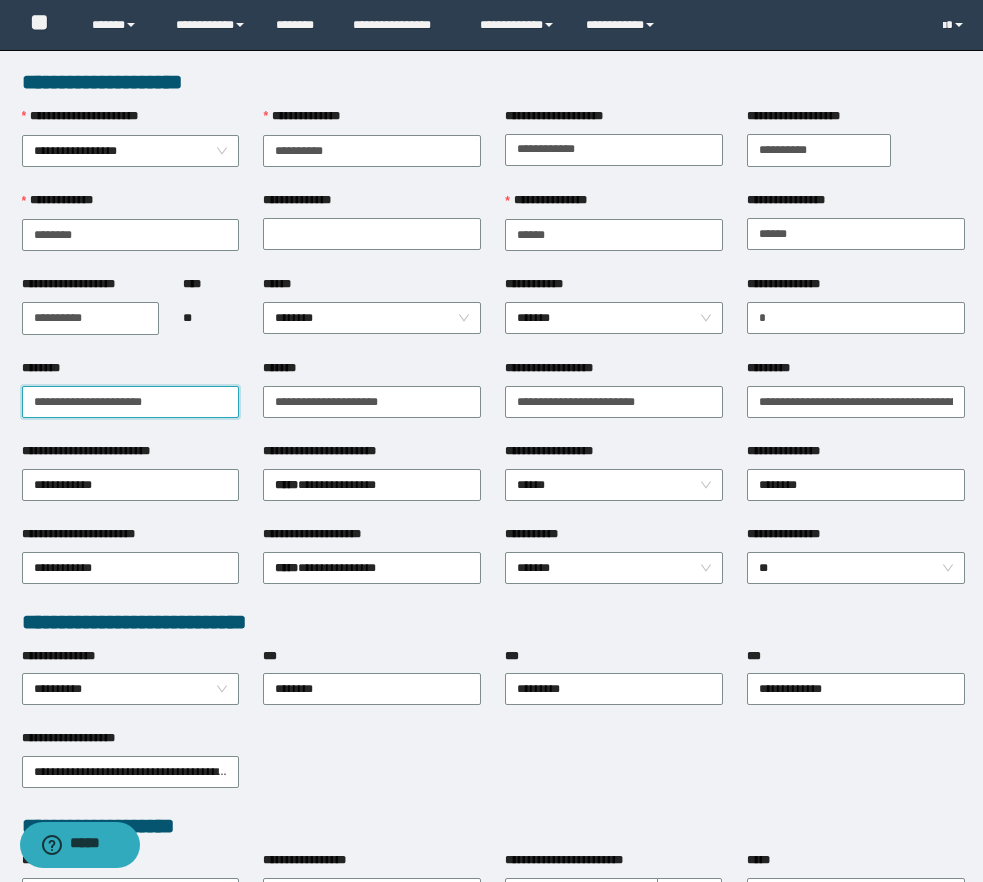 type on "**********" 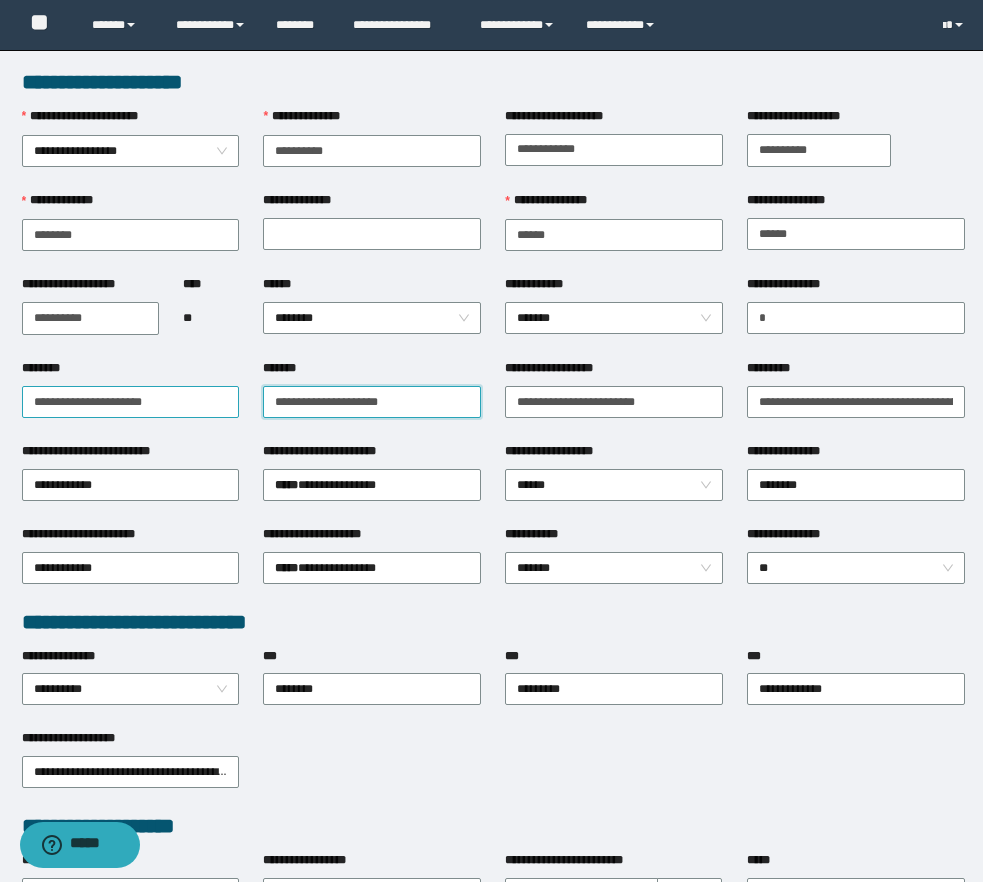 paste on "*" 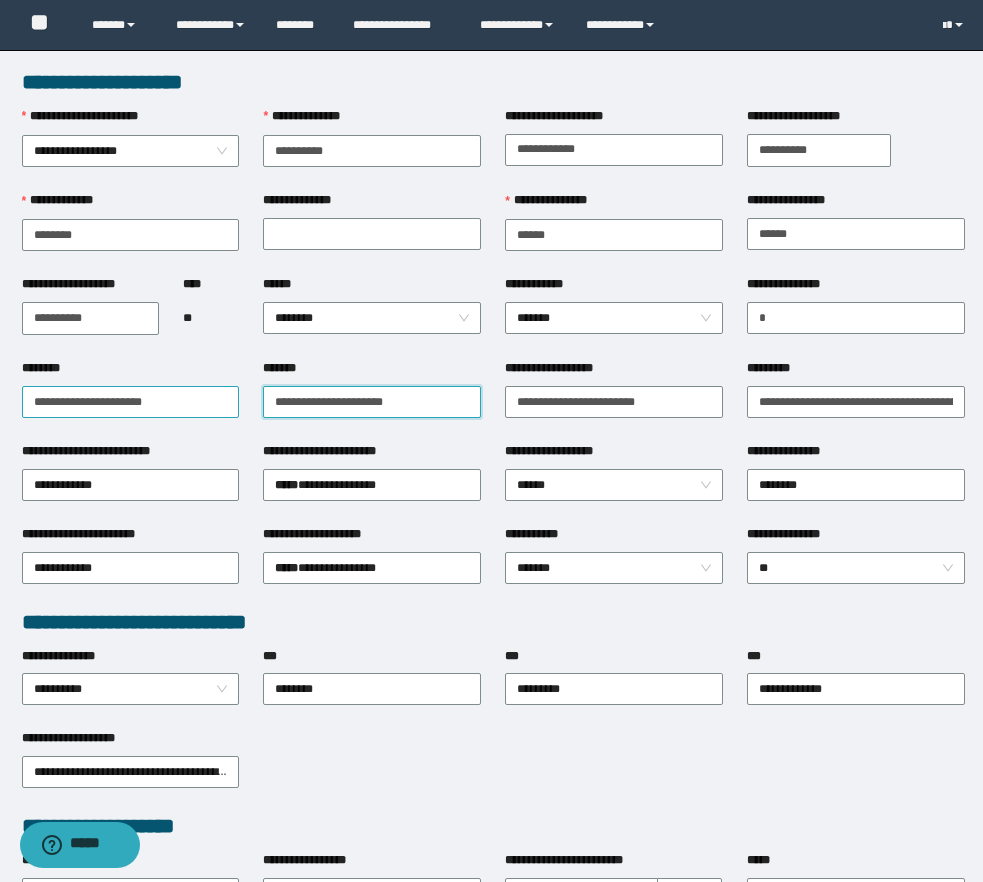 type on "**********" 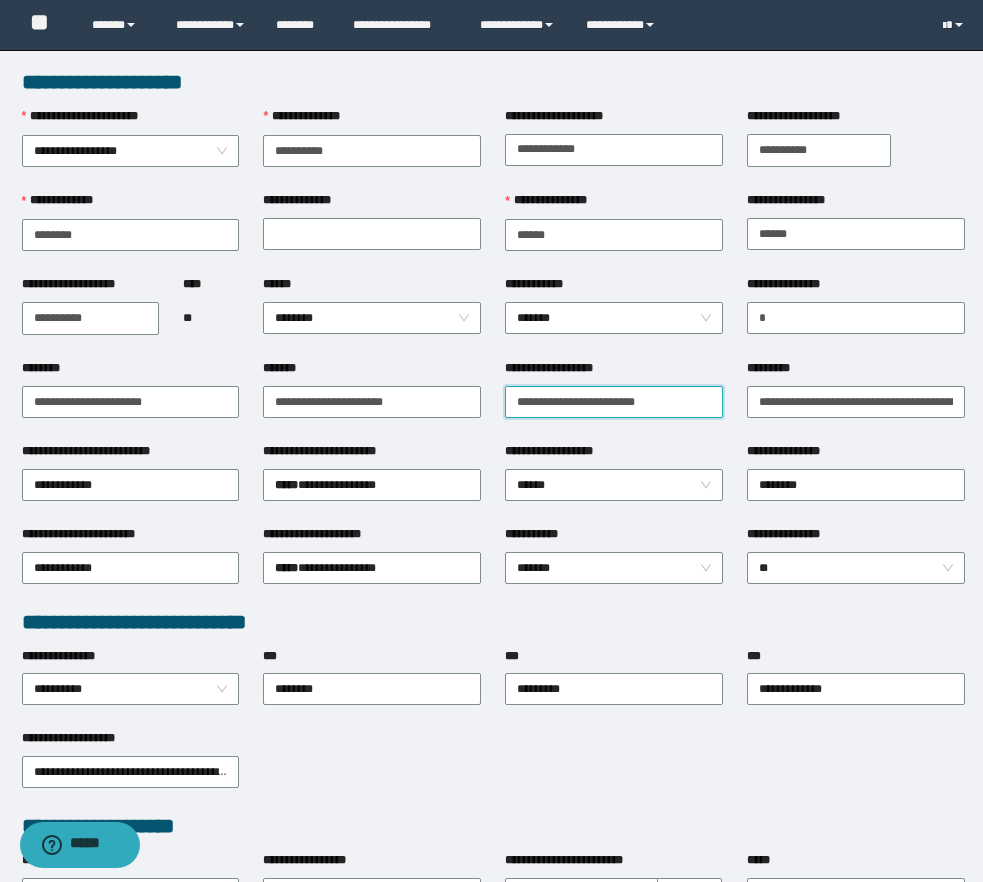 click on "**********" at bounding box center (614, 402) 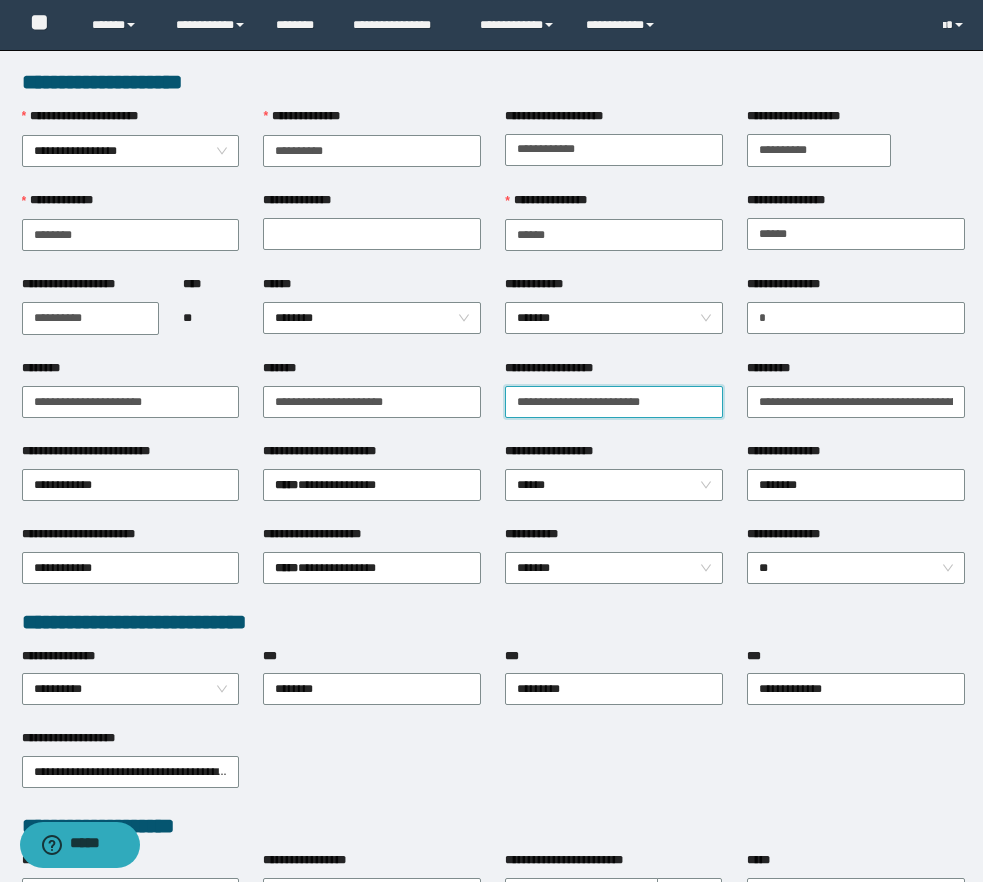 type on "**********" 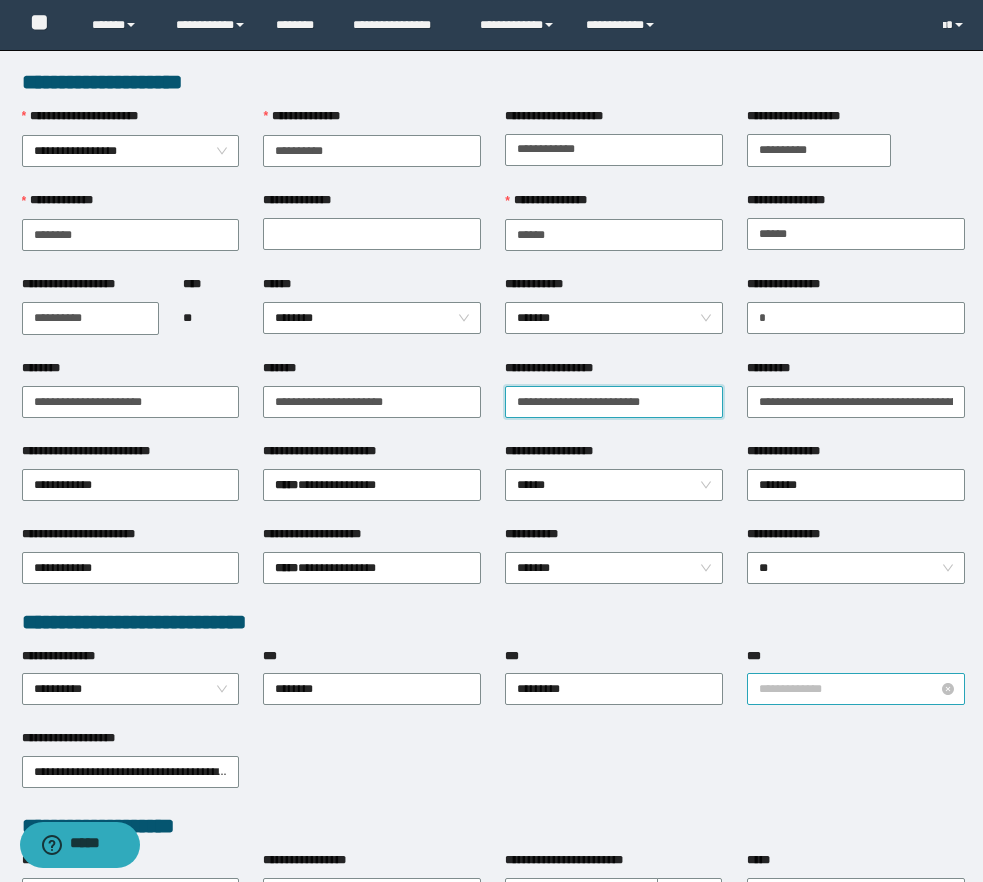 click on "**********" at bounding box center [856, 689] 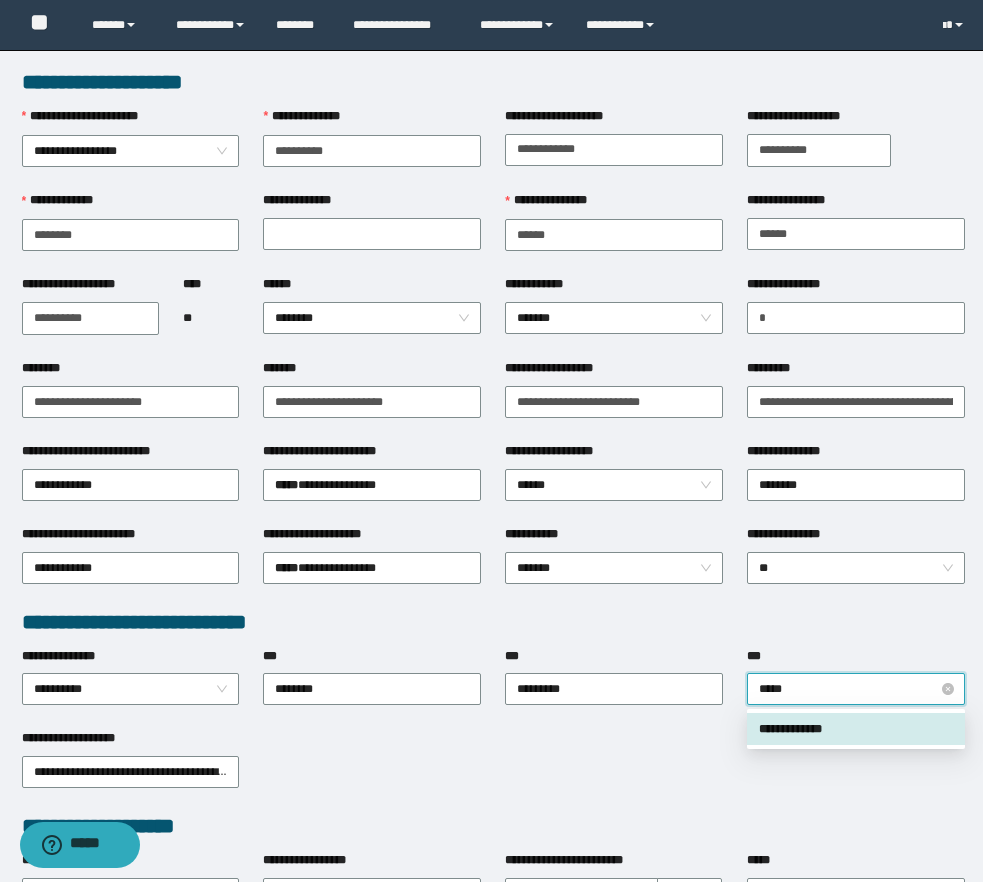 type on "******" 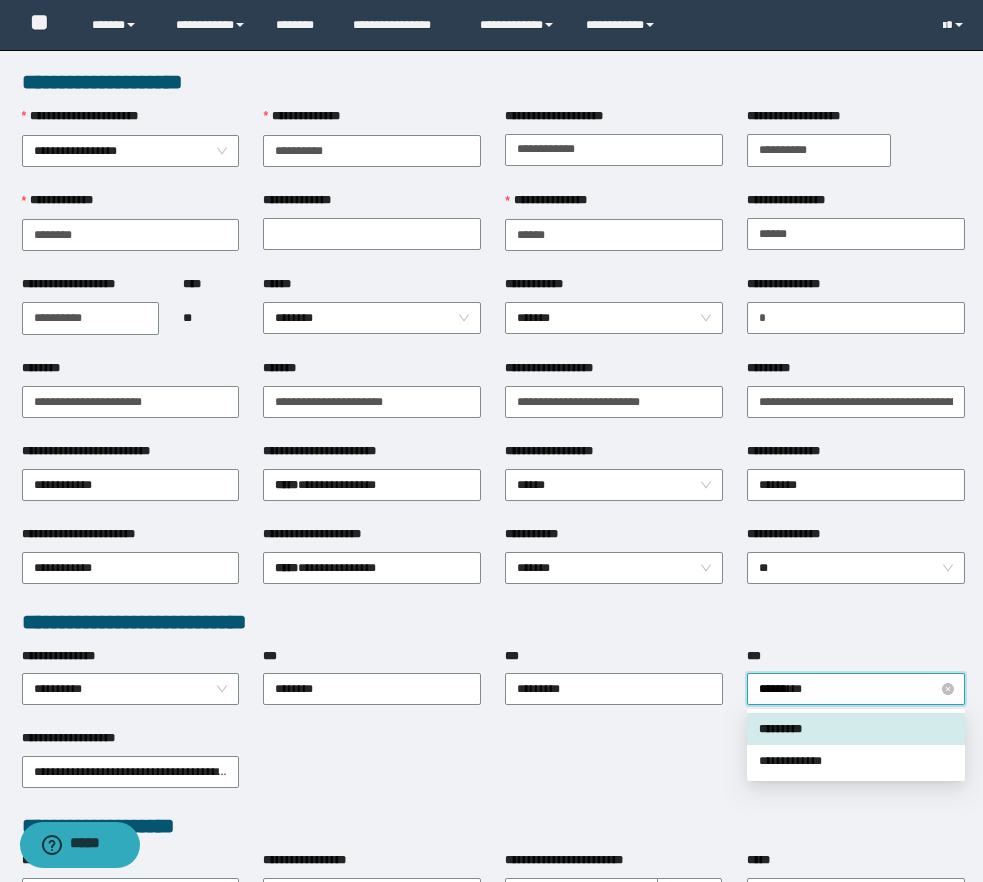 type 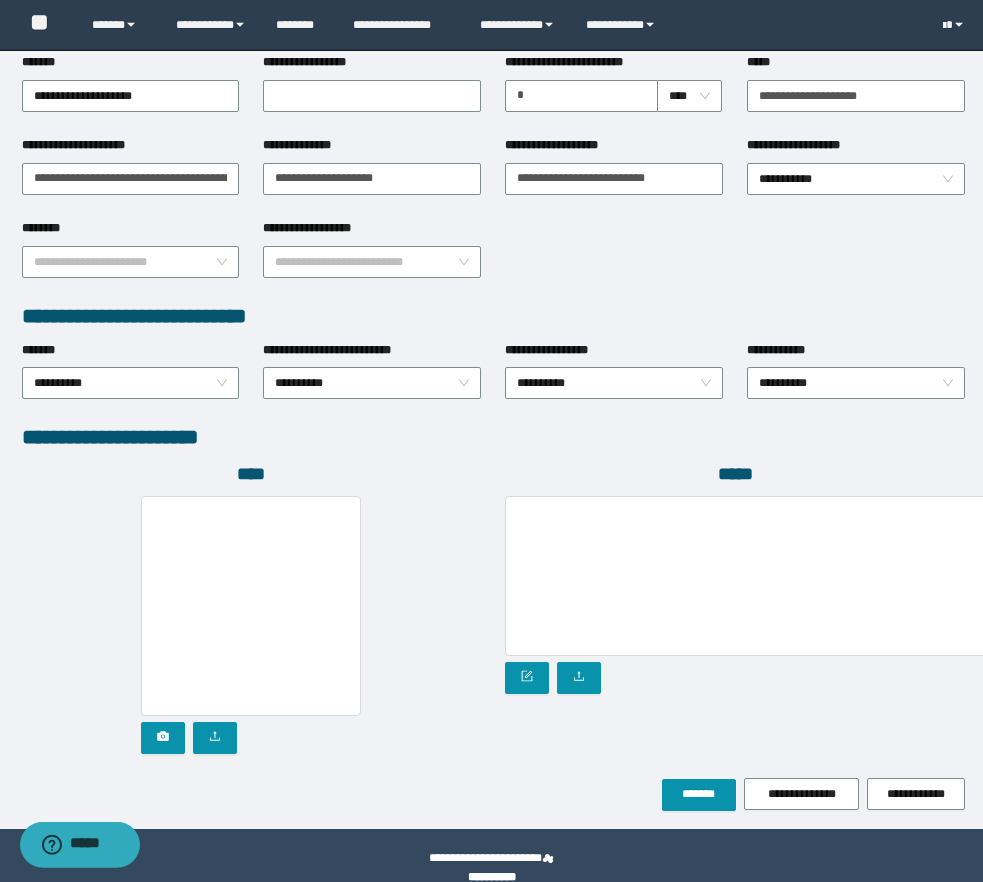 scroll, scrollTop: 822, scrollLeft: 0, axis: vertical 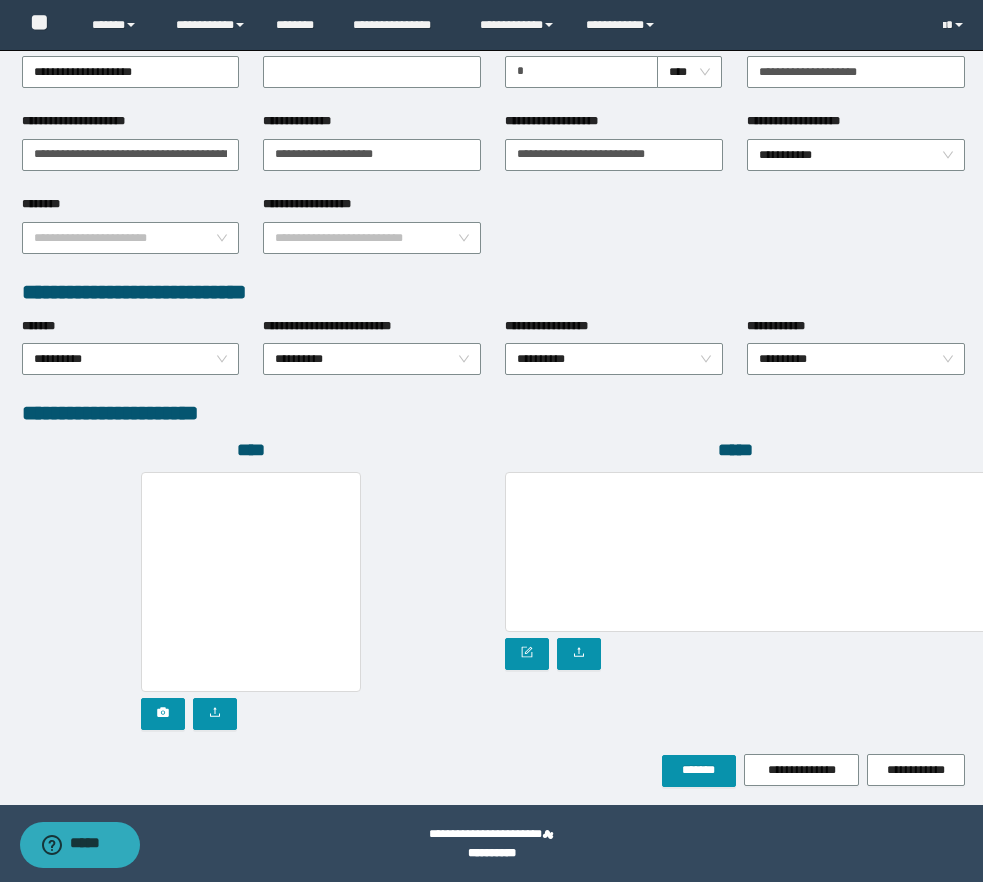 click on "*****" at bounding box center (735, 596) 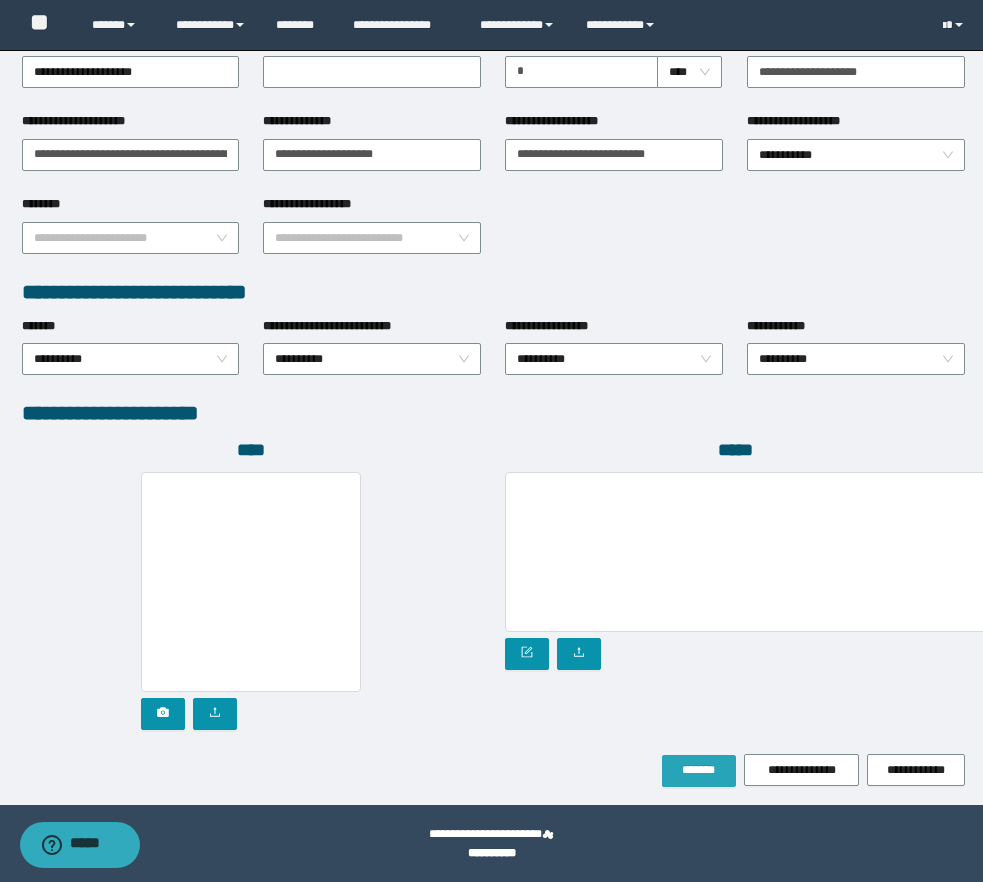 click on "*******" at bounding box center [699, 770] 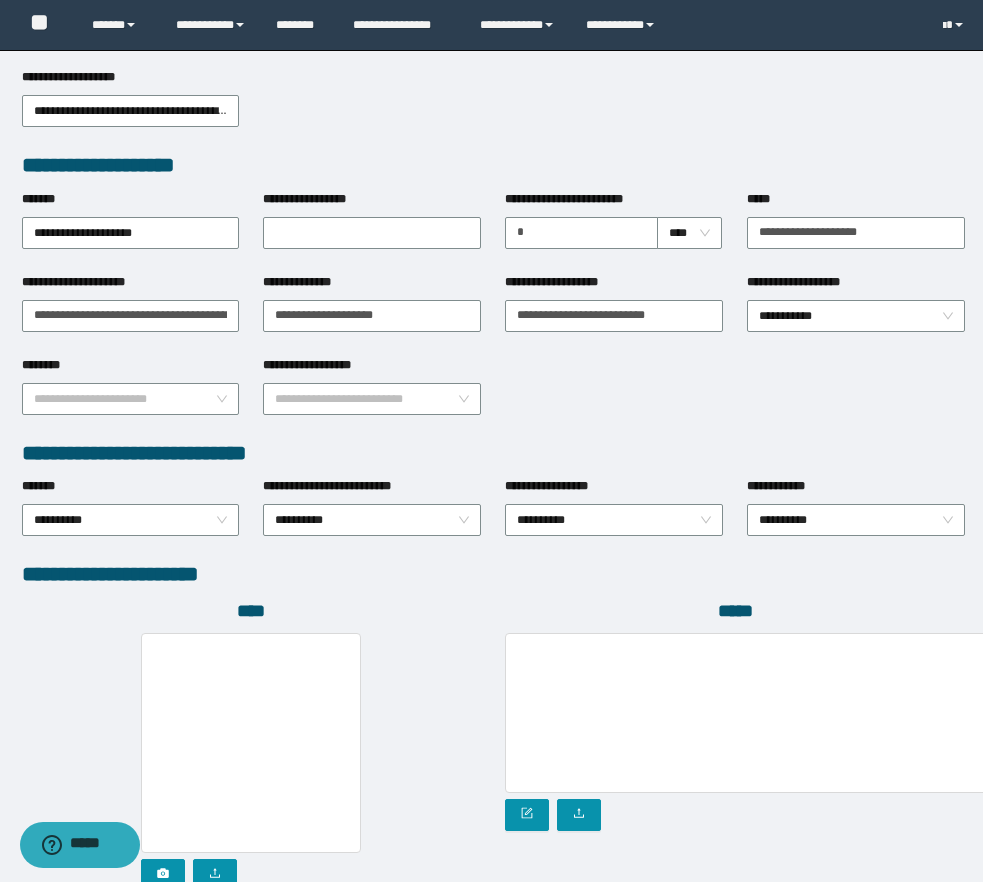 scroll, scrollTop: 928, scrollLeft: 0, axis: vertical 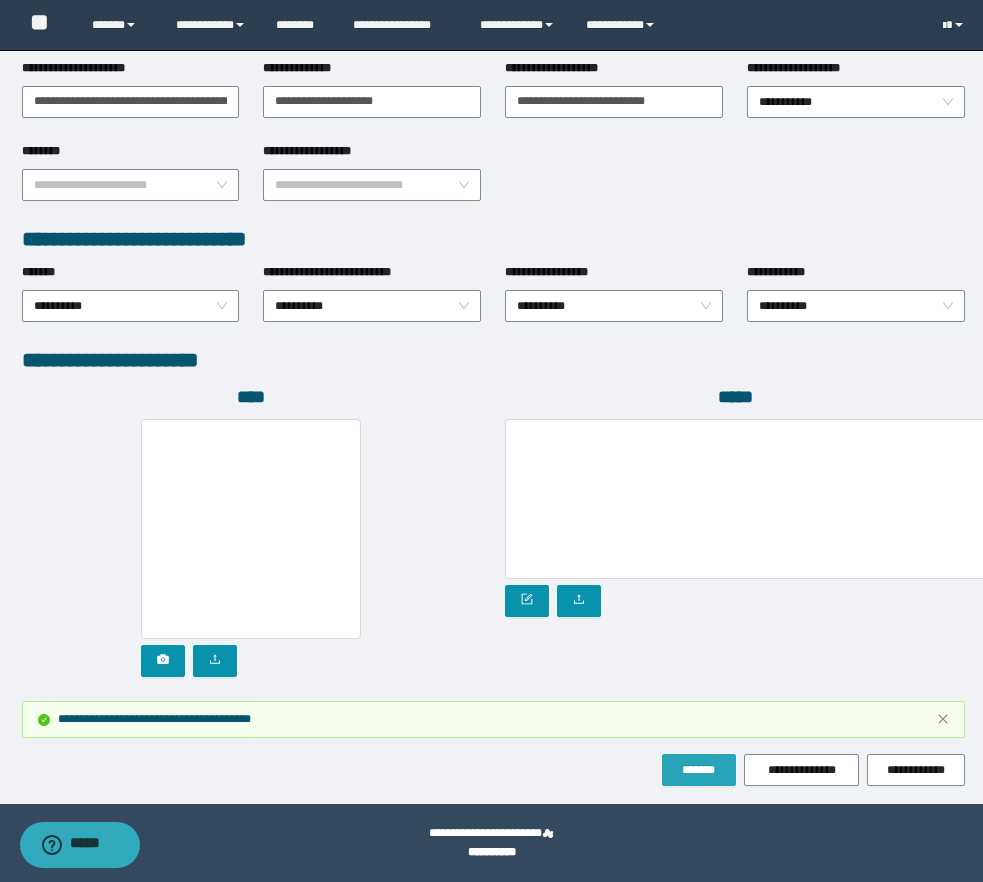 click on "*******" at bounding box center [699, 770] 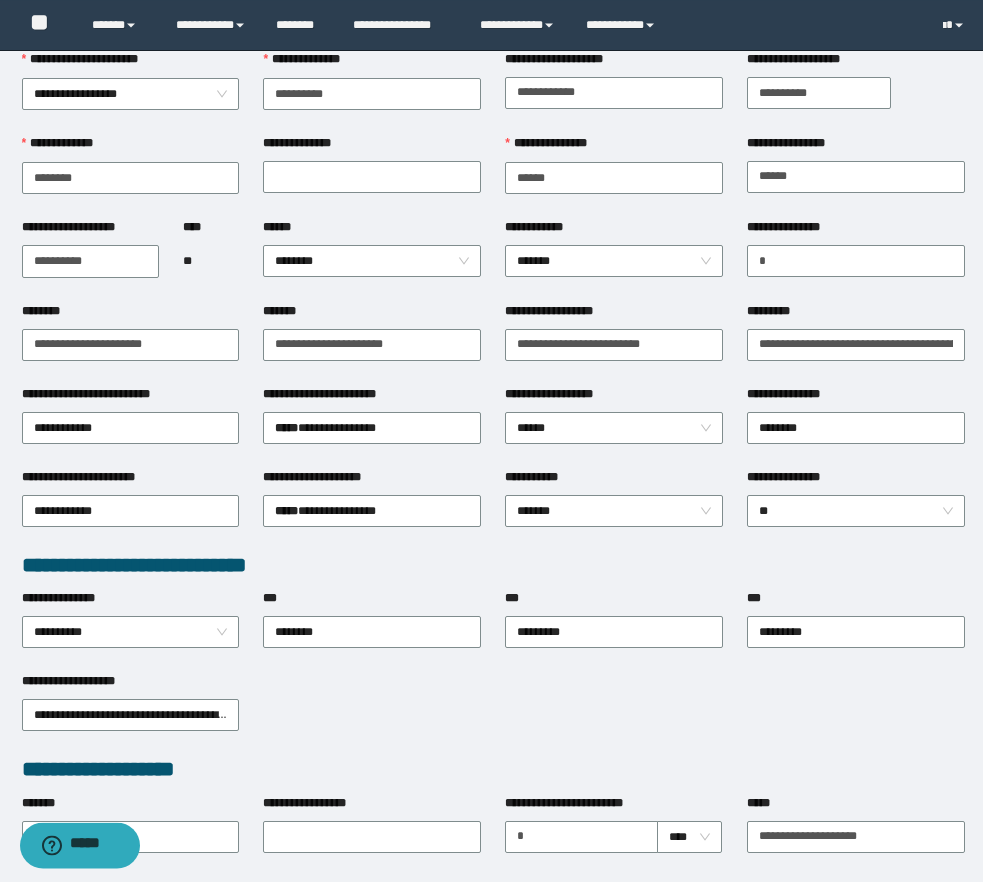 scroll, scrollTop: 0, scrollLeft: 0, axis: both 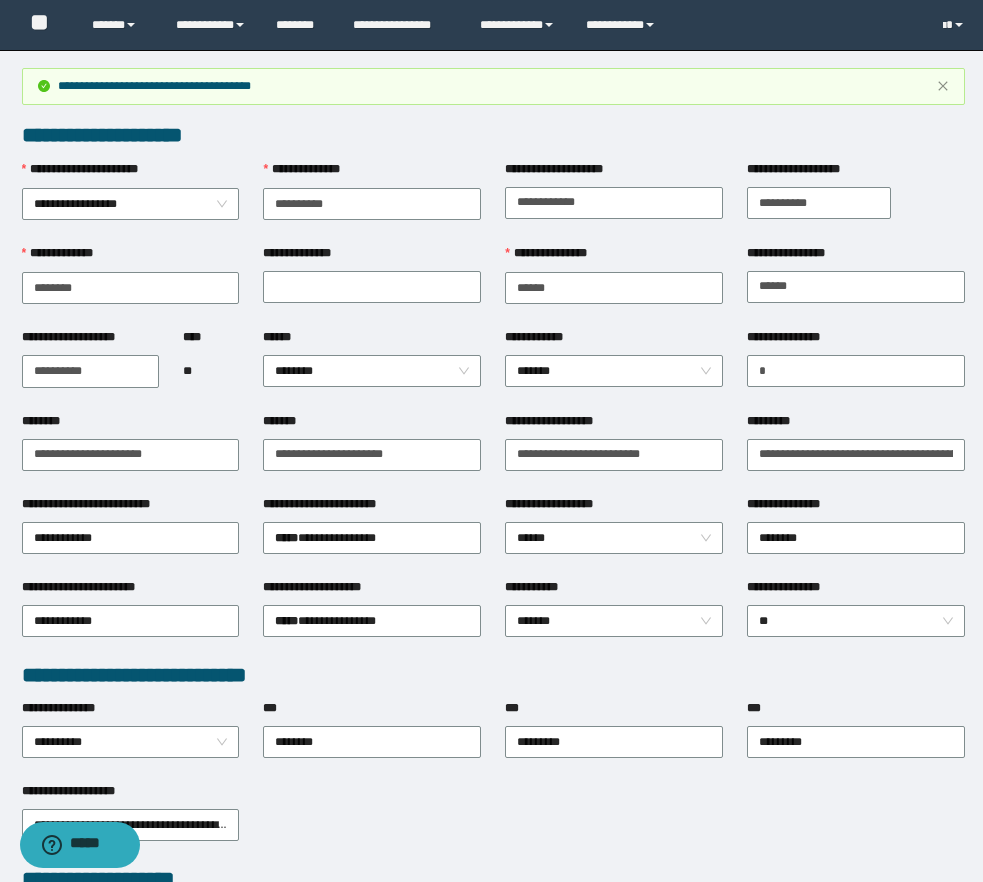 type 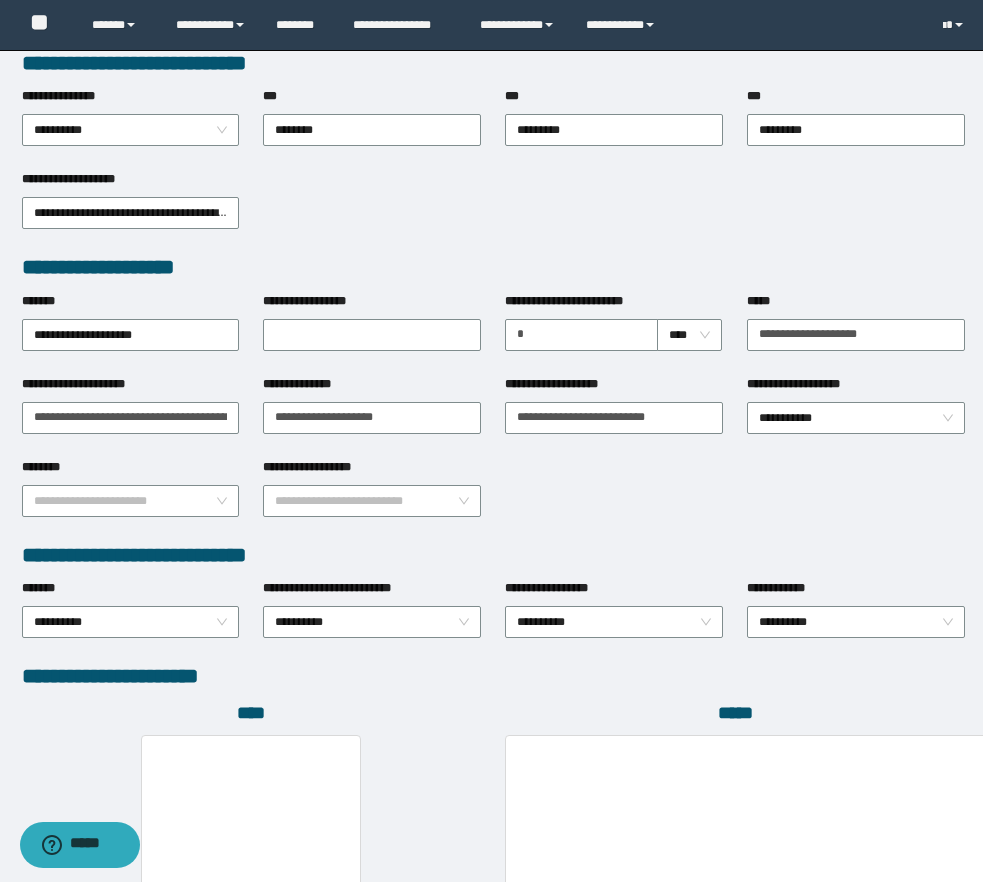 scroll, scrollTop: 928, scrollLeft: 0, axis: vertical 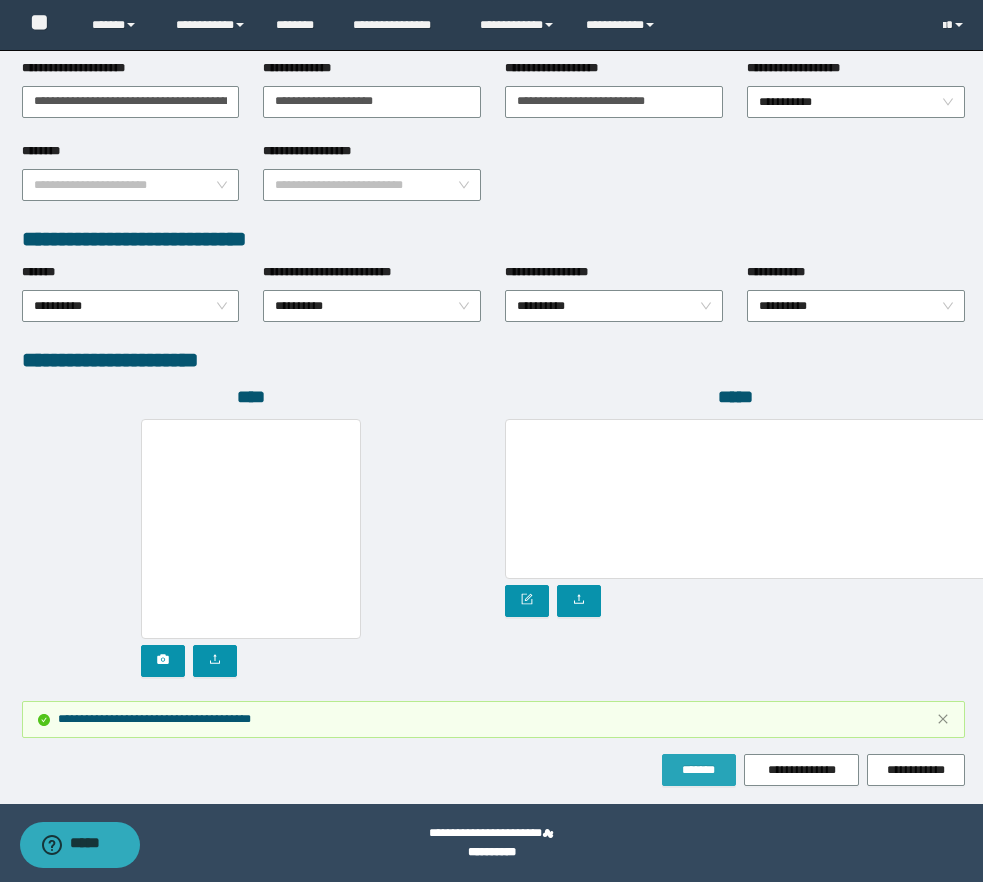 click on "*******" at bounding box center (699, 770) 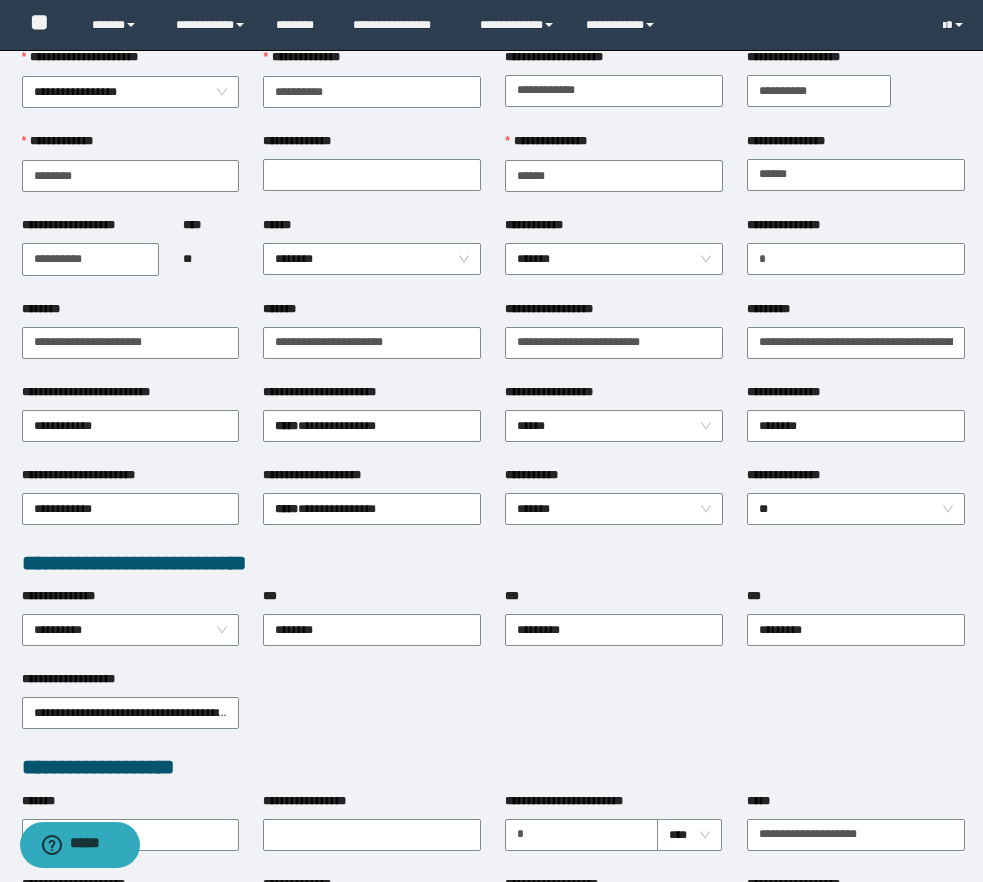 scroll, scrollTop: 0, scrollLeft: 0, axis: both 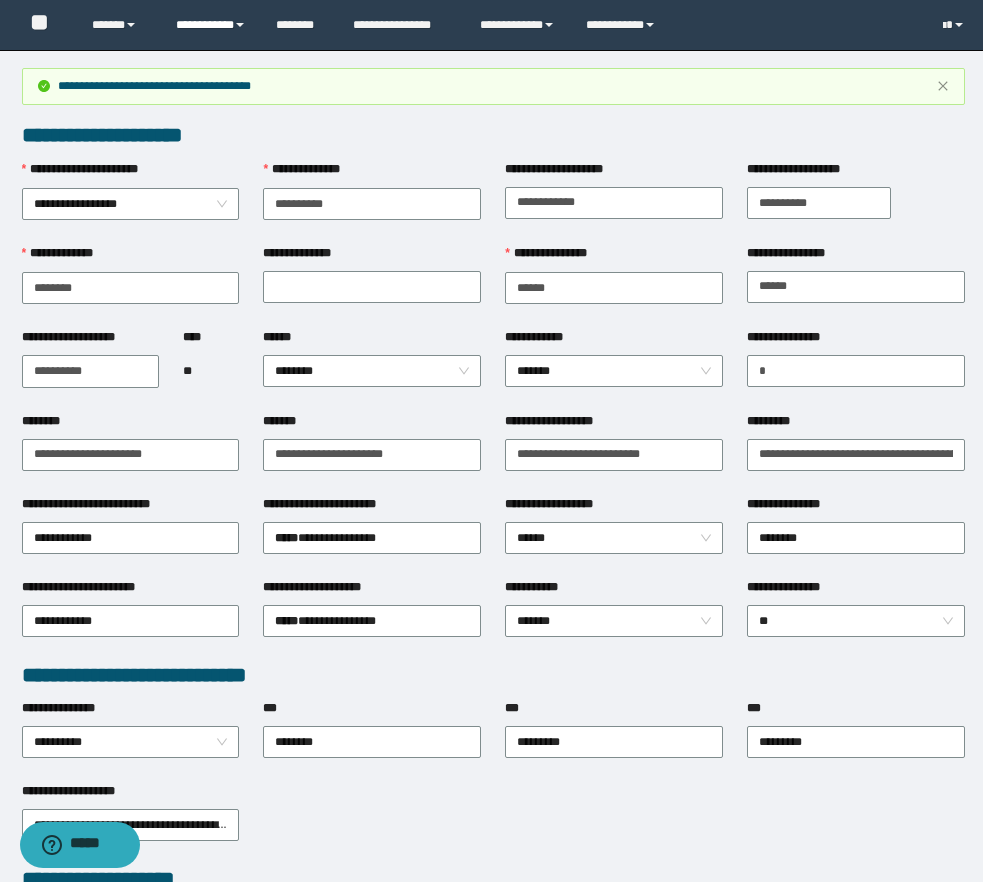 click on "**********" at bounding box center (211, 25) 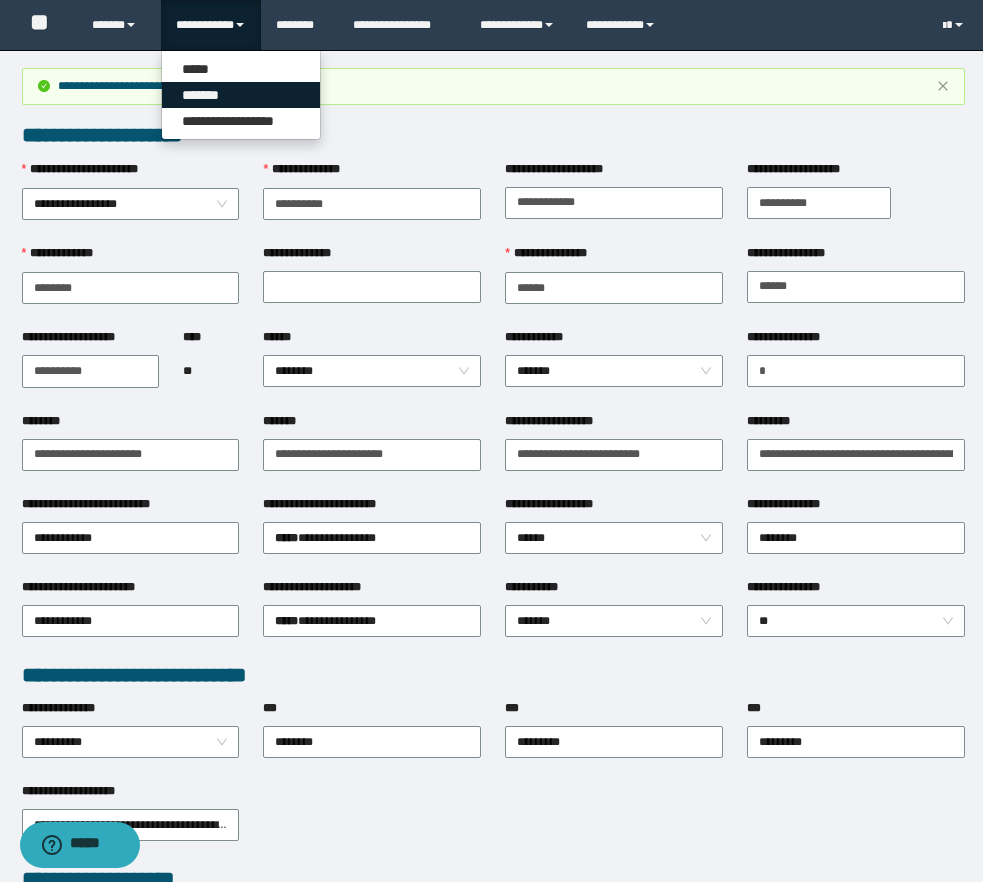 click on "*******" at bounding box center [241, 95] 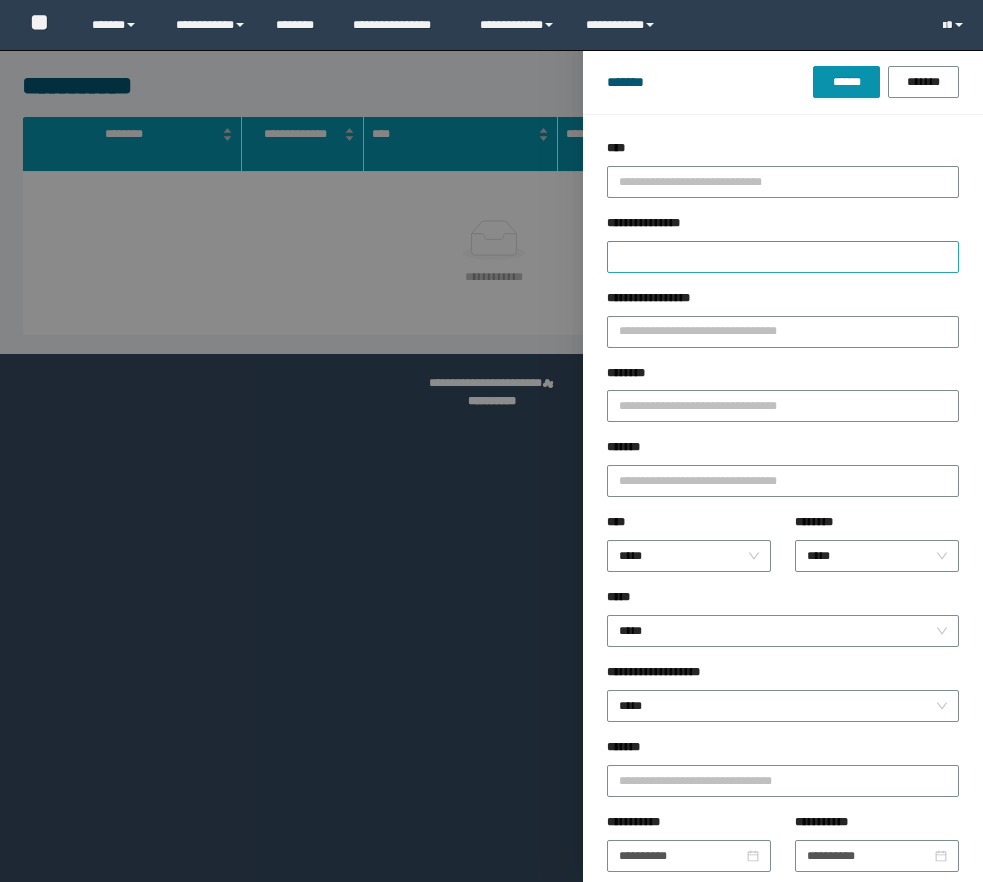scroll, scrollTop: 0, scrollLeft: 0, axis: both 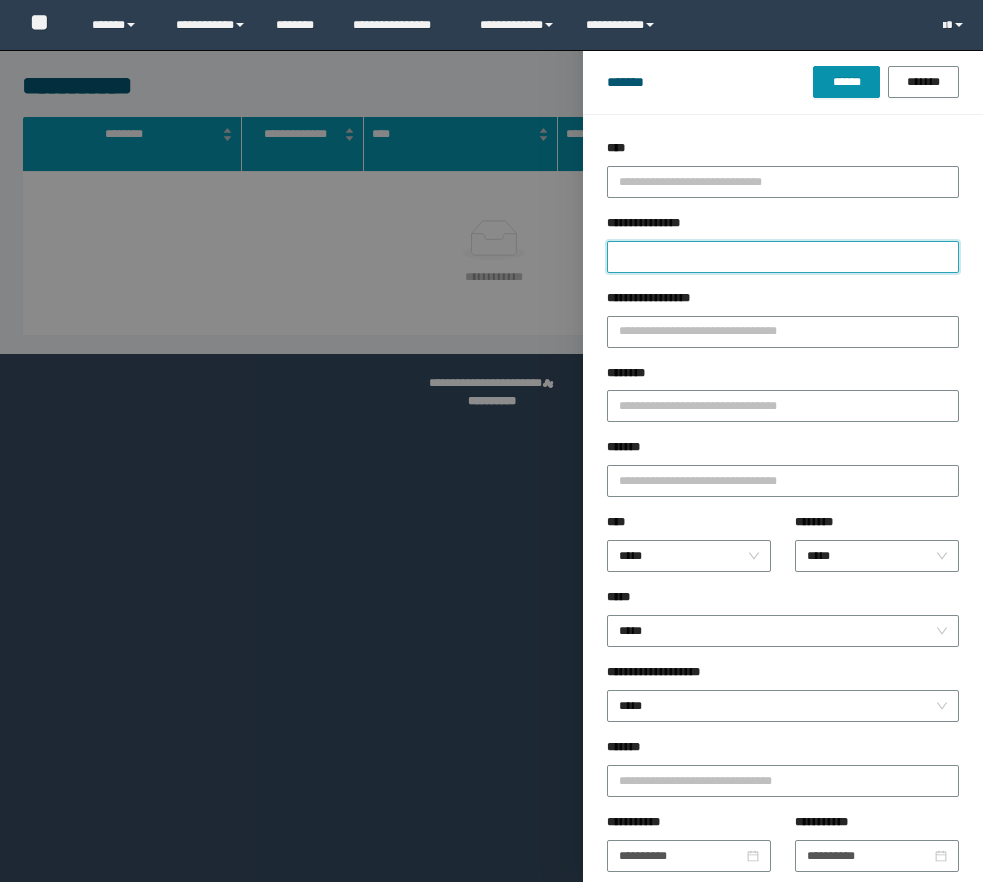 click on "**********" at bounding box center [783, 257] 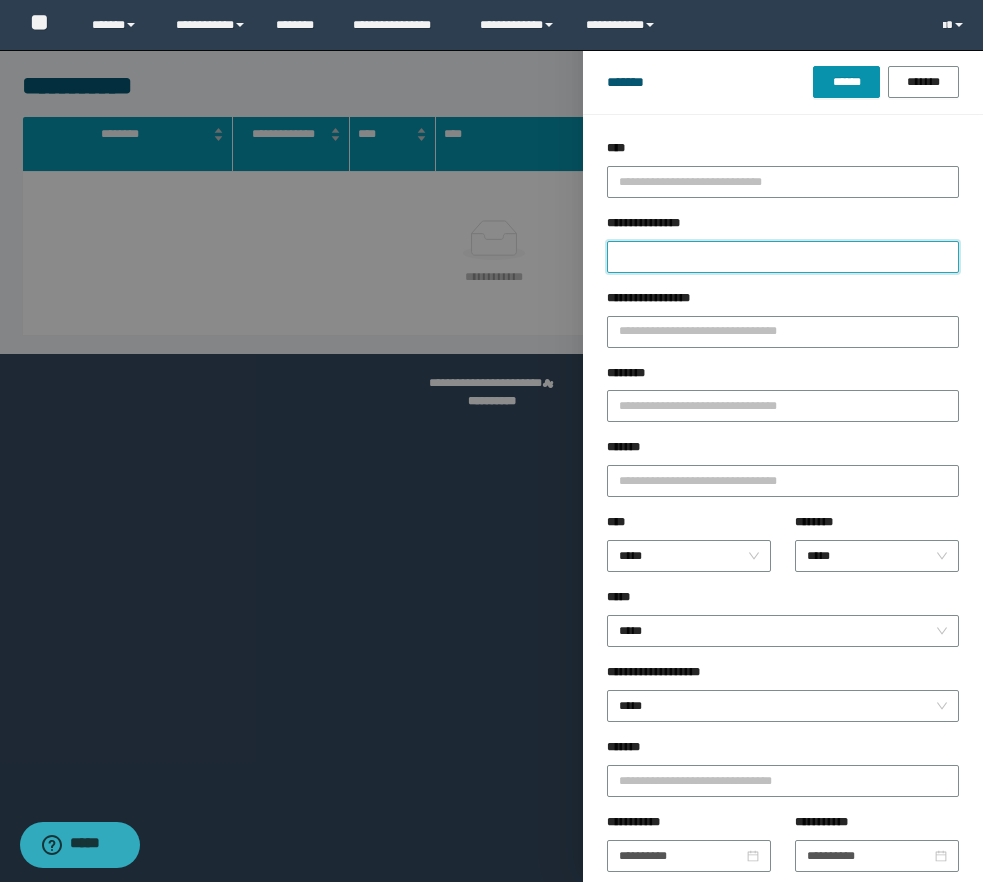 paste on "**********" 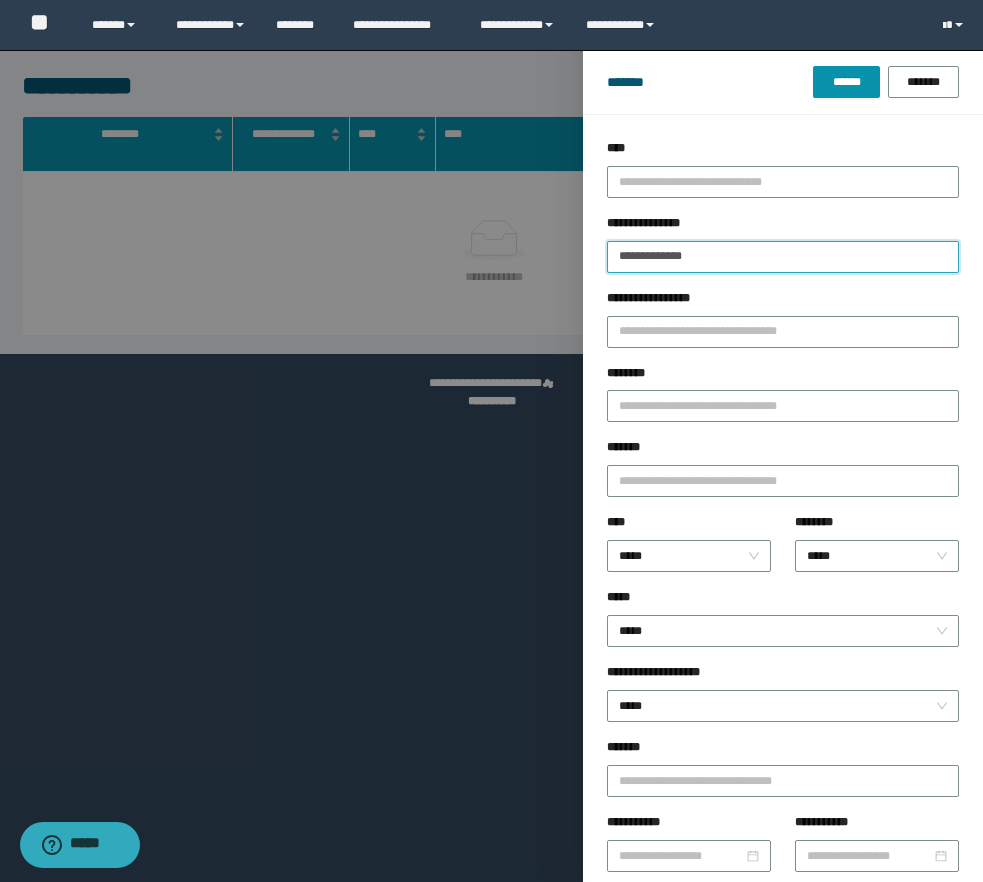 type on "**********" 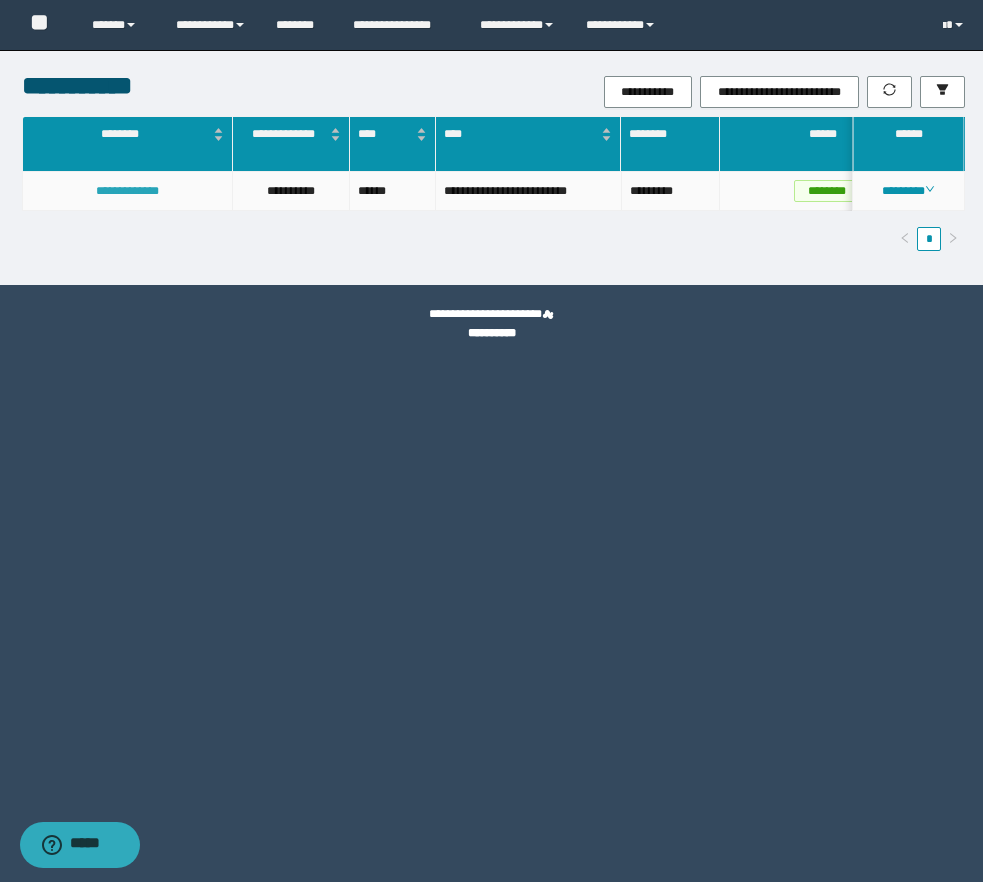 click on "**********" at bounding box center (127, 191) 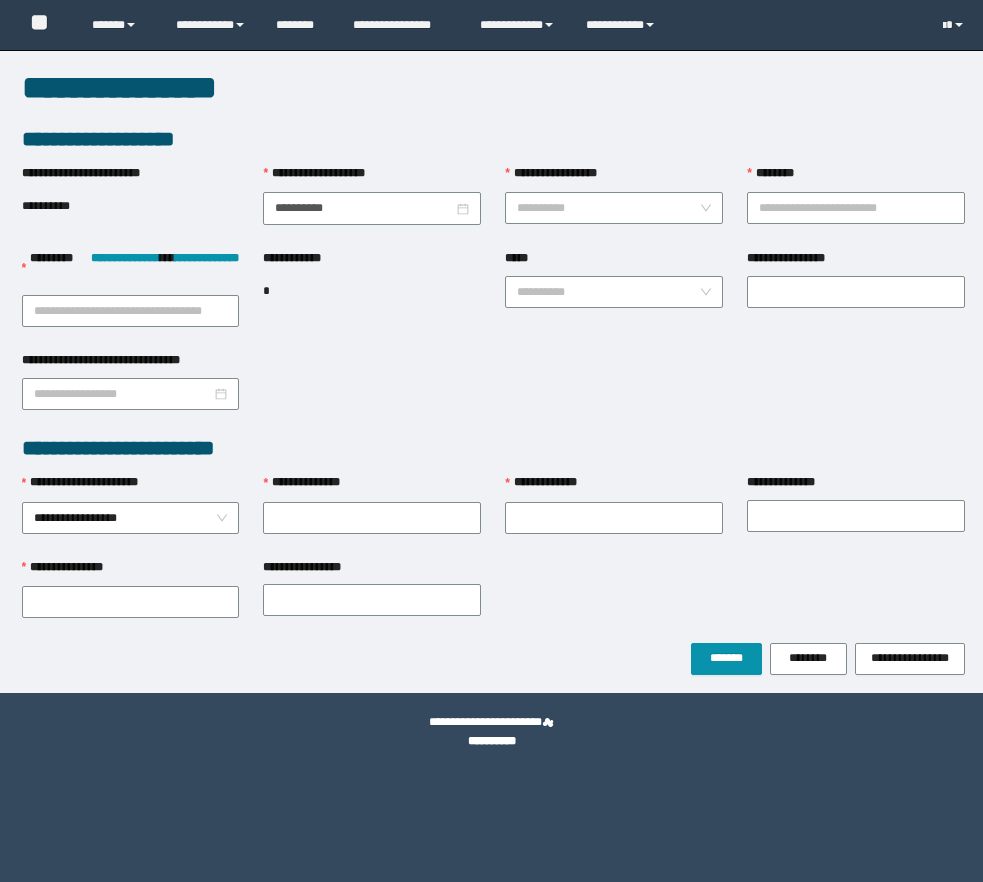 scroll, scrollTop: 0, scrollLeft: 0, axis: both 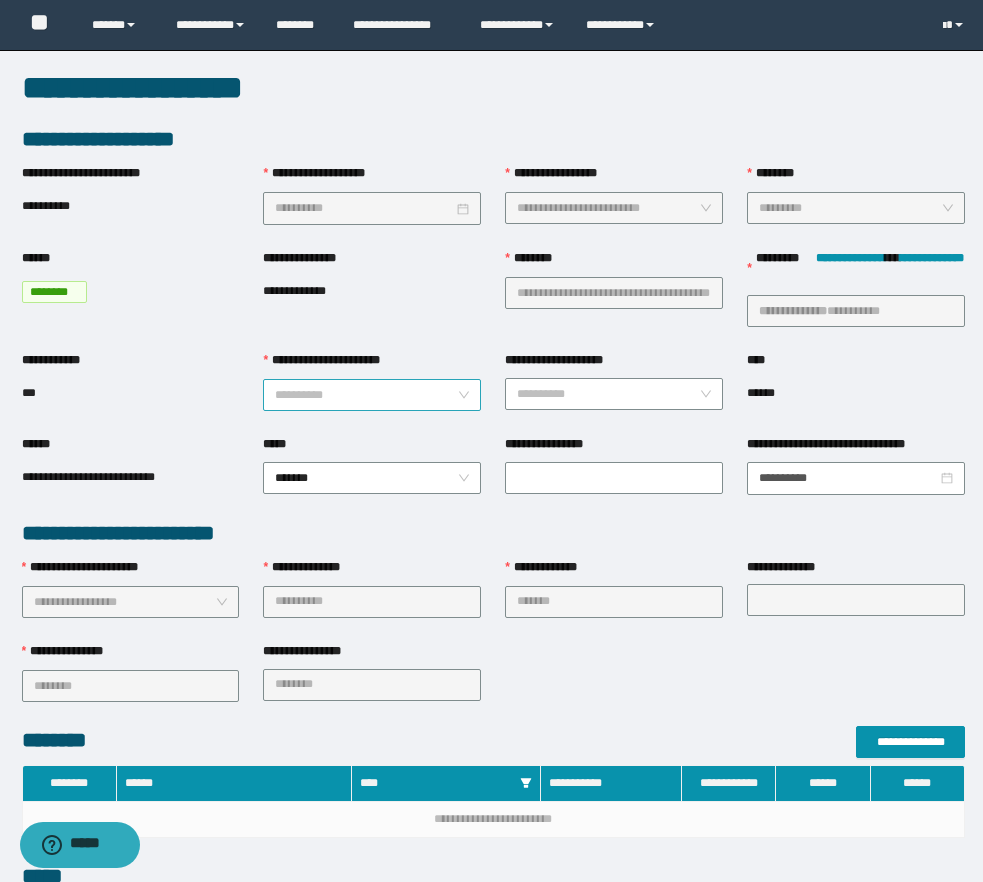 click on "**********" at bounding box center (366, 395) 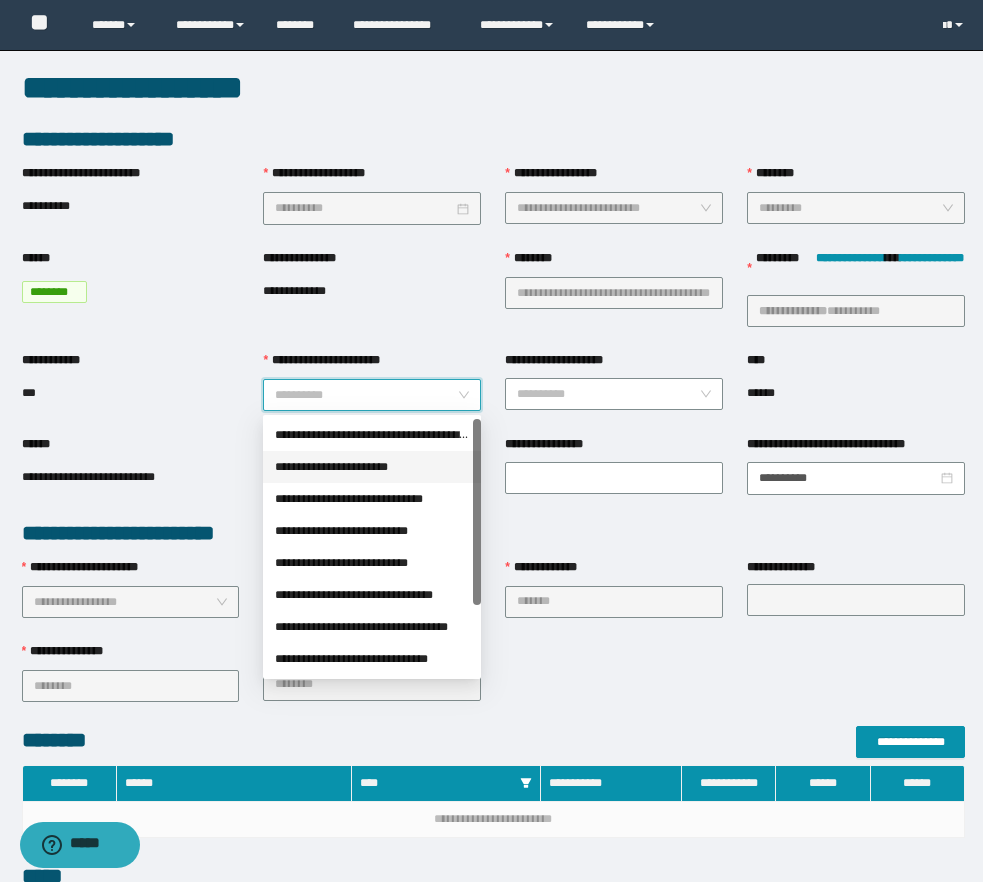 click on "**********" at bounding box center (372, 467) 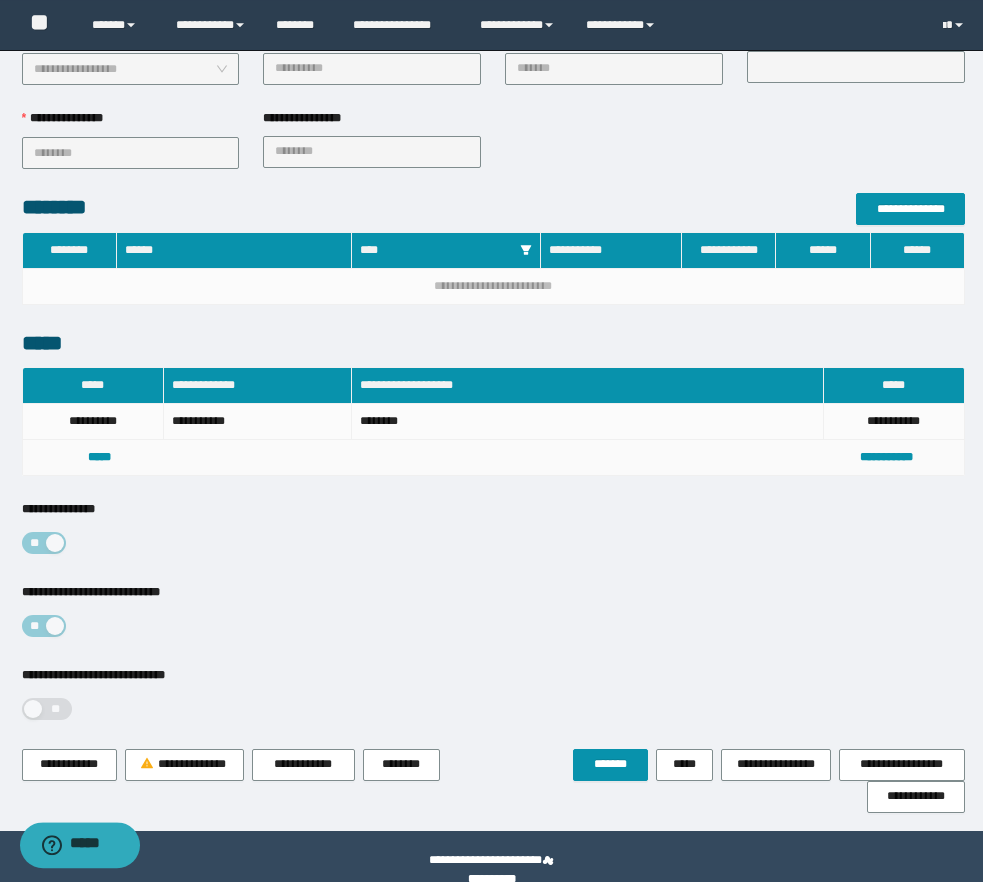 scroll, scrollTop: 560, scrollLeft: 0, axis: vertical 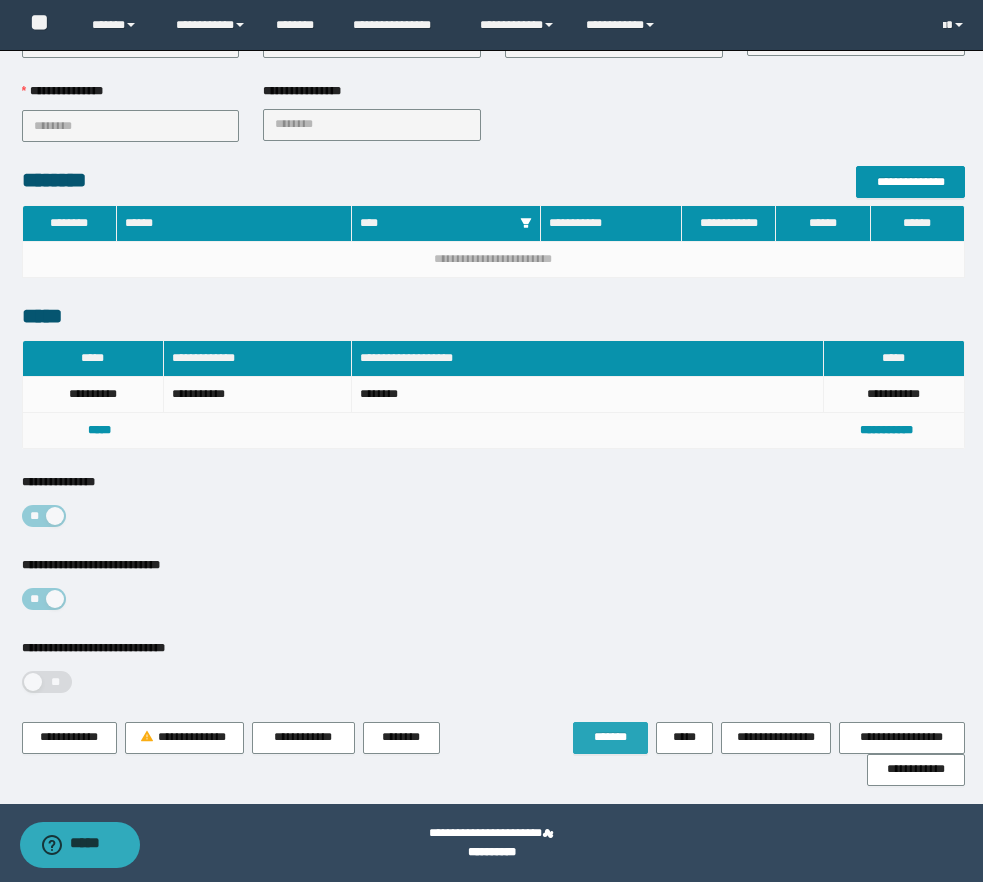 click on "**********" at bounding box center (493, 175) 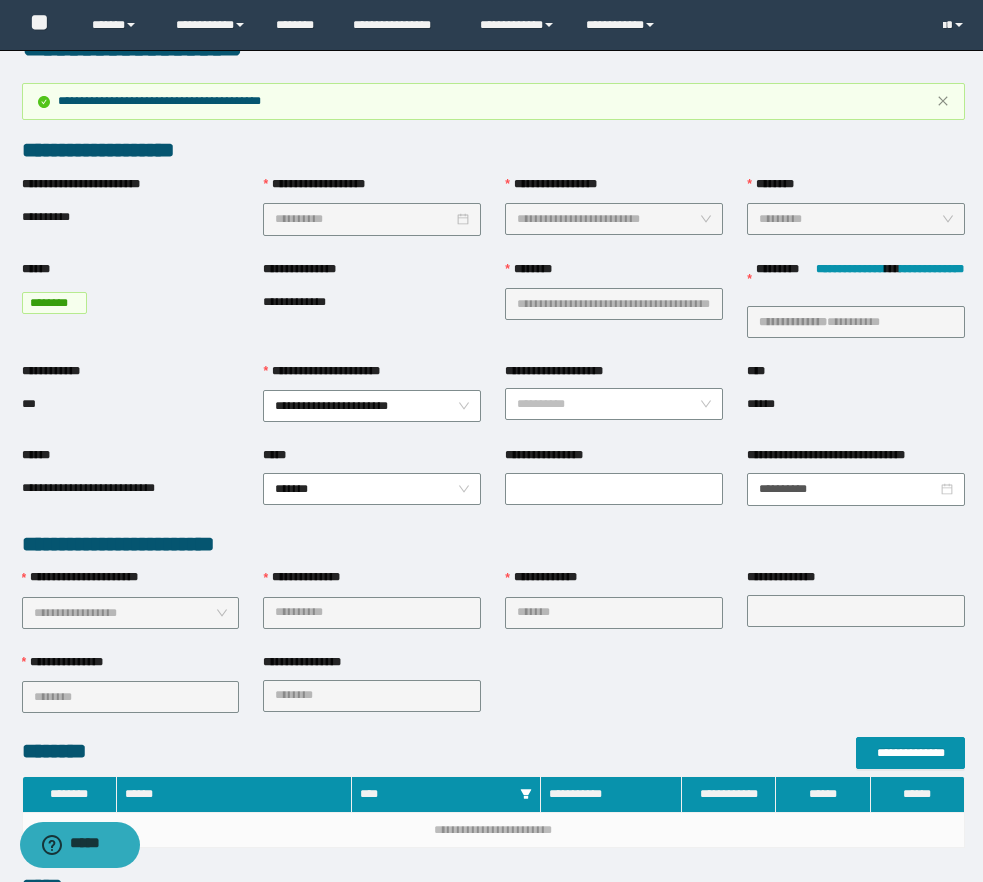scroll, scrollTop: 0, scrollLeft: 0, axis: both 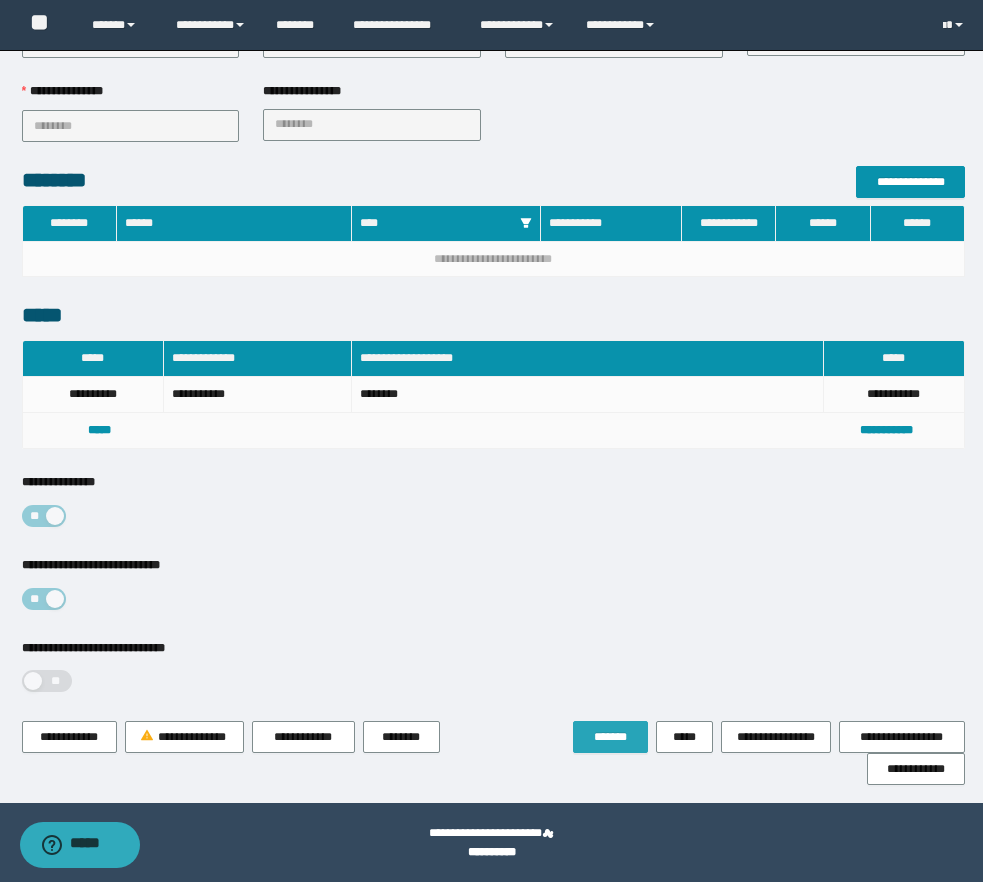 click on "*******" at bounding box center [610, 737] 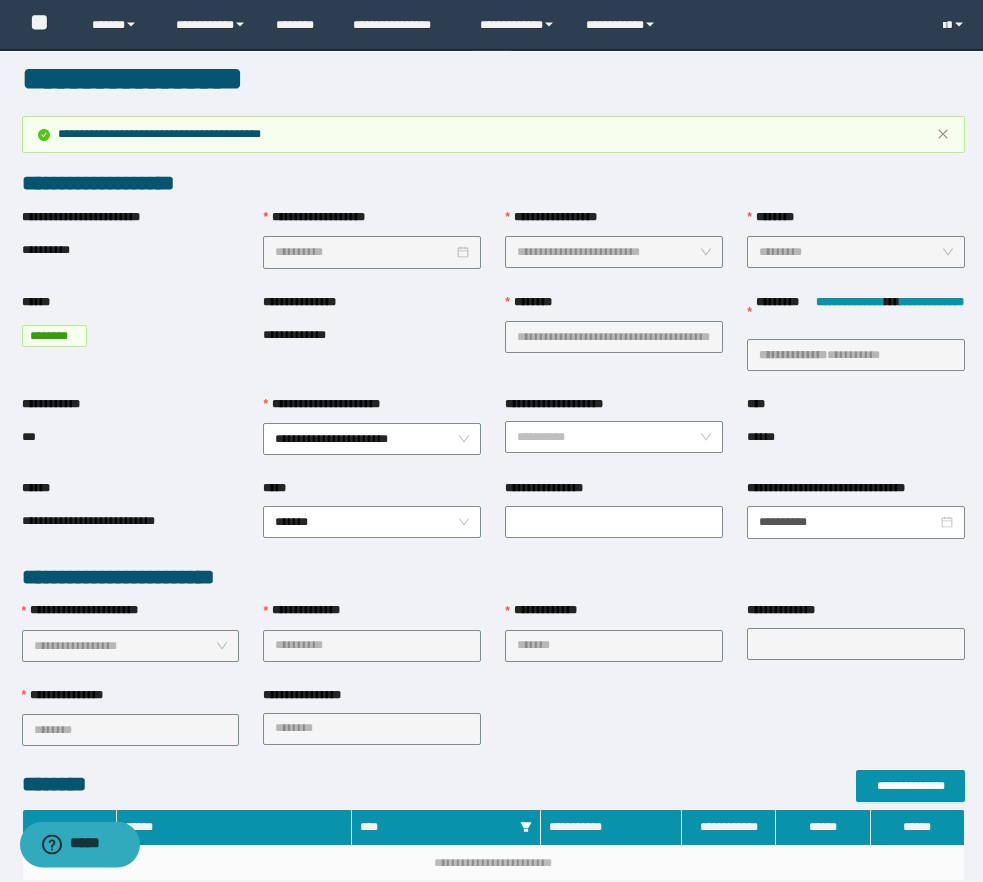 scroll, scrollTop: 0, scrollLeft: 0, axis: both 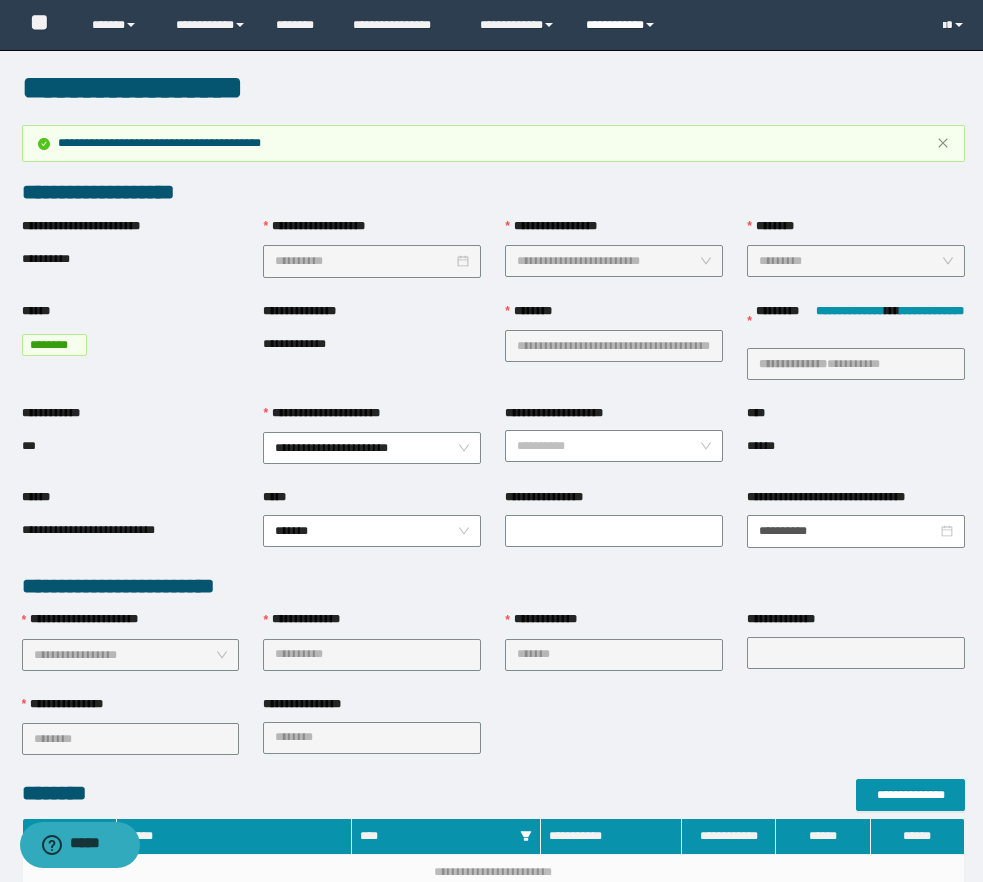 click on "**********" at bounding box center (623, 25) 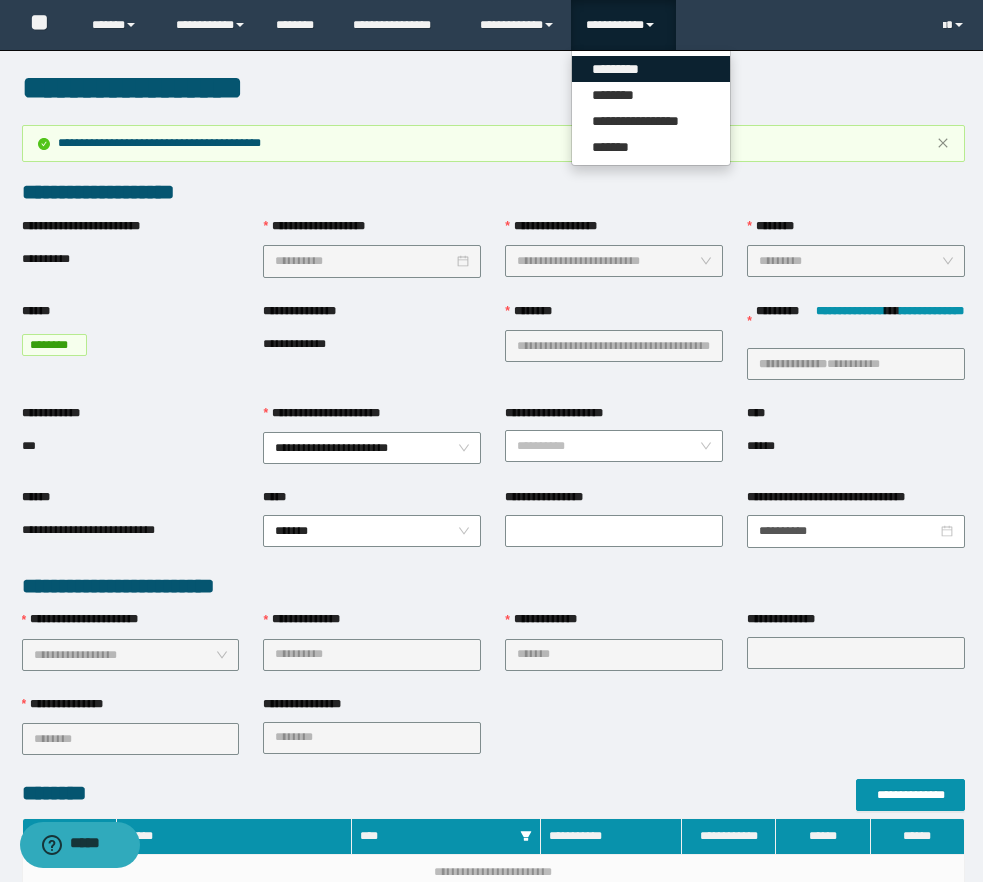 click on "*********" at bounding box center (651, 69) 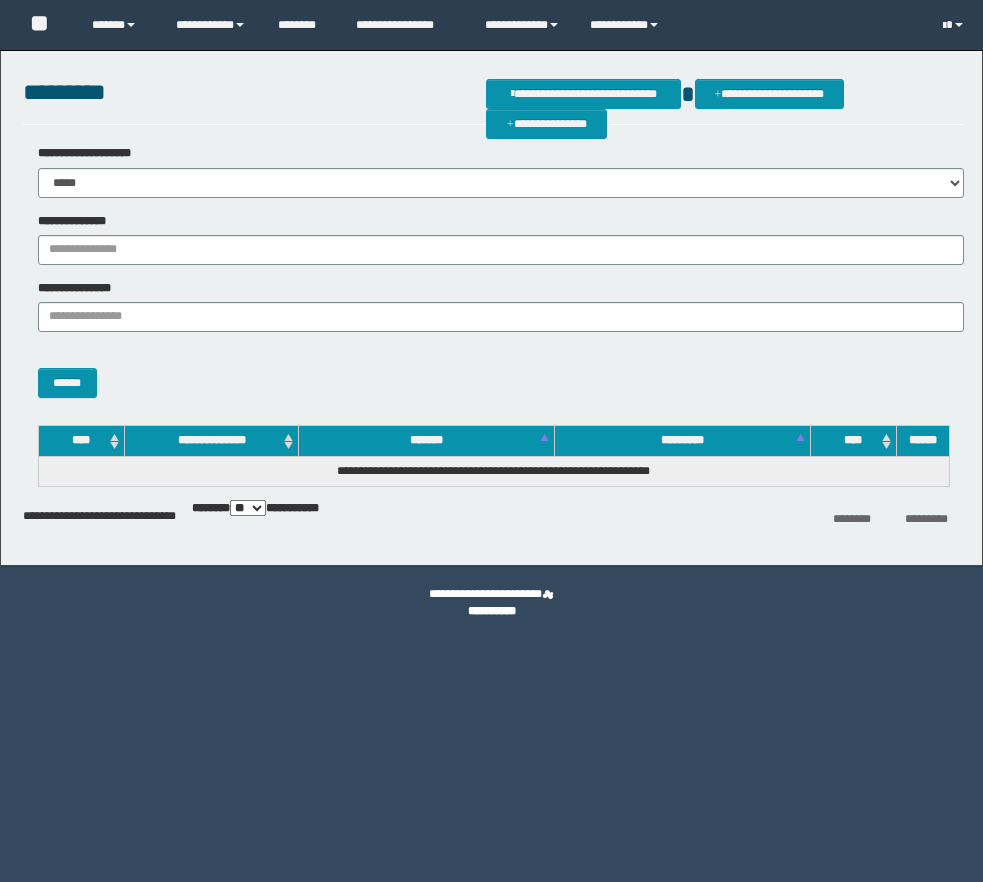 scroll, scrollTop: 0, scrollLeft: 0, axis: both 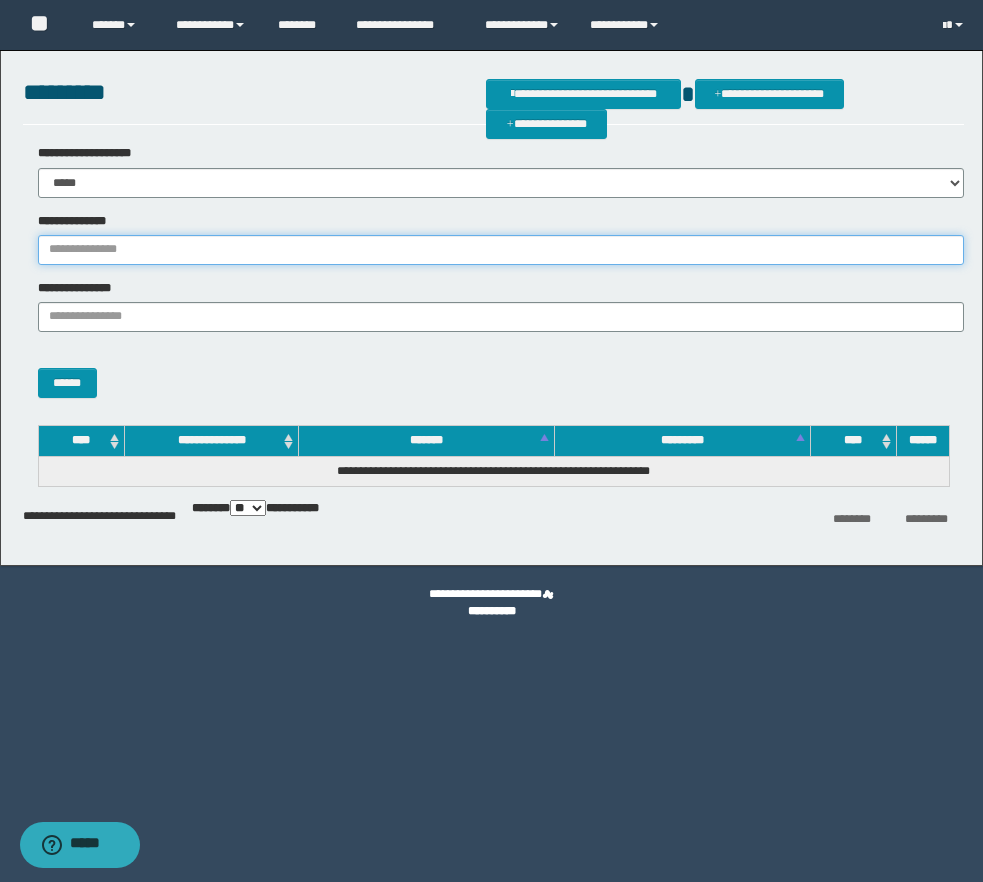 click on "**********" at bounding box center (501, 250) 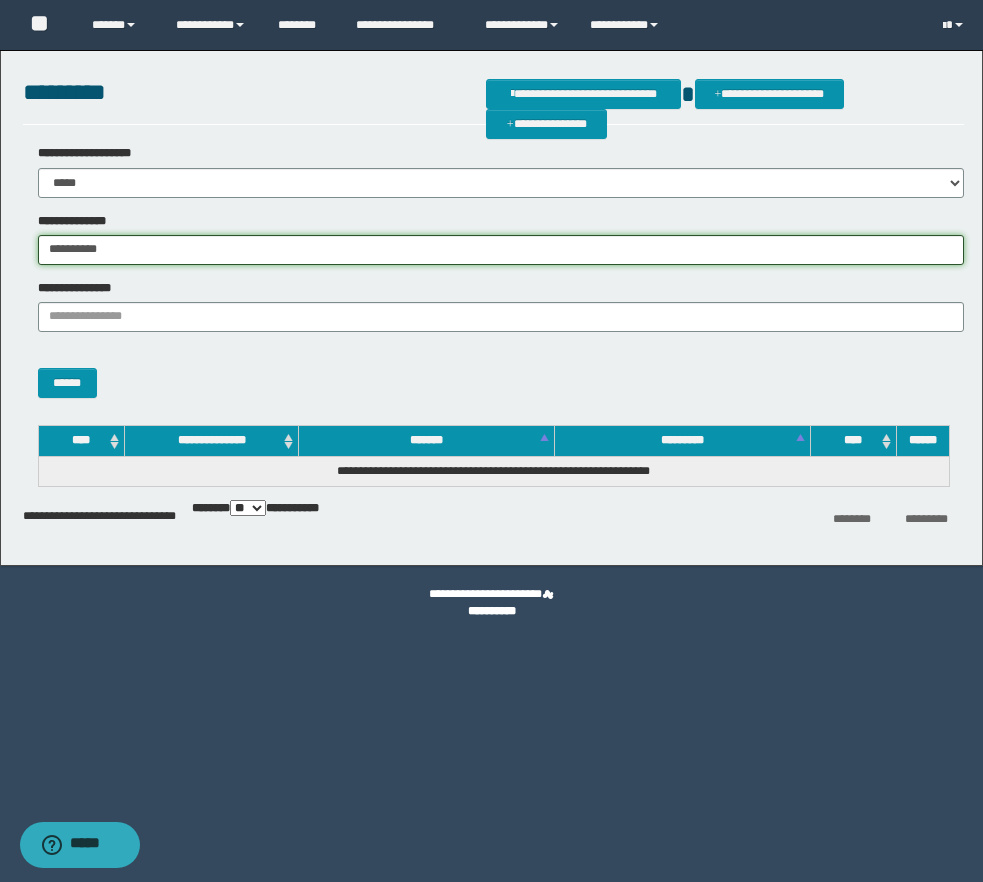 type on "**********" 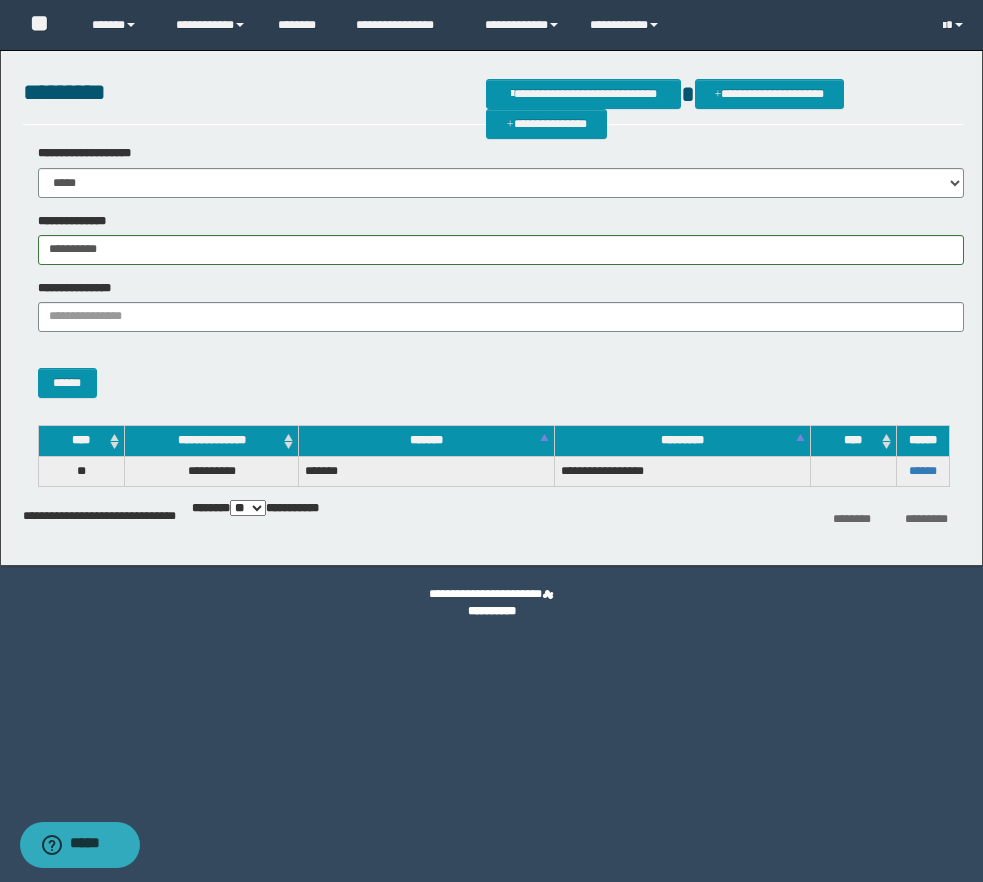 click on "******" at bounding box center (922, 471) 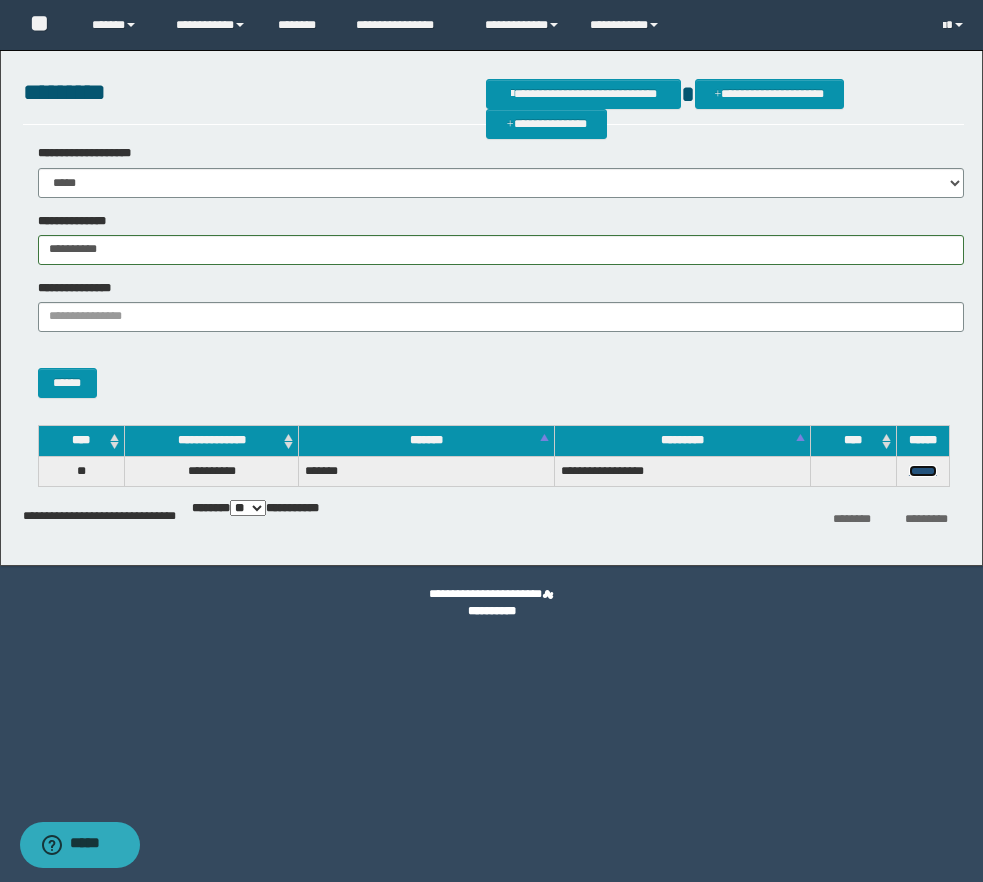 click on "******" at bounding box center (923, 471) 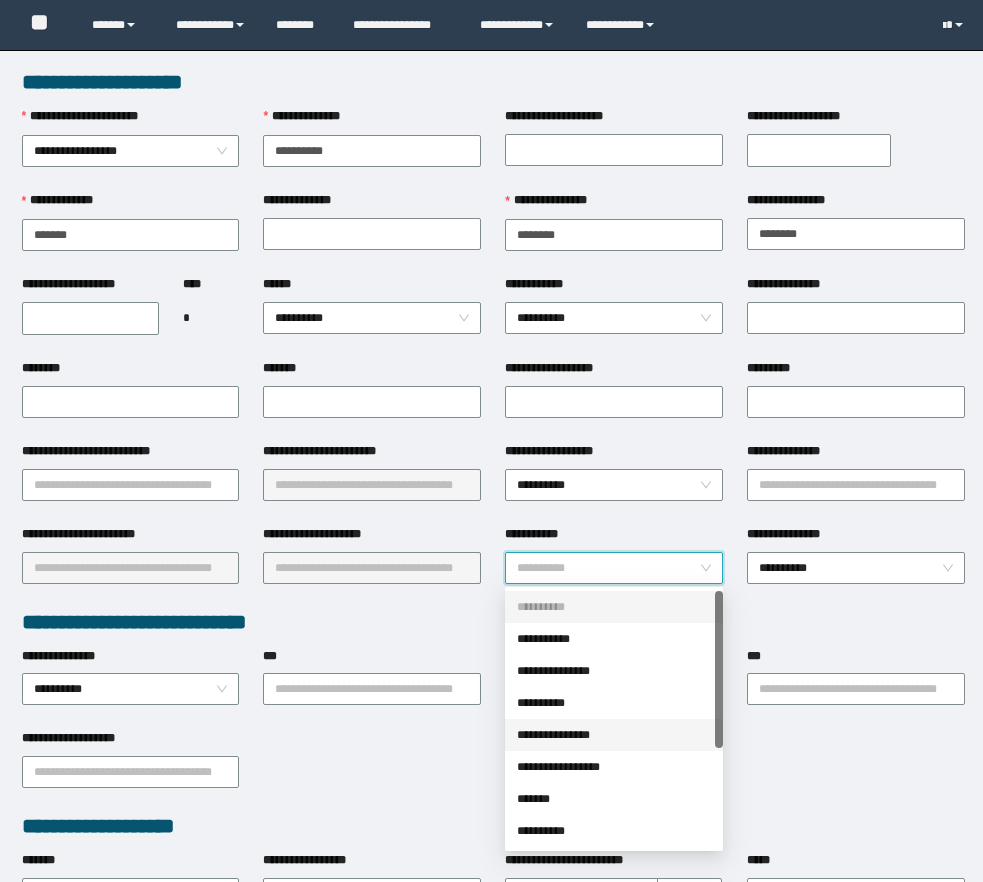 scroll, scrollTop: 0, scrollLeft: 0, axis: both 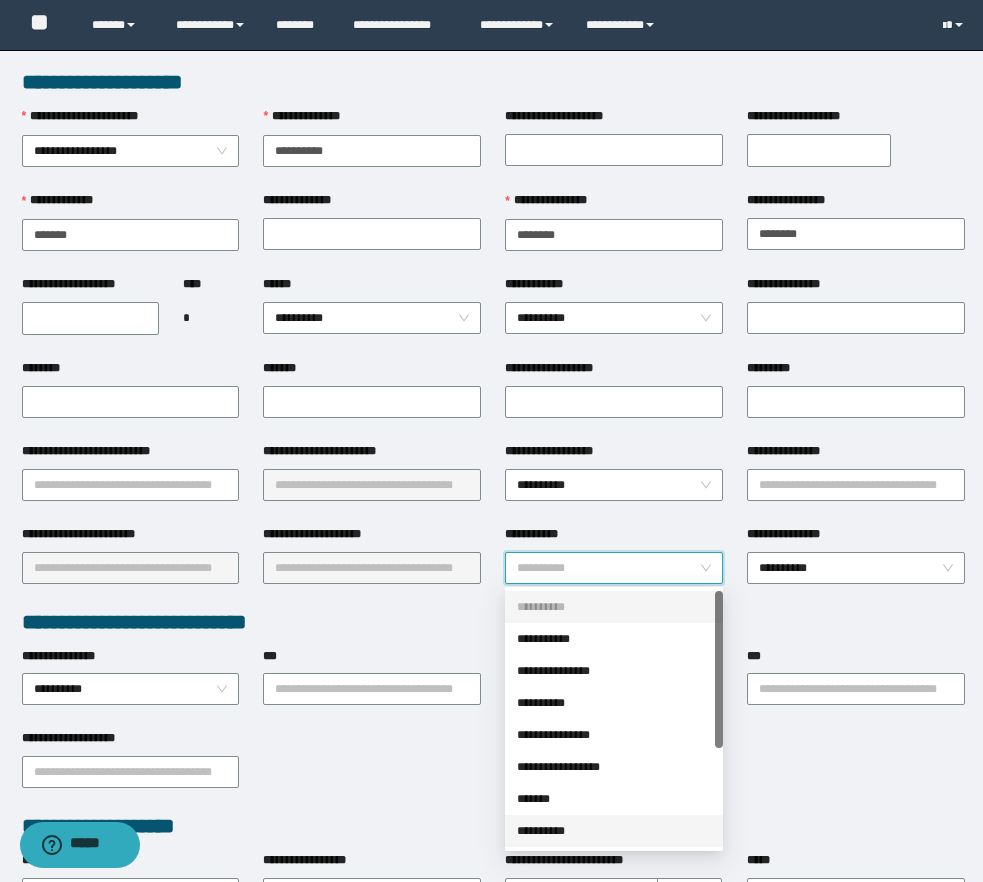 click on "**********" at bounding box center (614, 831) 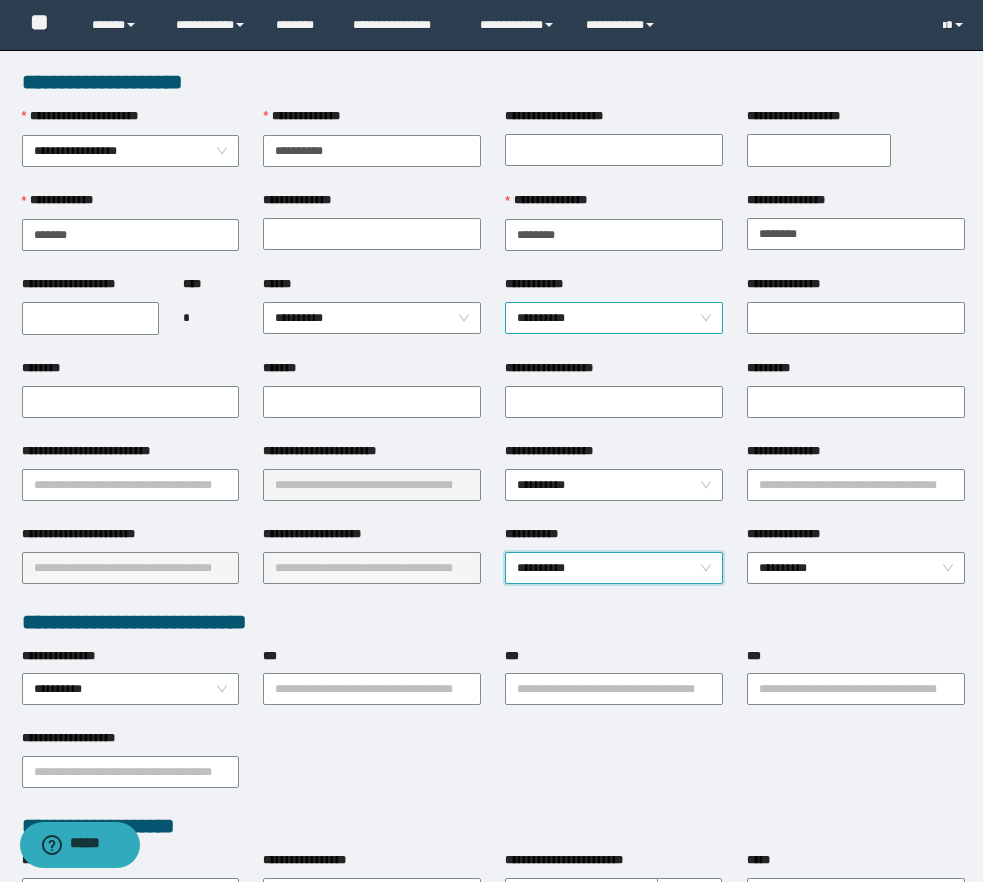 click on "**********" at bounding box center (614, 318) 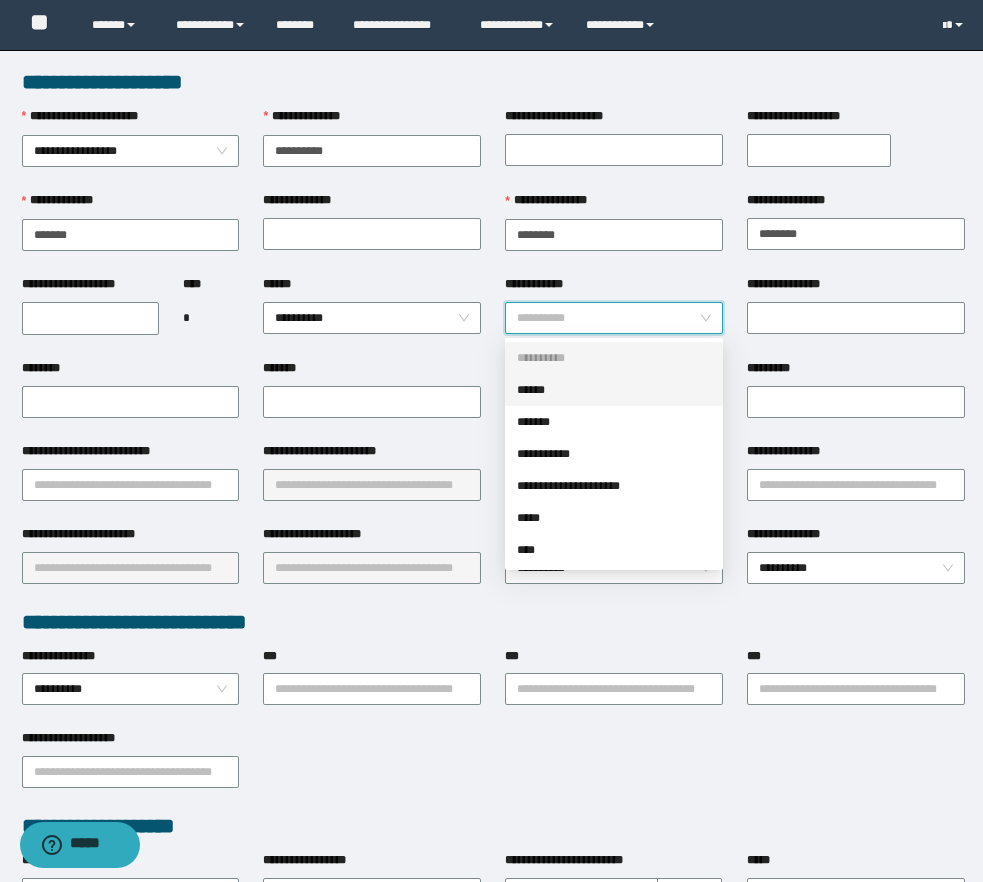 click on "******" at bounding box center (614, 390) 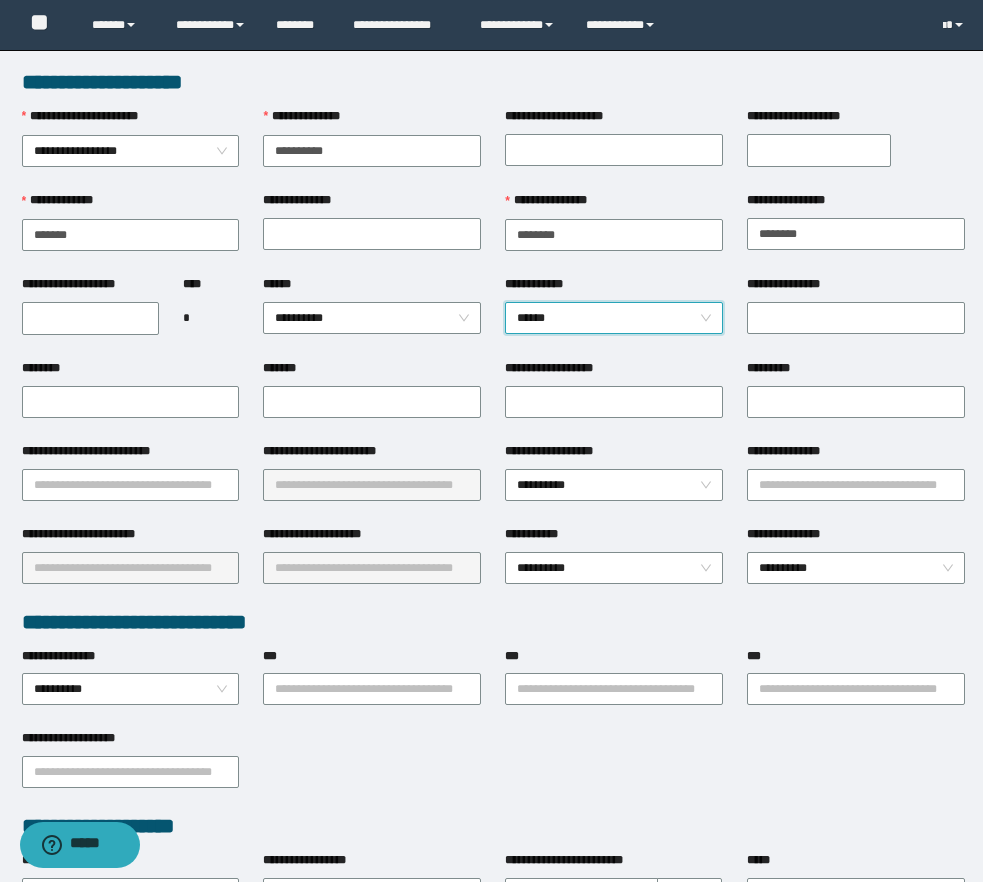 click on "**********" at bounding box center [90, 318] 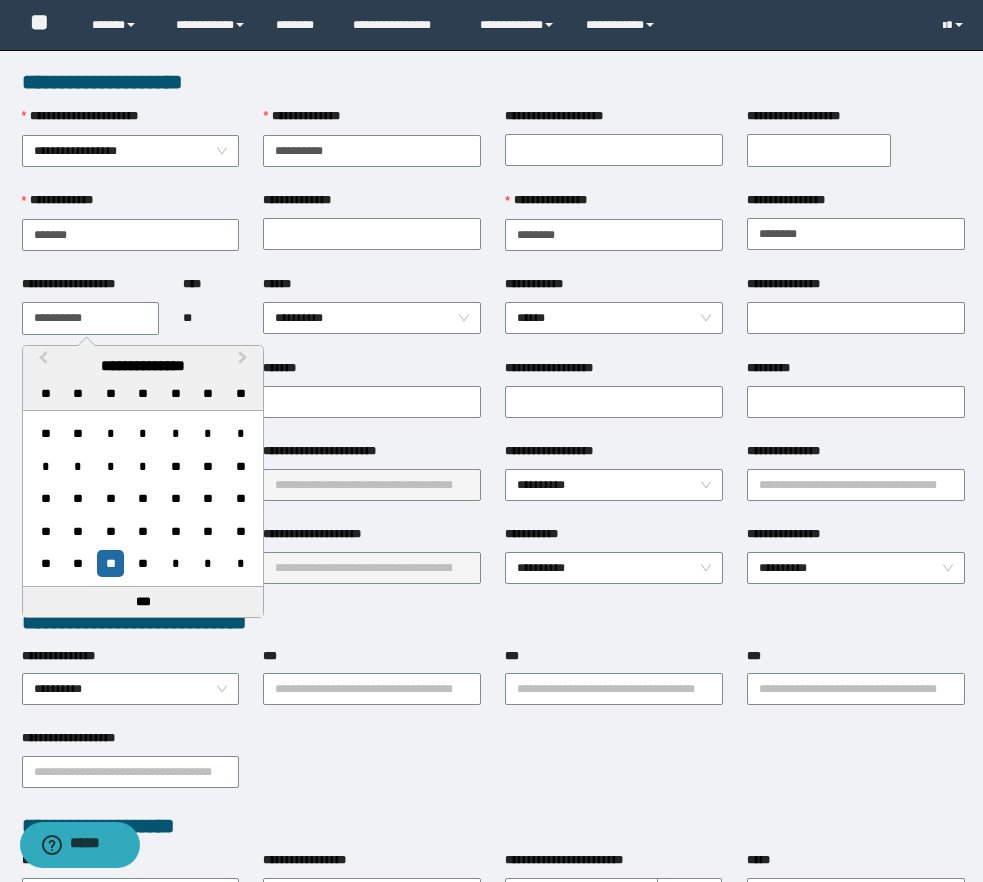 type on "**********" 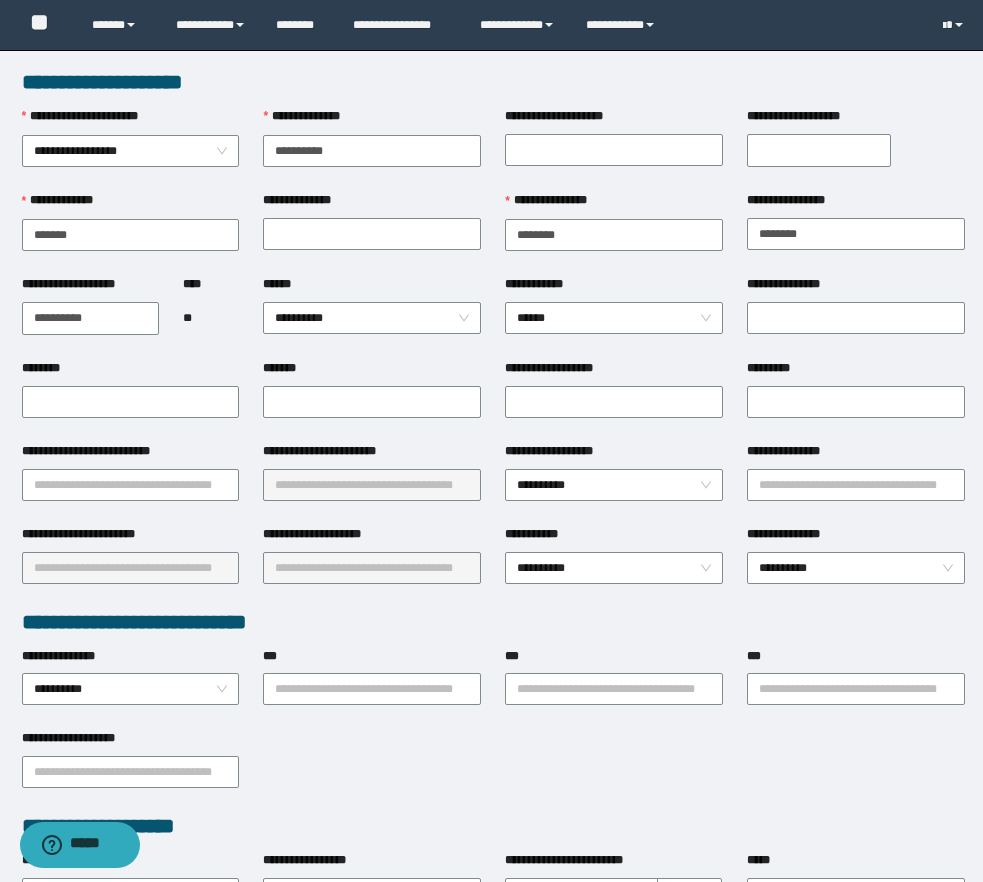click on "******" at bounding box center [372, 288] 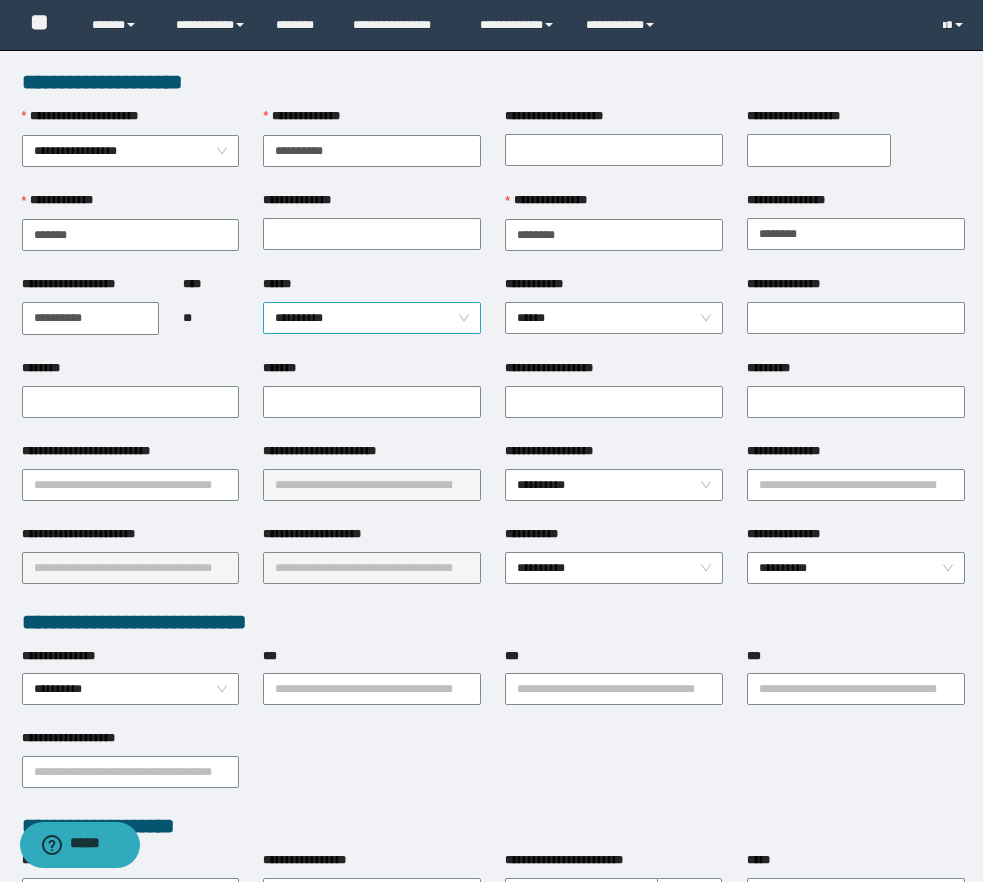 click on "**********" at bounding box center (372, 318) 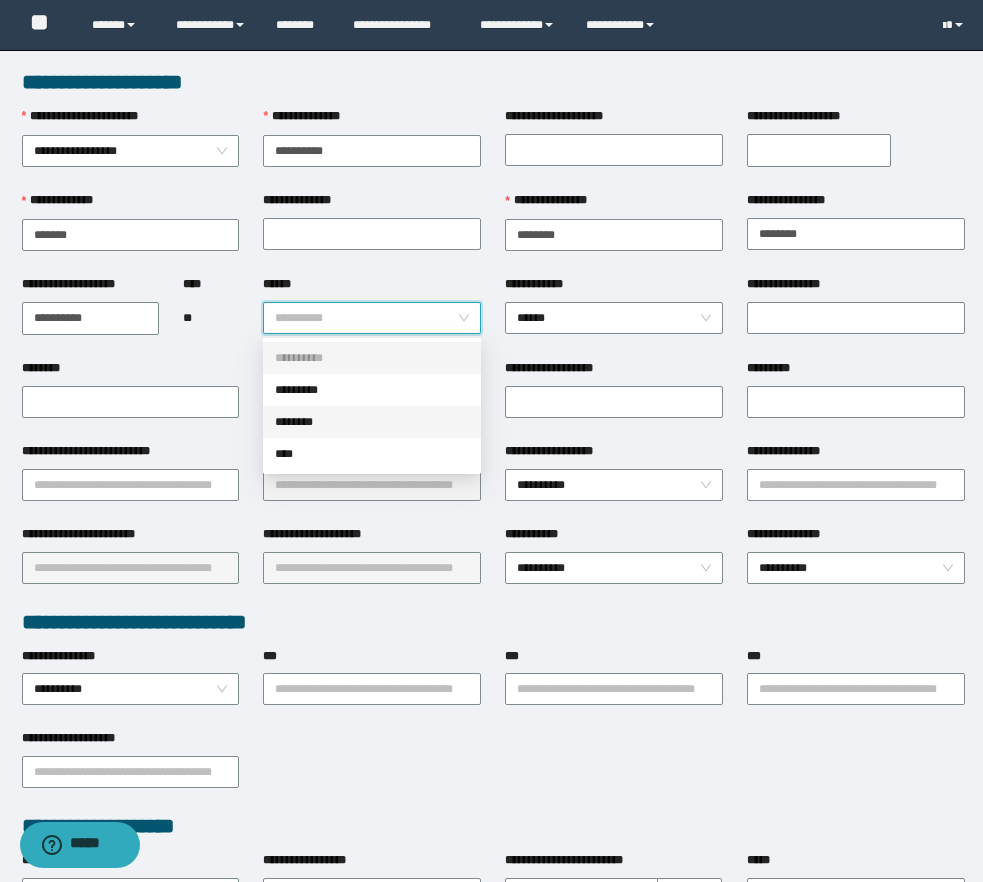 click on "********" at bounding box center (372, 422) 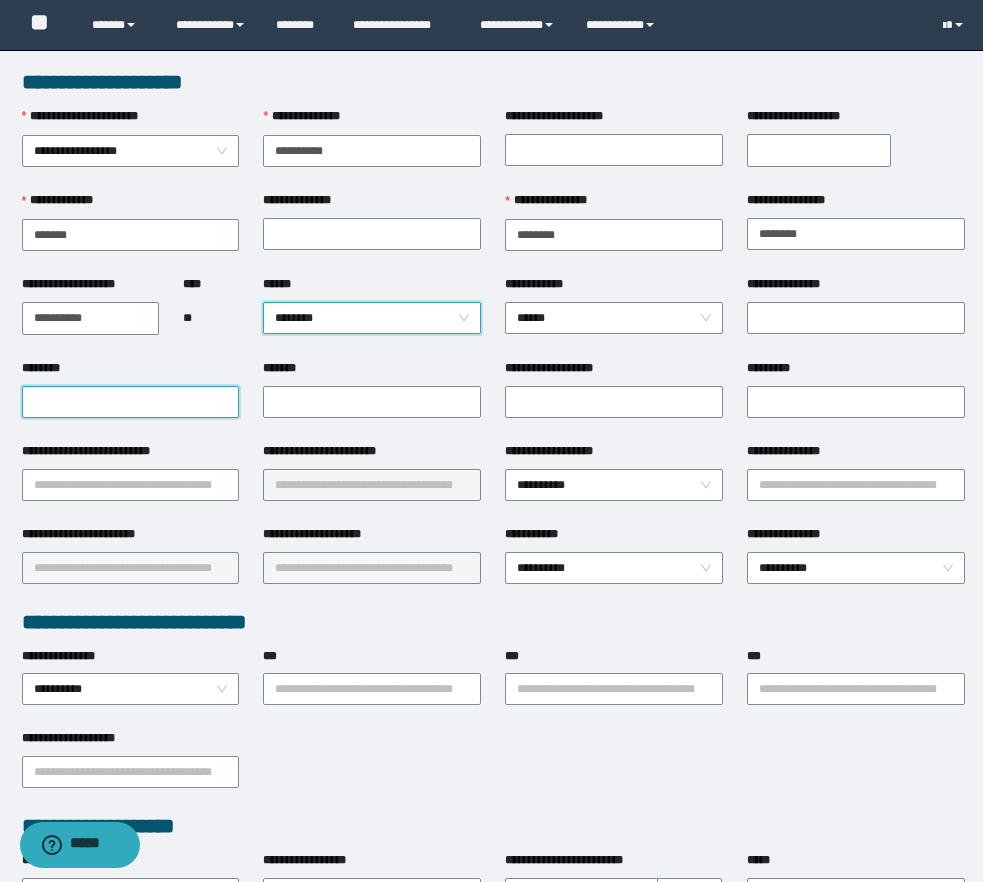 click on "********" at bounding box center [131, 402] 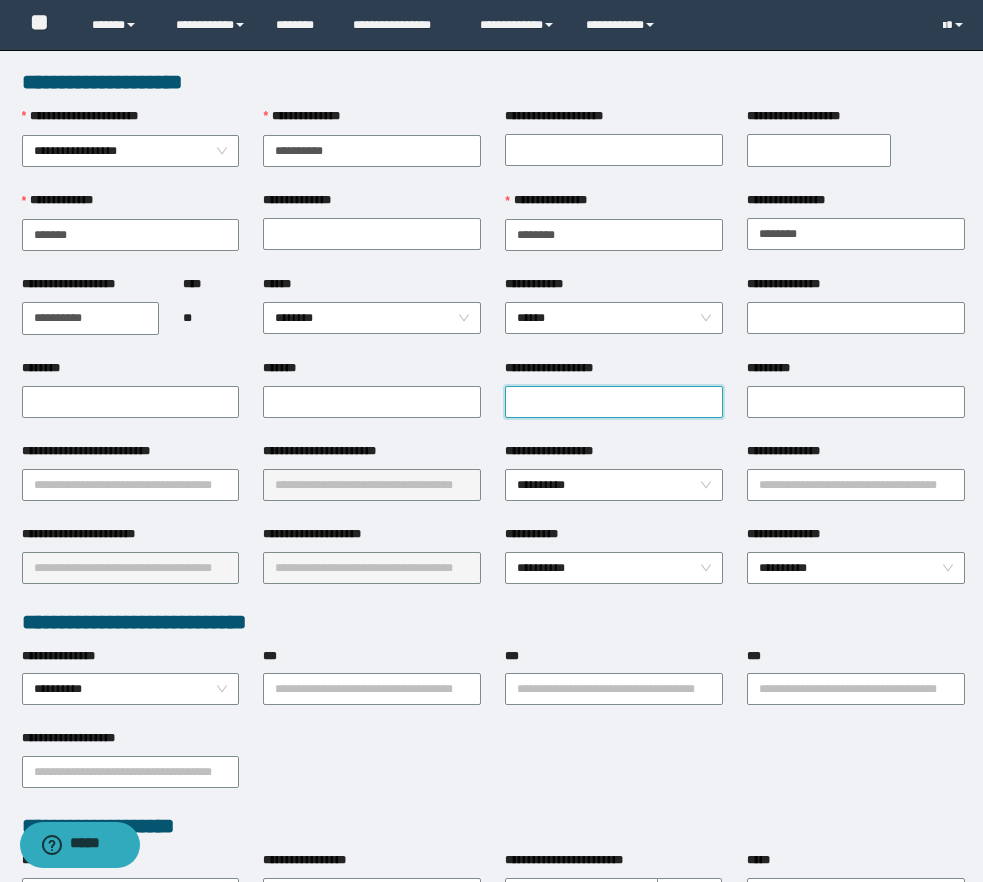 click on "**********" at bounding box center (614, 402) 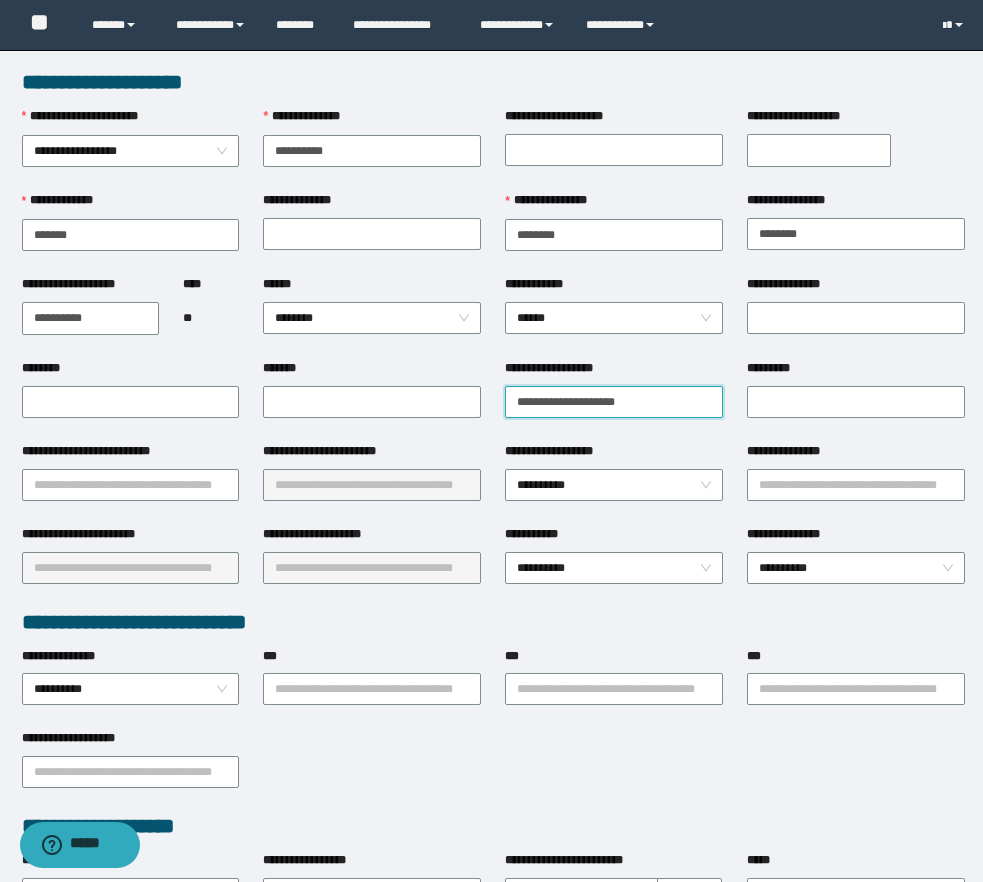 type on "**********" 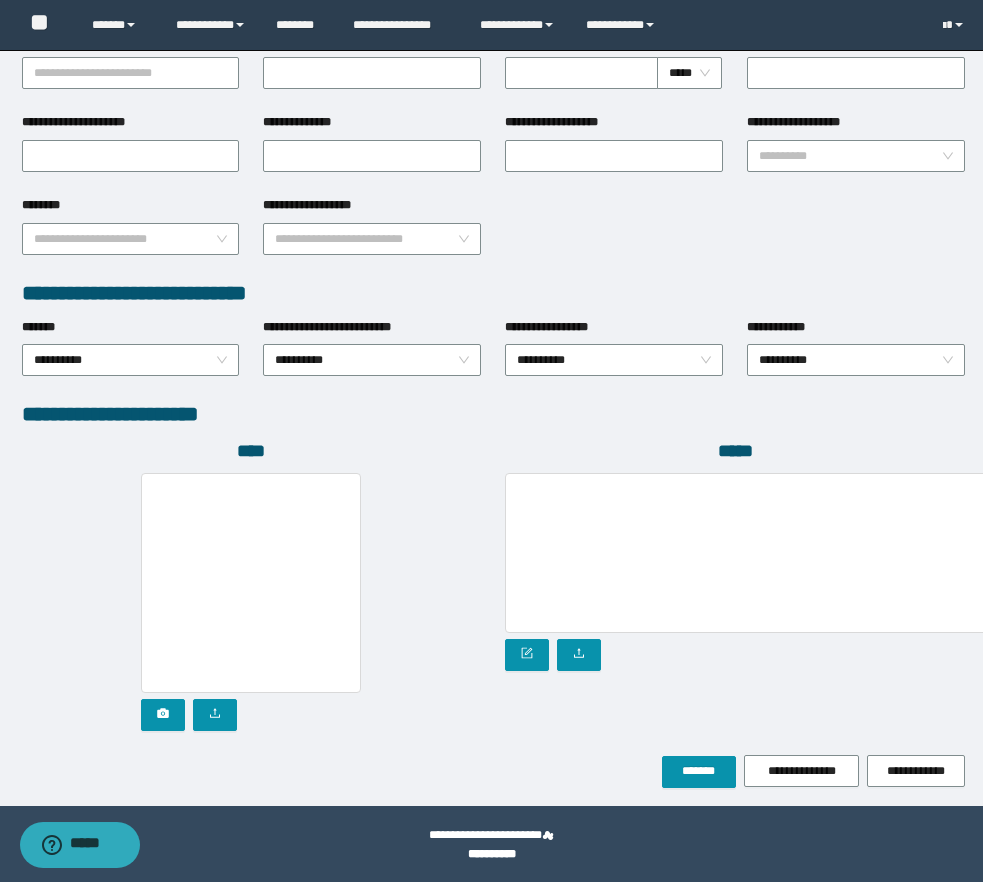 scroll, scrollTop: 822, scrollLeft: 0, axis: vertical 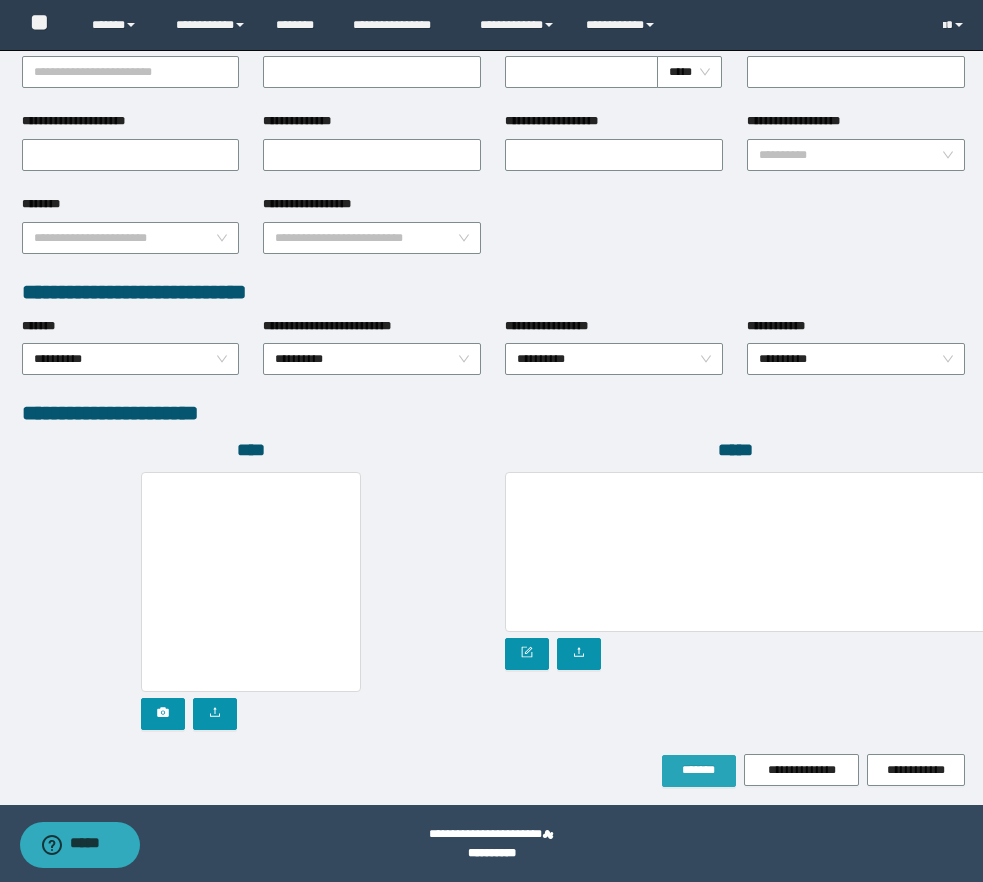 click on "*******" at bounding box center (699, 771) 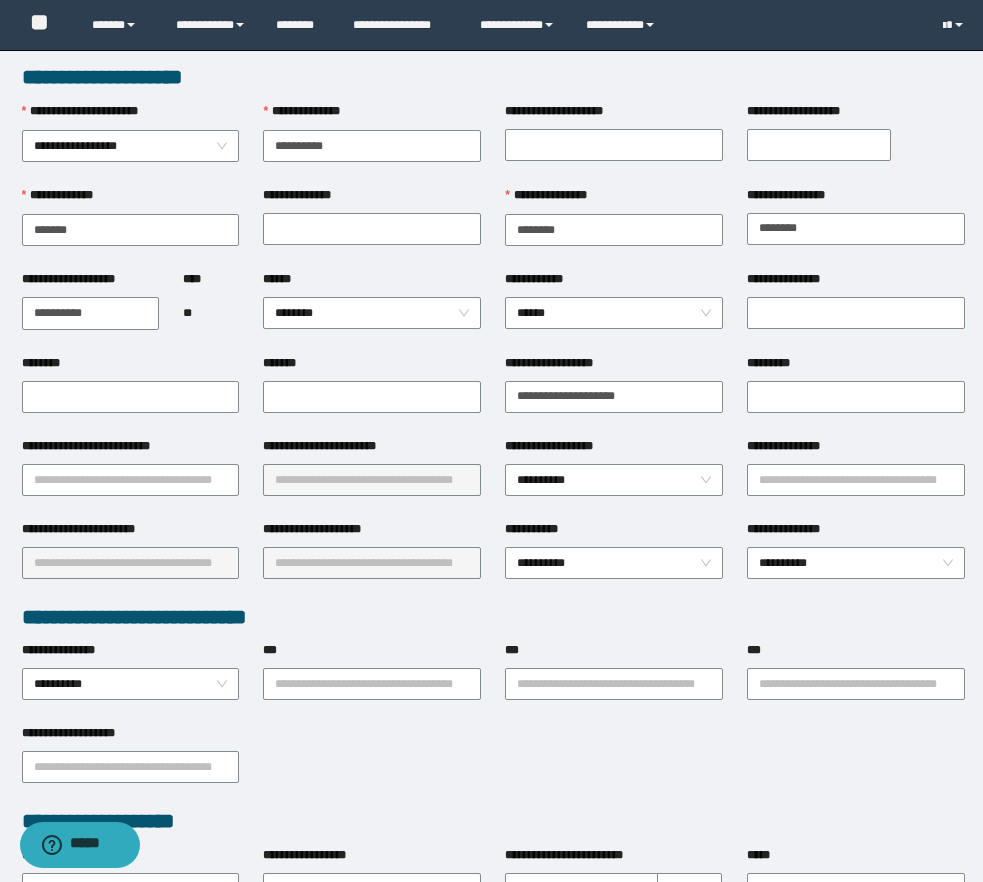 scroll, scrollTop: 0, scrollLeft: 0, axis: both 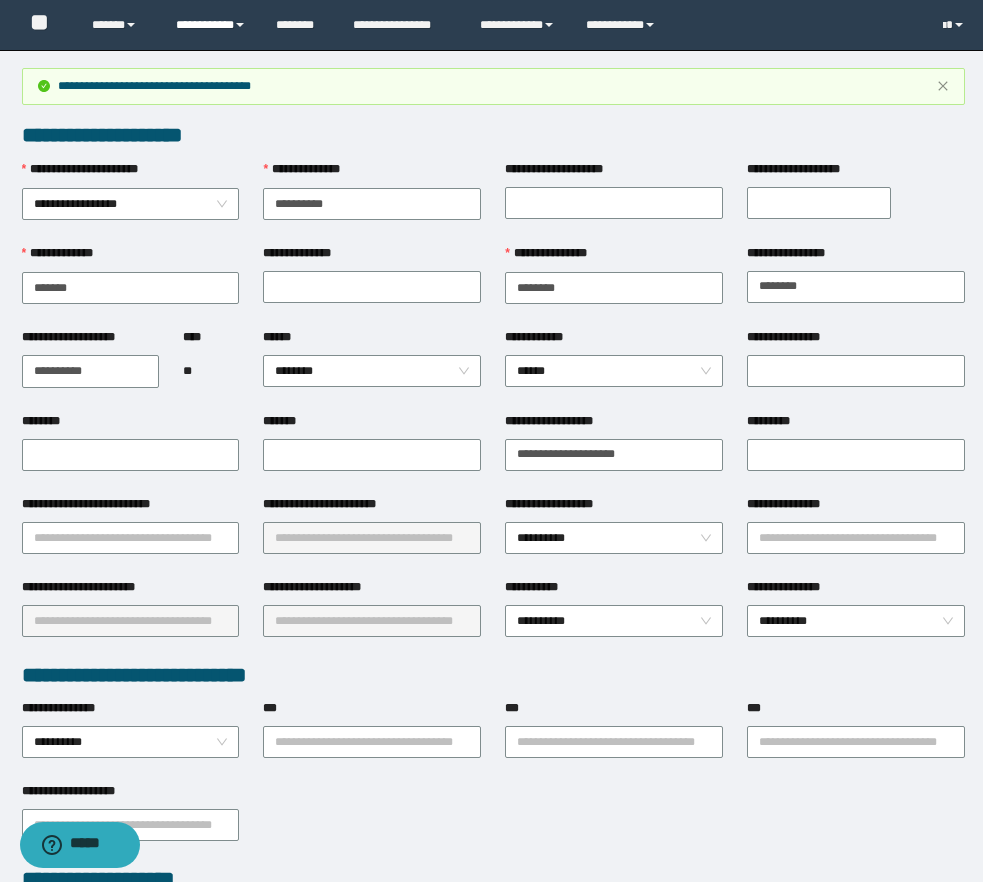 click on "**********" at bounding box center [211, 25] 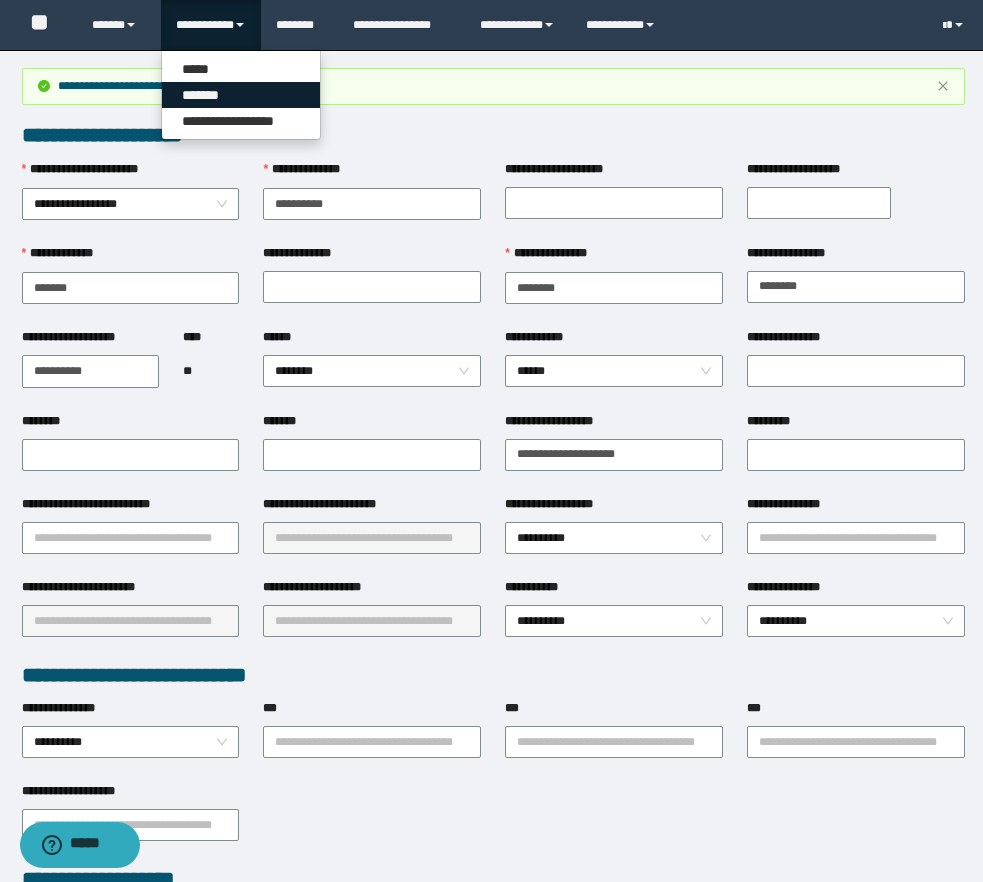 click on "*******" at bounding box center (241, 95) 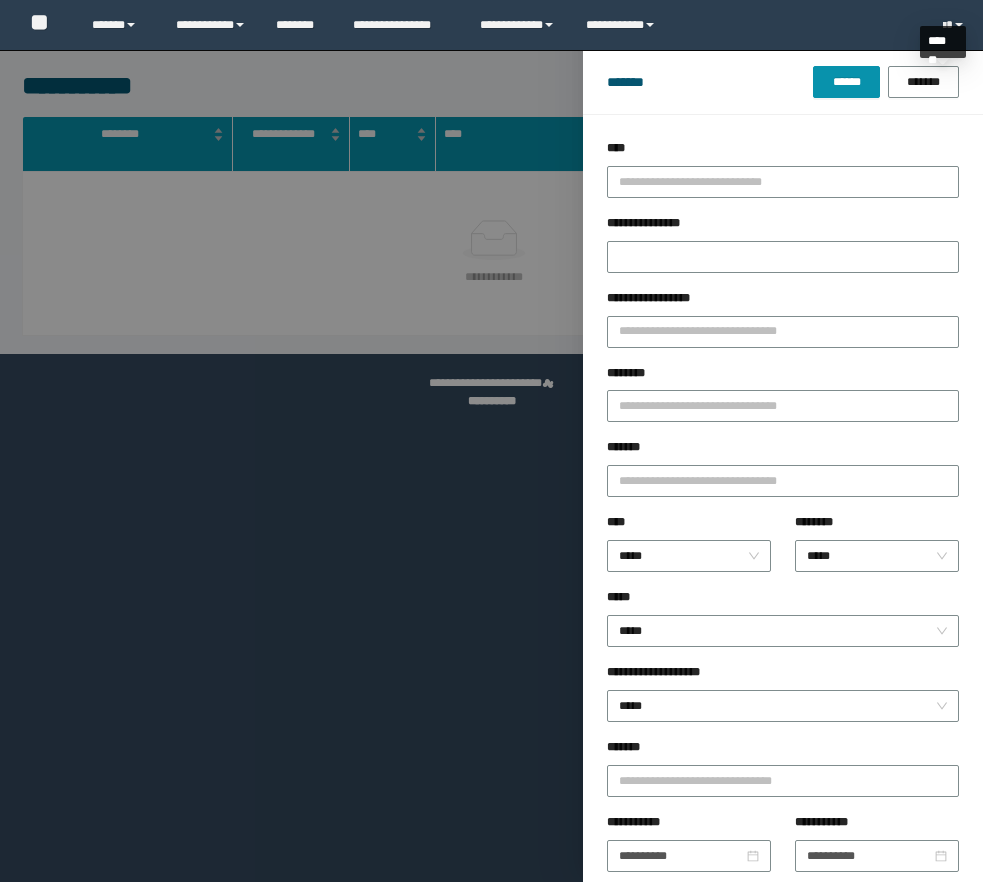 scroll, scrollTop: 0, scrollLeft: 0, axis: both 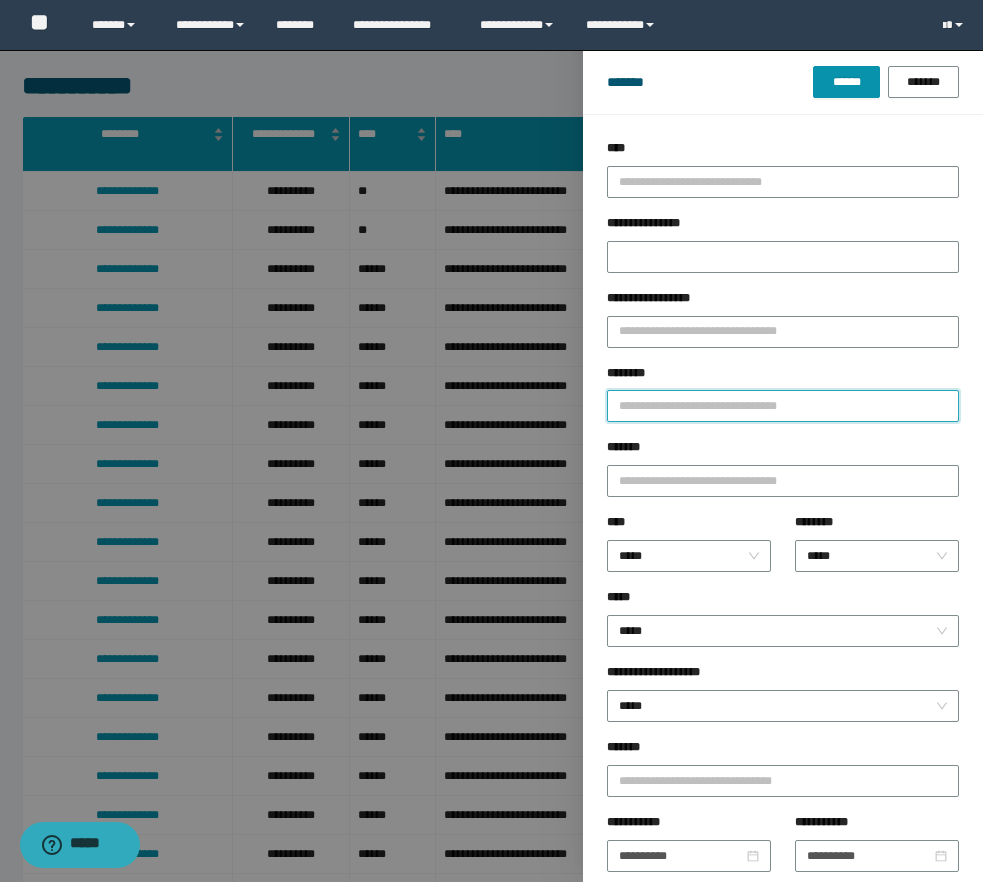 click on "********" at bounding box center [783, 406] 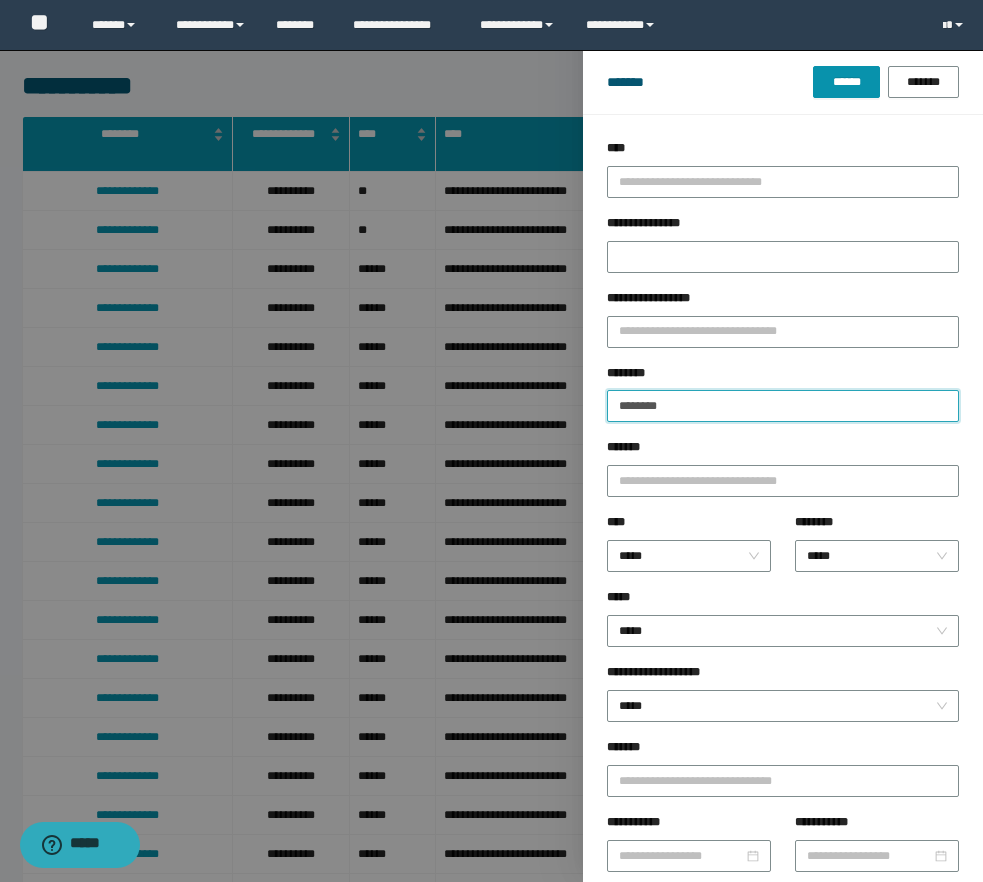 type on "********" 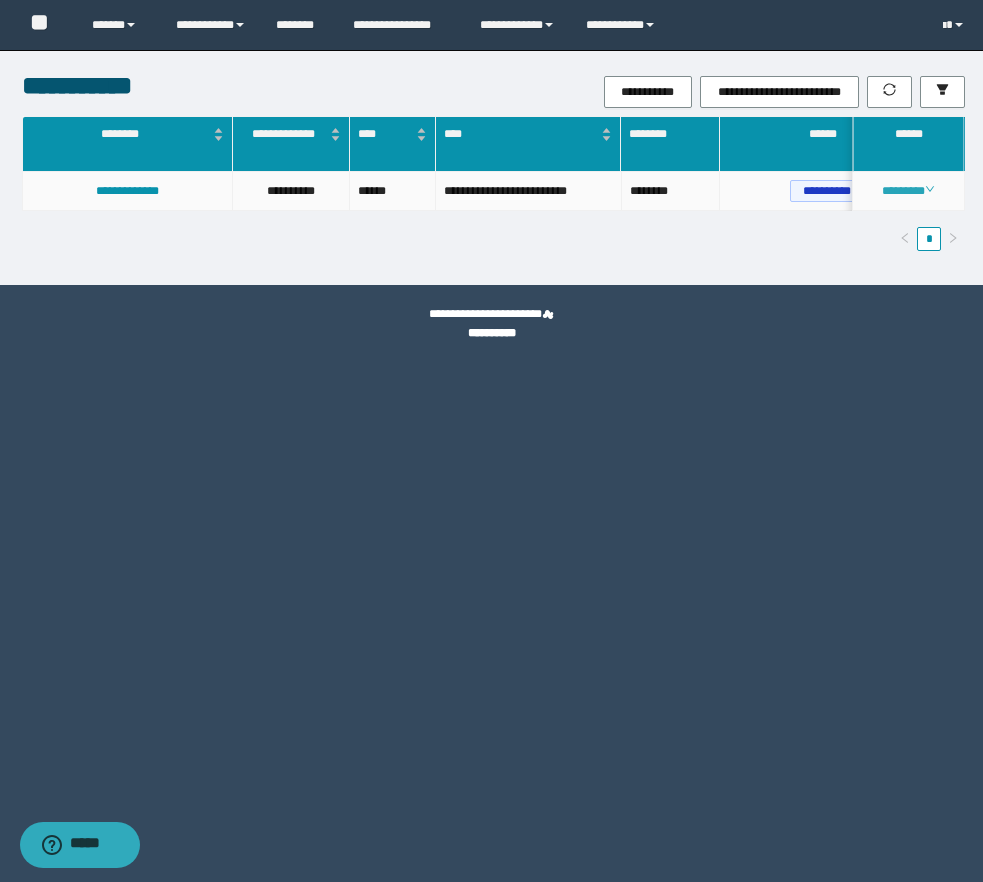 click on "********" at bounding box center (908, 191) 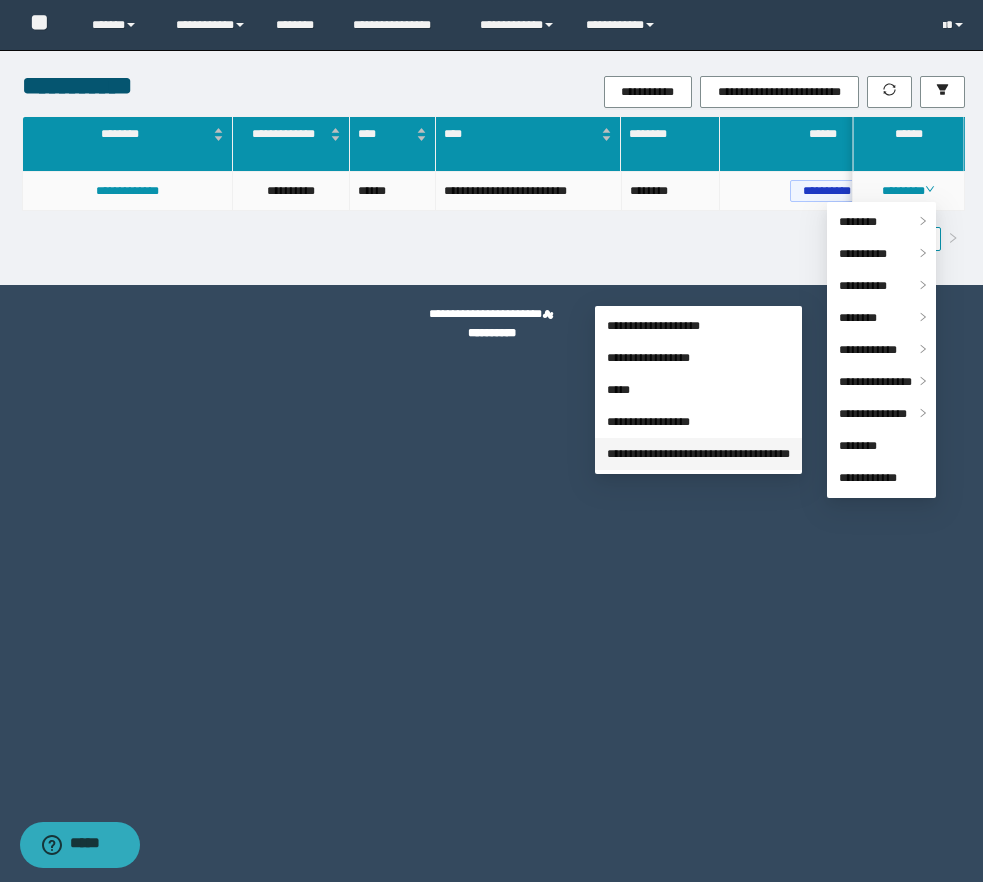 click on "**********" at bounding box center (698, 454) 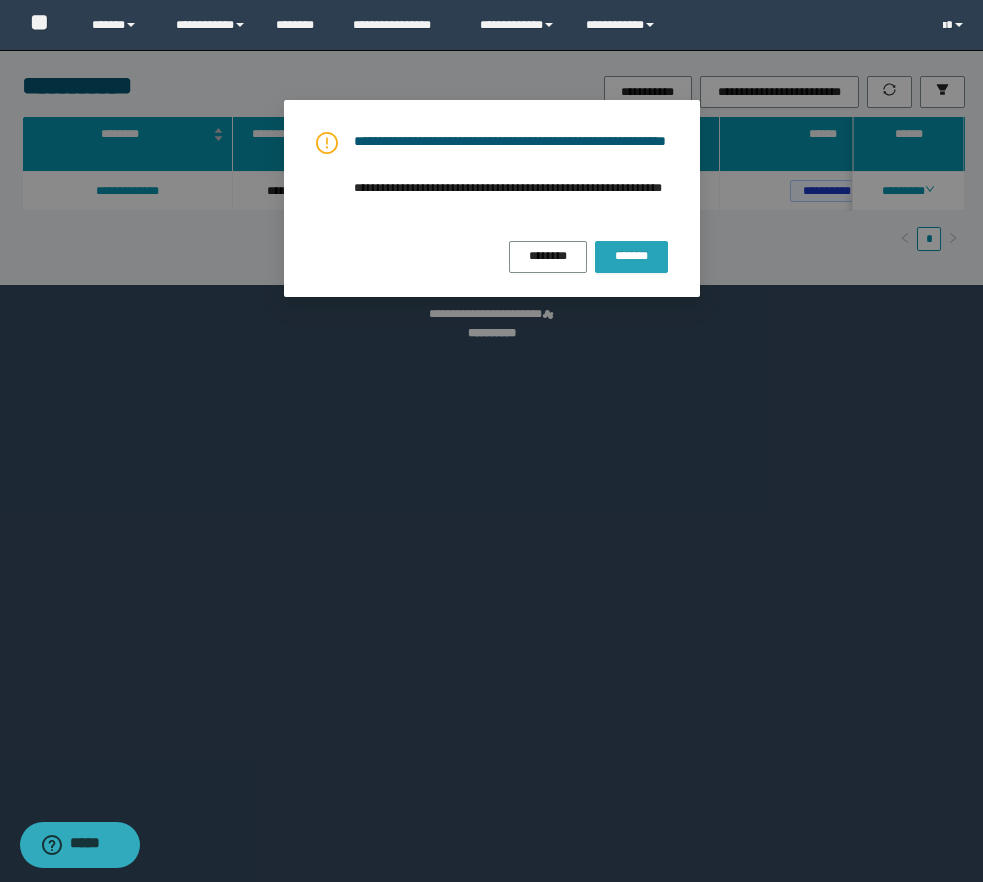 click on "*******" at bounding box center [631, 256] 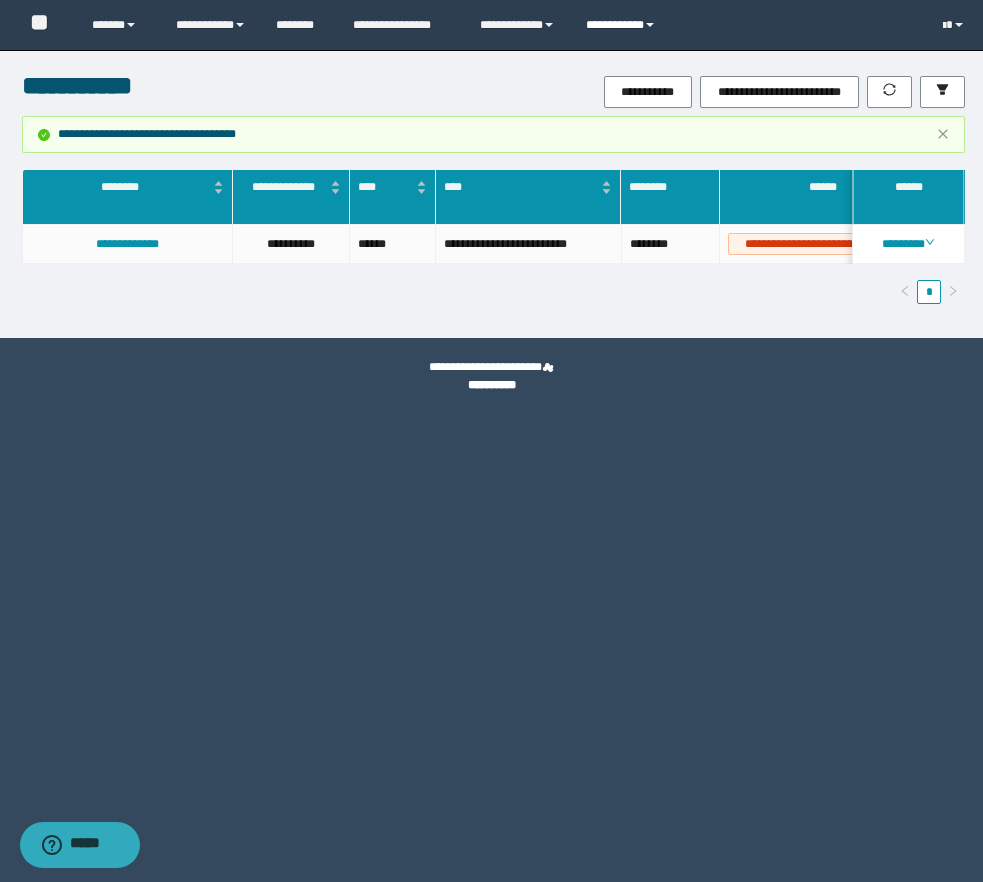 click on "**********" at bounding box center [623, 25] 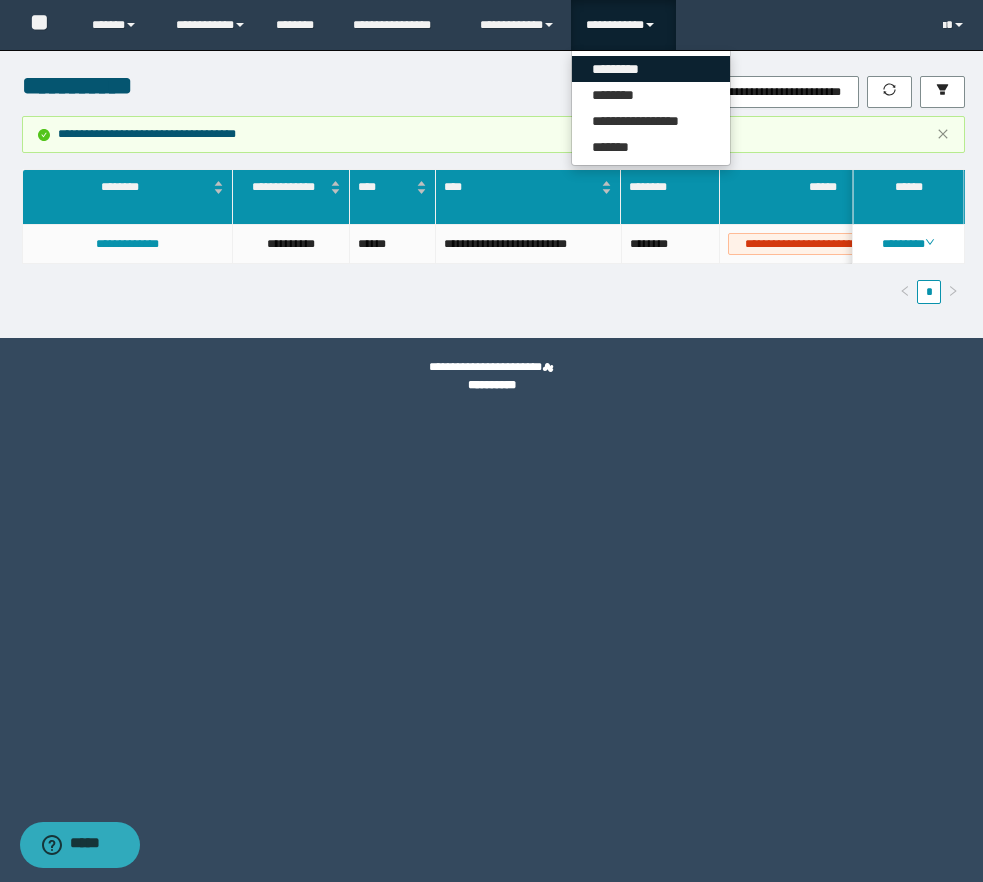 click on "*********" at bounding box center [651, 69] 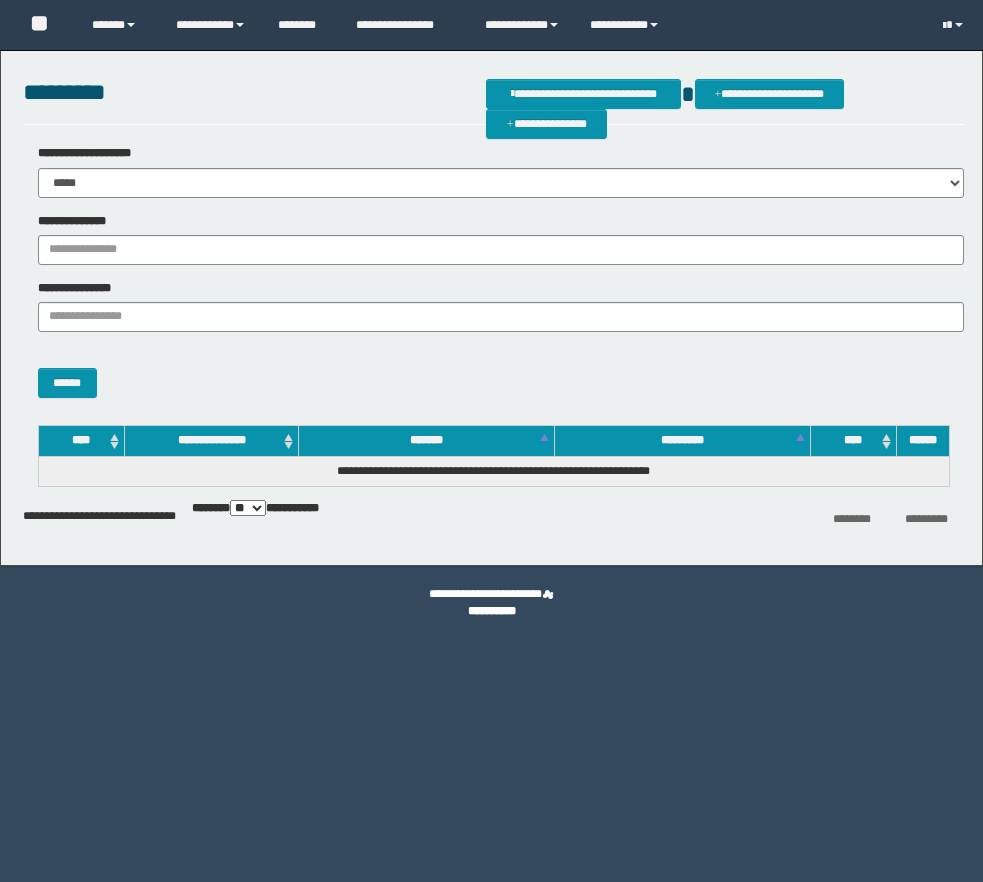 scroll, scrollTop: 0, scrollLeft: 0, axis: both 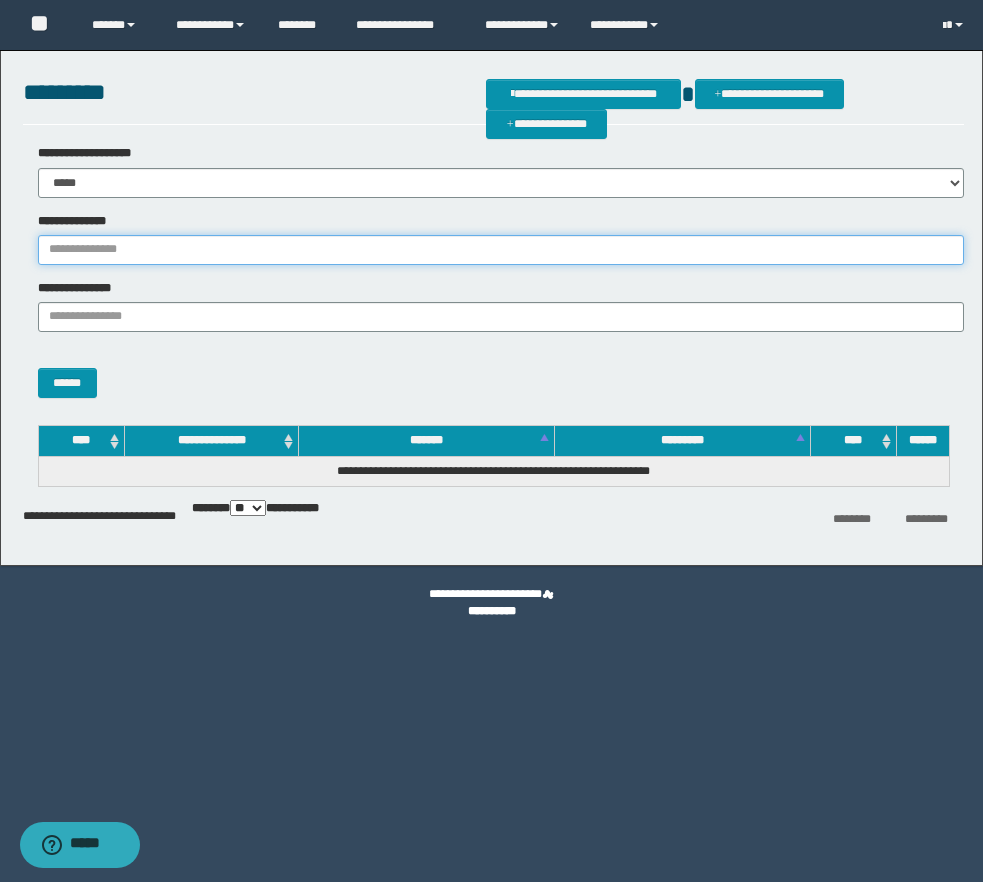 click on "**********" at bounding box center (501, 250) 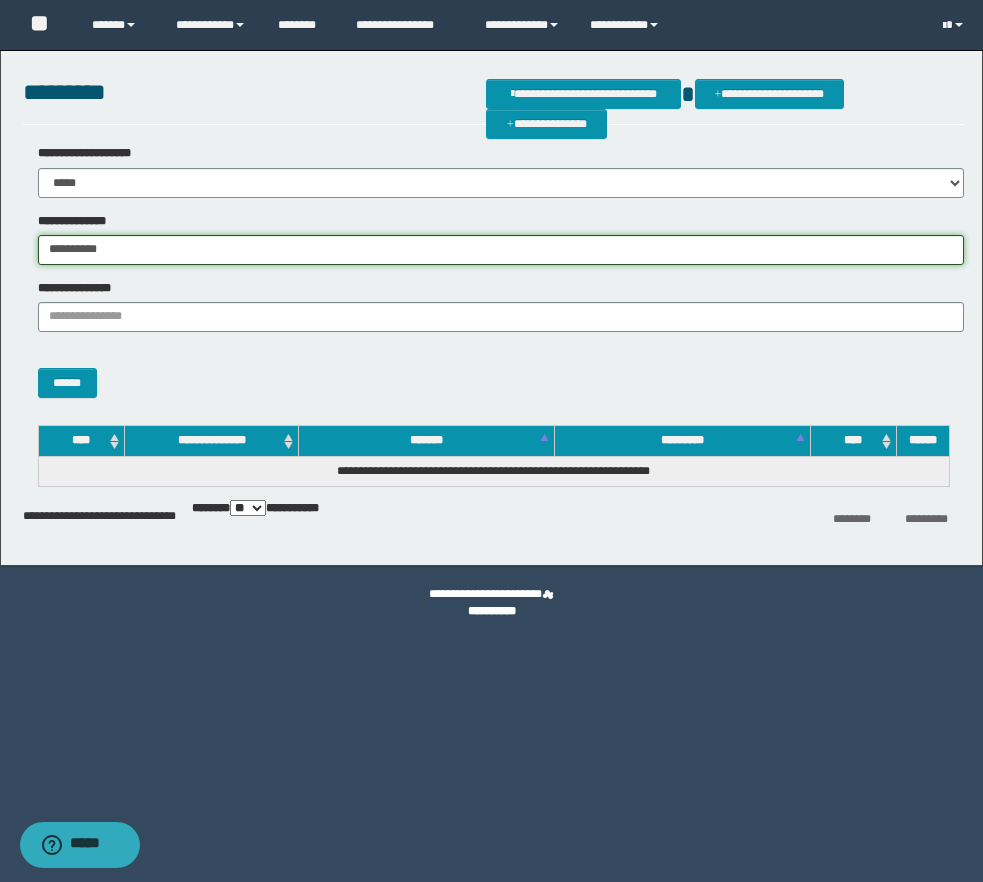 type on "**********" 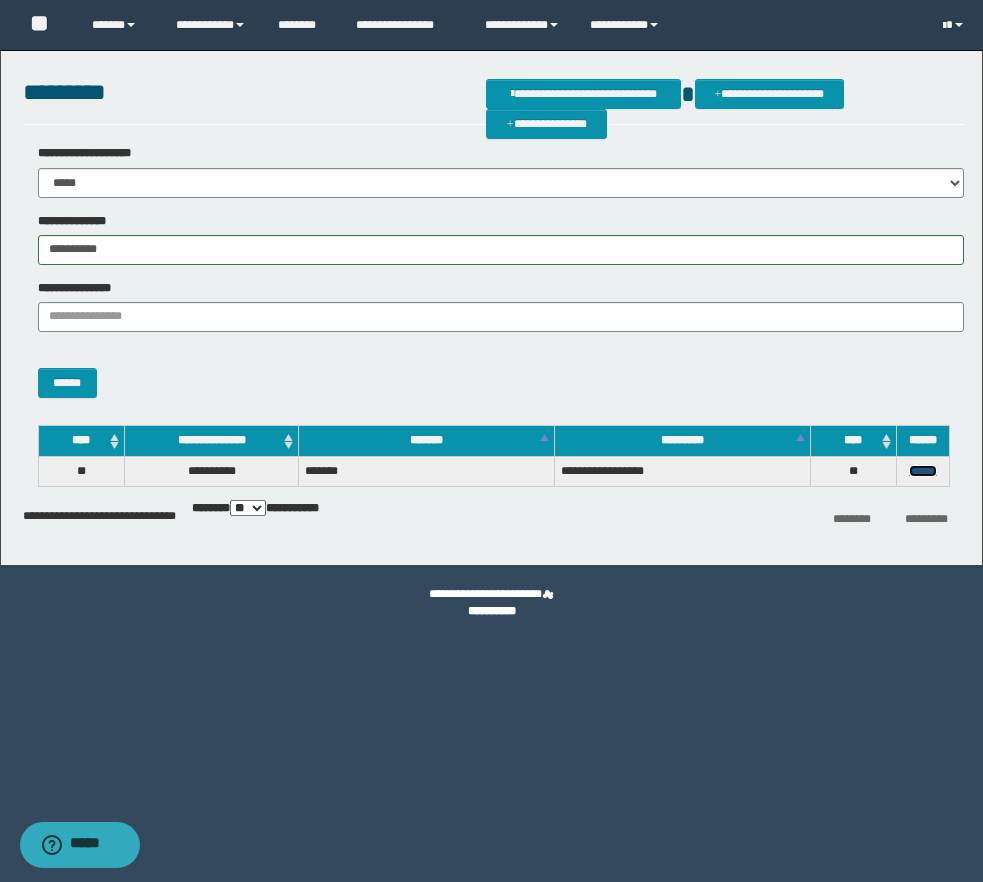 click on "******" at bounding box center [923, 471] 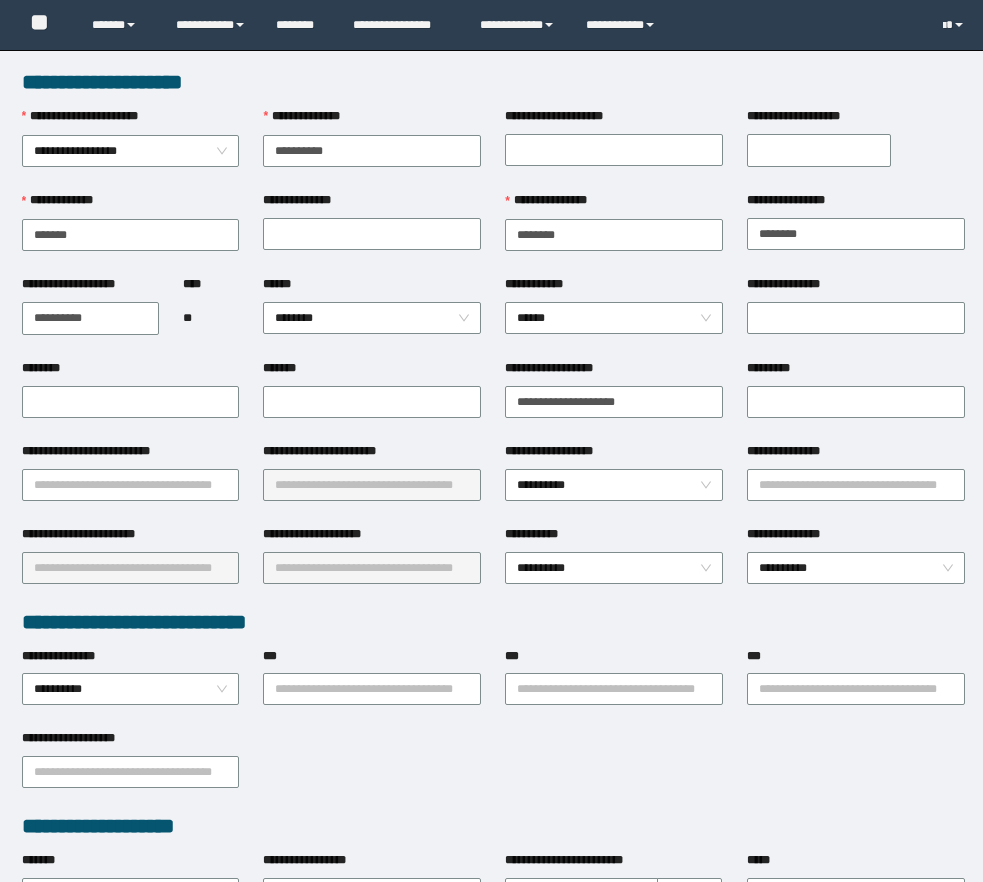 scroll, scrollTop: 0, scrollLeft: 0, axis: both 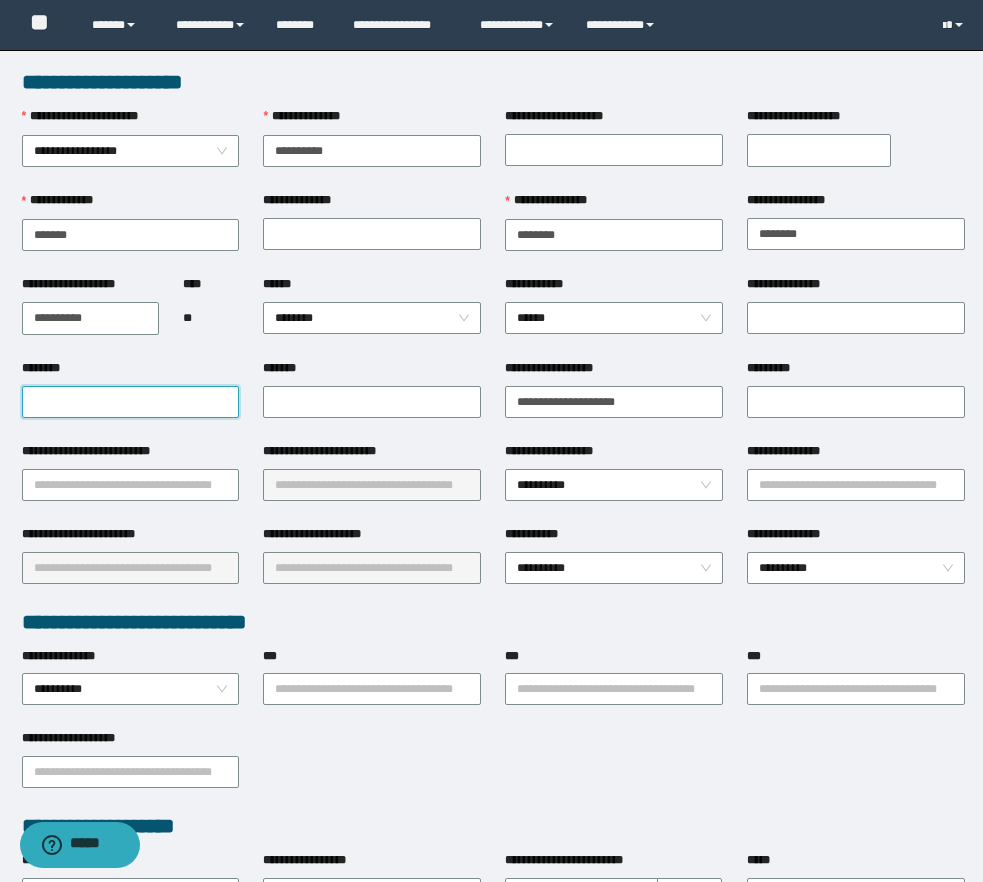 click on "********" at bounding box center [131, 402] 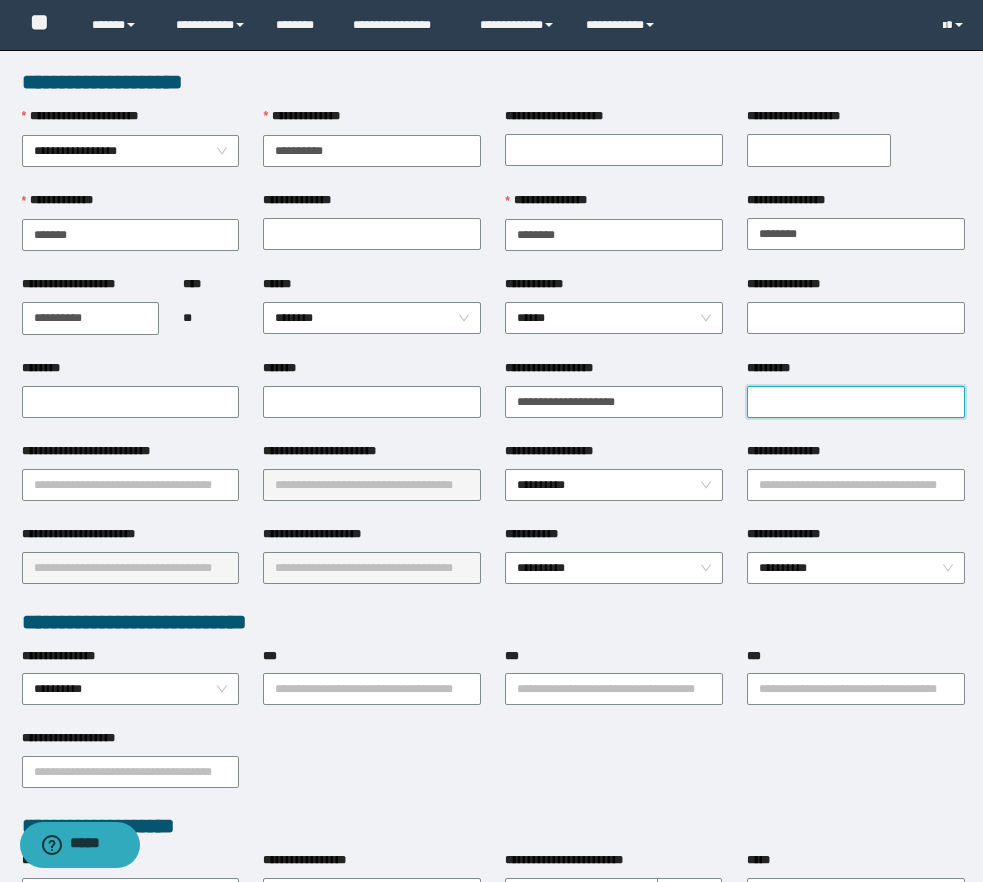 click on "*********" at bounding box center [856, 402] 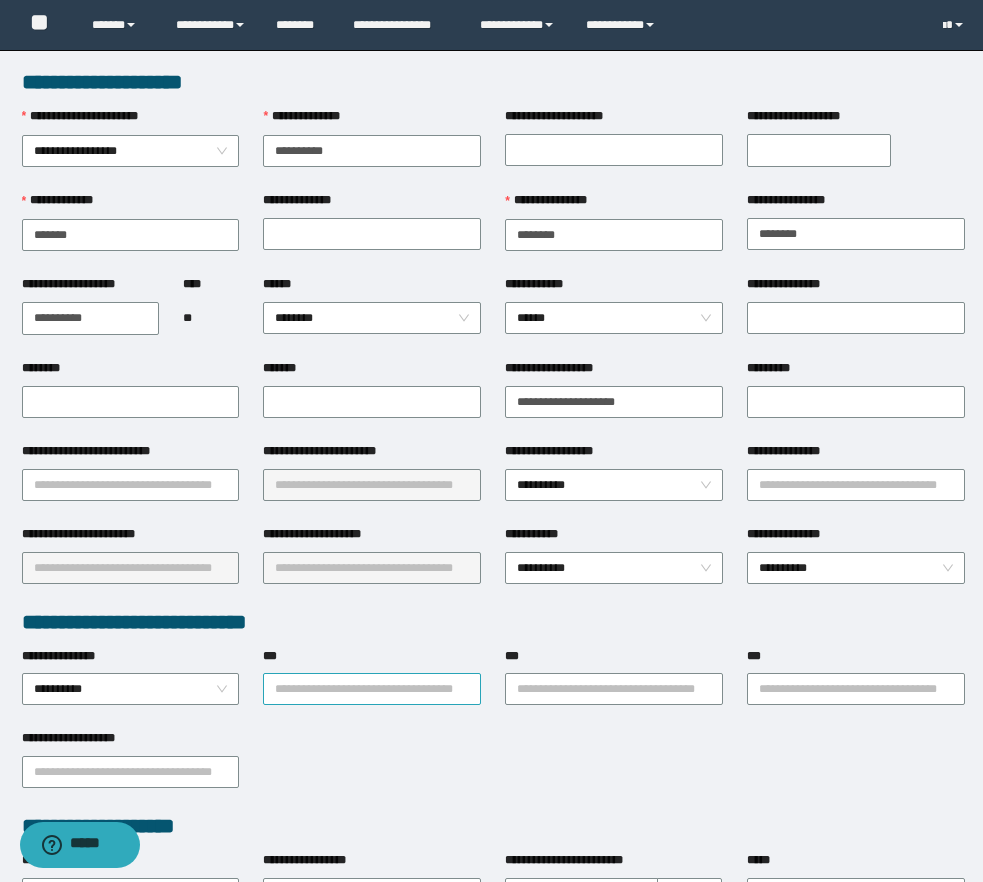 click on "***" at bounding box center (372, 689) 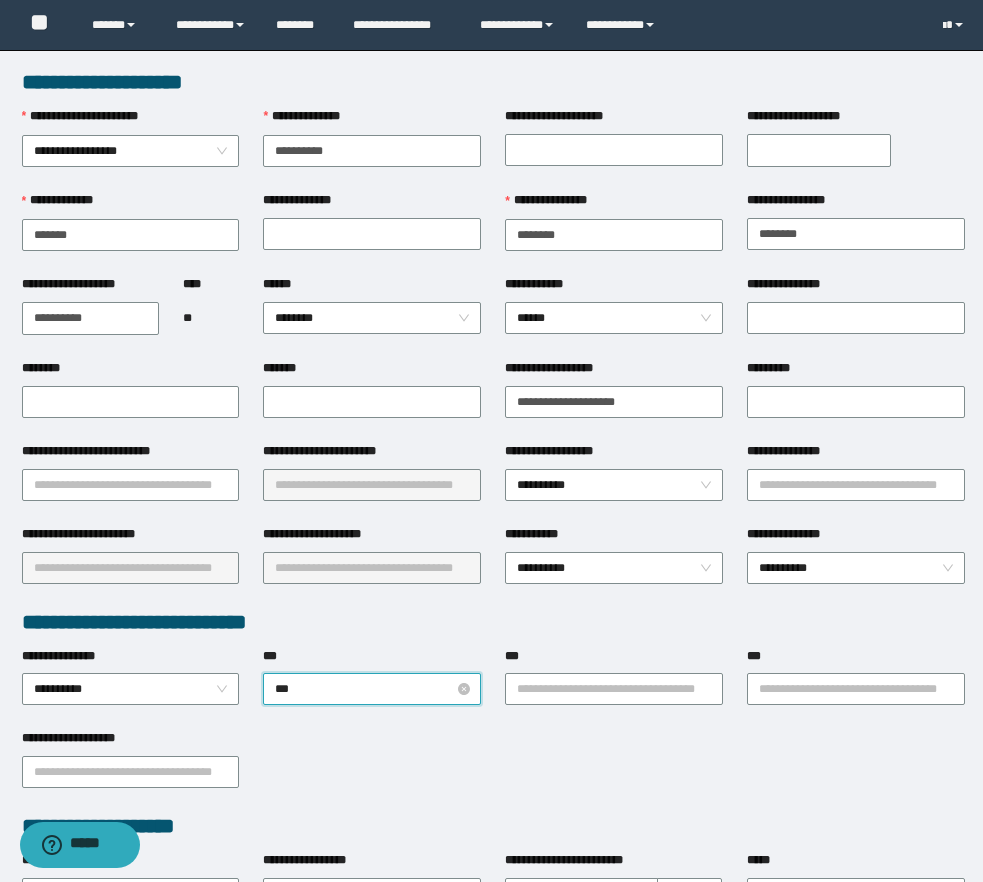 type on "****" 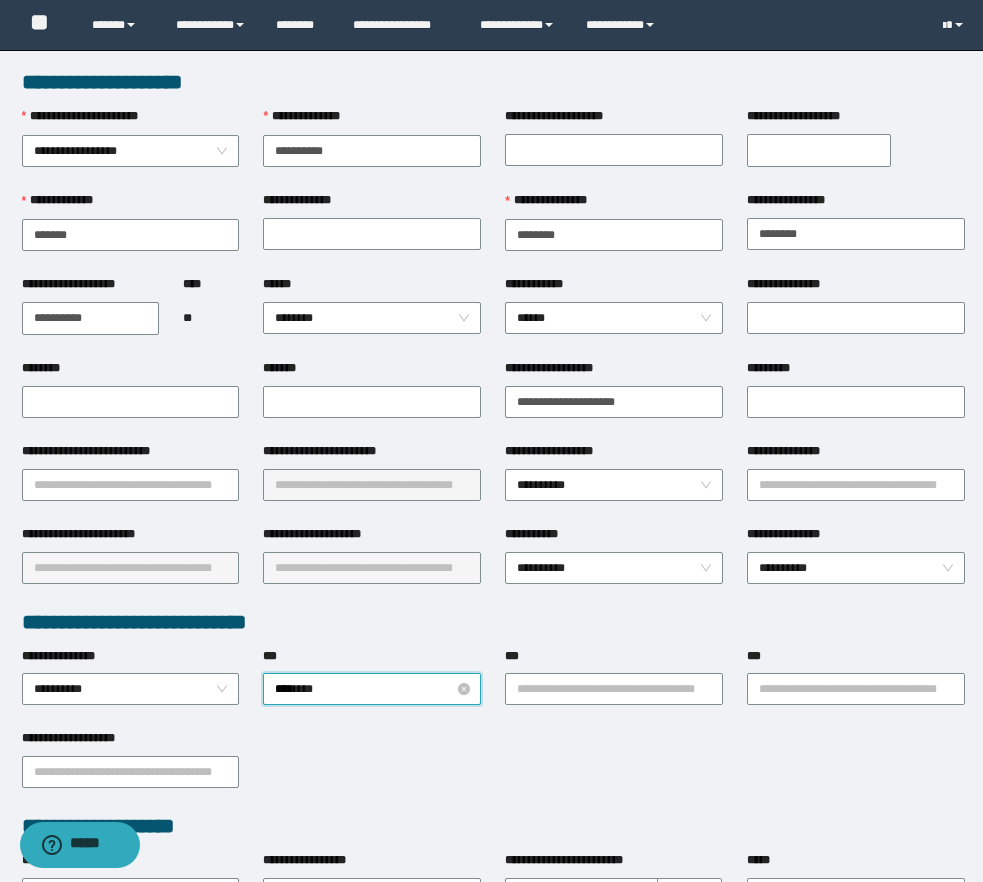 type 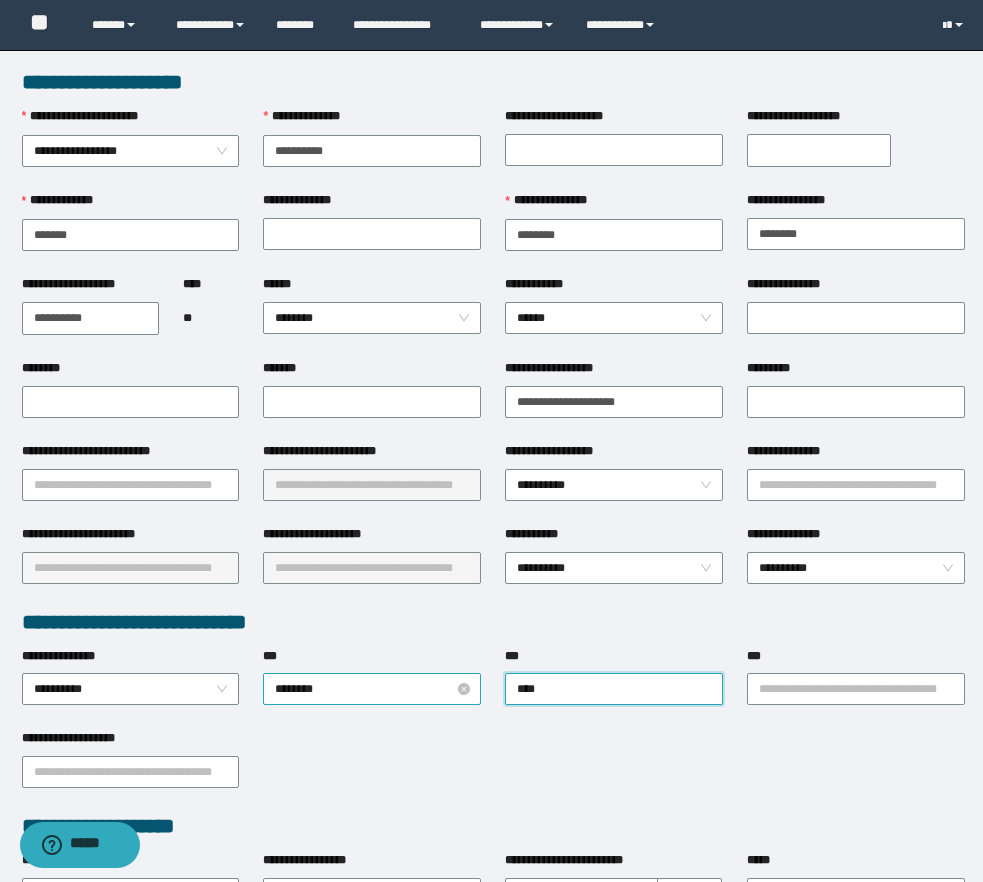 type on "*****" 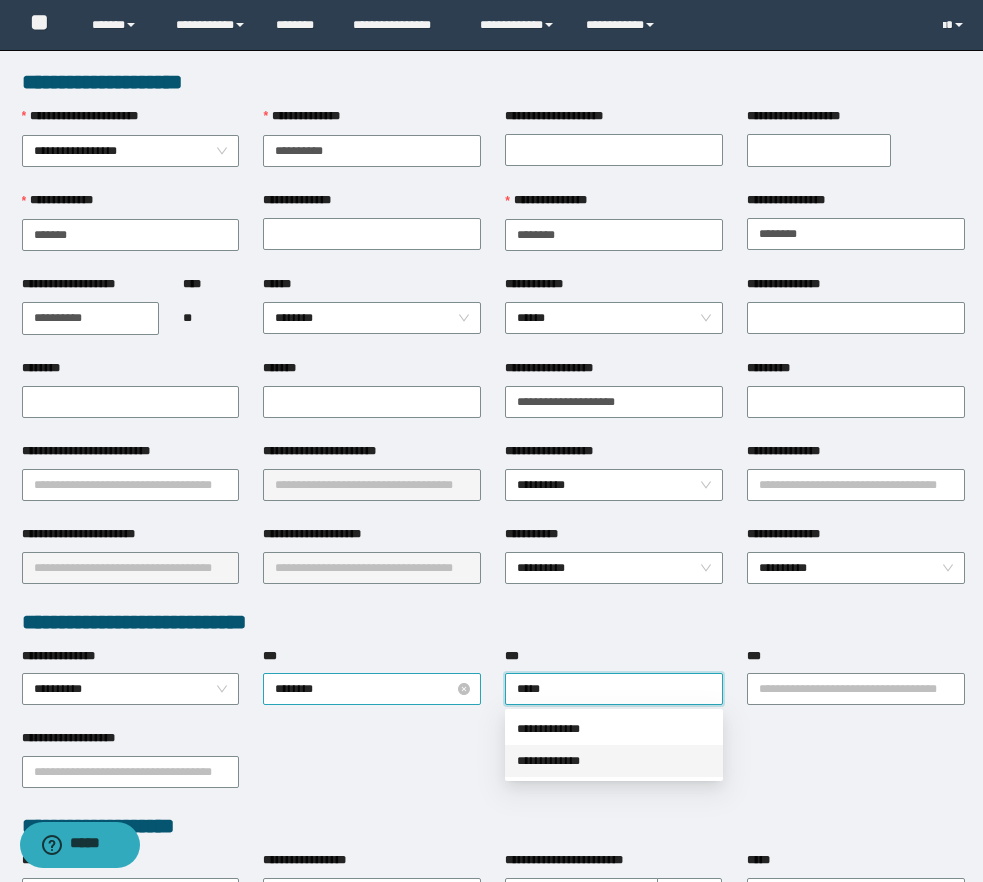type 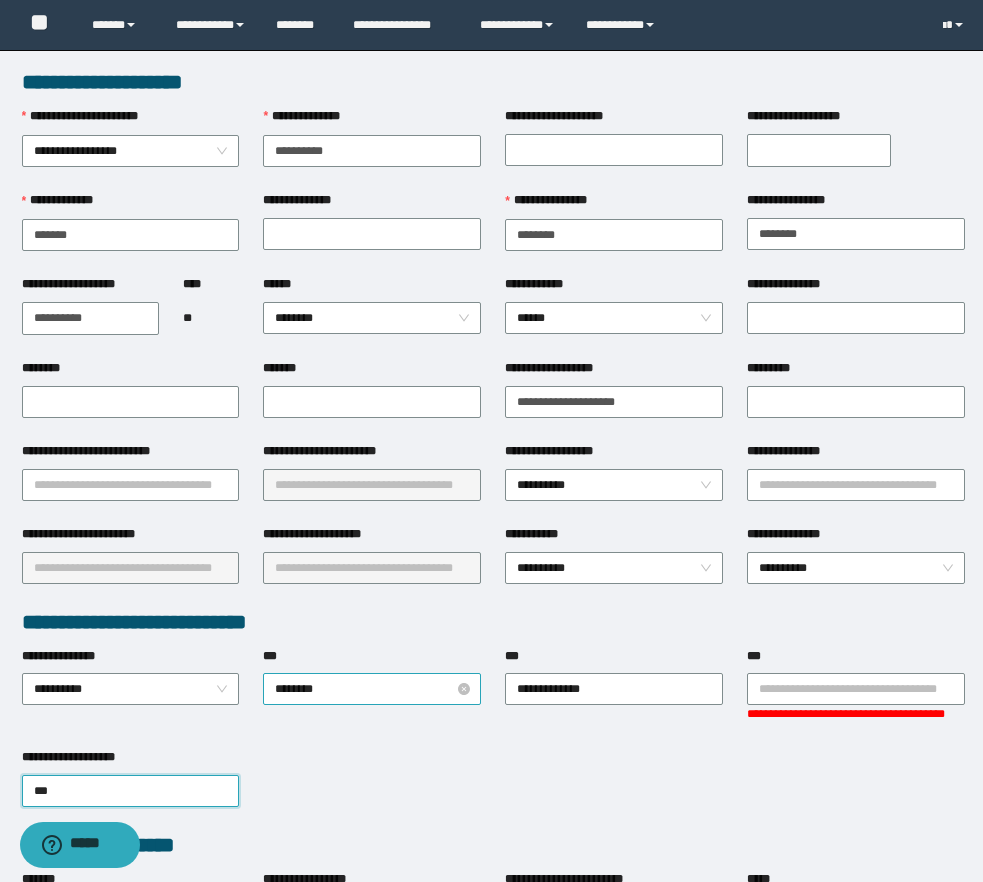 type on "****" 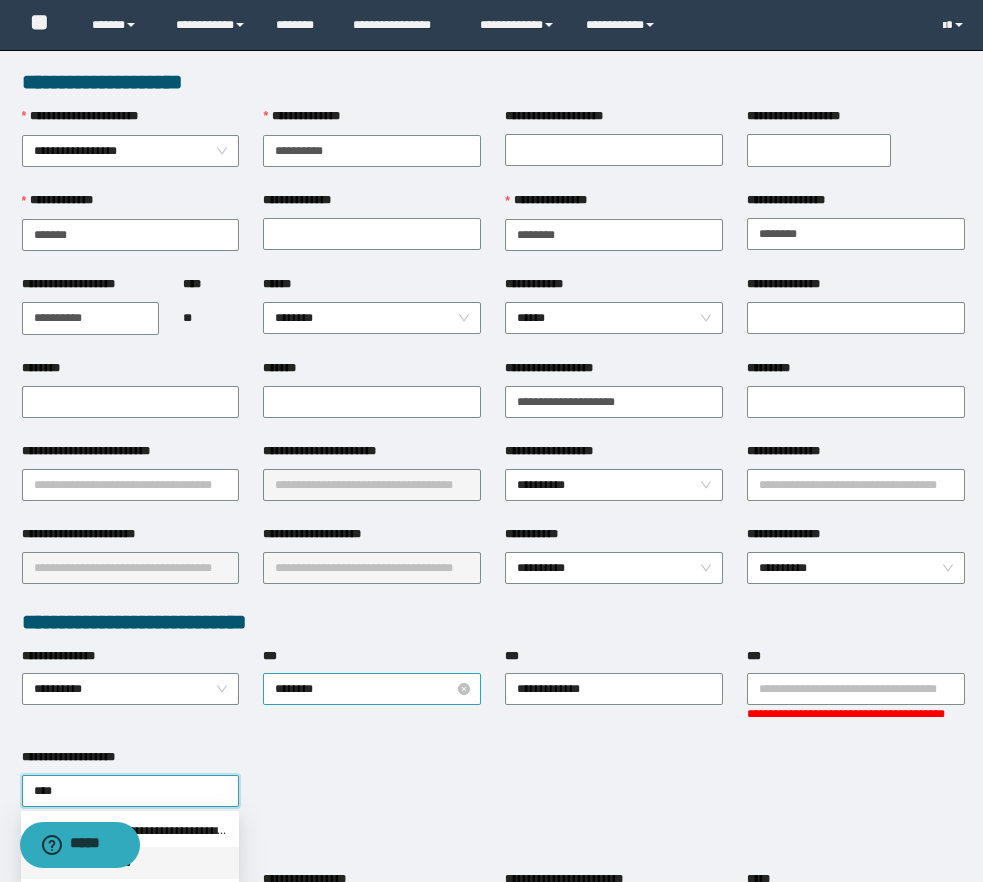 type 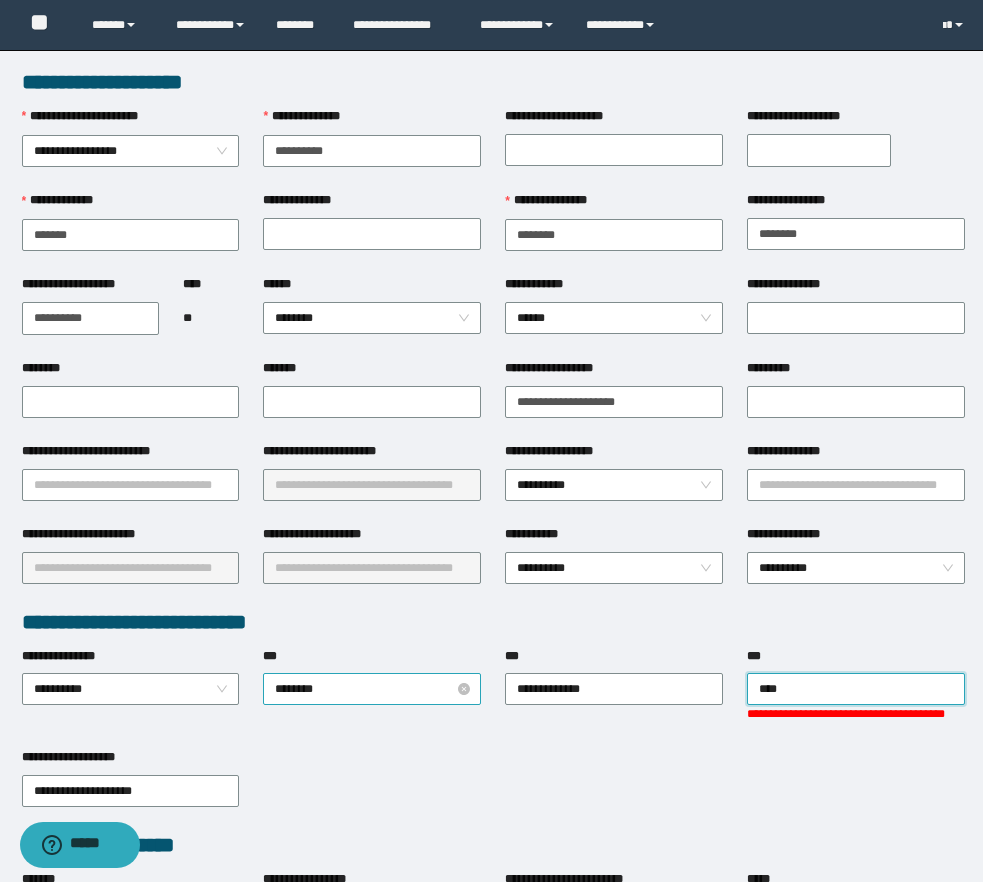 type on "*****" 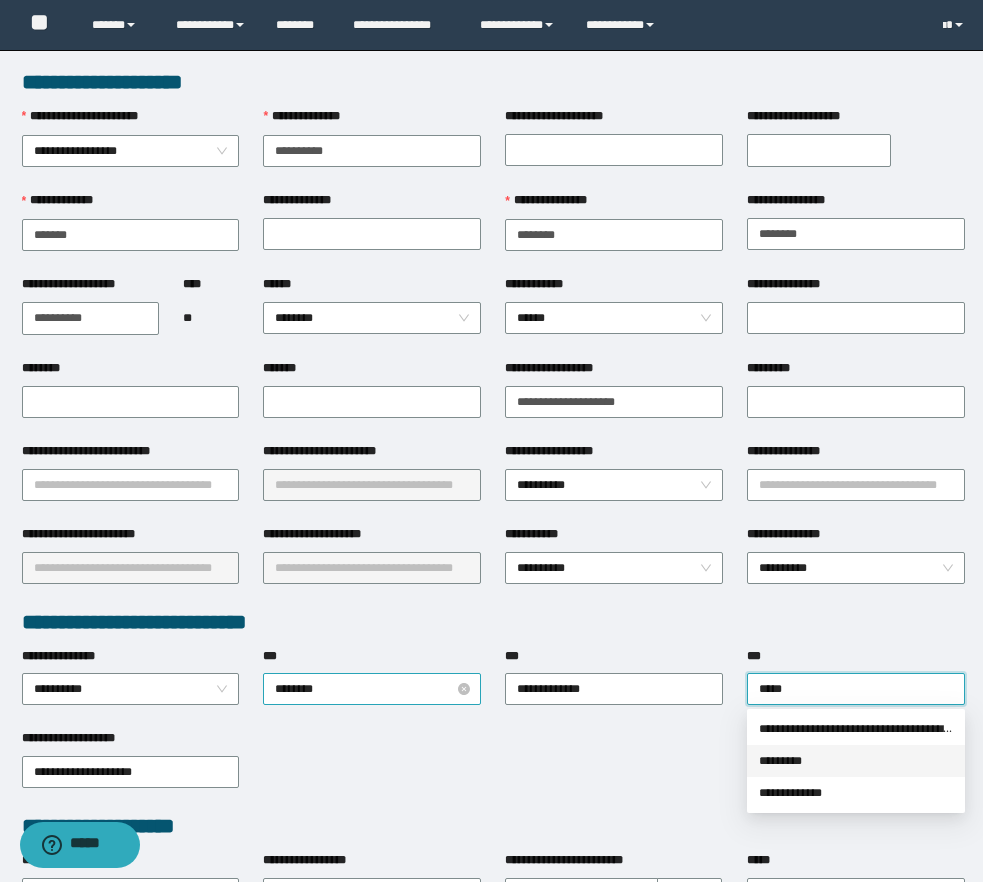 type 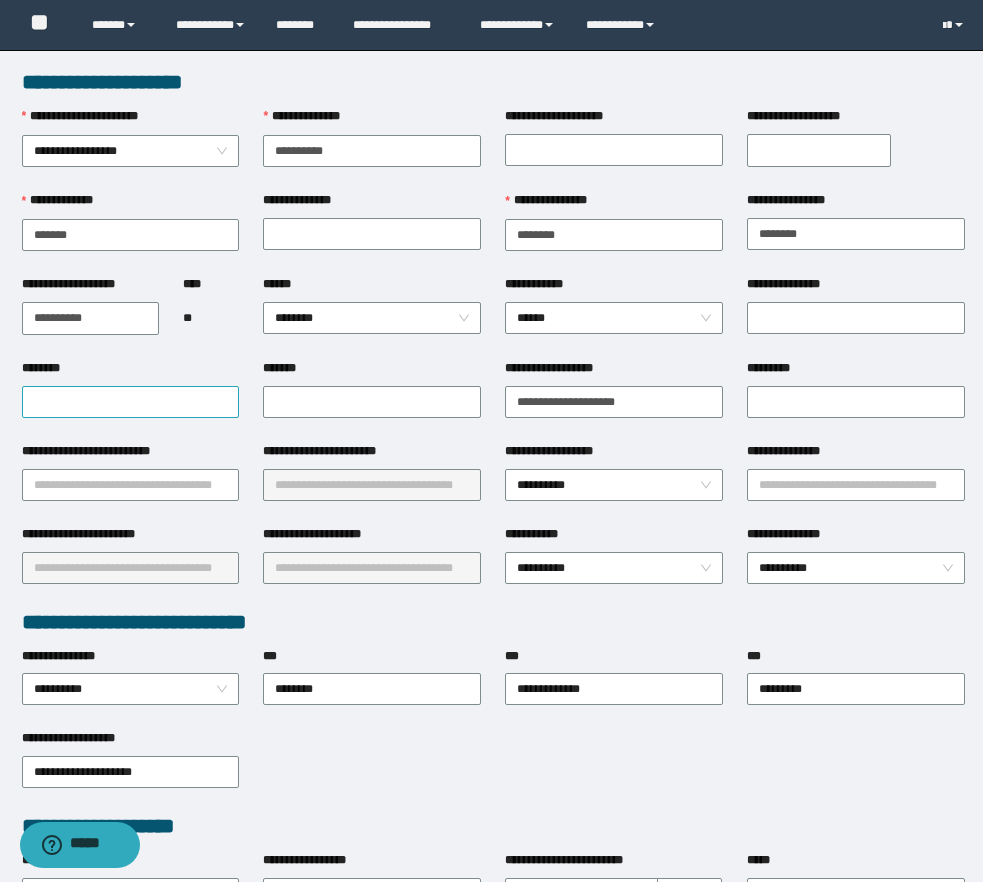 click on "********" at bounding box center (131, 402) 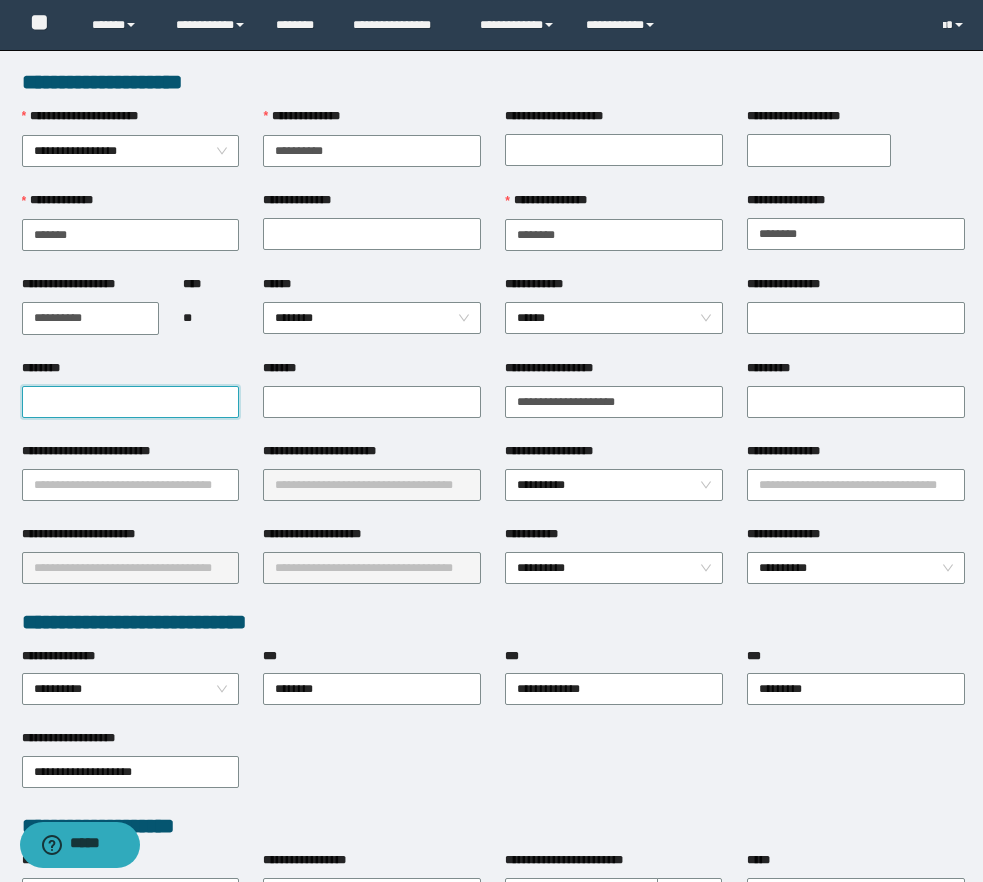 click on "********" at bounding box center [131, 402] 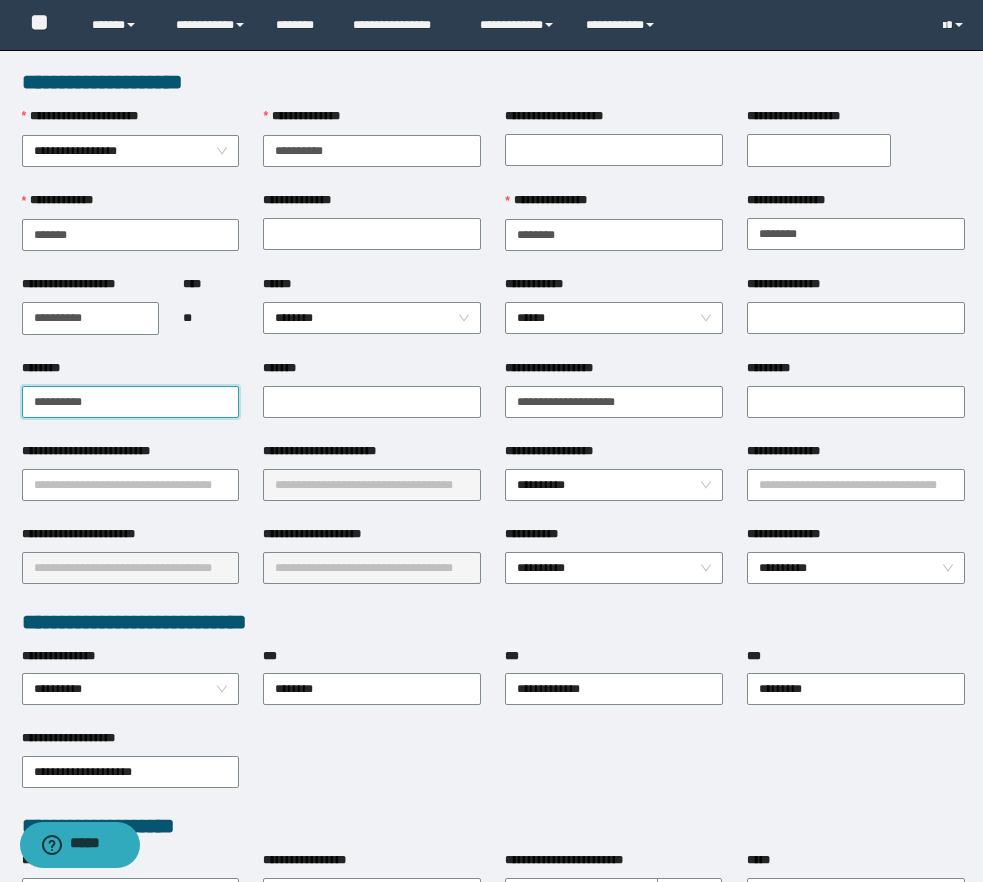 type on "**********" 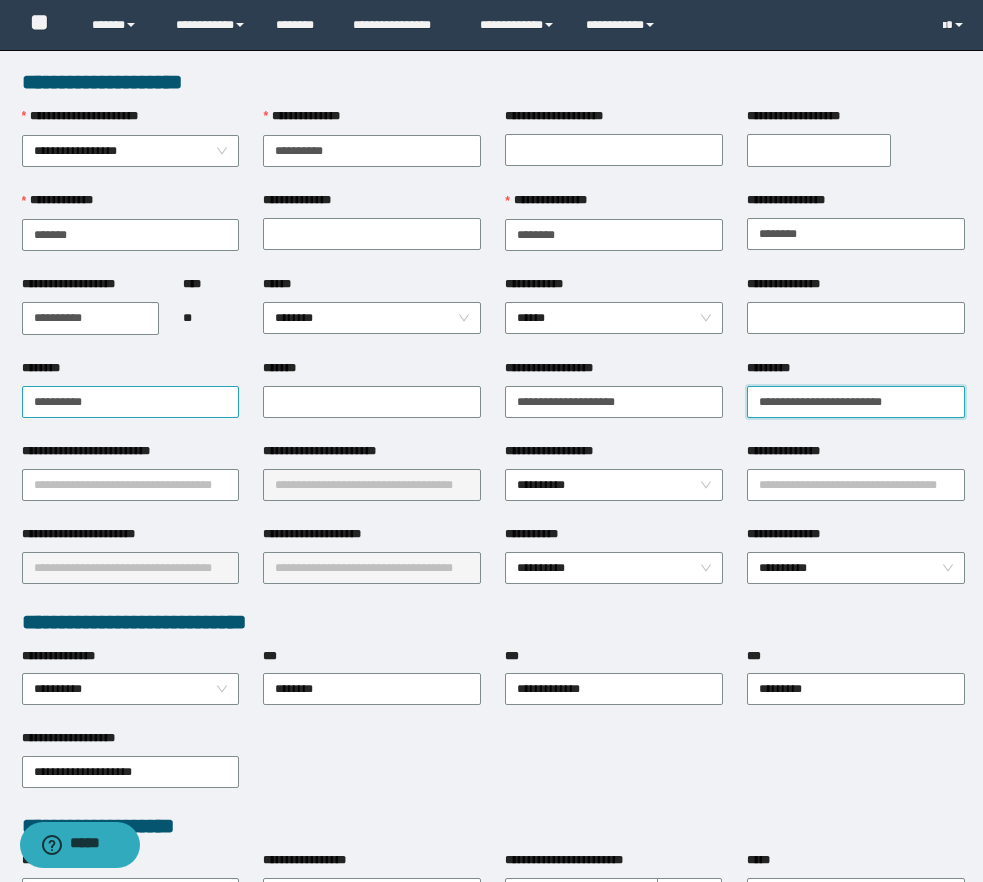type on "**********" 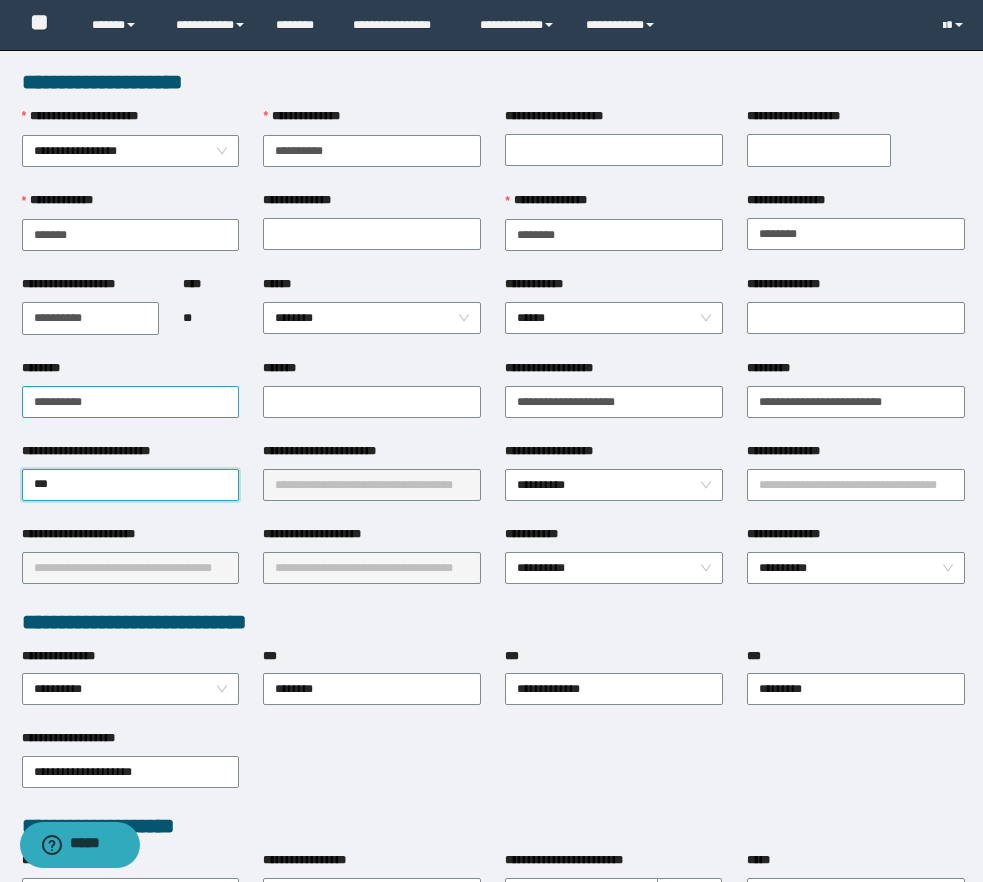 type on "****" 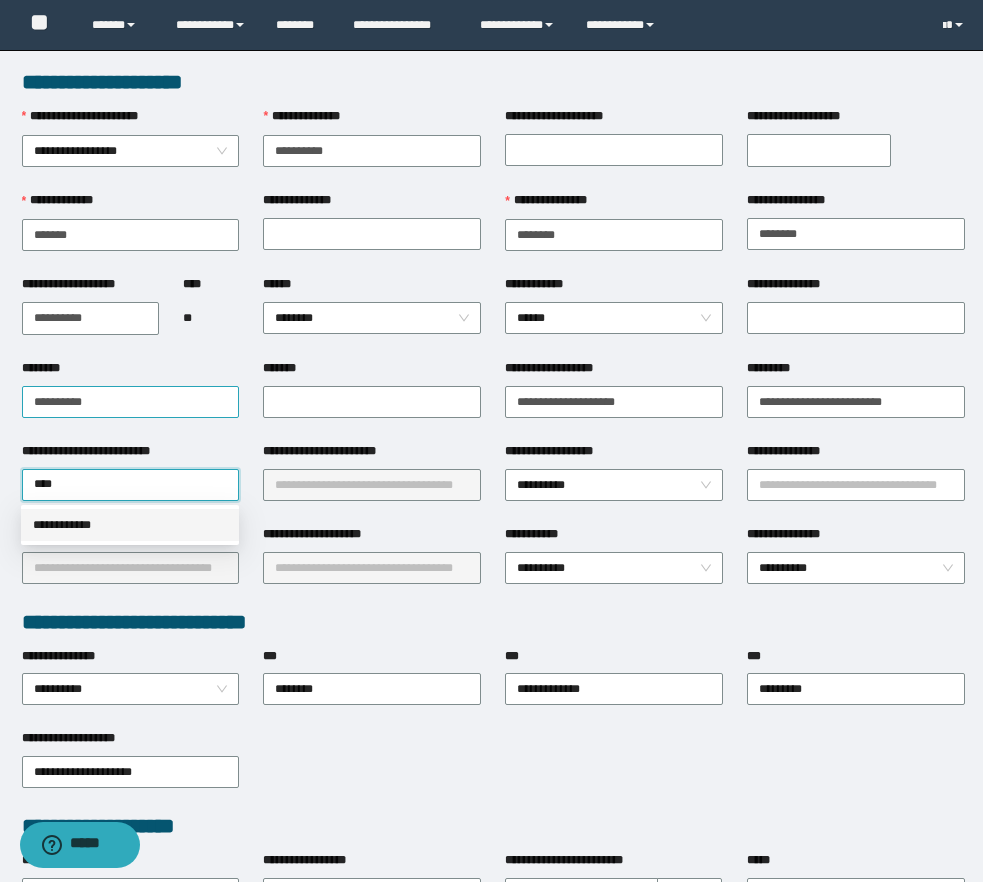 type 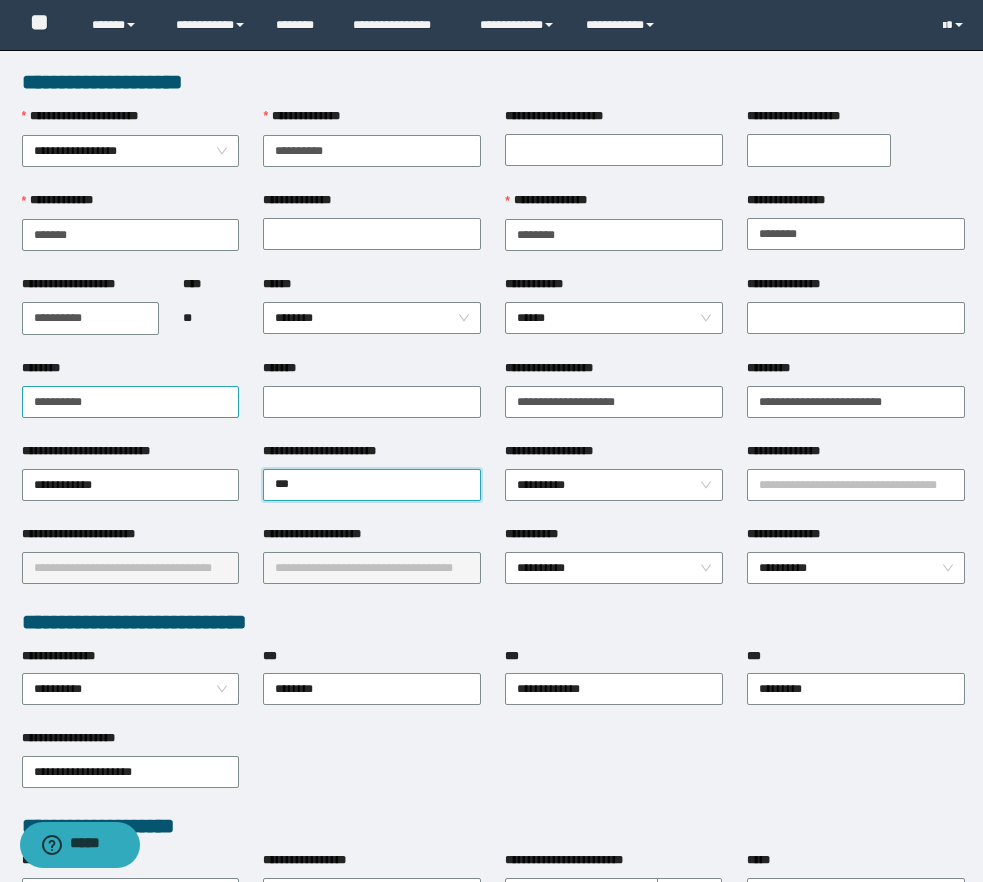 type on "****" 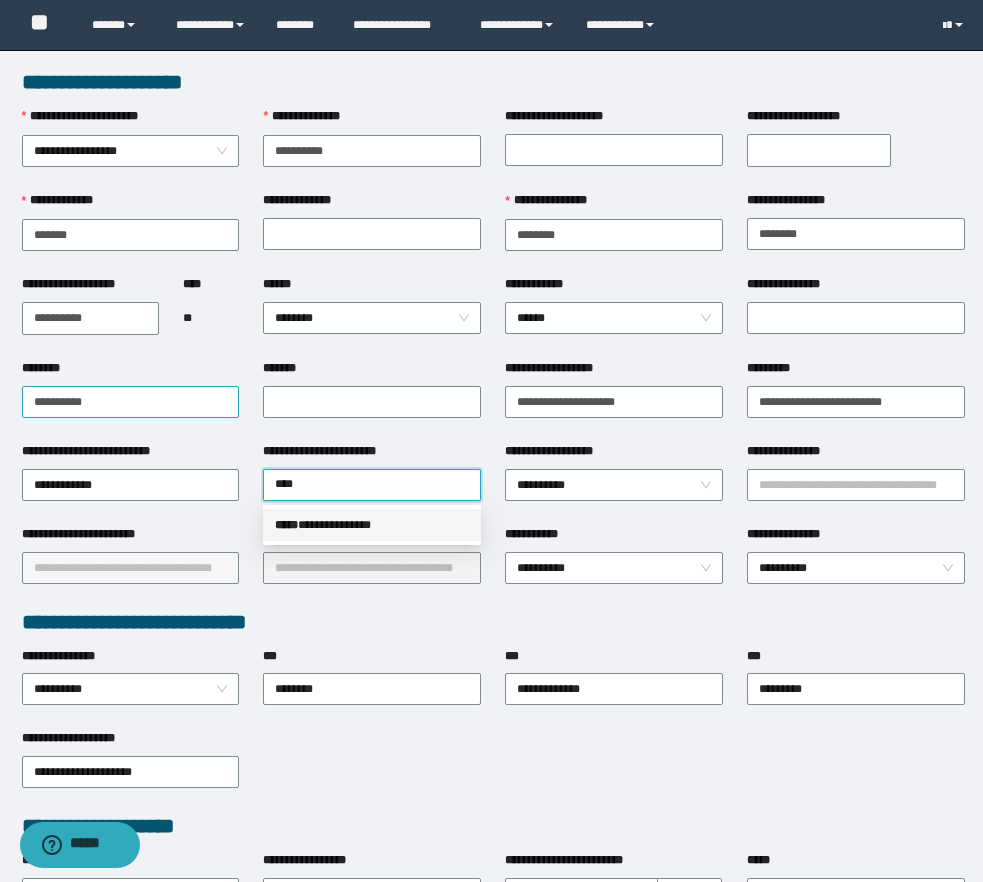type 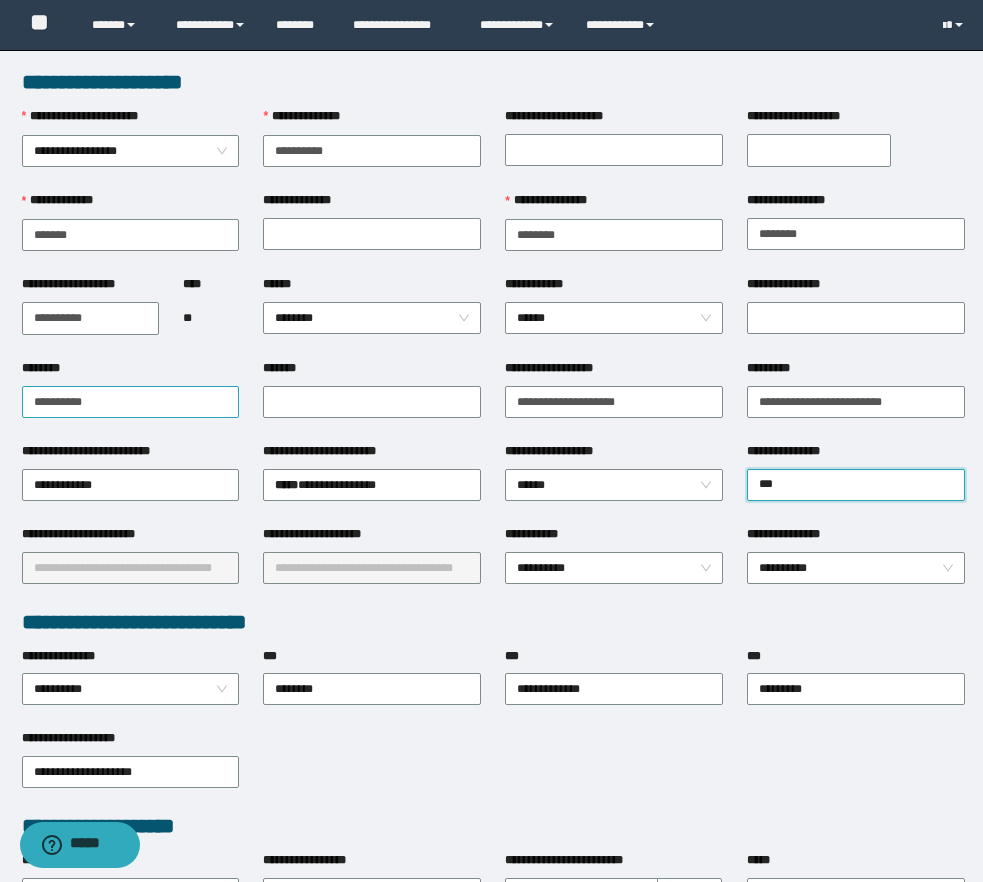 type on "****" 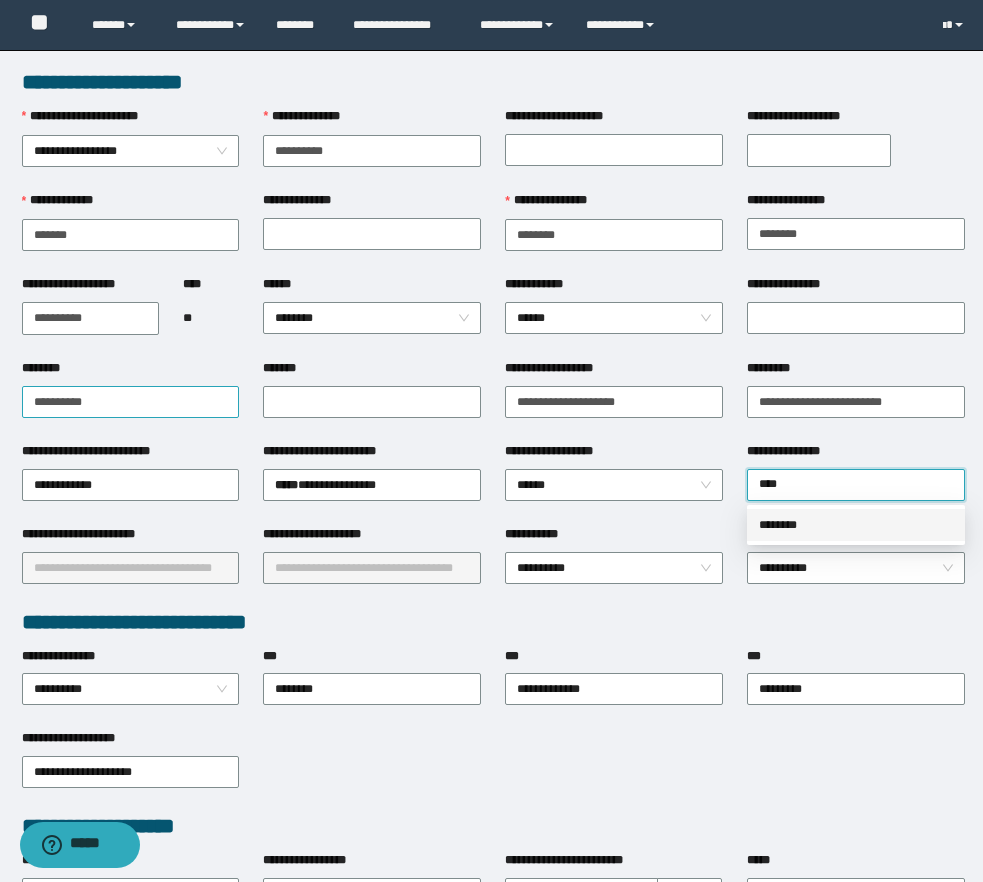 type 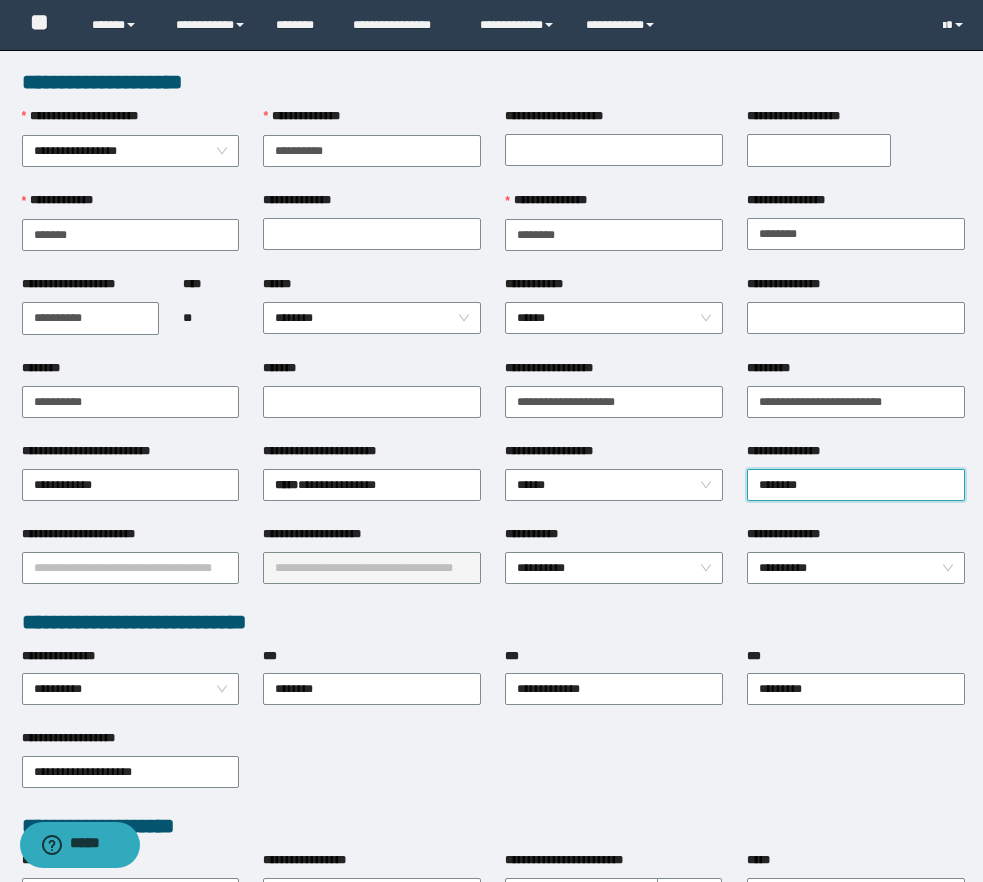 click on "**********" at bounding box center (614, 120) 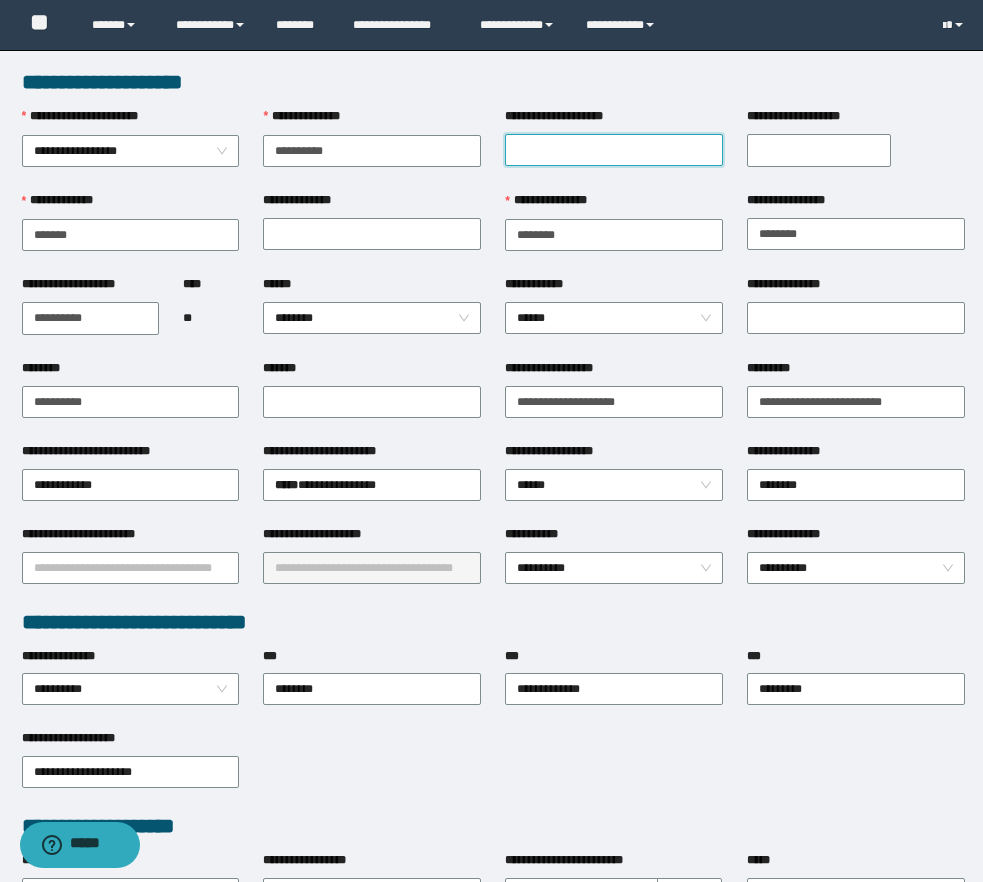 click on "**********" at bounding box center (614, 150) 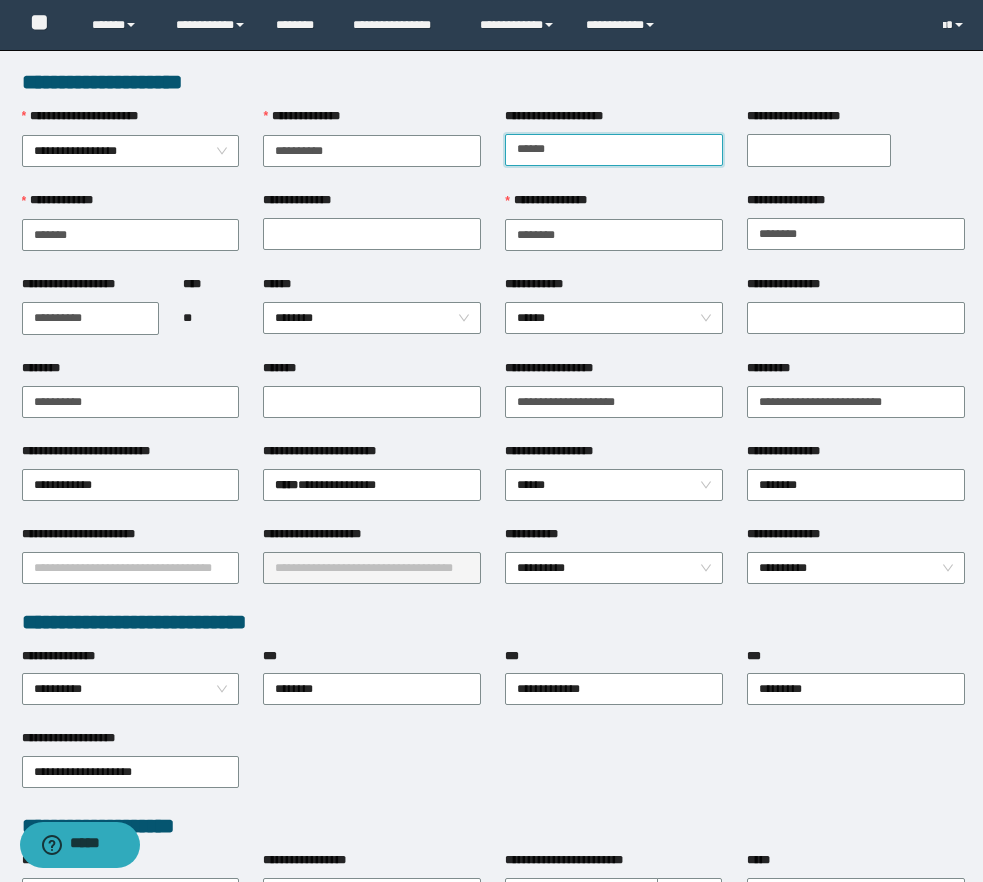 type on "******" 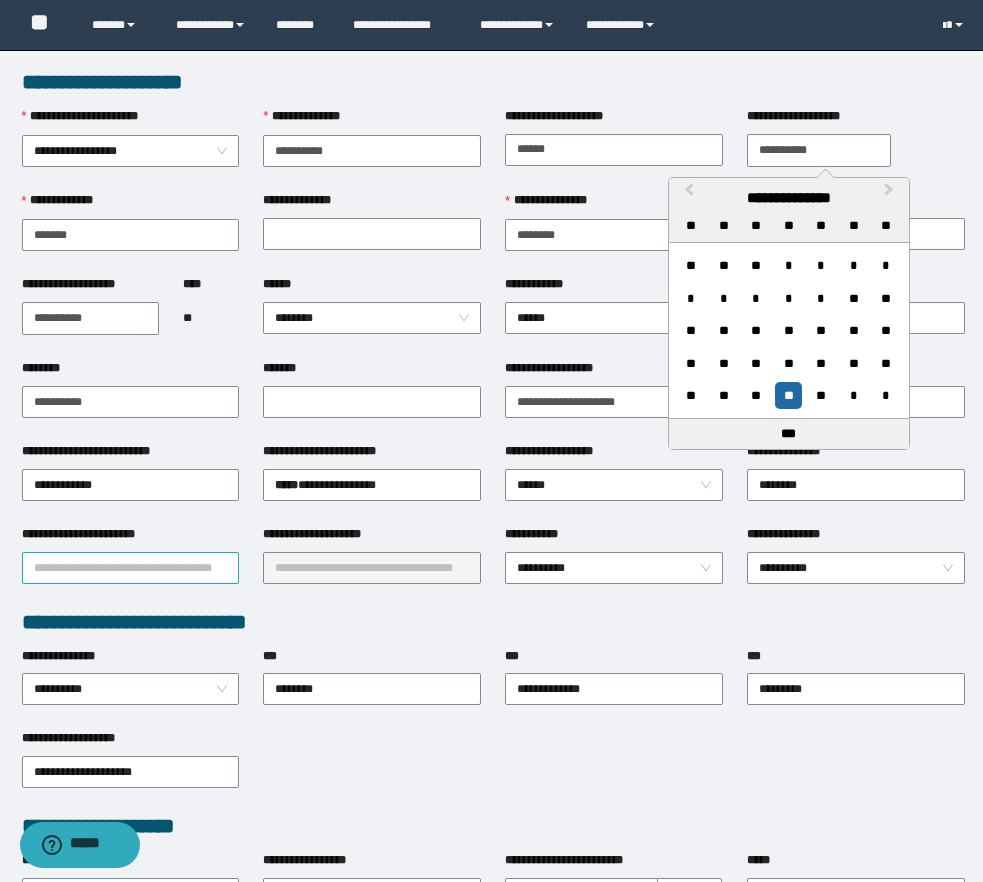 type on "**********" 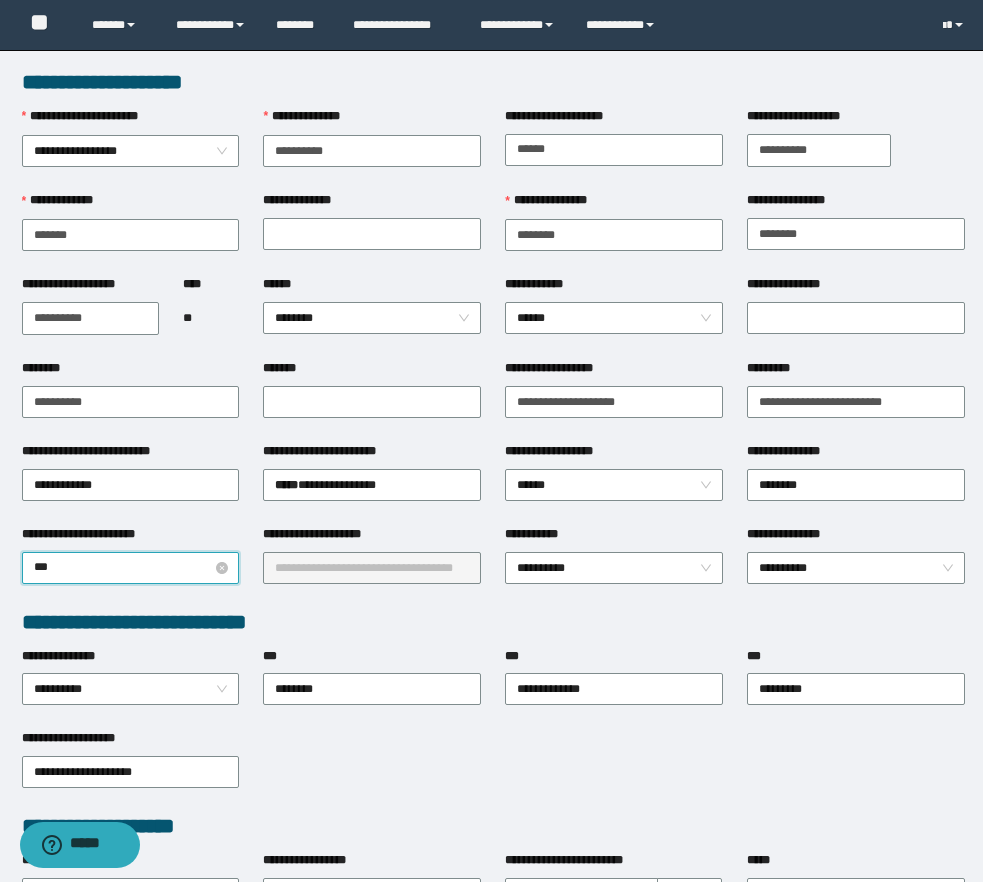 type on "****" 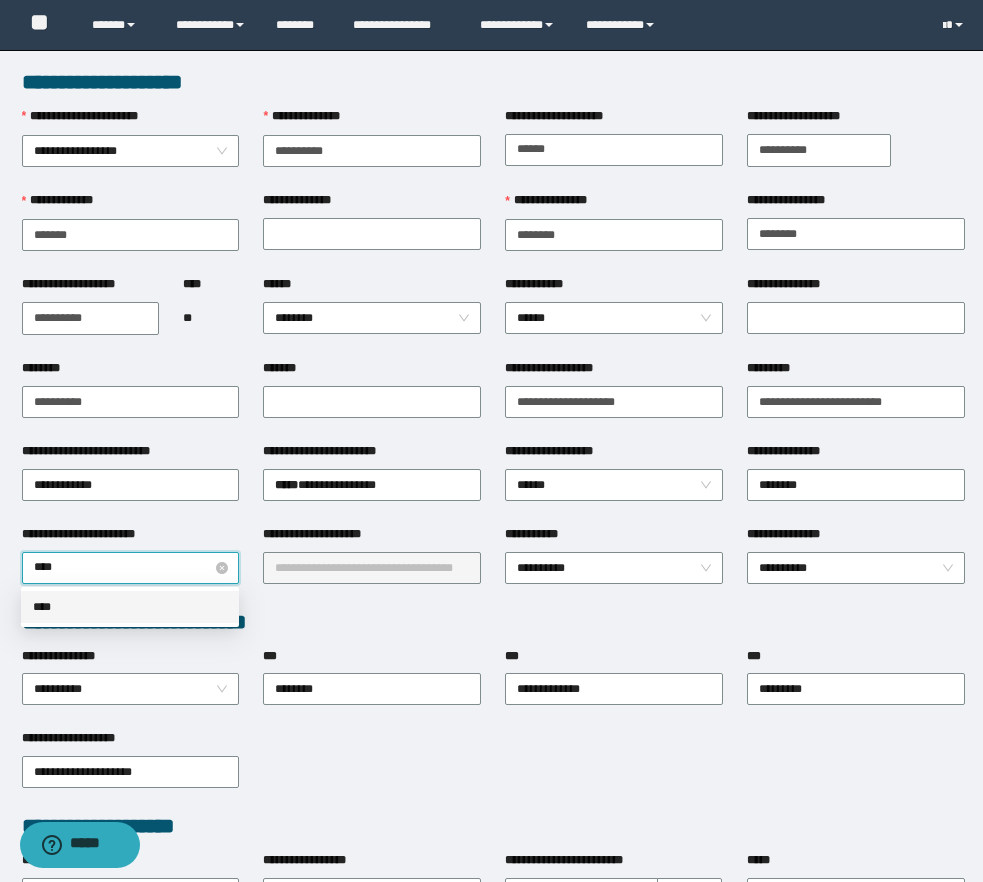 type 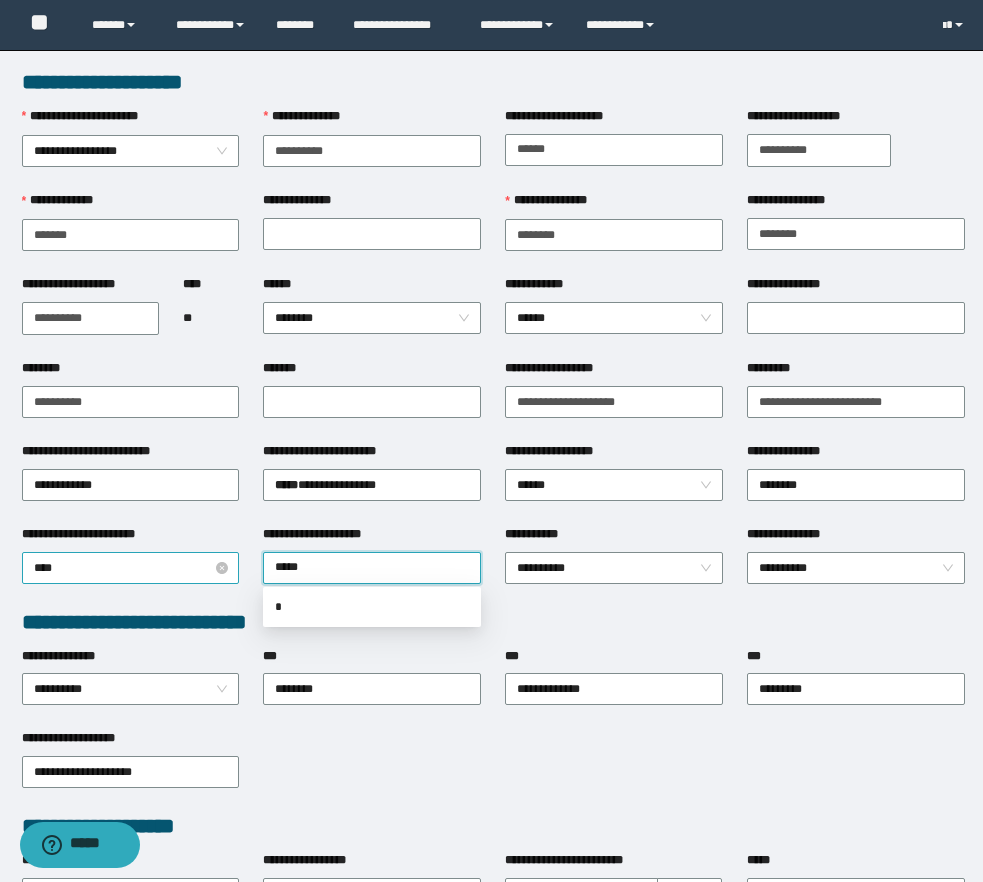 type on "******" 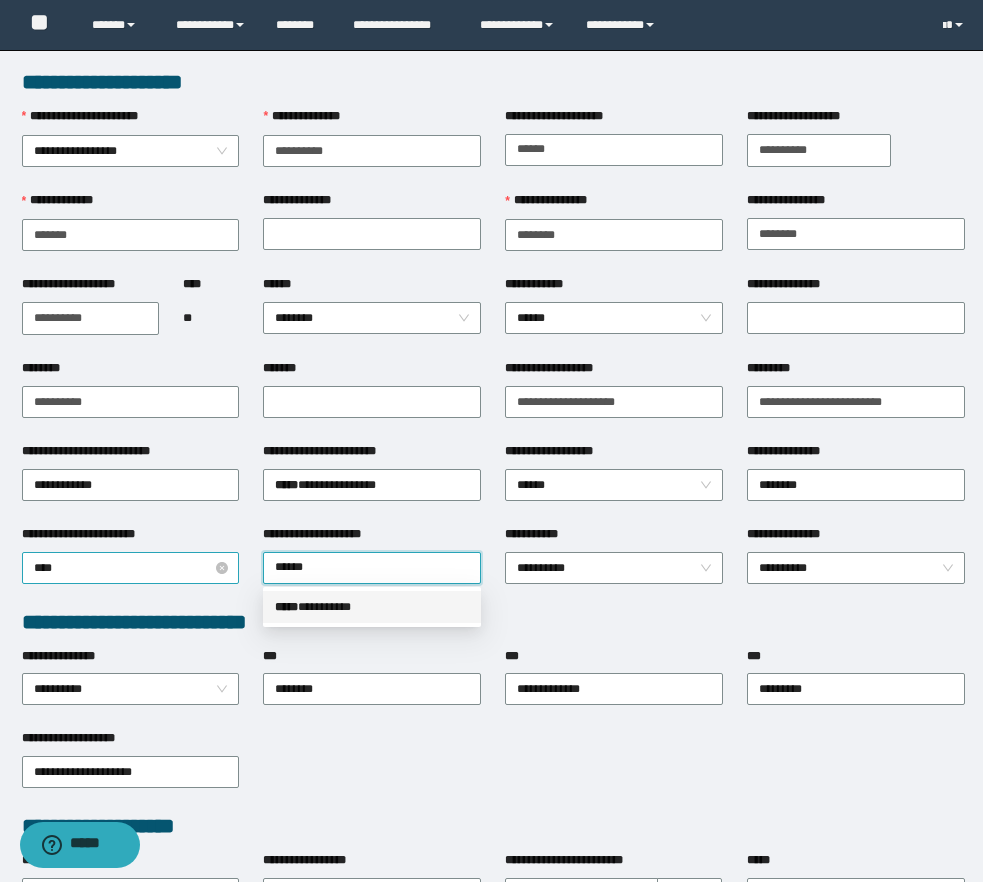 type 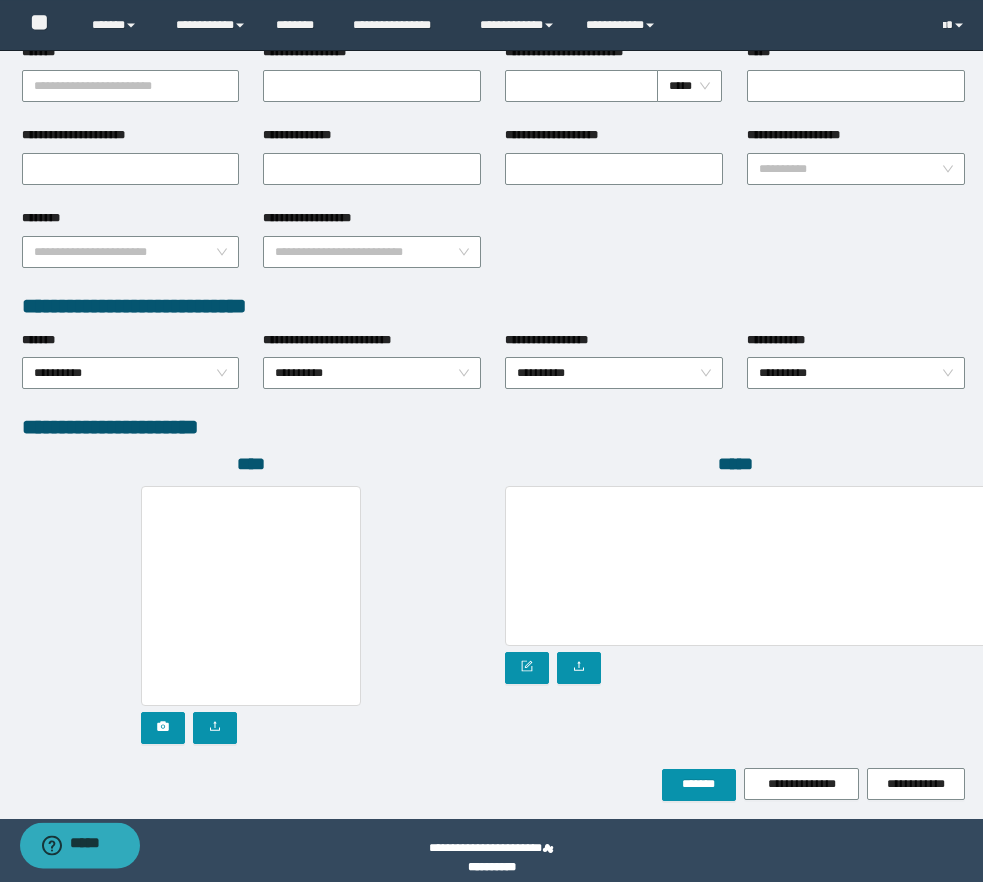 scroll, scrollTop: 822, scrollLeft: 0, axis: vertical 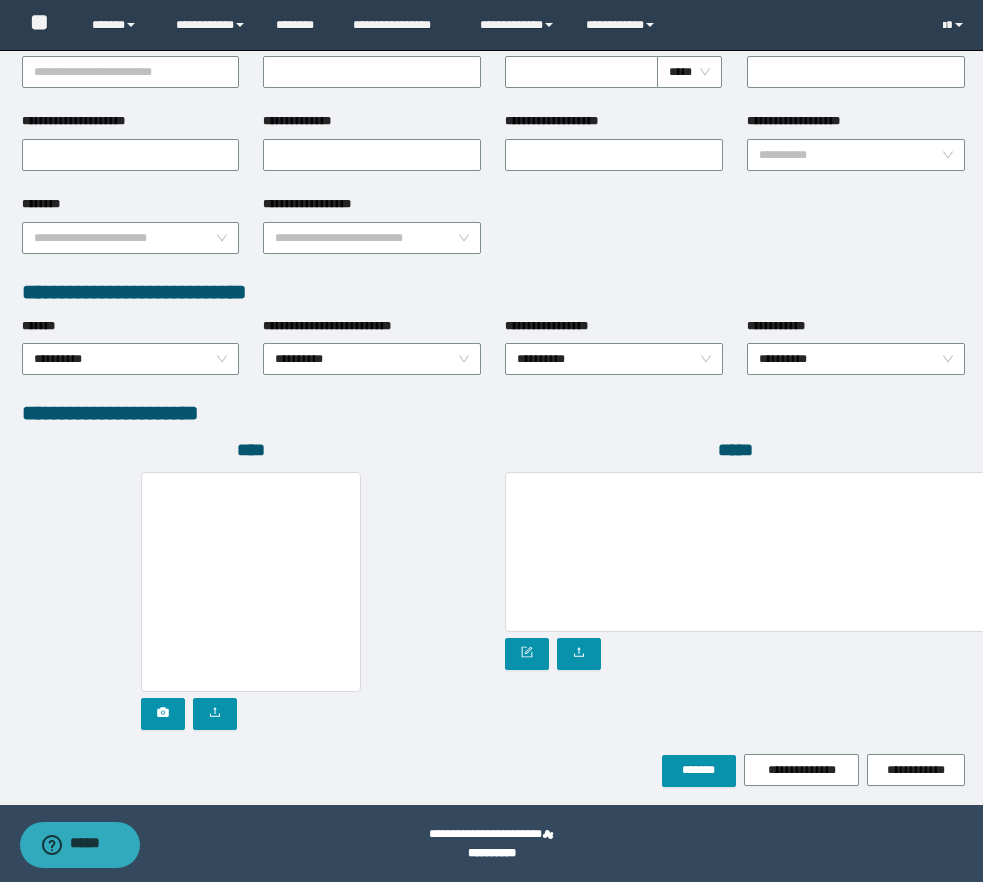 click on "*****" at bounding box center (735, 596) 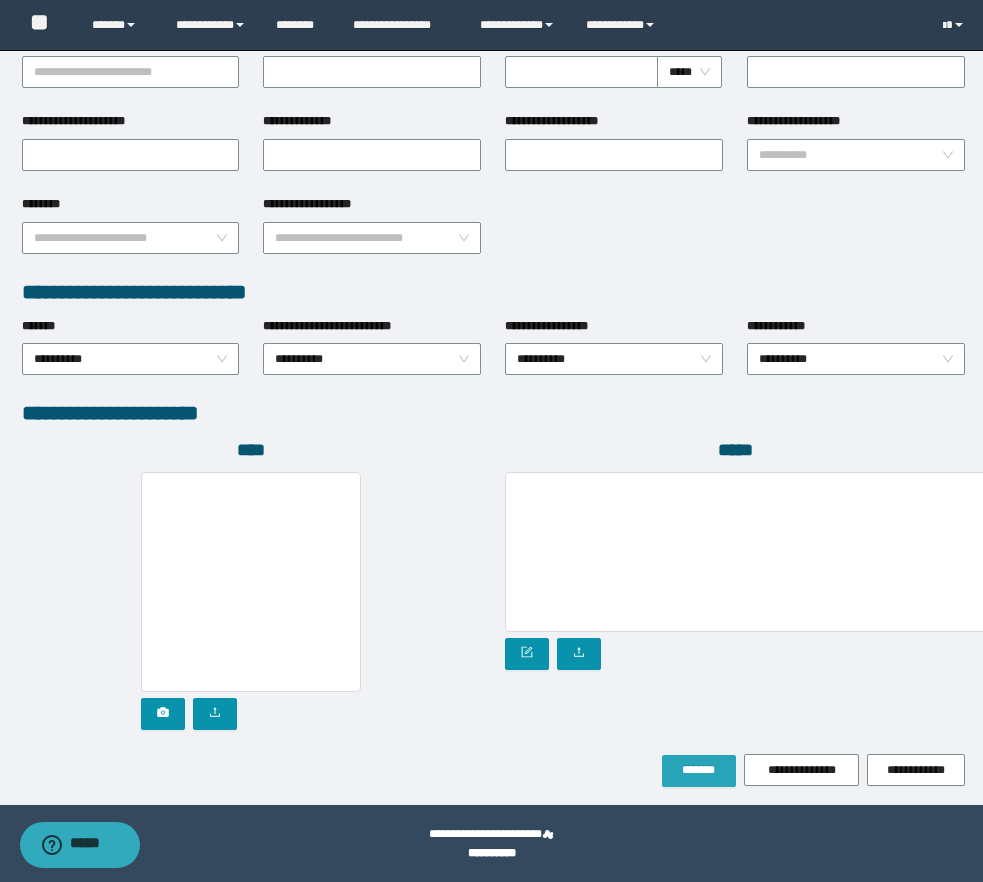 click on "*******" at bounding box center (699, 771) 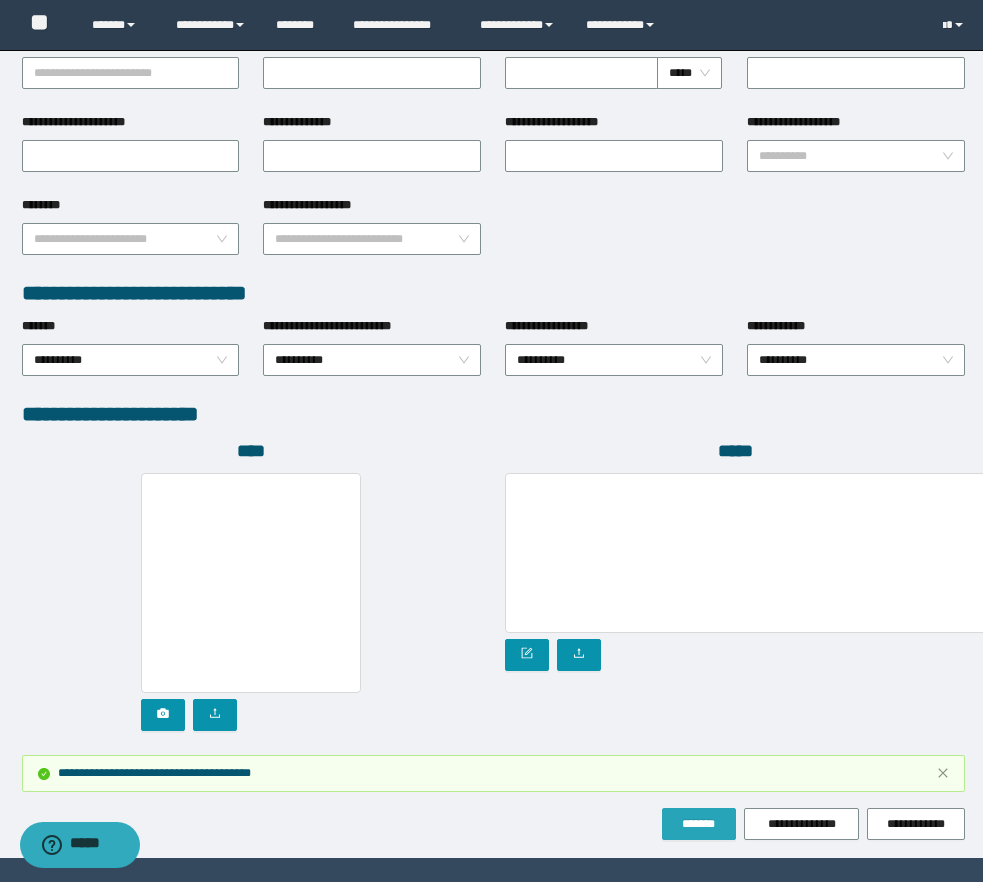 scroll, scrollTop: 0, scrollLeft: 0, axis: both 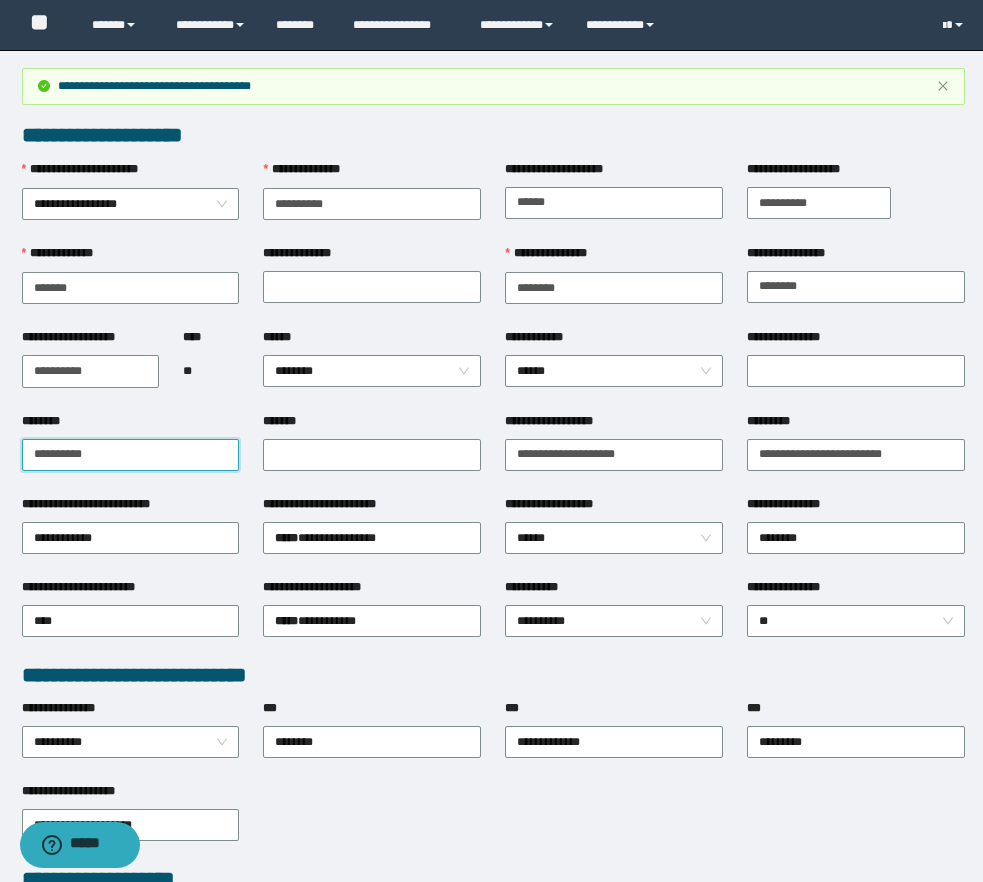 click on "**********" at bounding box center (131, 455) 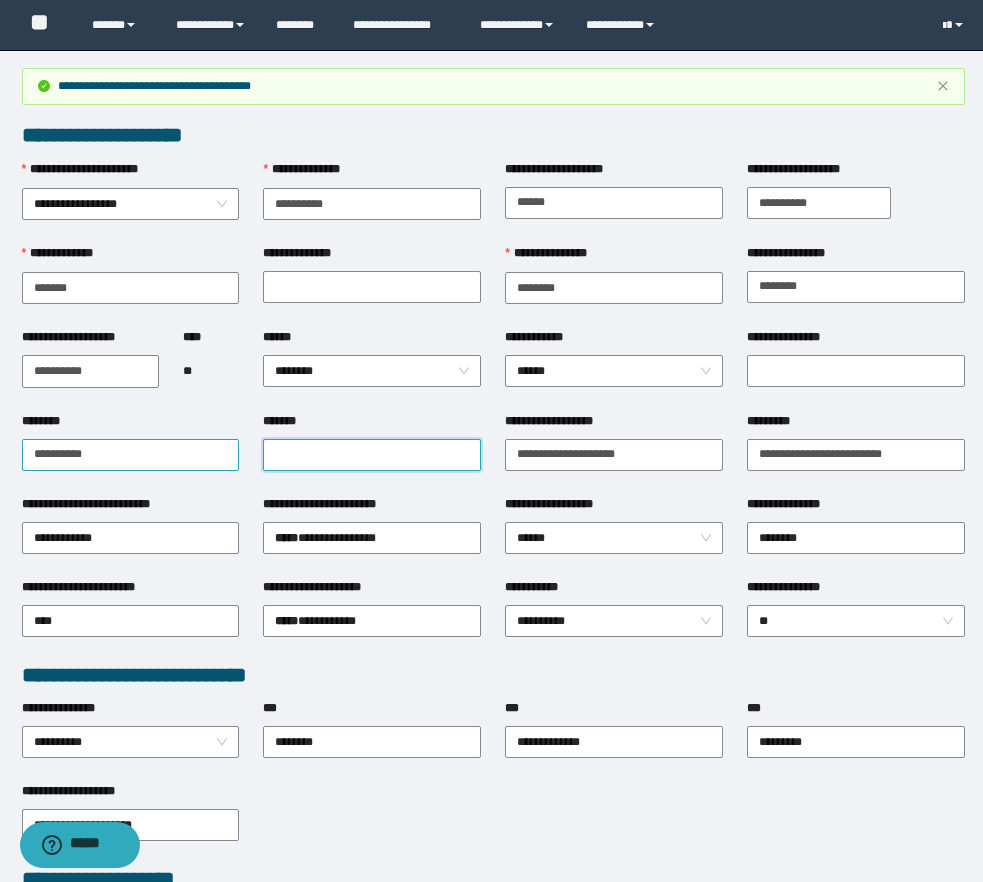 paste on "**********" 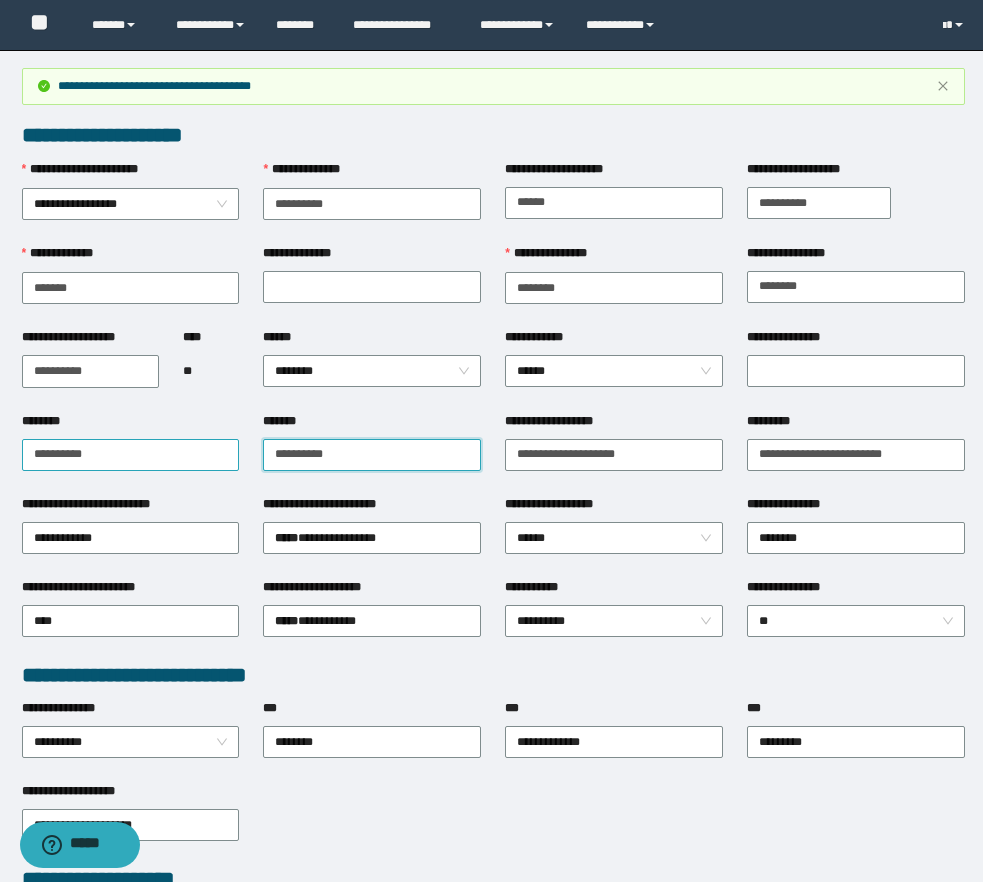 type on "**********" 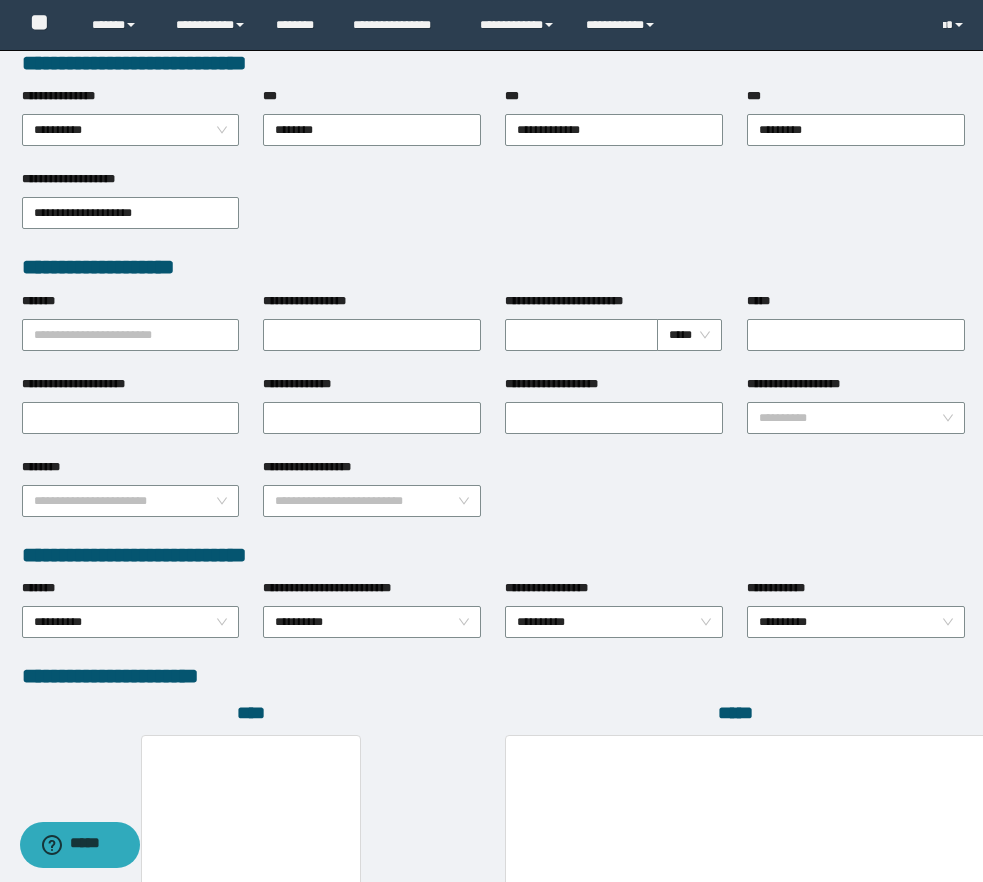 scroll, scrollTop: 928, scrollLeft: 0, axis: vertical 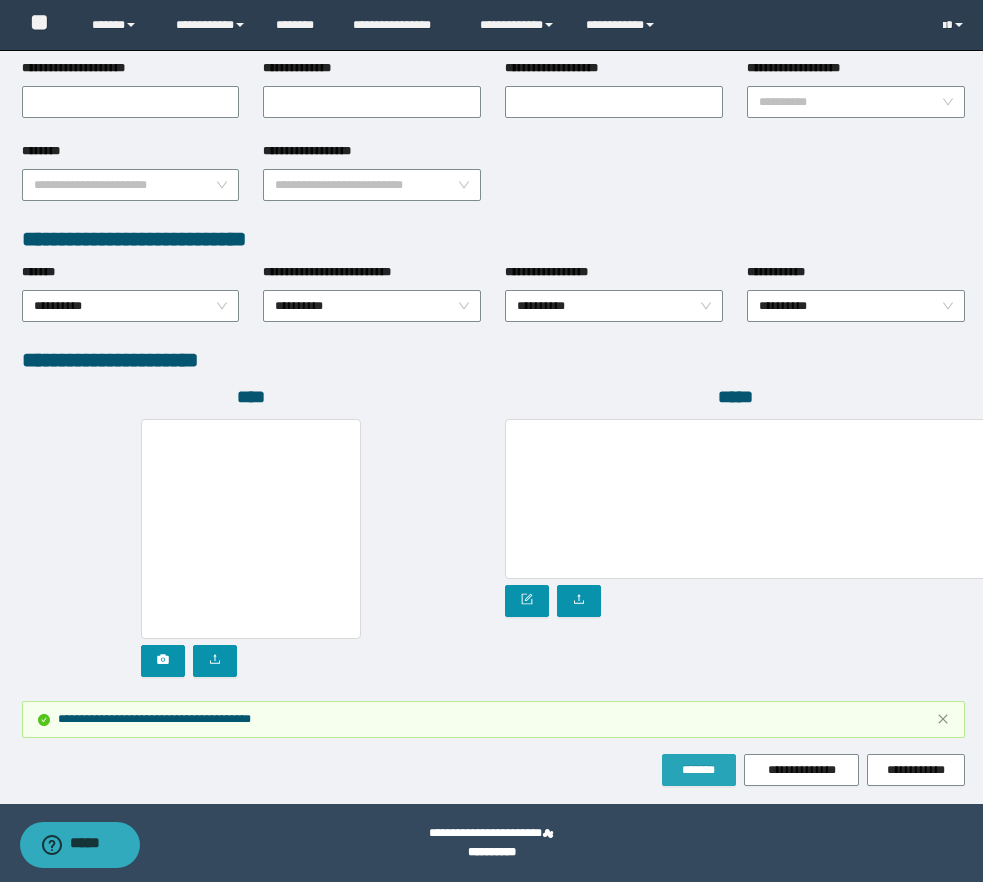 click on "*******" at bounding box center [699, 770] 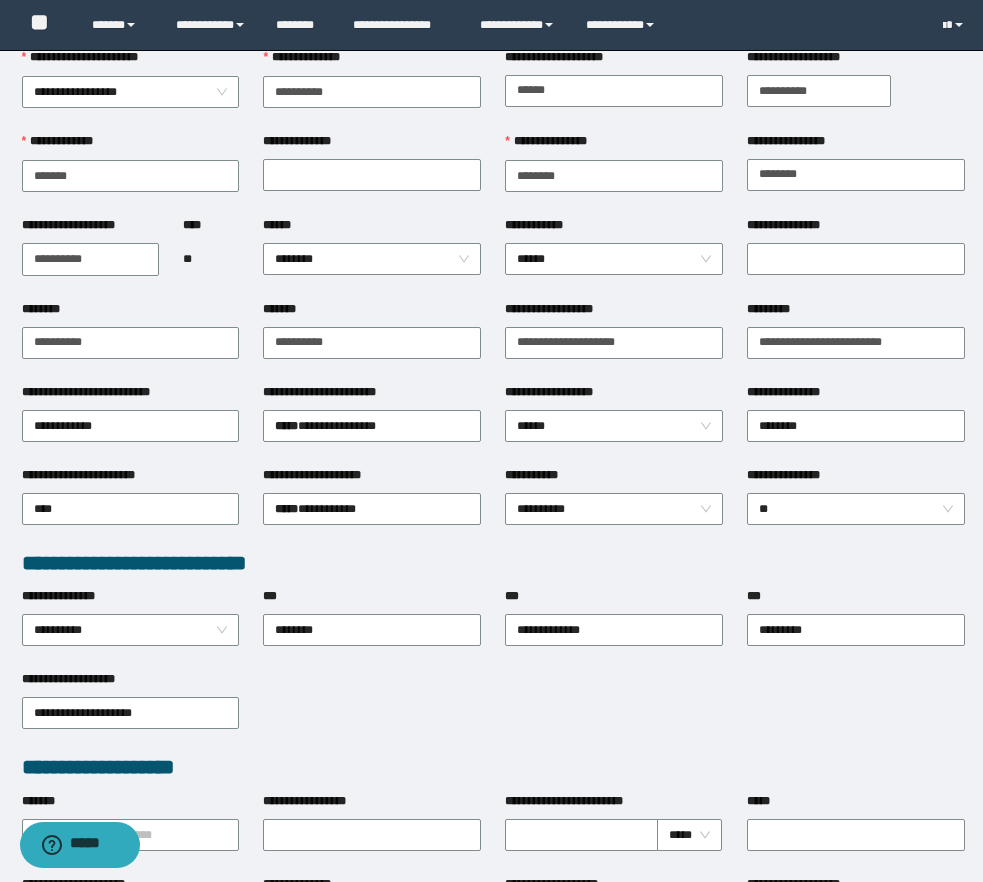scroll, scrollTop: 0, scrollLeft: 0, axis: both 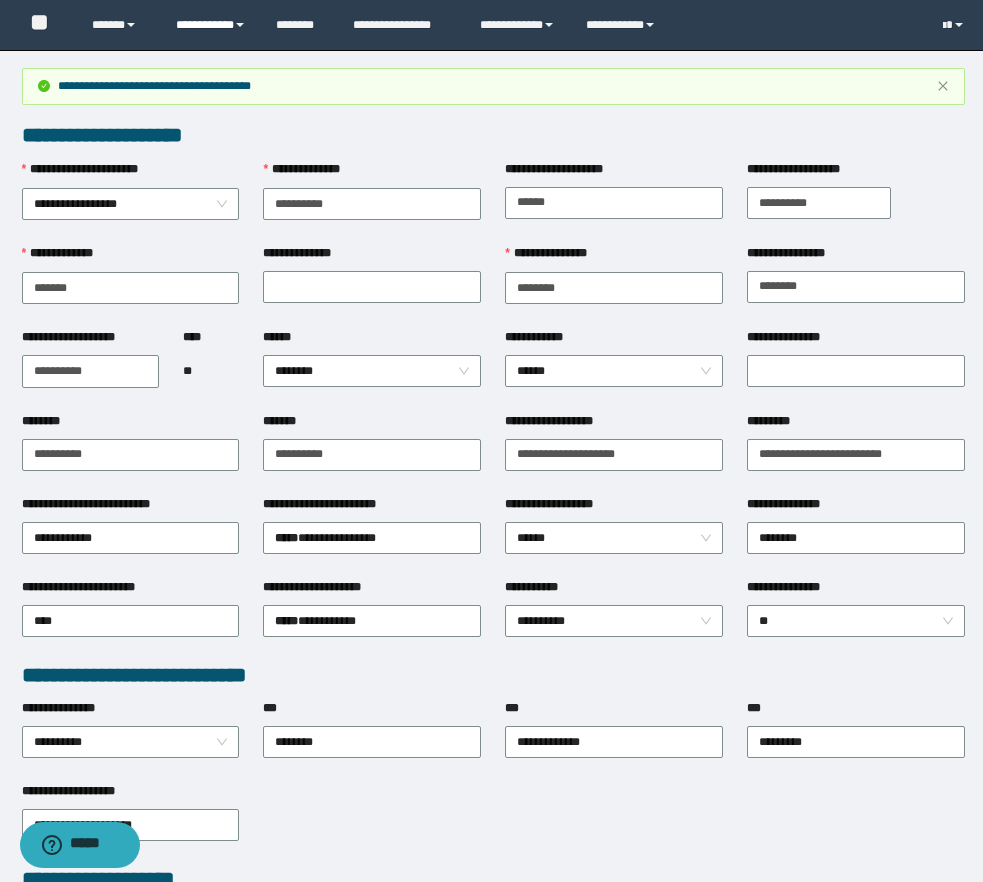 click on "**********" at bounding box center [211, 25] 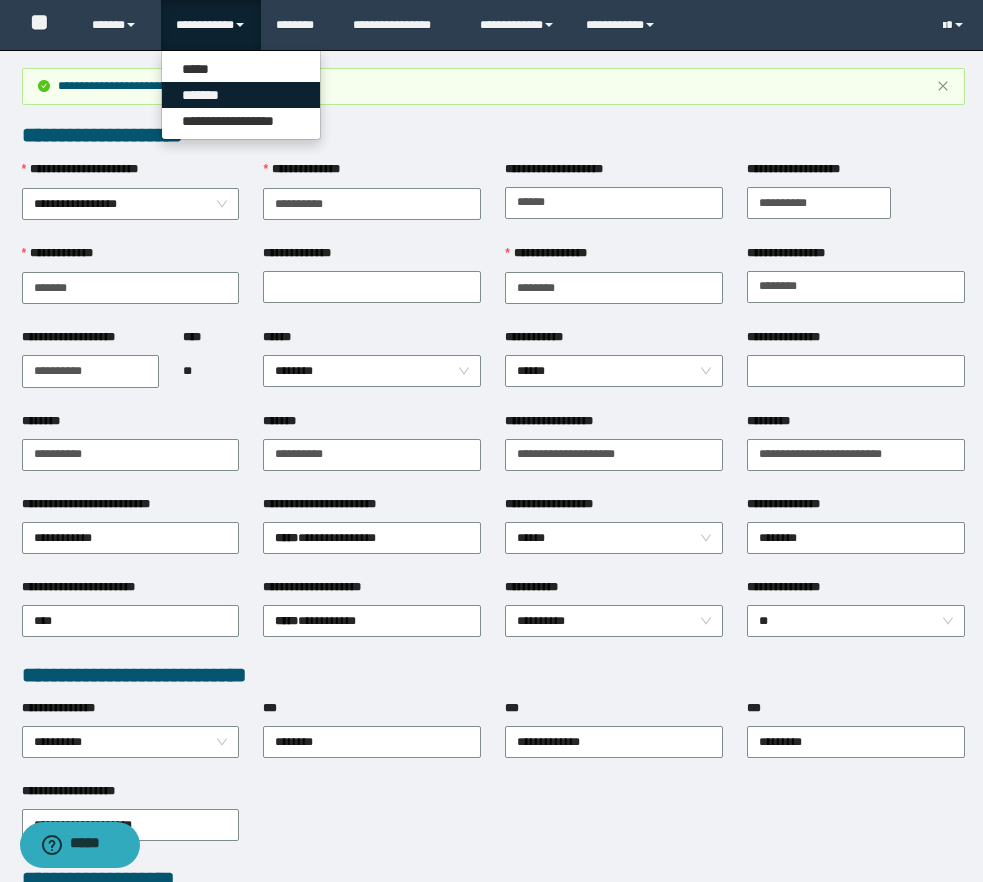 click on "*******" at bounding box center (241, 95) 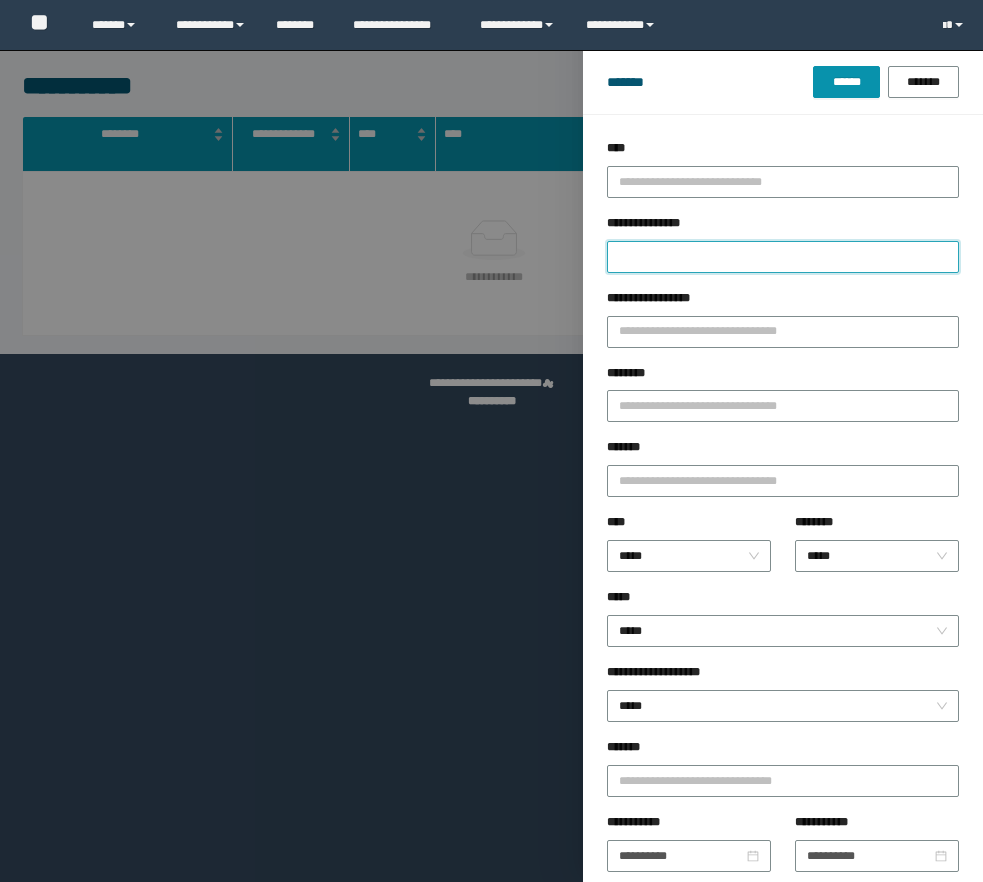 click on "**********" at bounding box center (783, 257) 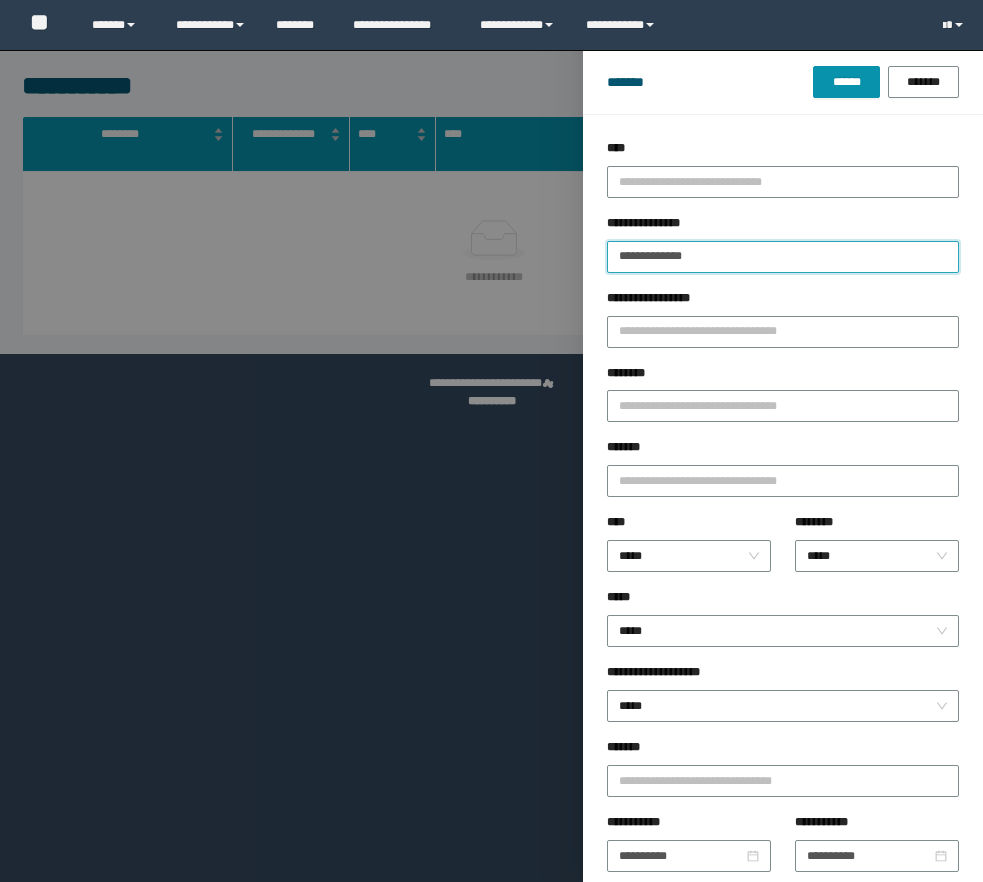 scroll, scrollTop: 0, scrollLeft: 0, axis: both 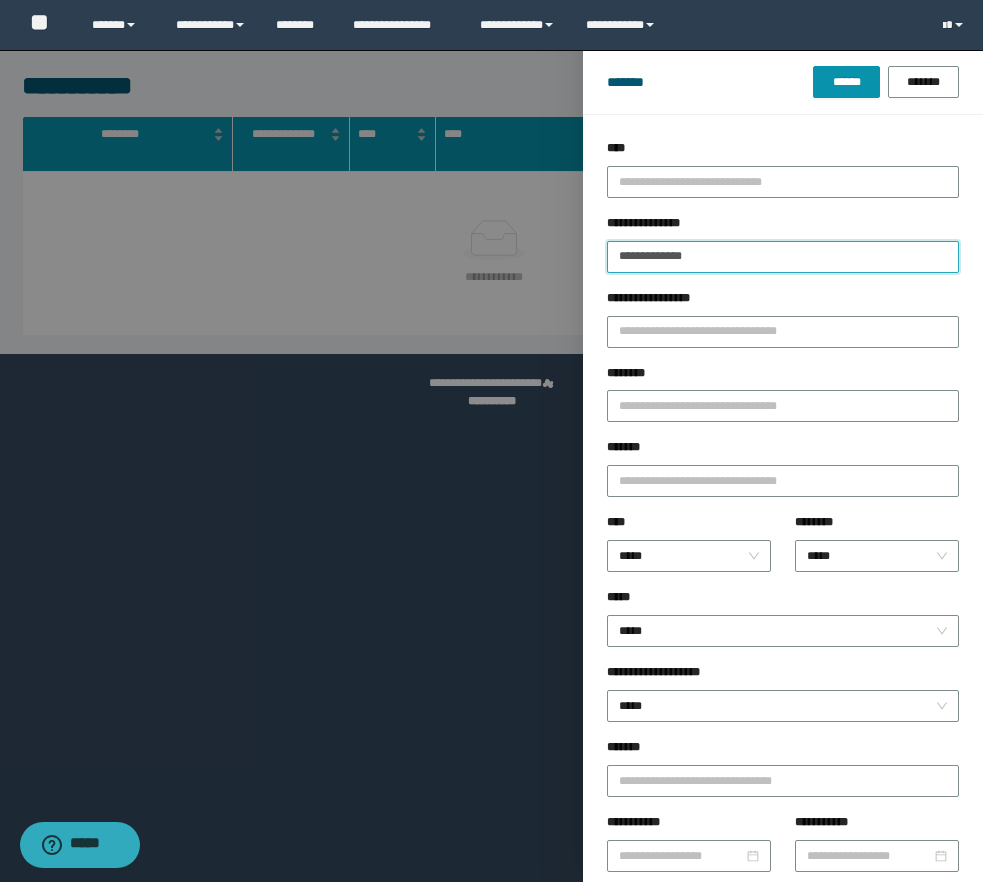 type on "**********" 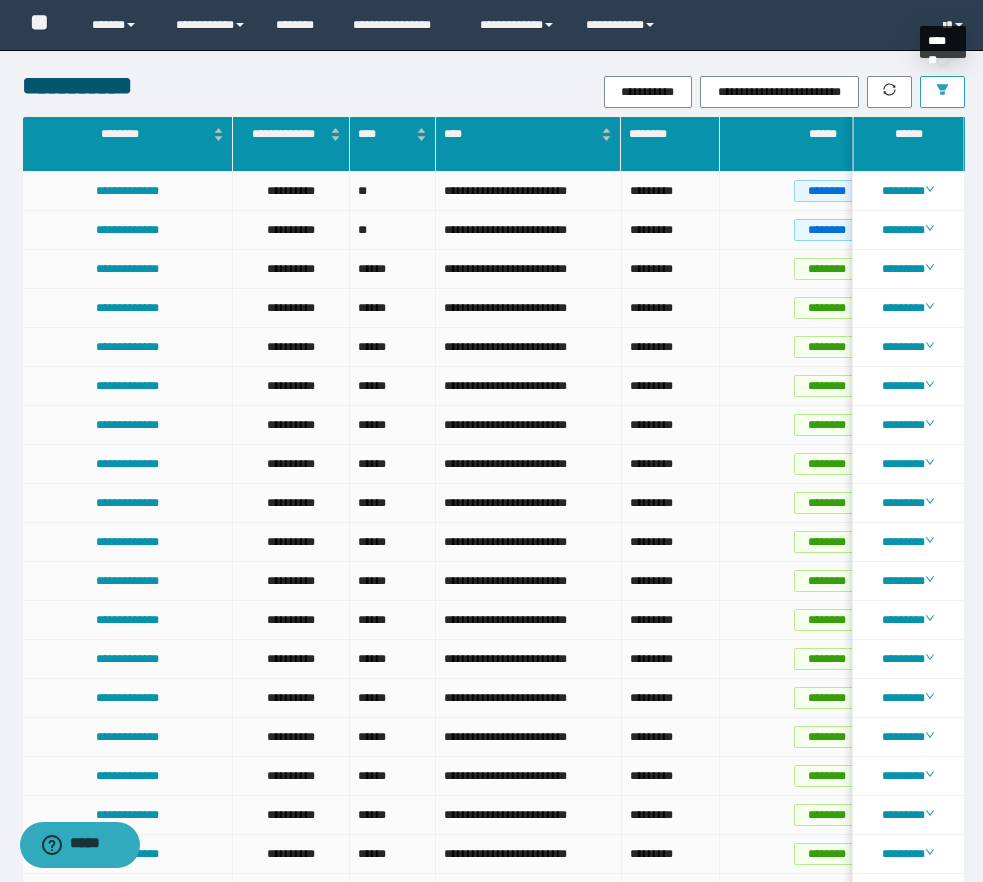 click 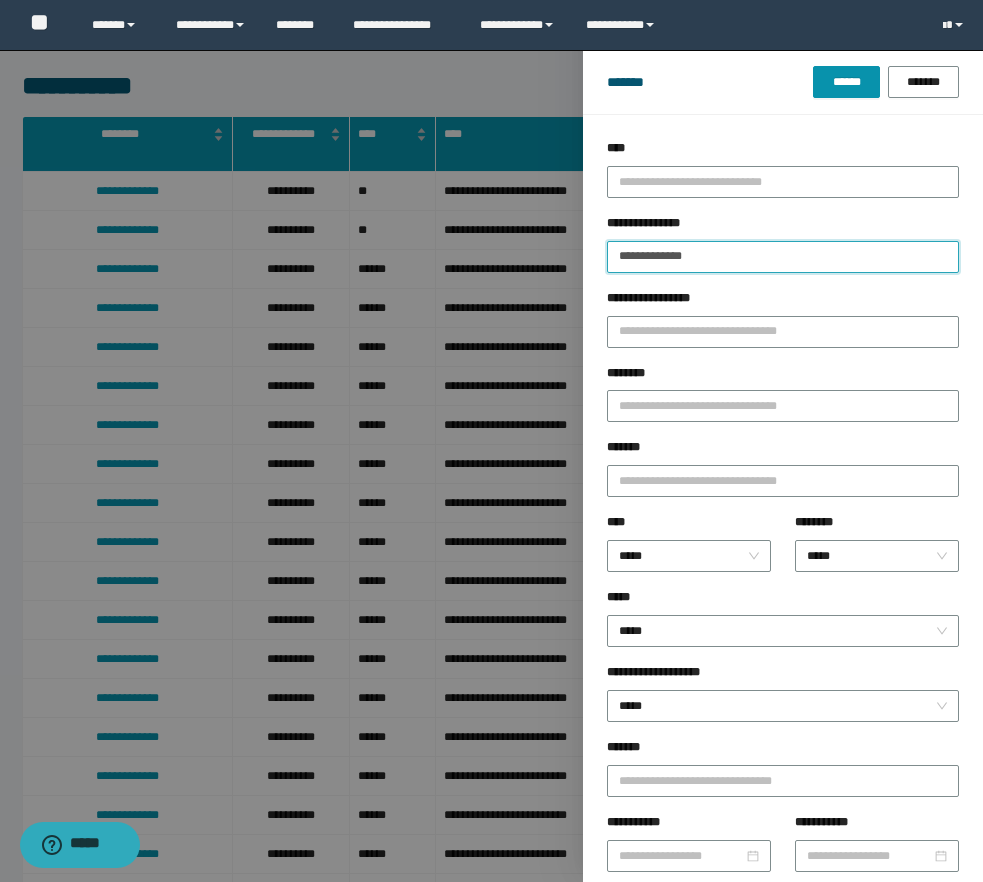 click on "**********" at bounding box center [783, 257] 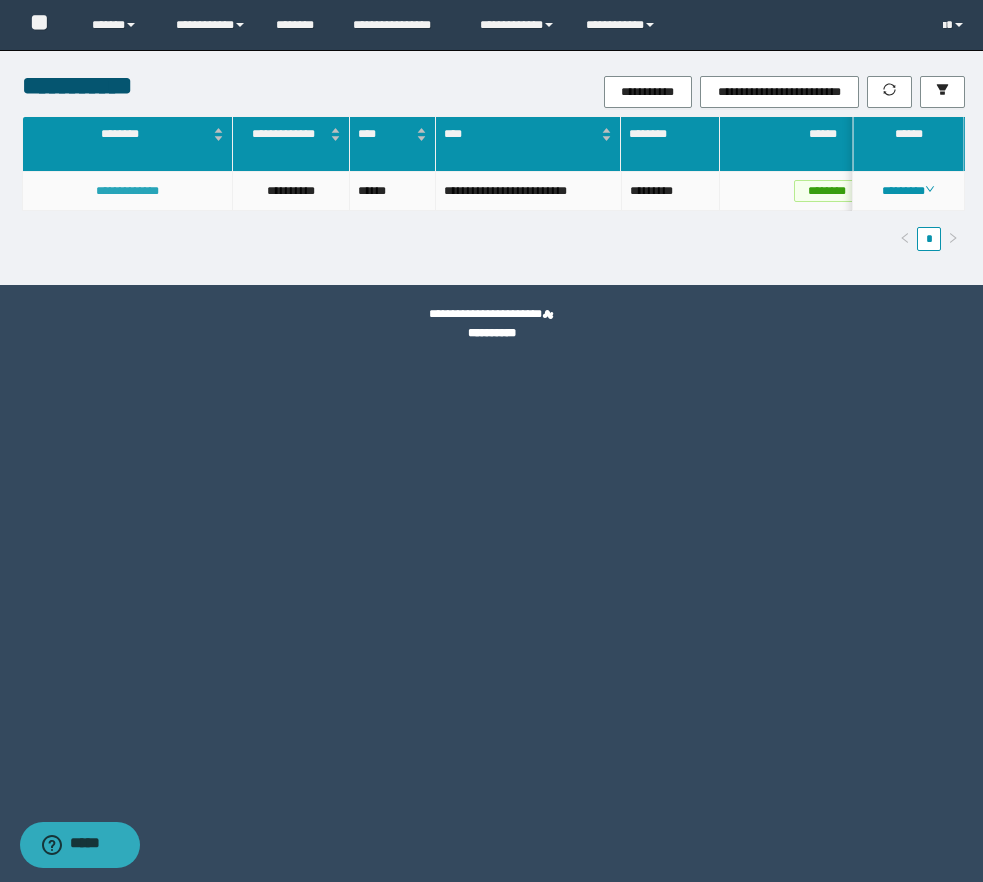 click on "**********" at bounding box center [127, 191] 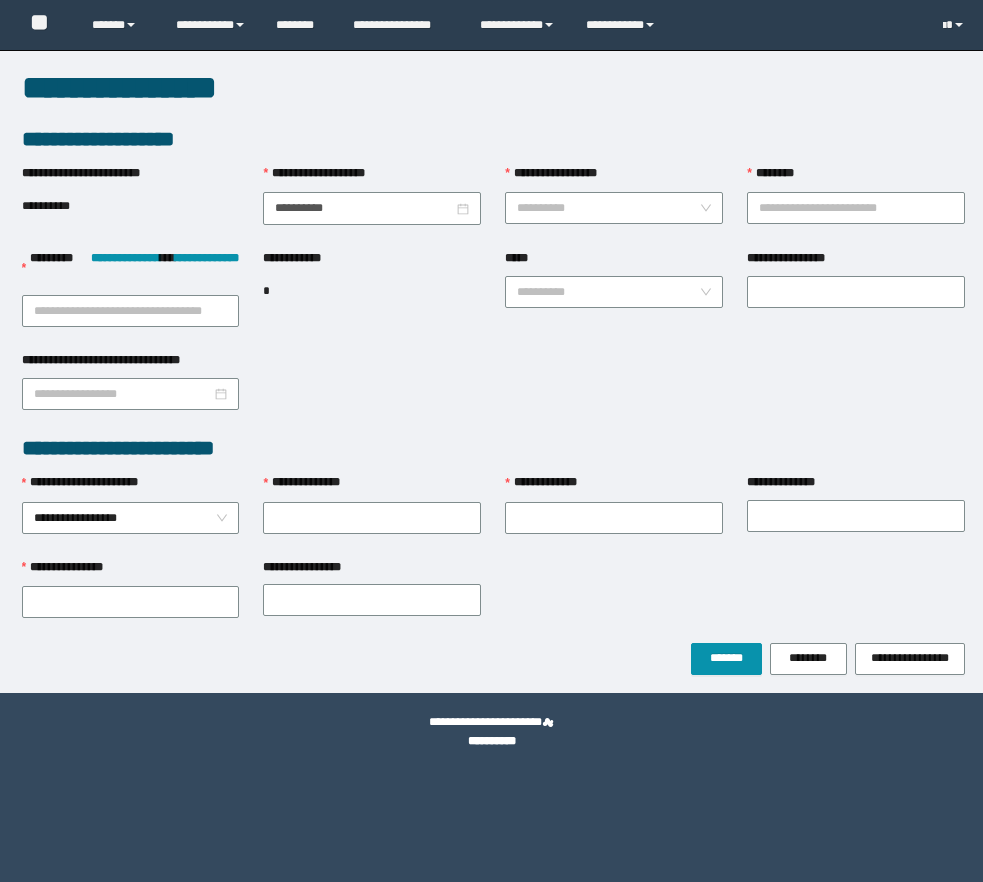 scroll, scrollTop: 0, scrollLeft: 0, axis: both 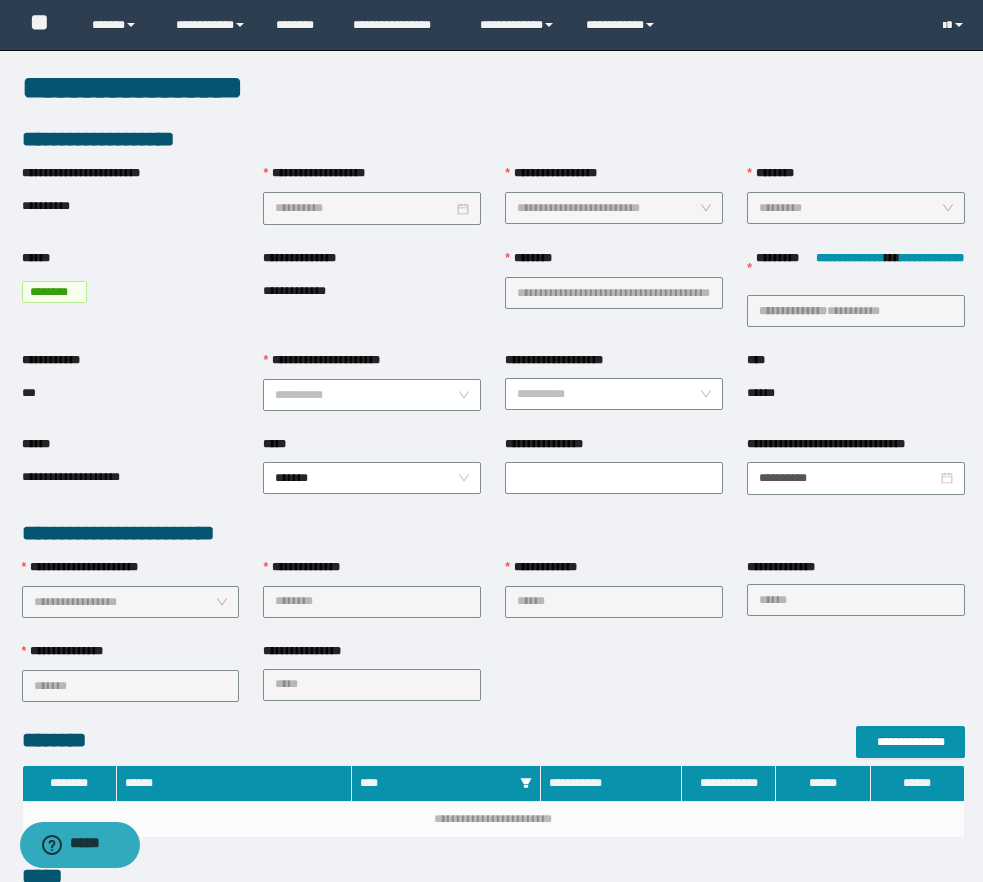 click on "**********" at bounding box center (493, 684) 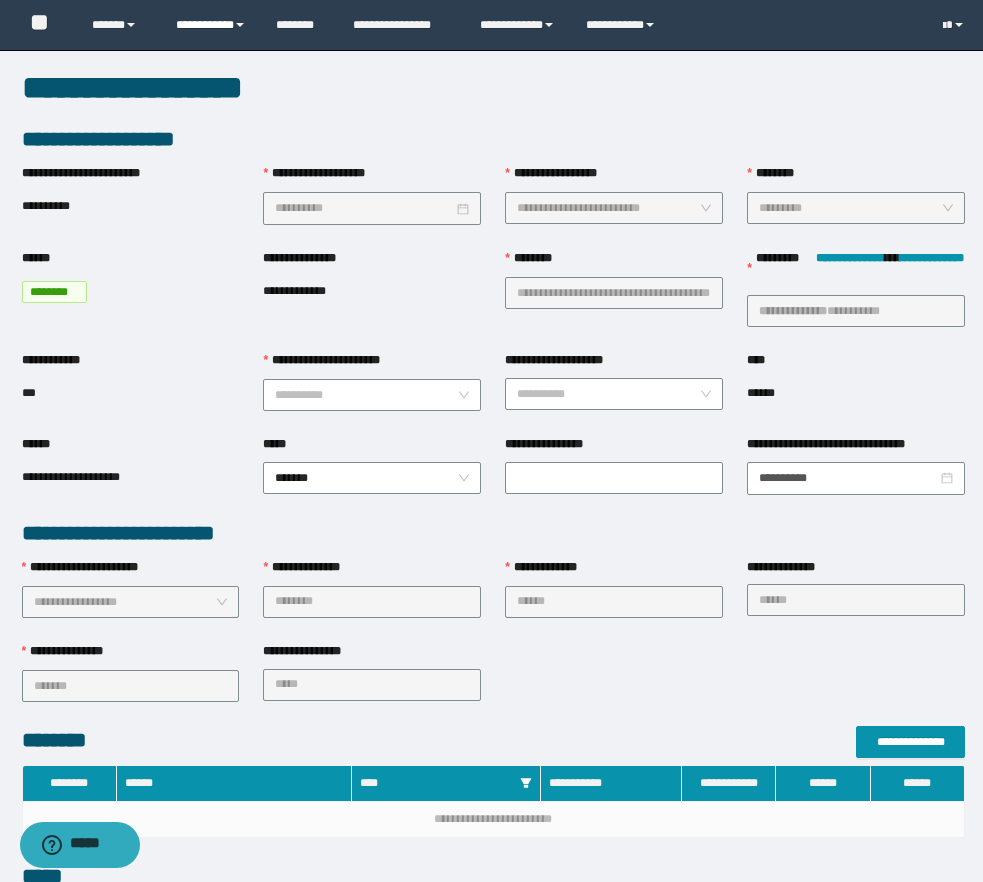 click on "**********" at bounding box center [211, 25] 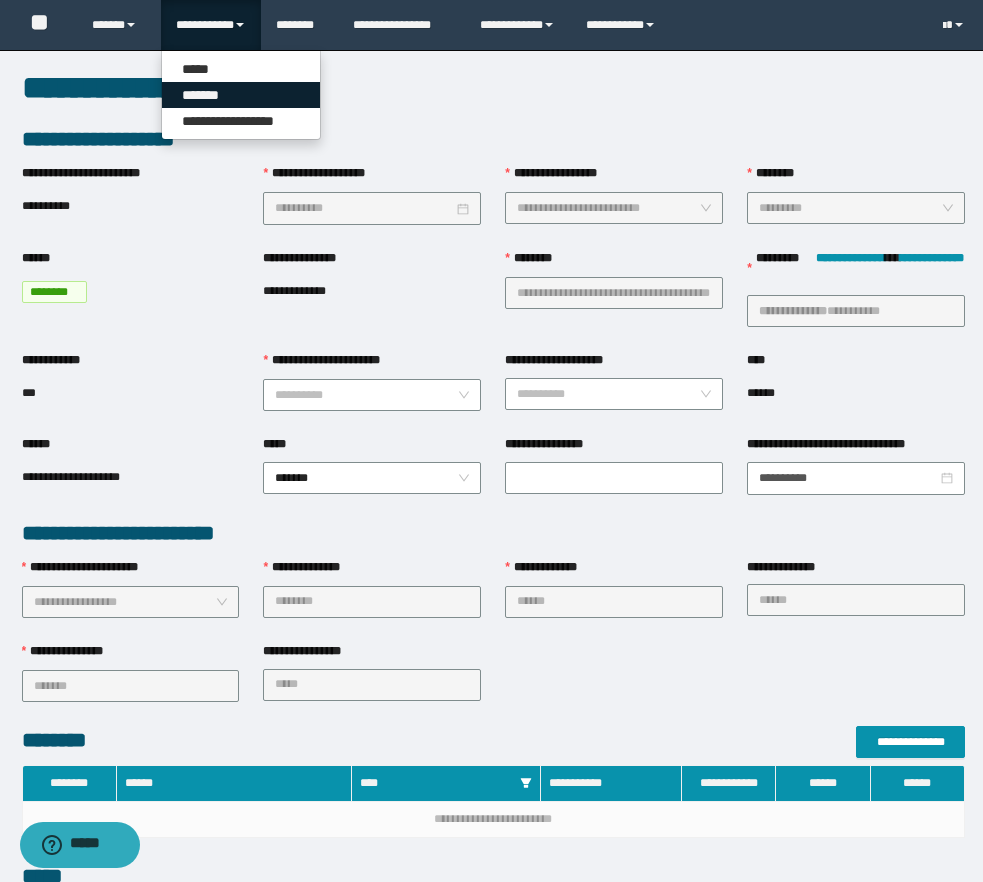 click on "*******" at bounding box center (241, 95) 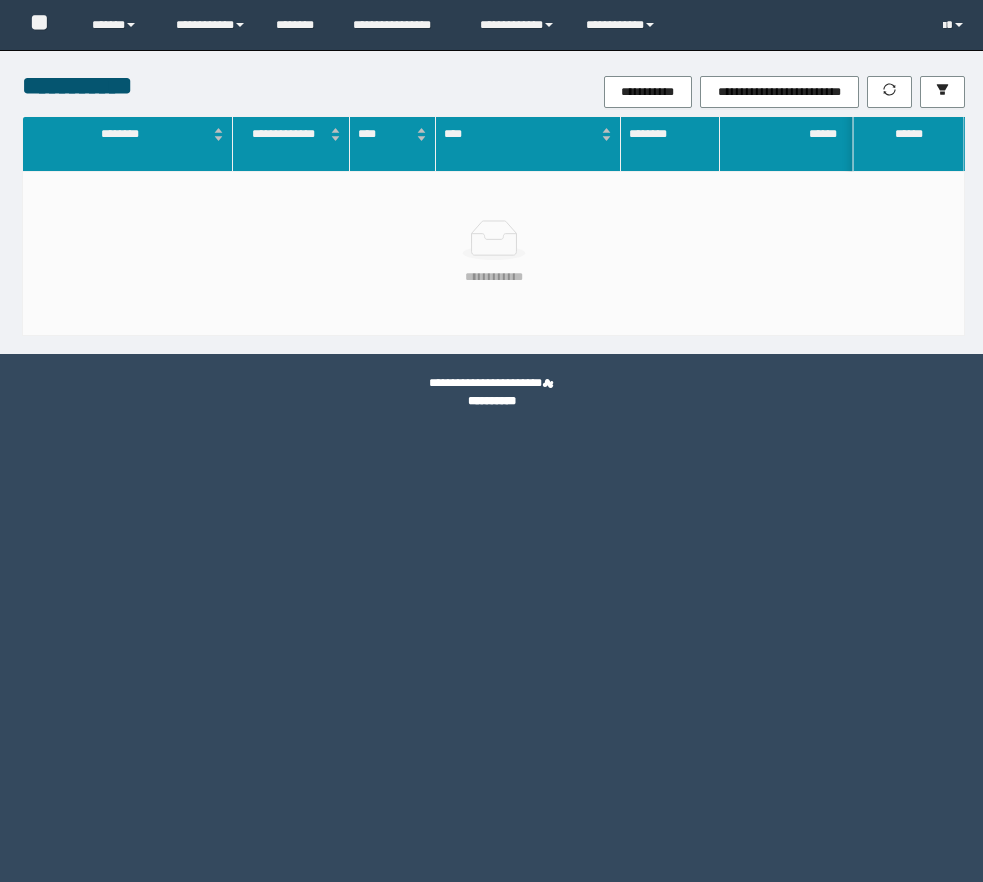 scroll, scrollTop: 0, scrollLeft: 0, axis: both 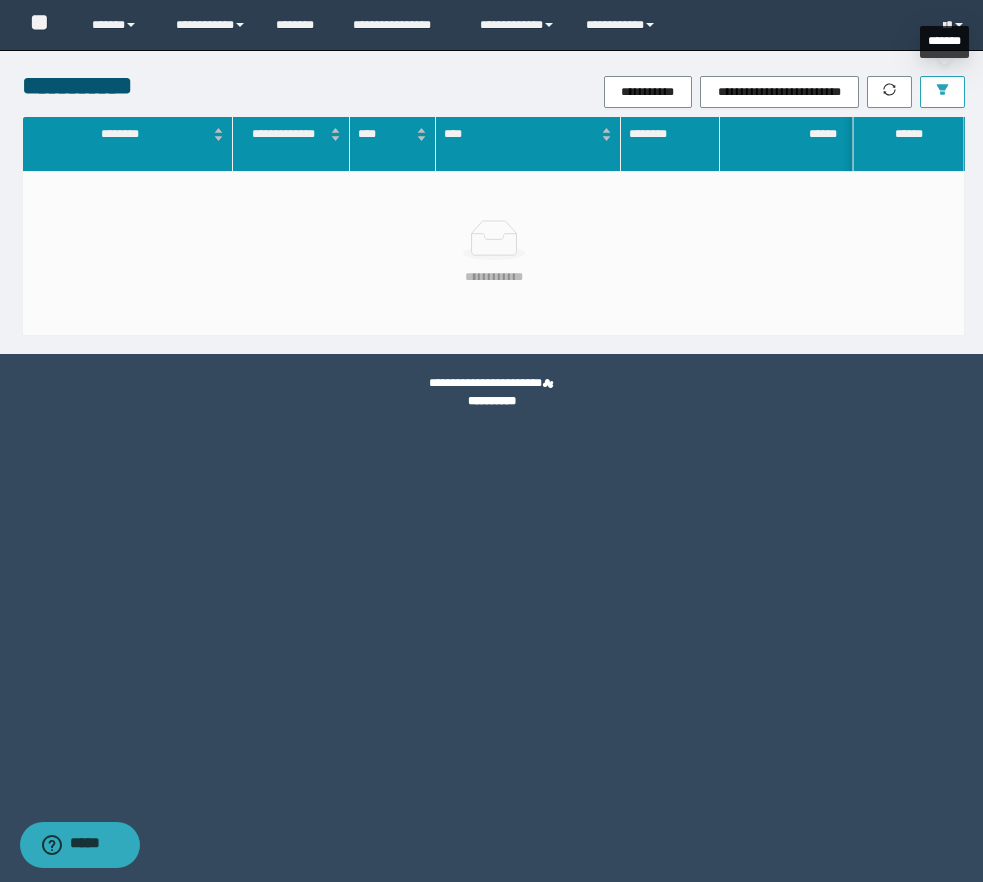 click 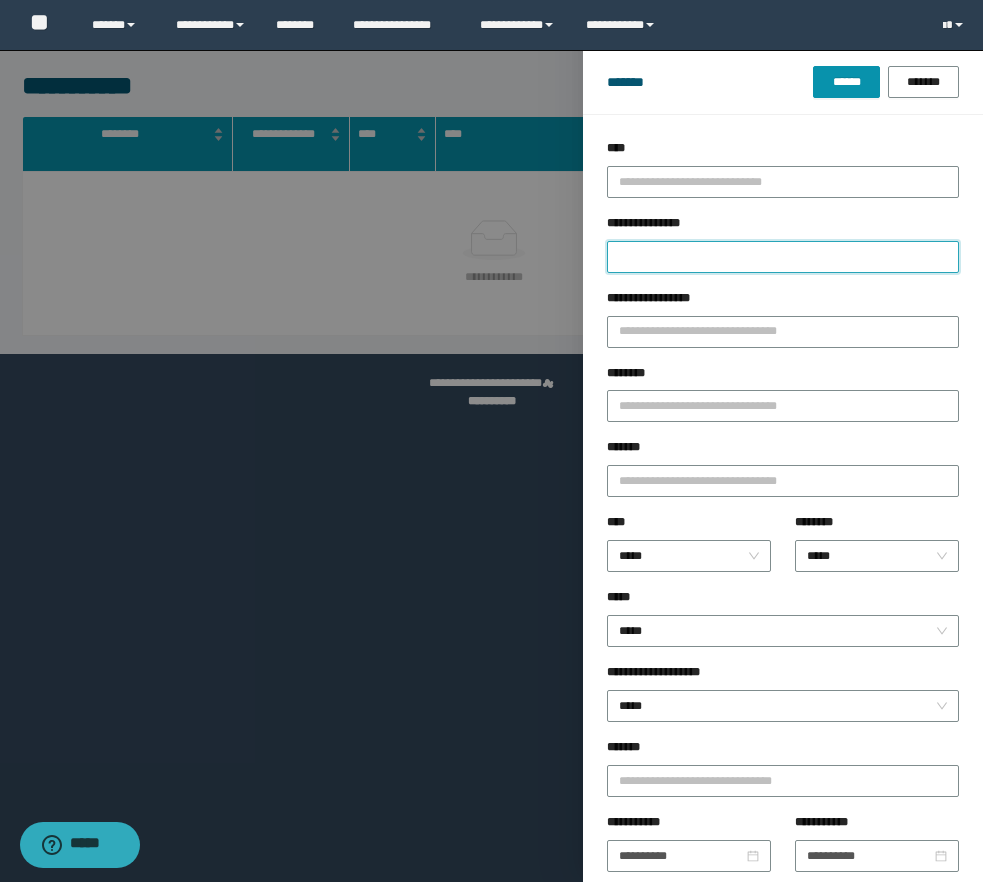 click on "**********" at bounding box center [783, 257] 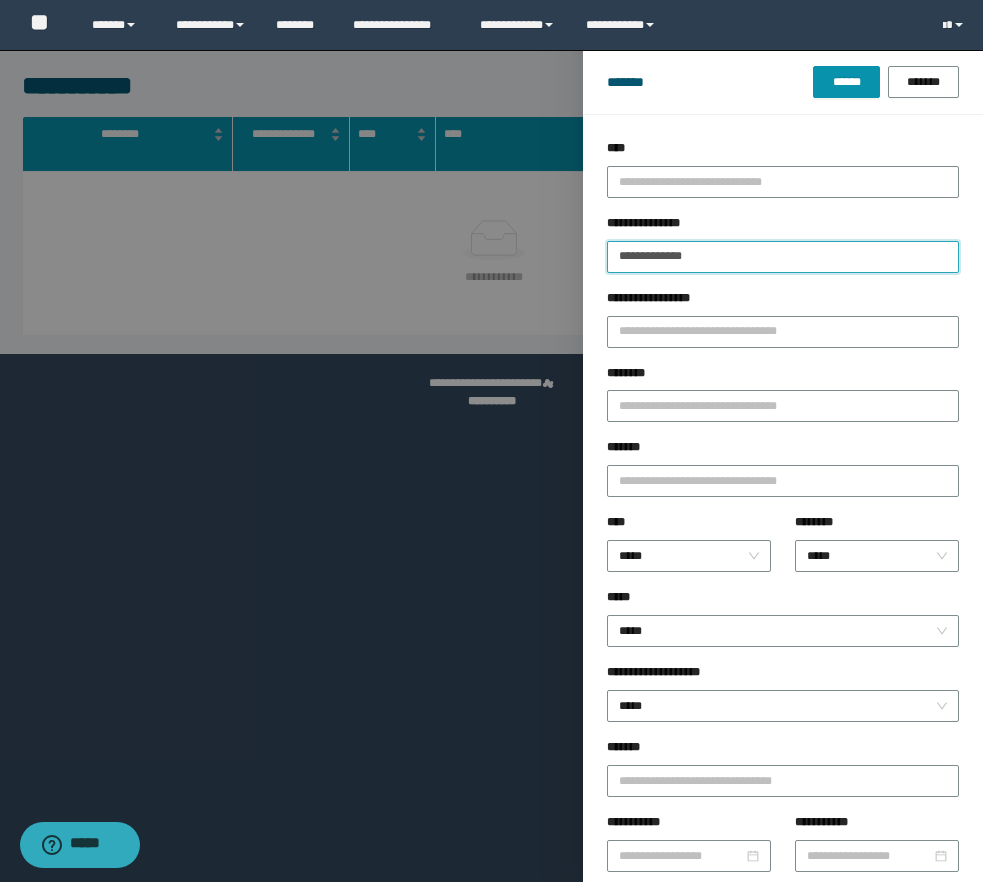 type on "**********" 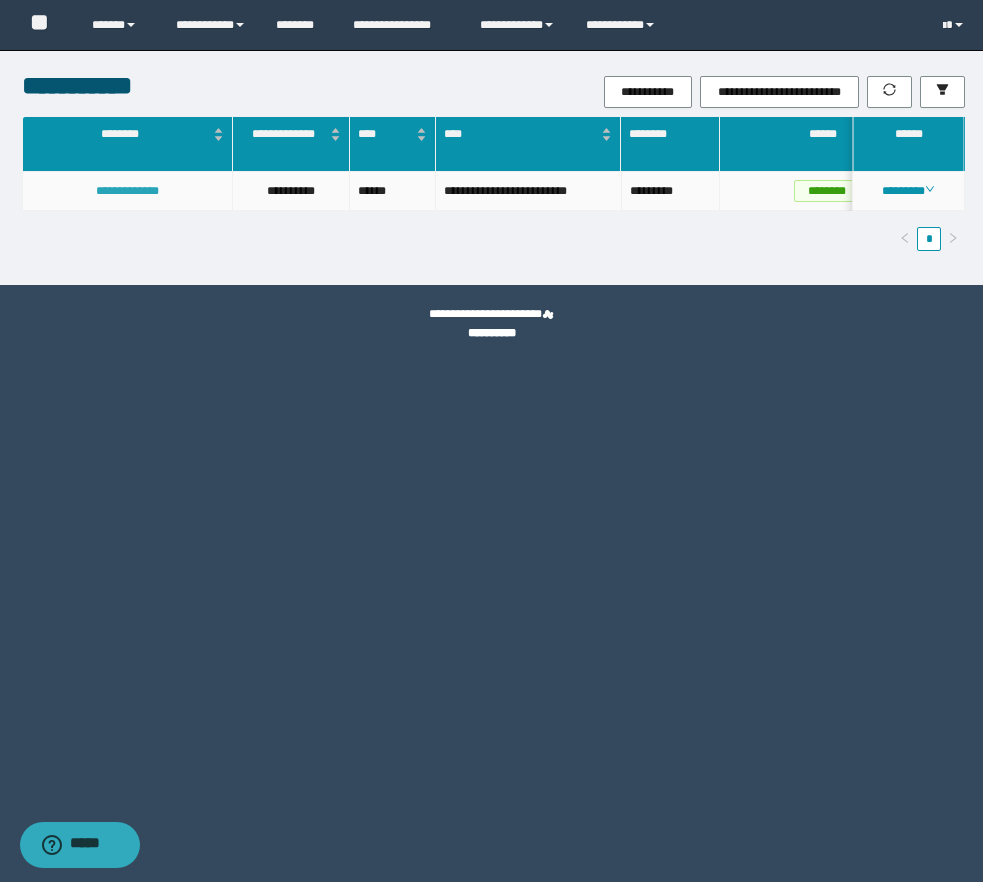 click on "**********" at bounding box center (127, 191) 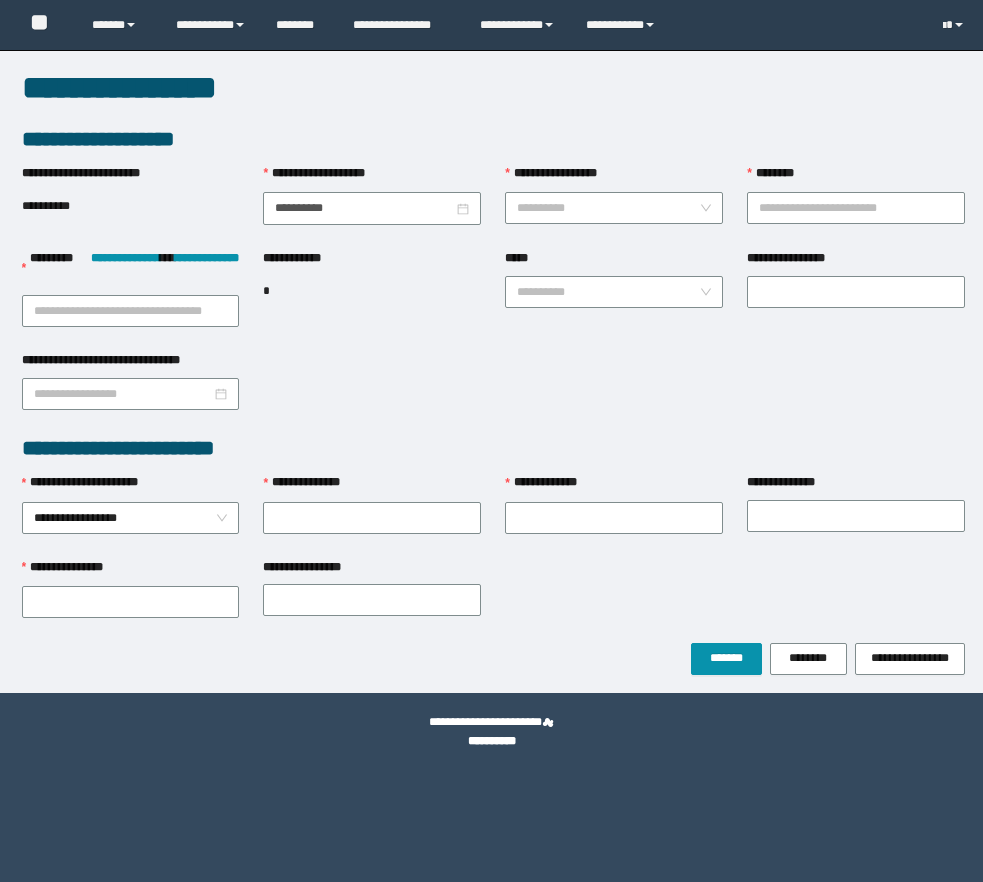 scroll, scrollTop: 0, scrollLeft: 0, axis: both 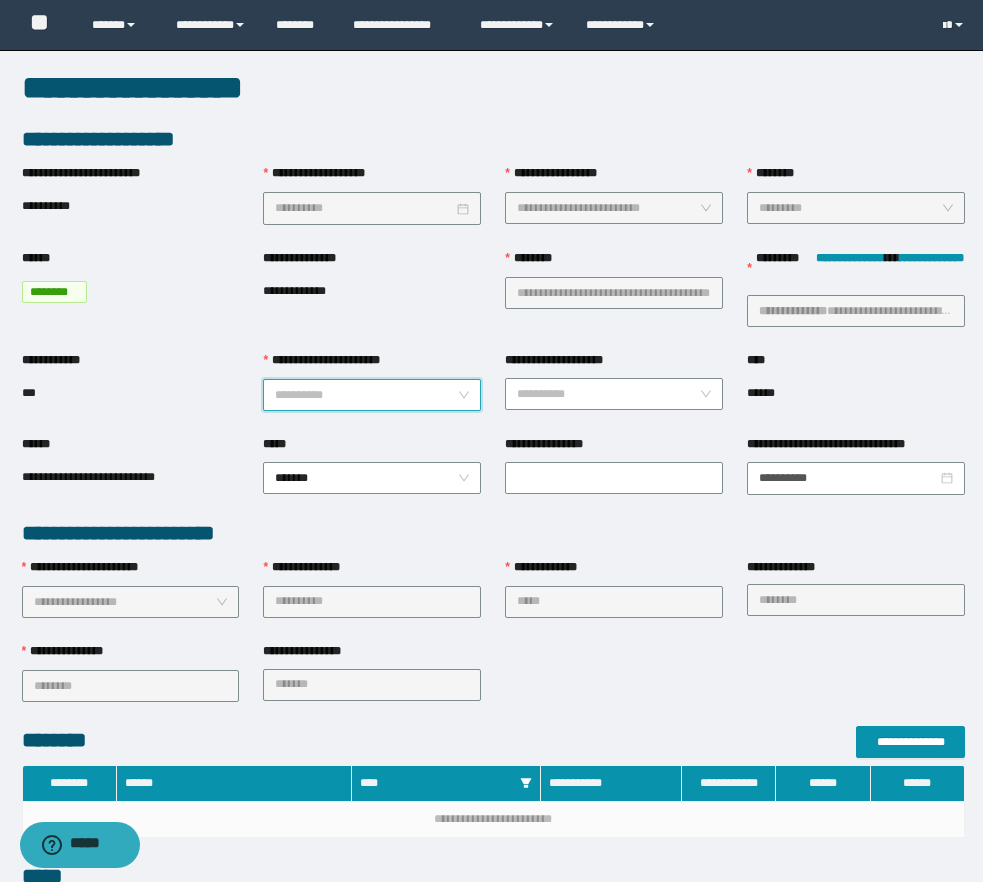 click on "**********" at bounding box center (366, 395) 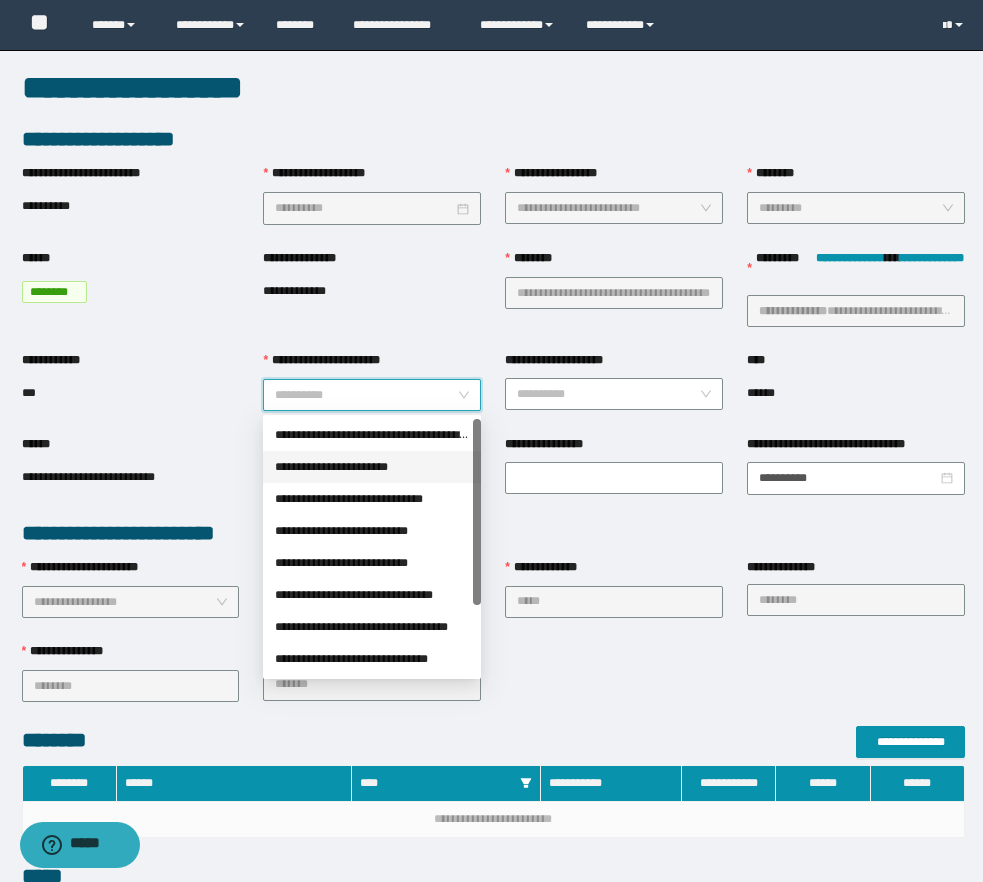 click on "**********" at bounding box center (372, 467) 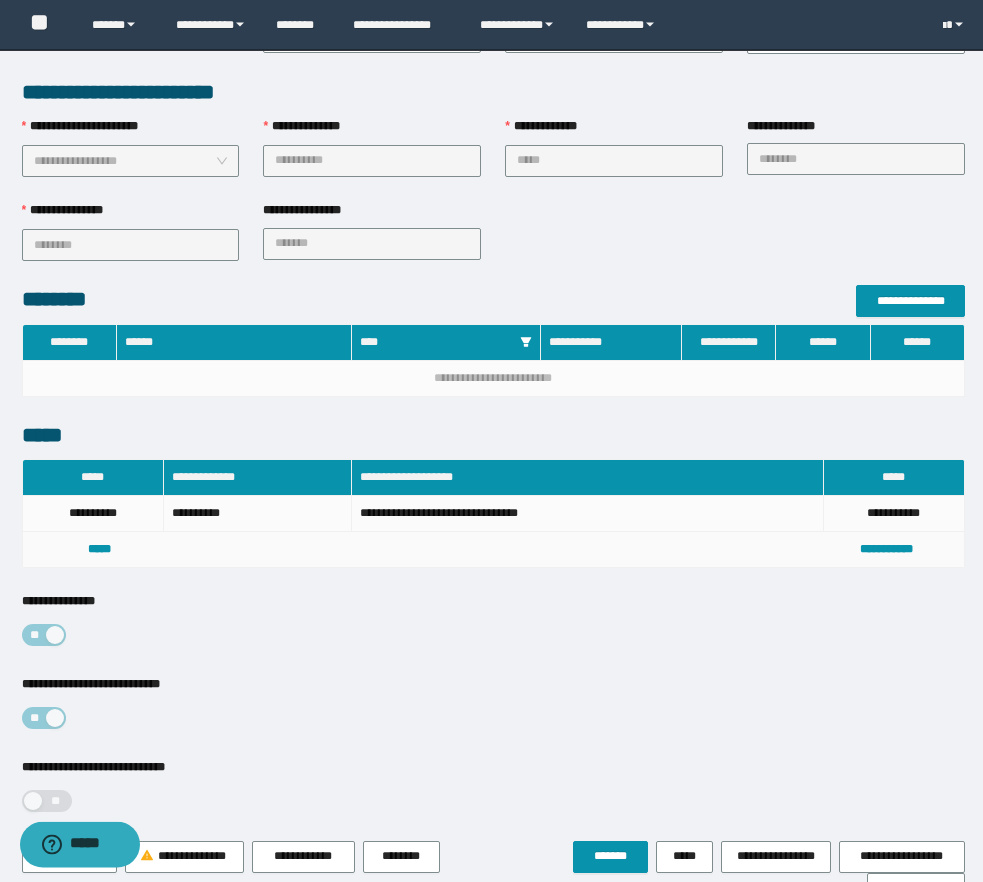 scroll, scrollTop: 560, scrollLeft: 0, axis: vertical 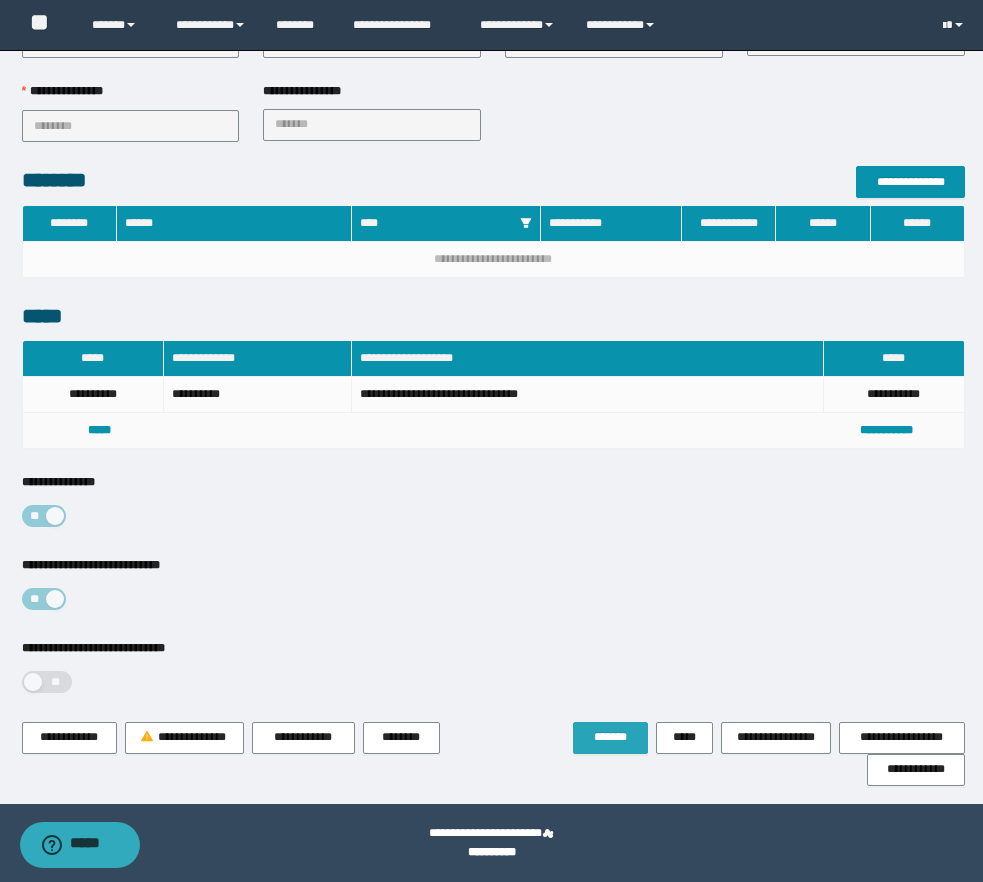 click on "*******" at bounding box center (610, 737) 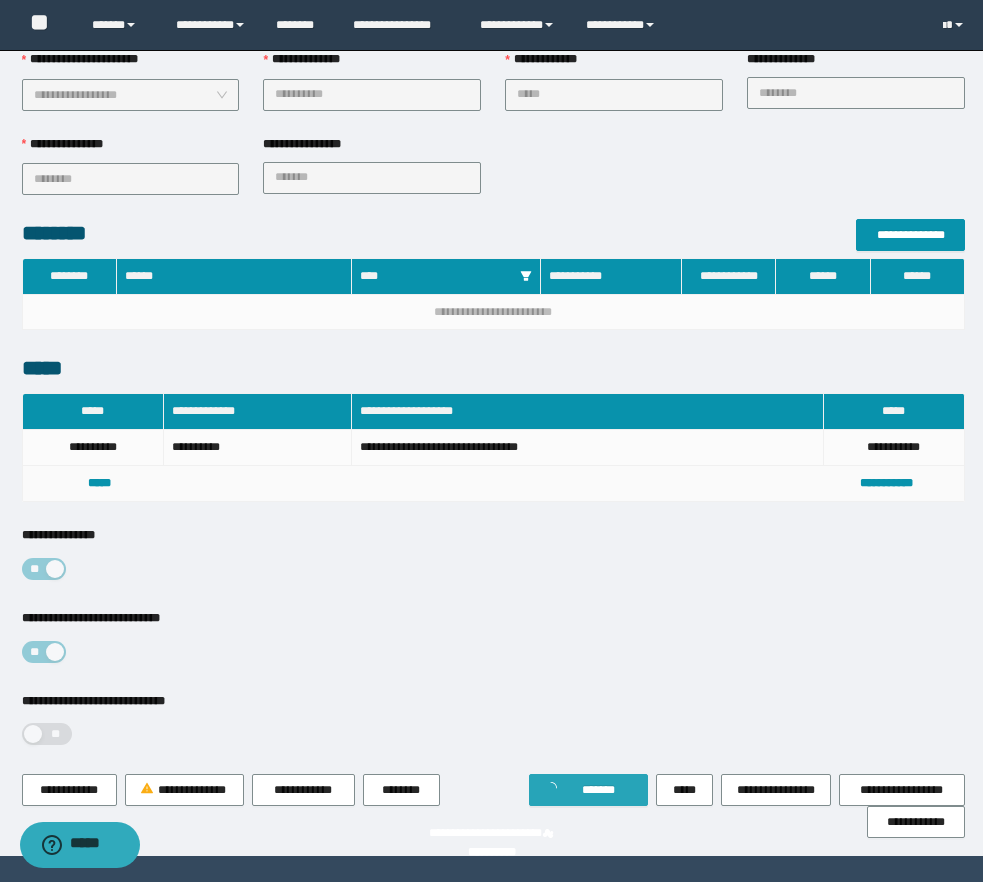 scroll, scrollTop: 0, scrollLeft: 0, axis: both 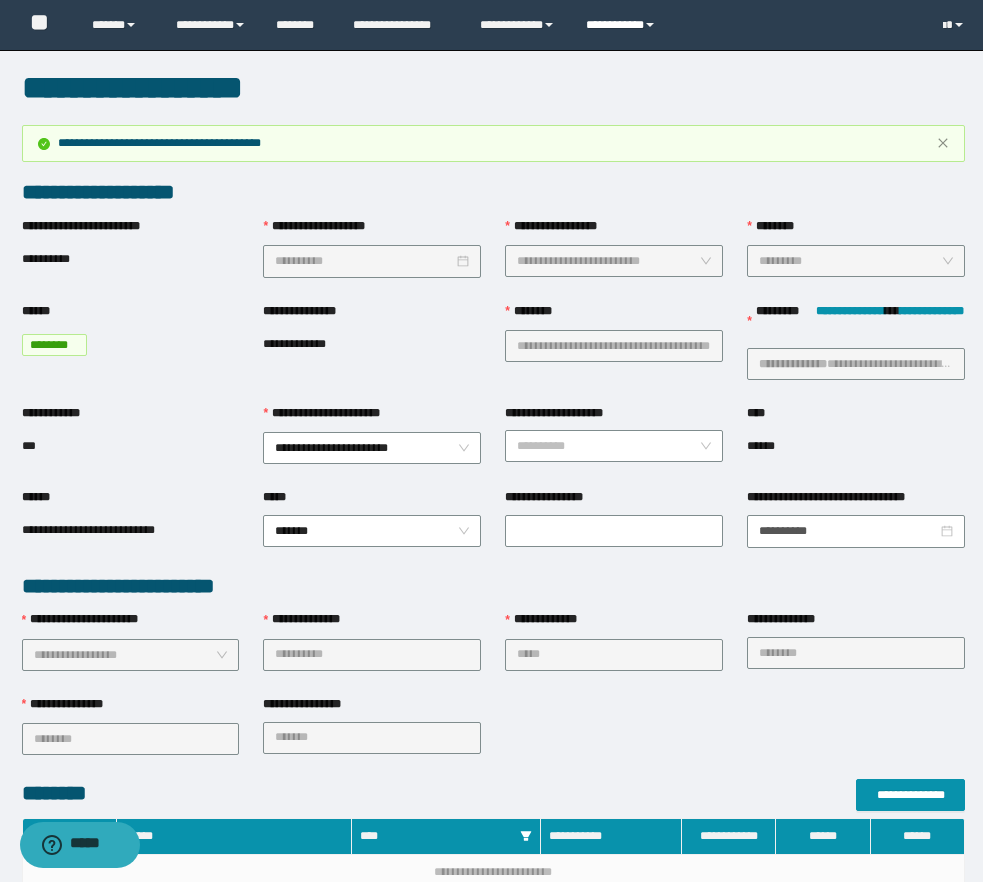 click on "**********" at bounding box center (623, 25) 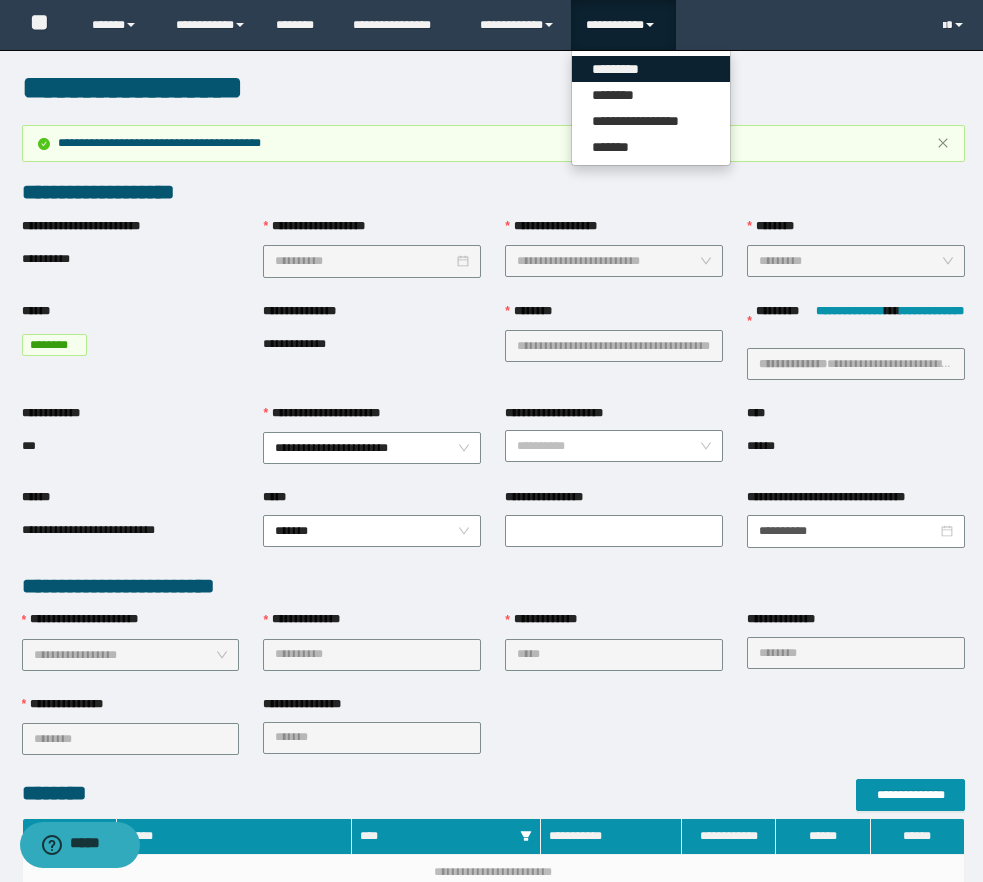click on "*********" at bounding box center [651, 69] 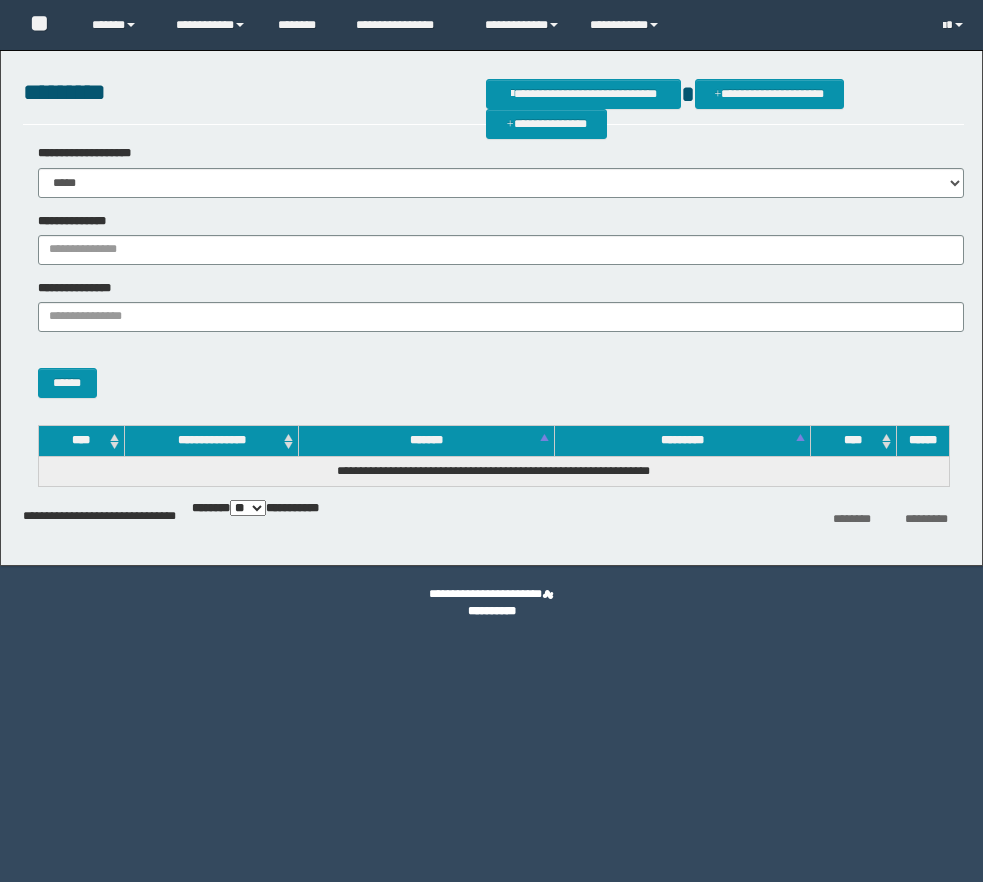 scroll, scrollTop: 0, scrollLeft: 0, axis: both 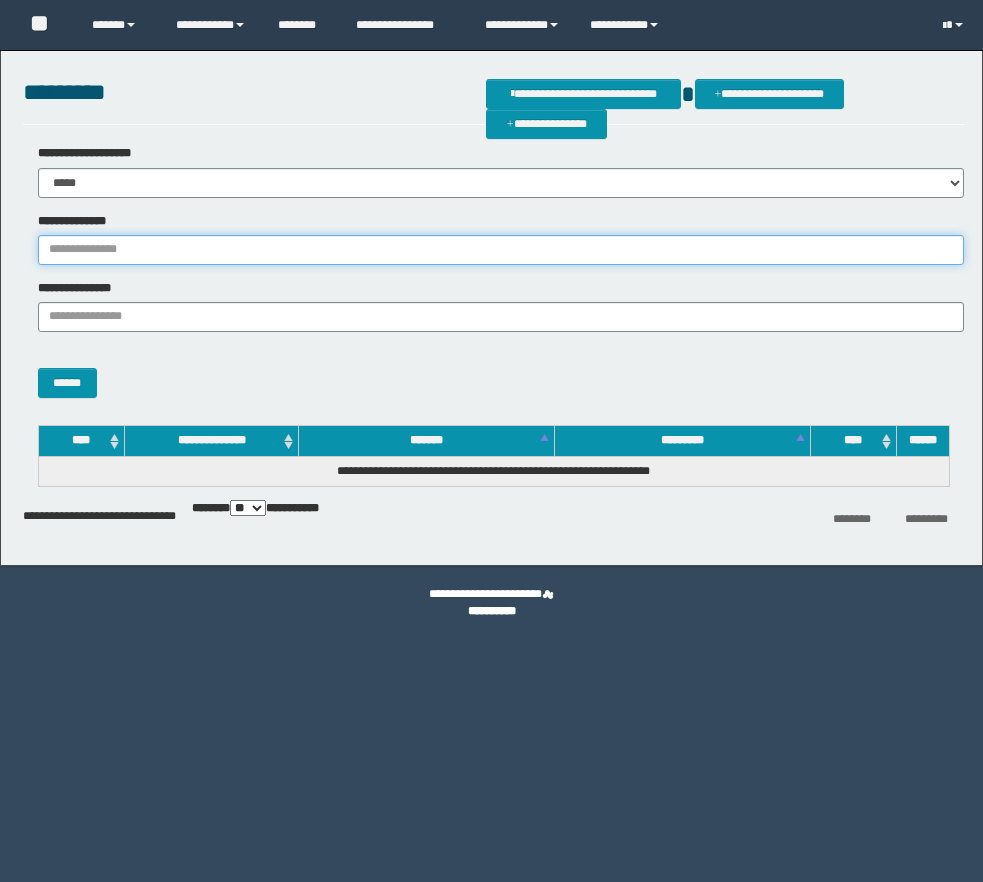click on "**********" at bounding box center [501, 250] 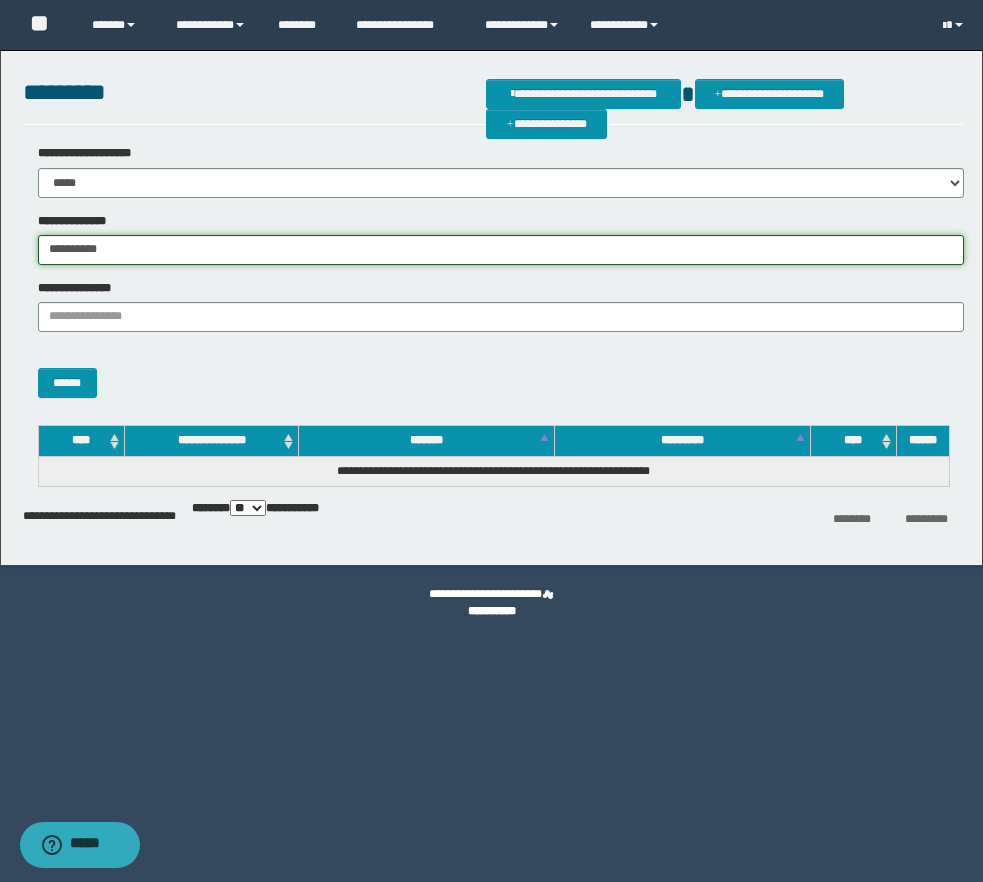 type on "**********" 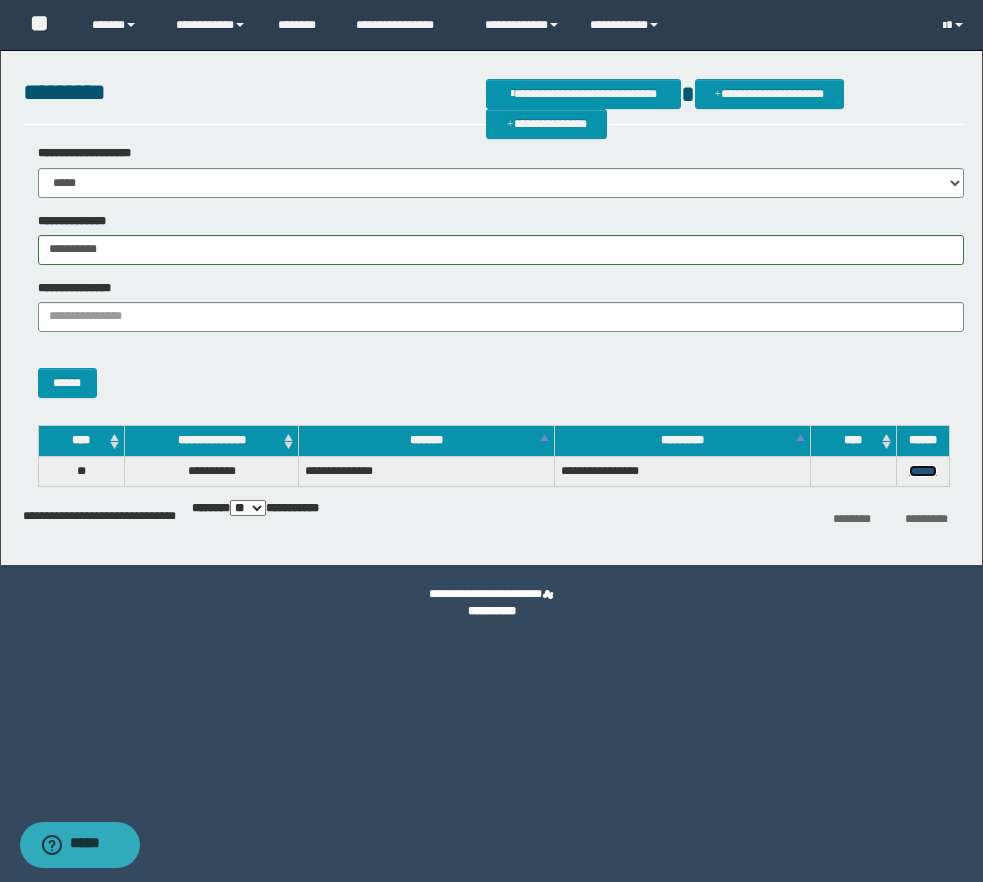 click on "******" at bounding box center (923, 471) 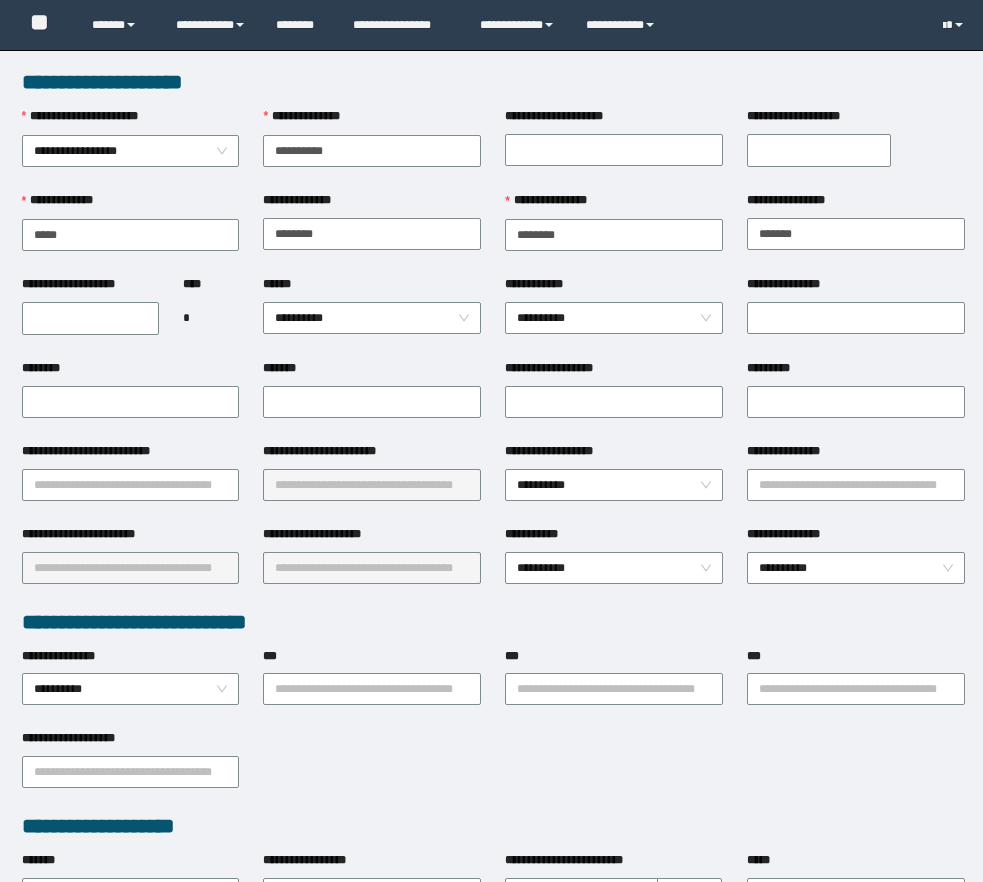 scroll, scrollTop: 0, scrollLeft: 0, axis: both 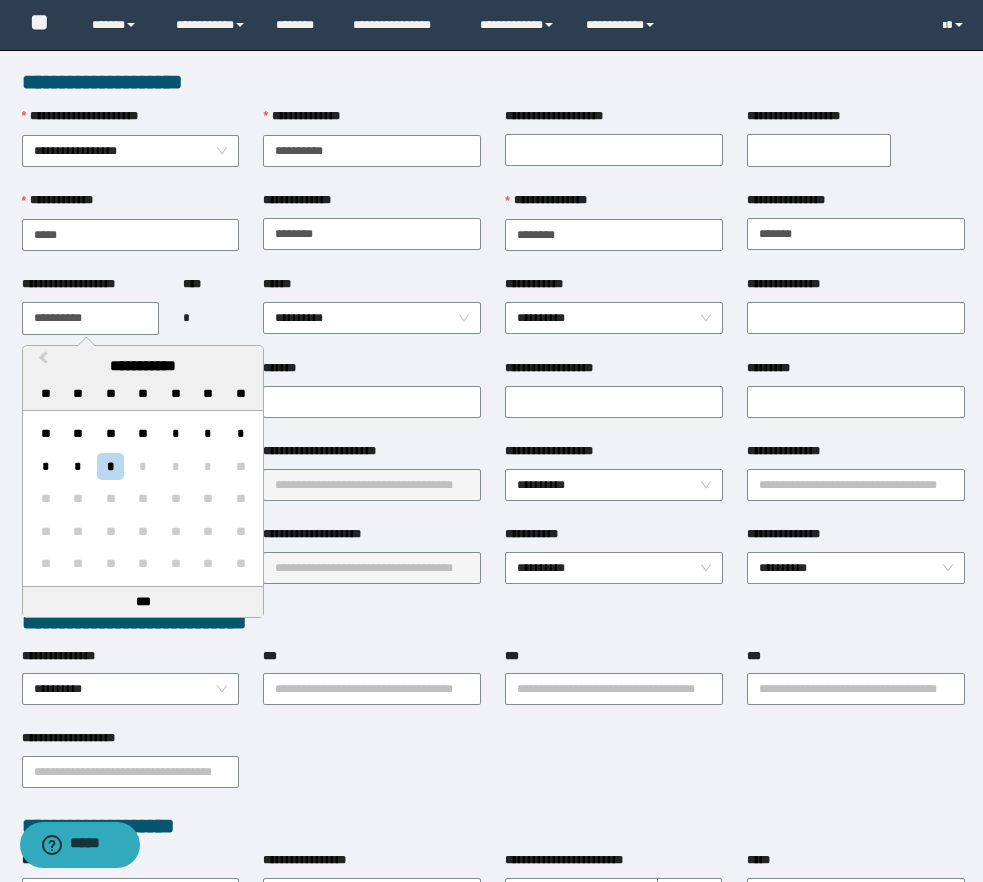 click on "**********" at bounding box center (90, 318) 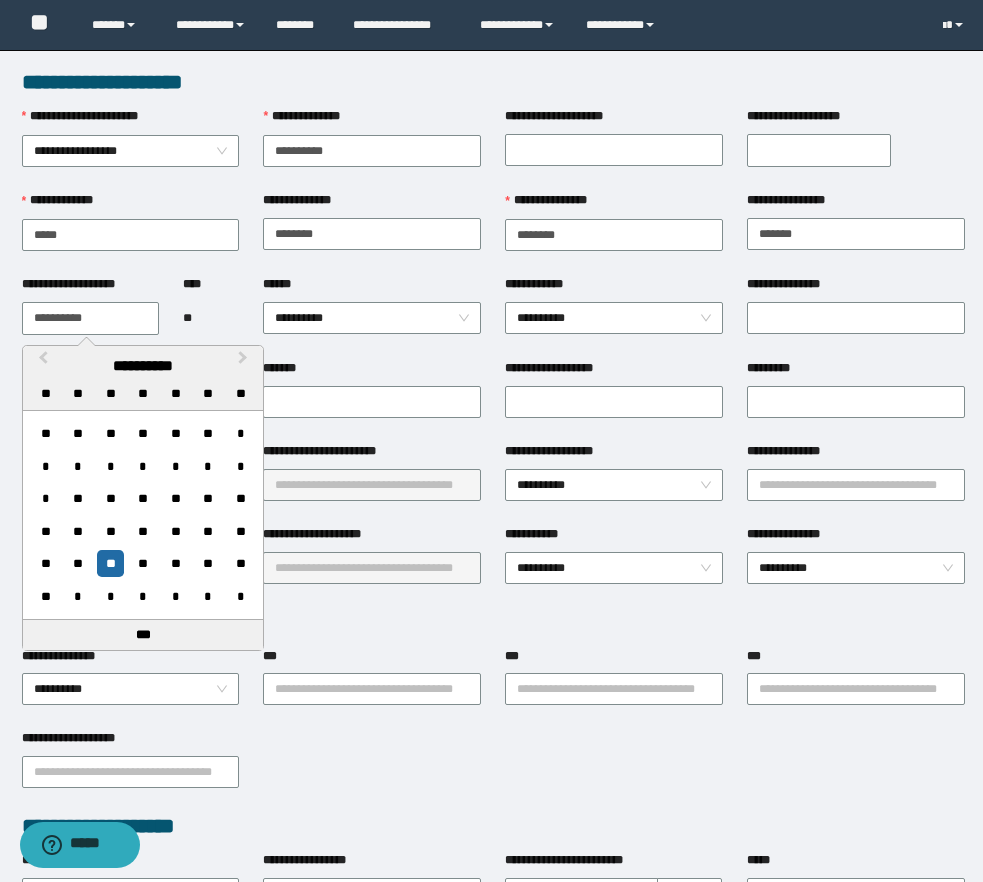 type on "**********" 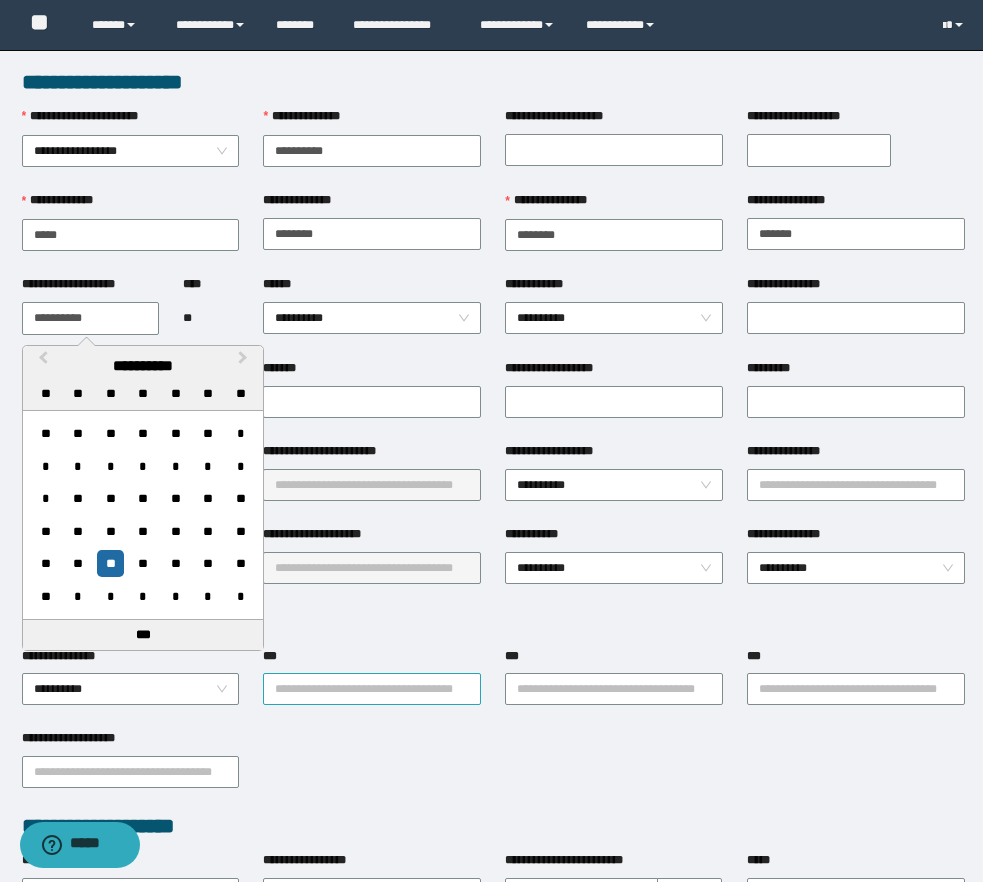 click on "***" at bounding box center [372, 689] 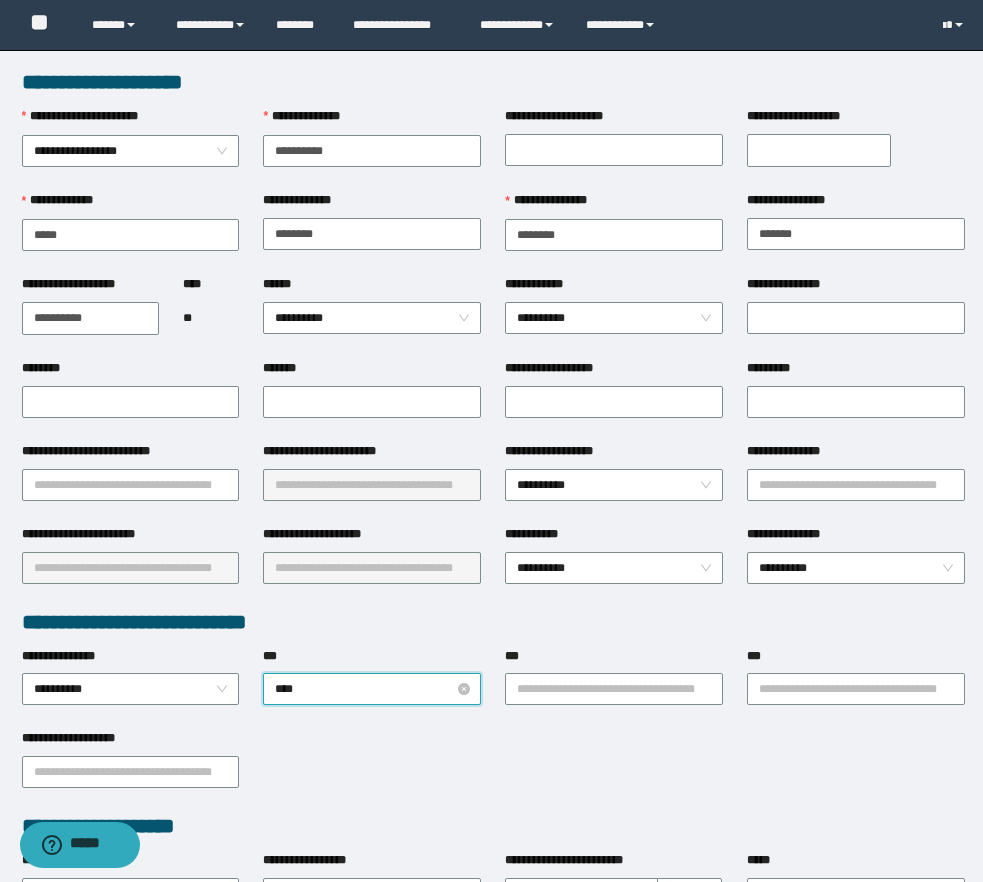 type on "*****" 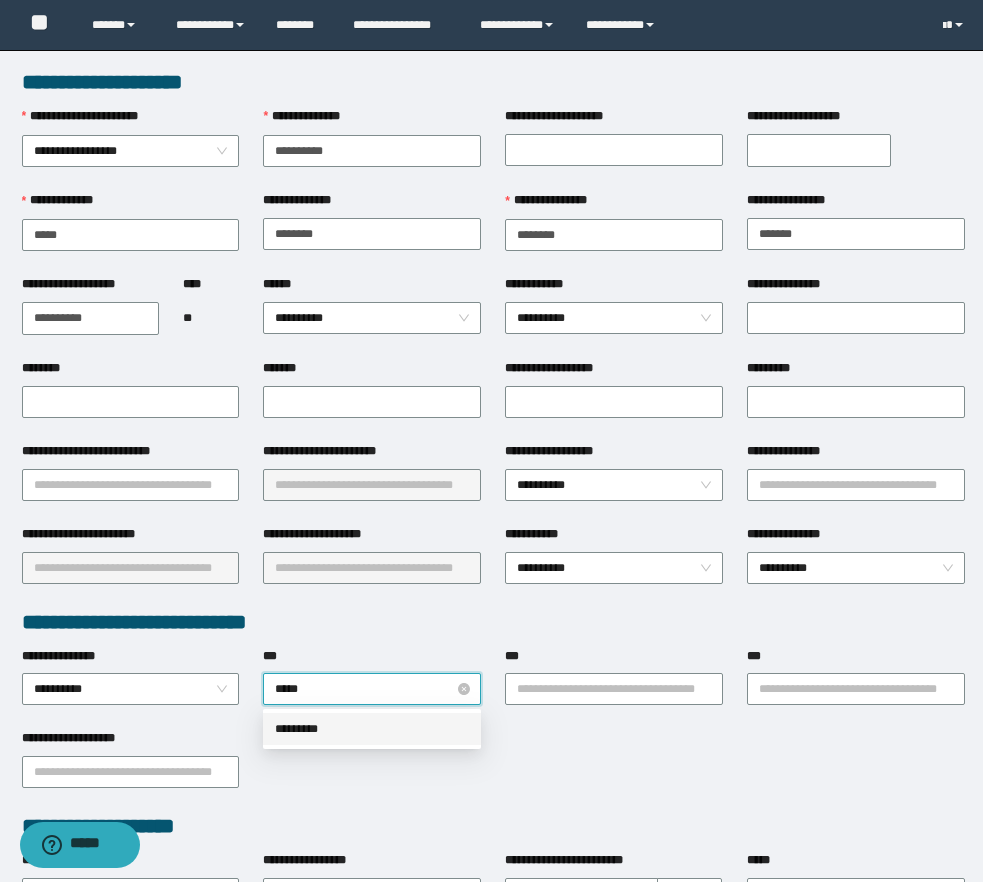type 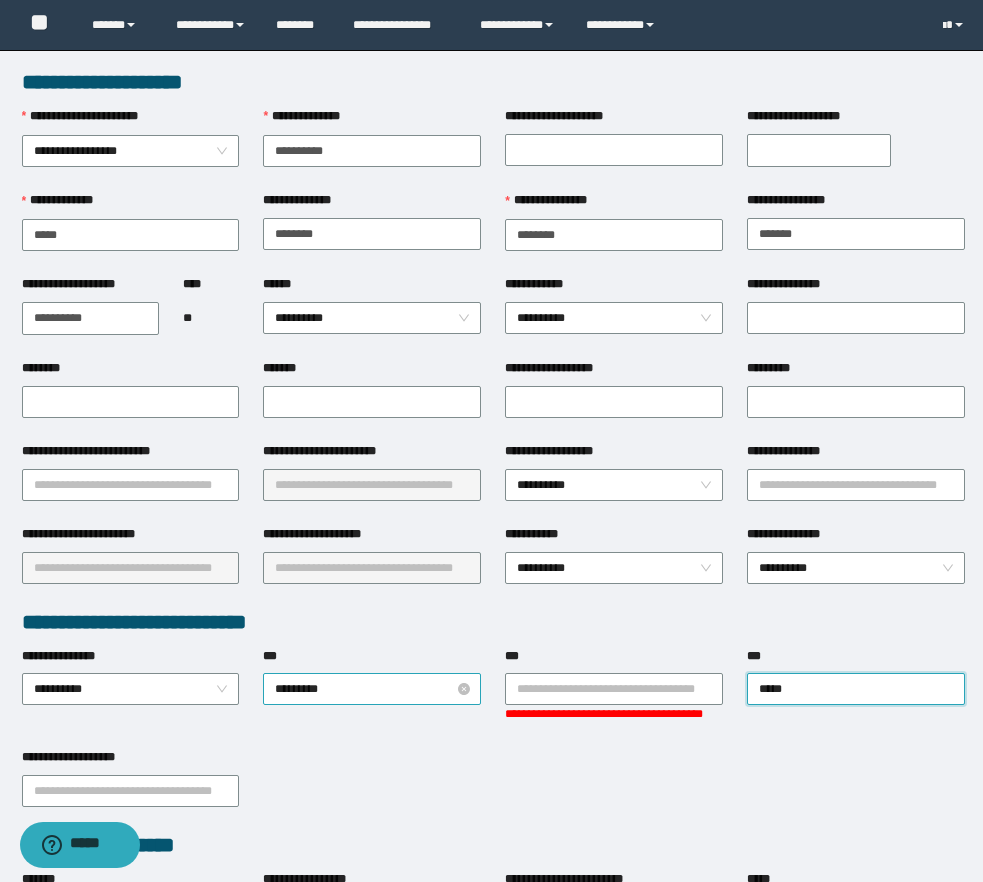 type on "******" 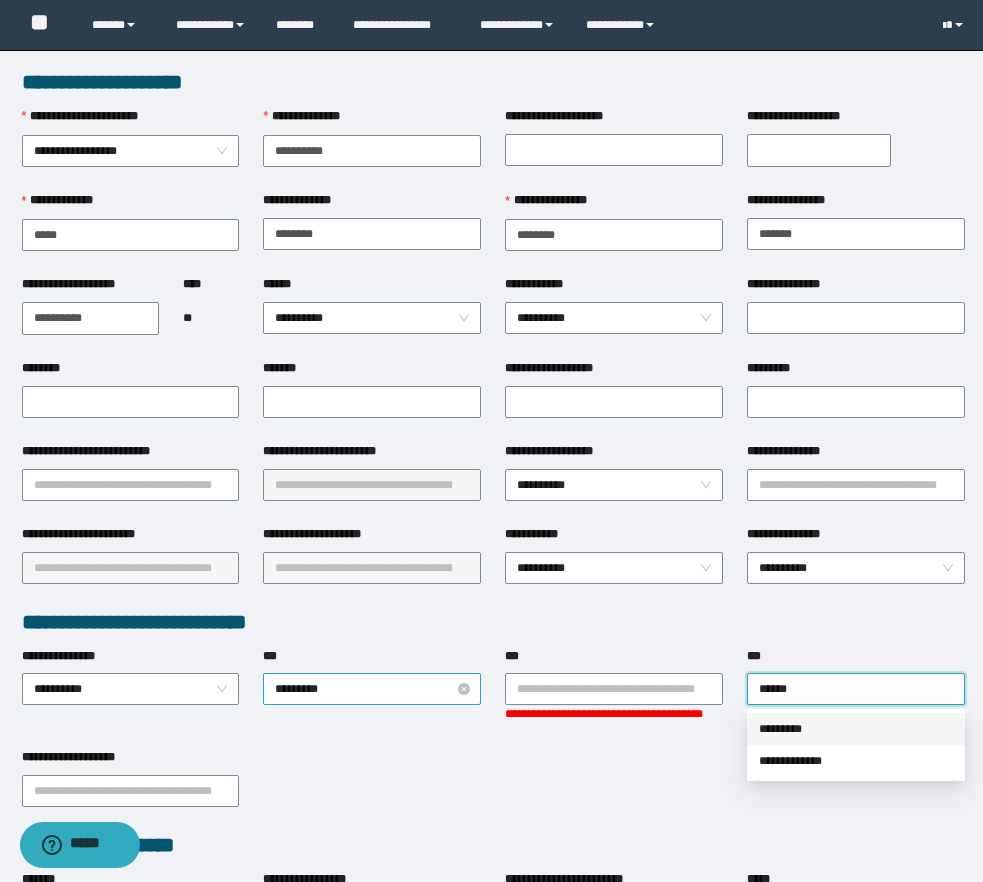 type 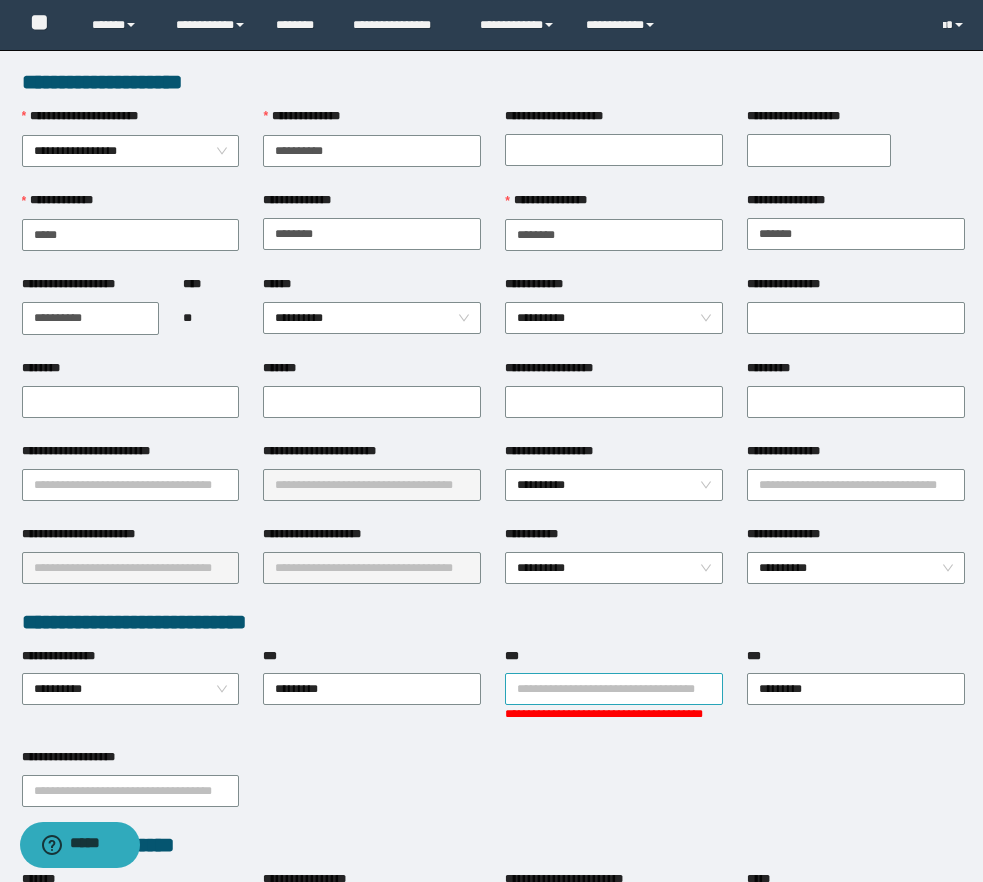 click on "***" at bounding box center [614, 689] 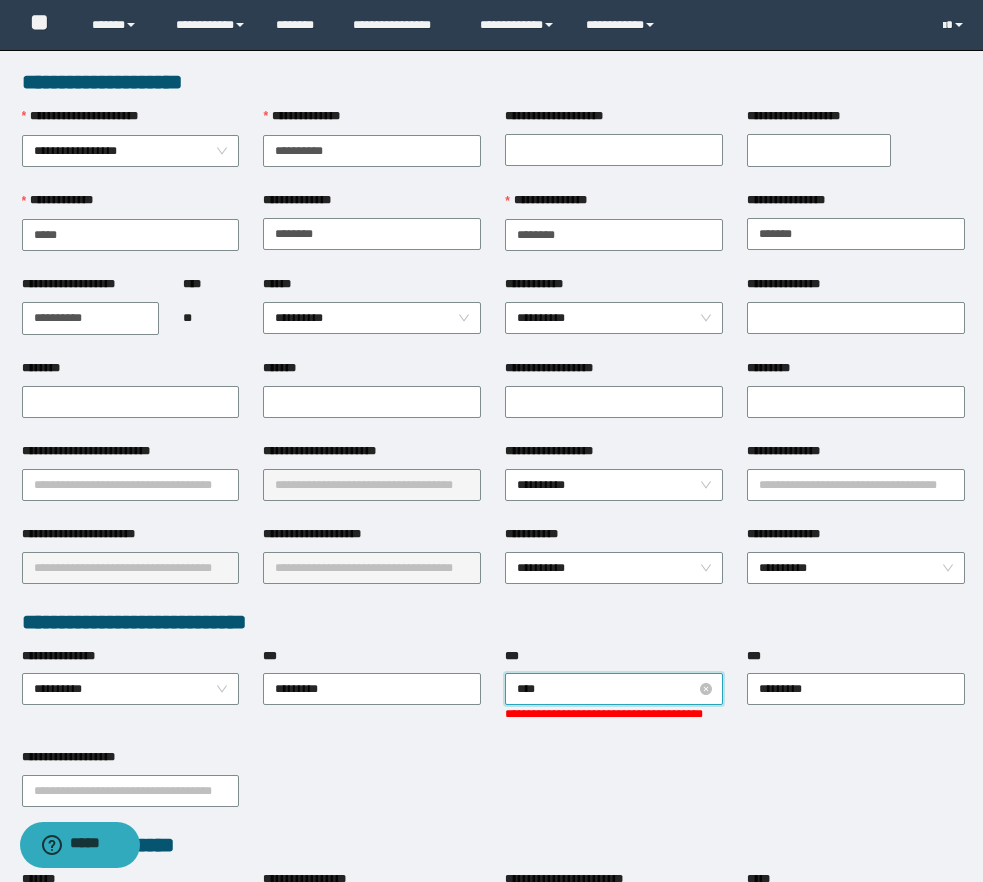 type on "*****" 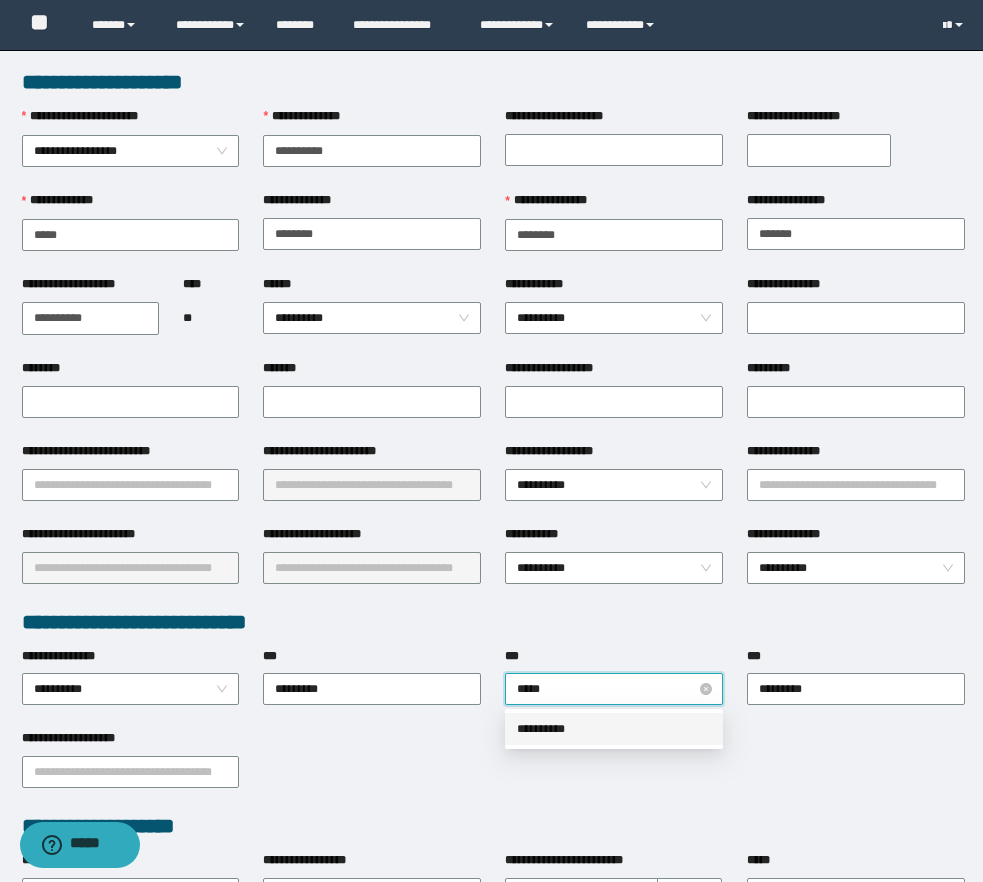 type 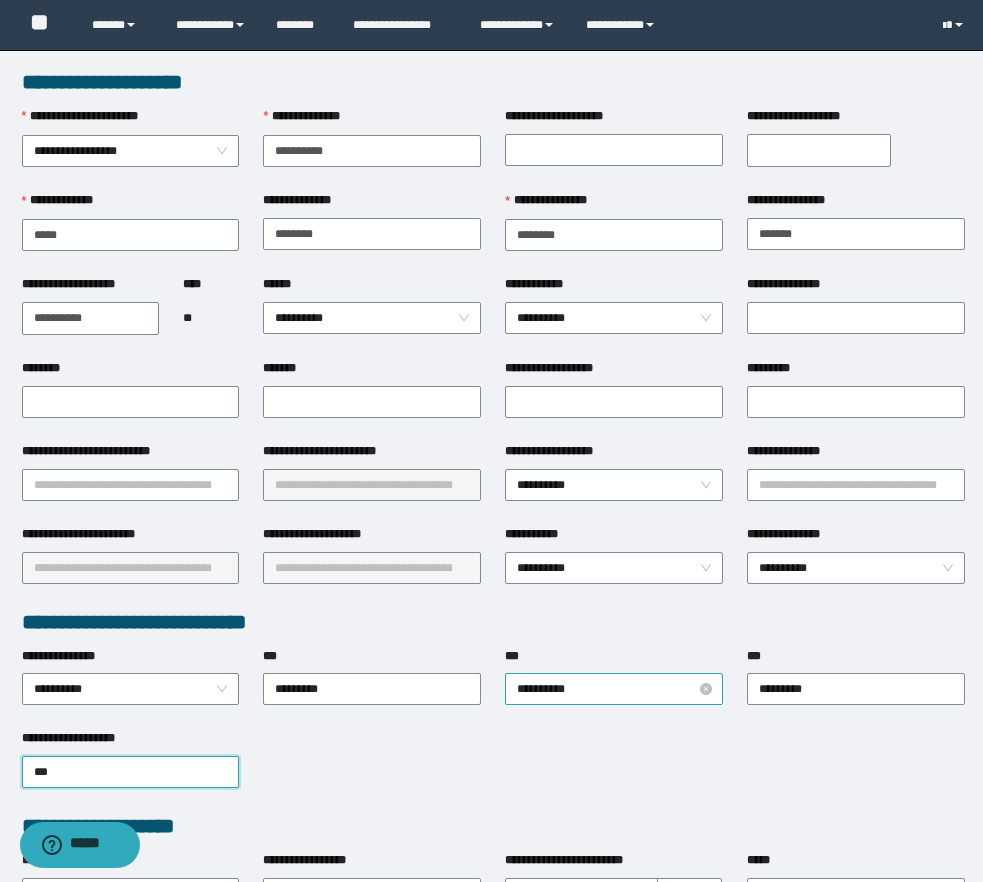type on "****" 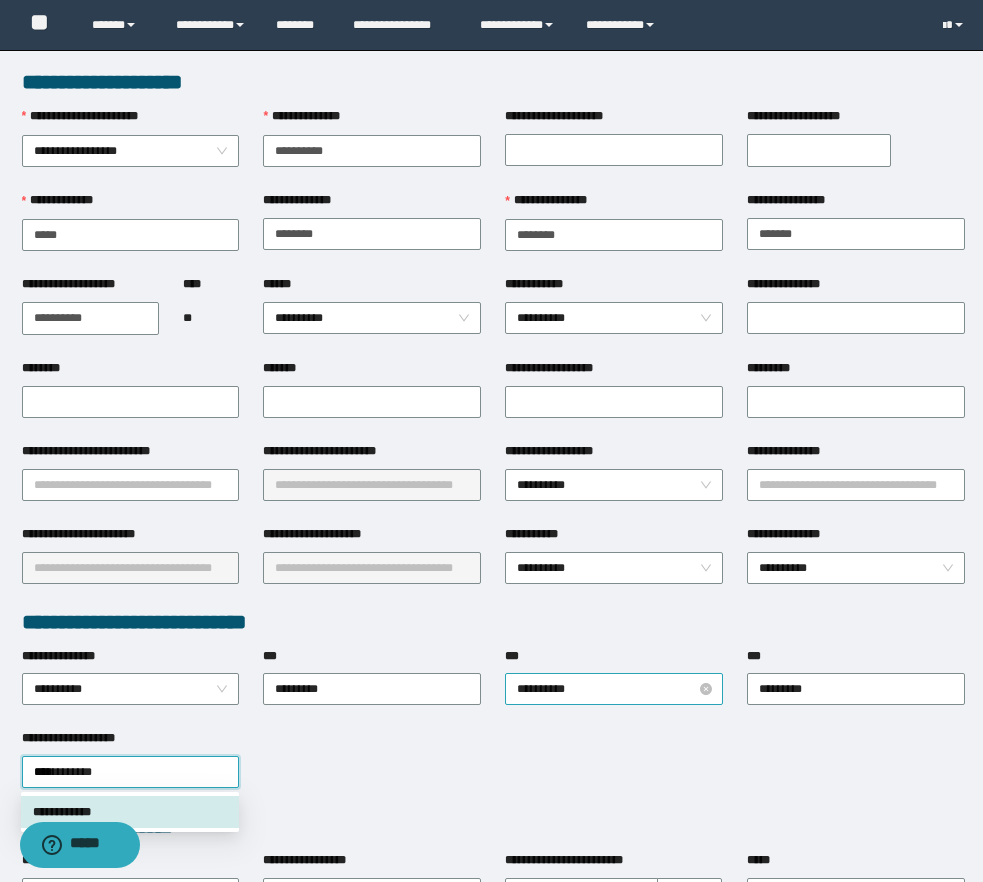 type 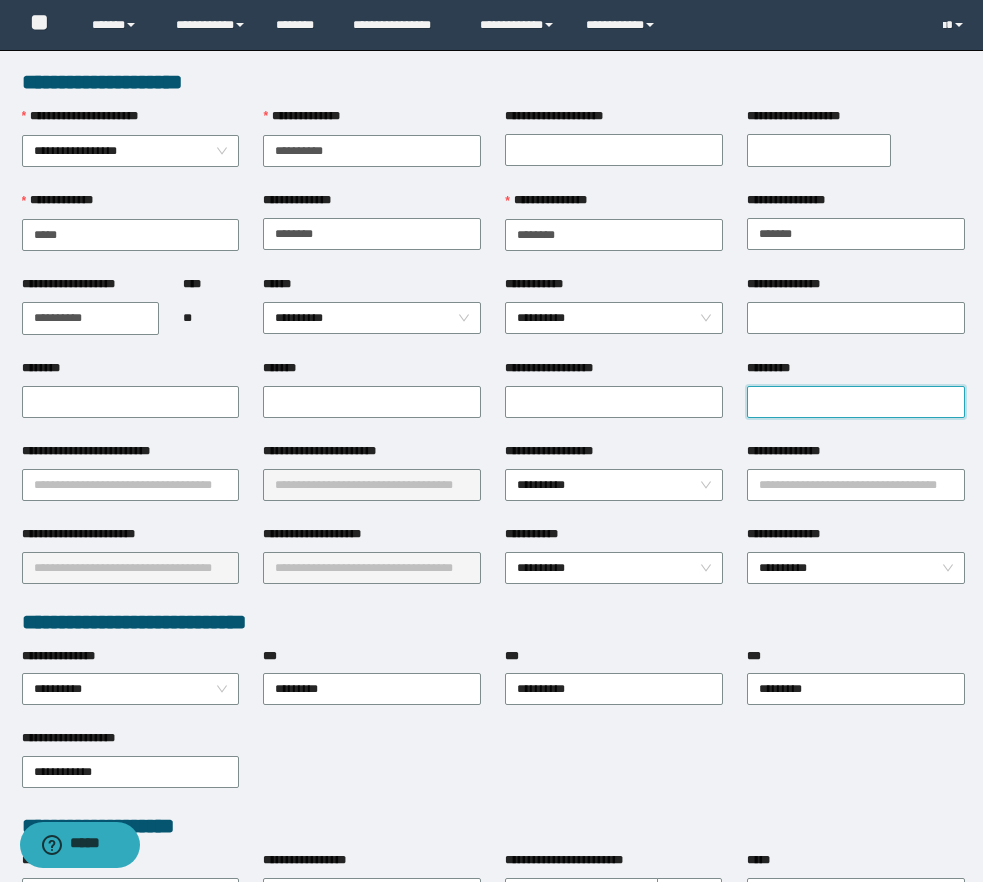 click on "*********" at bounding box center (856, 402) 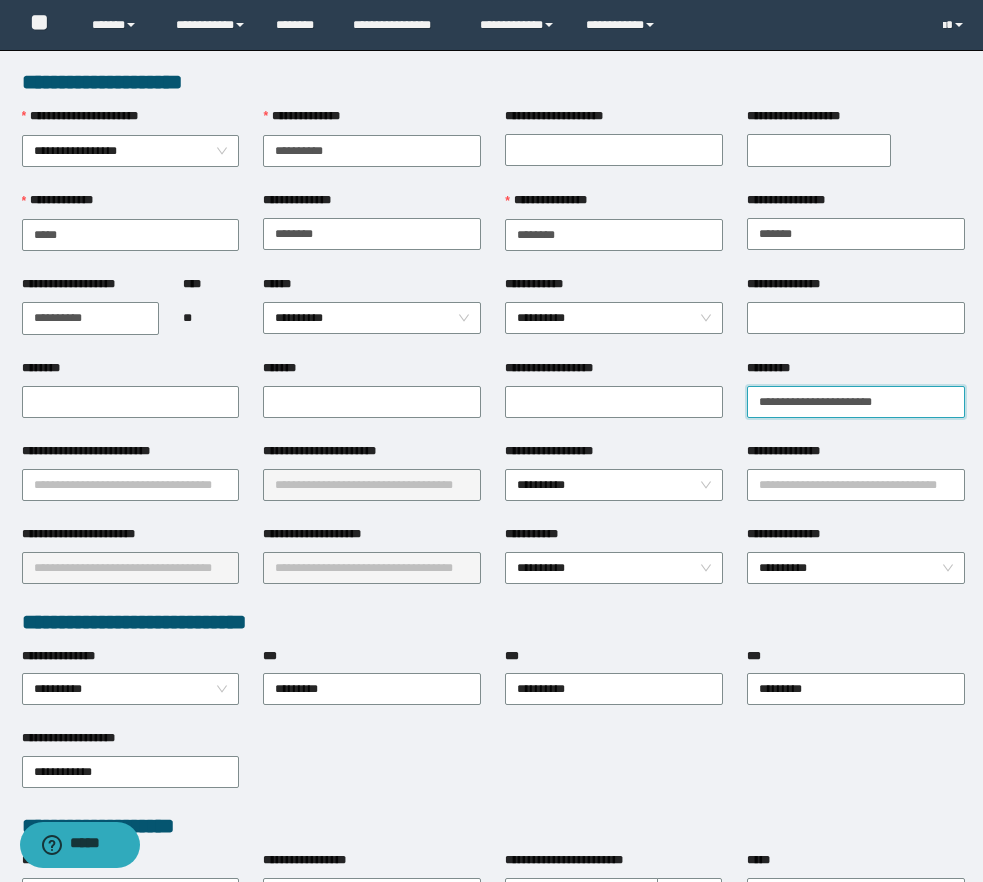 type on "**********" 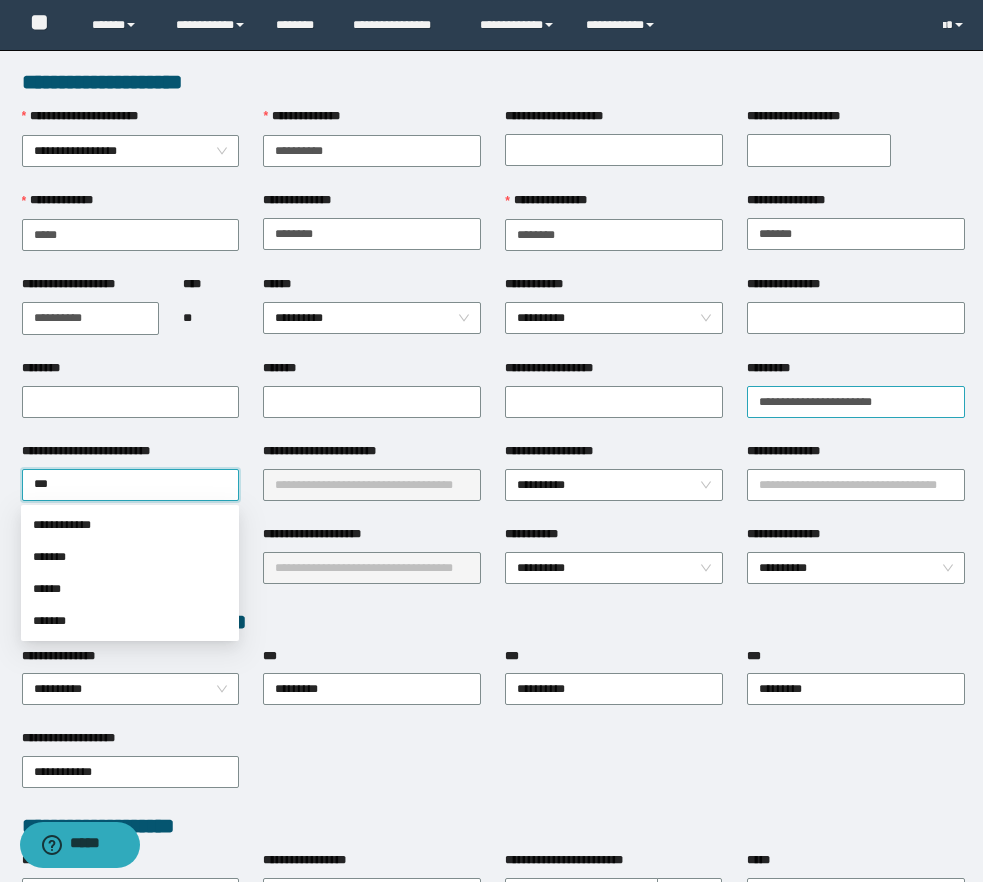 type on "****" 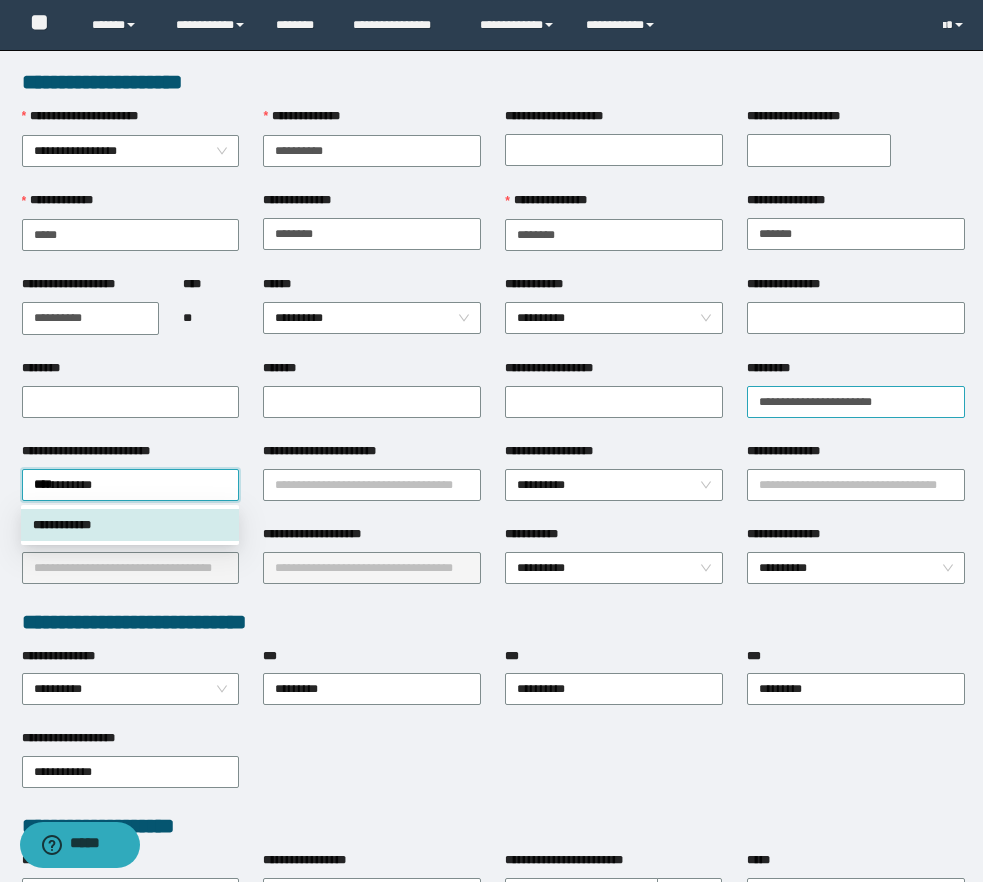 type 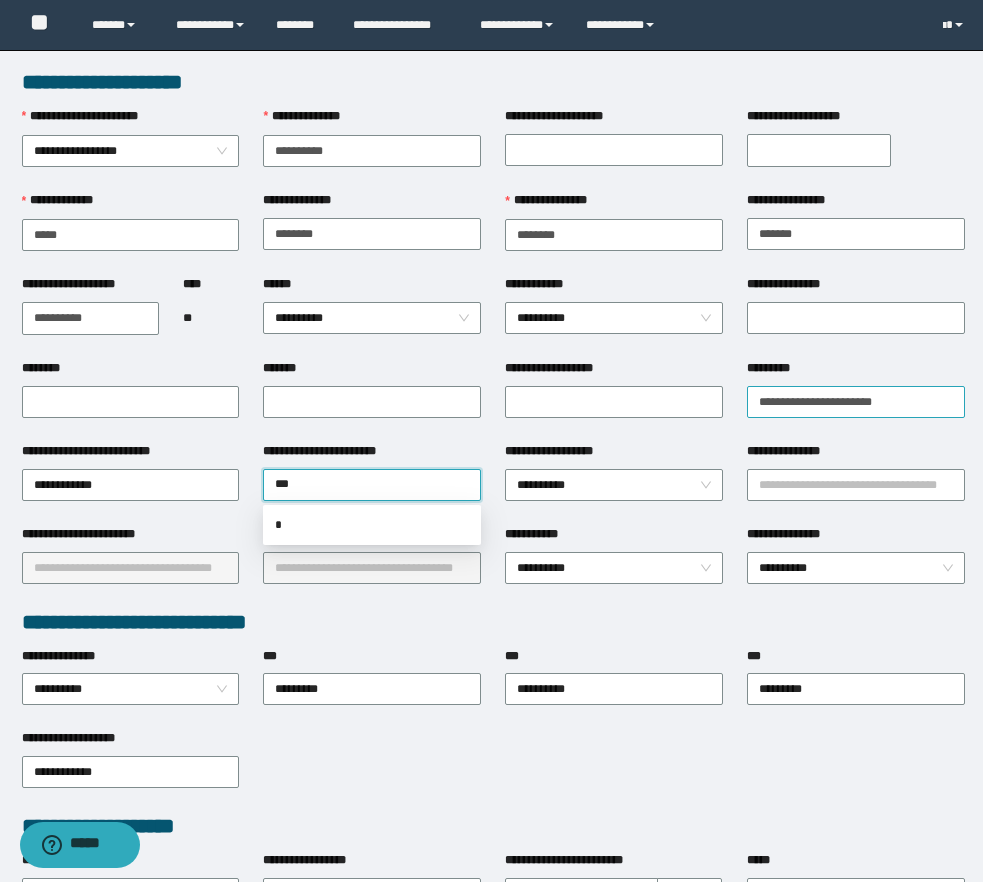 type on "****" 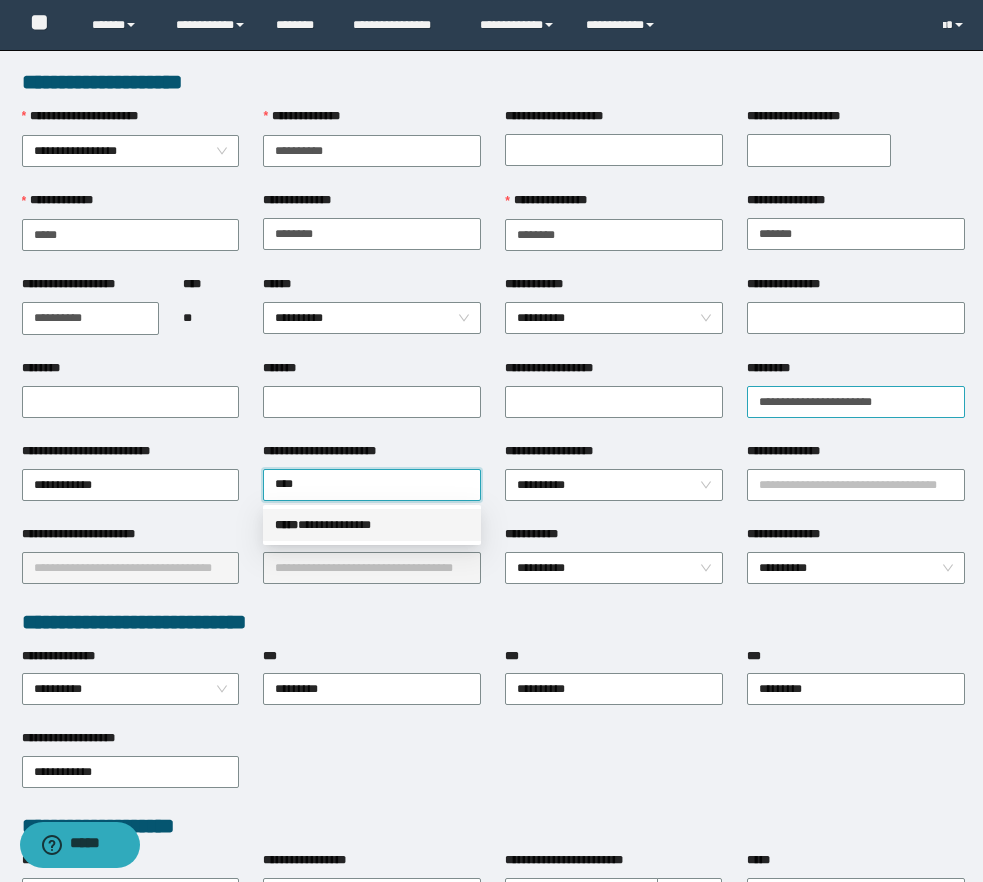 type 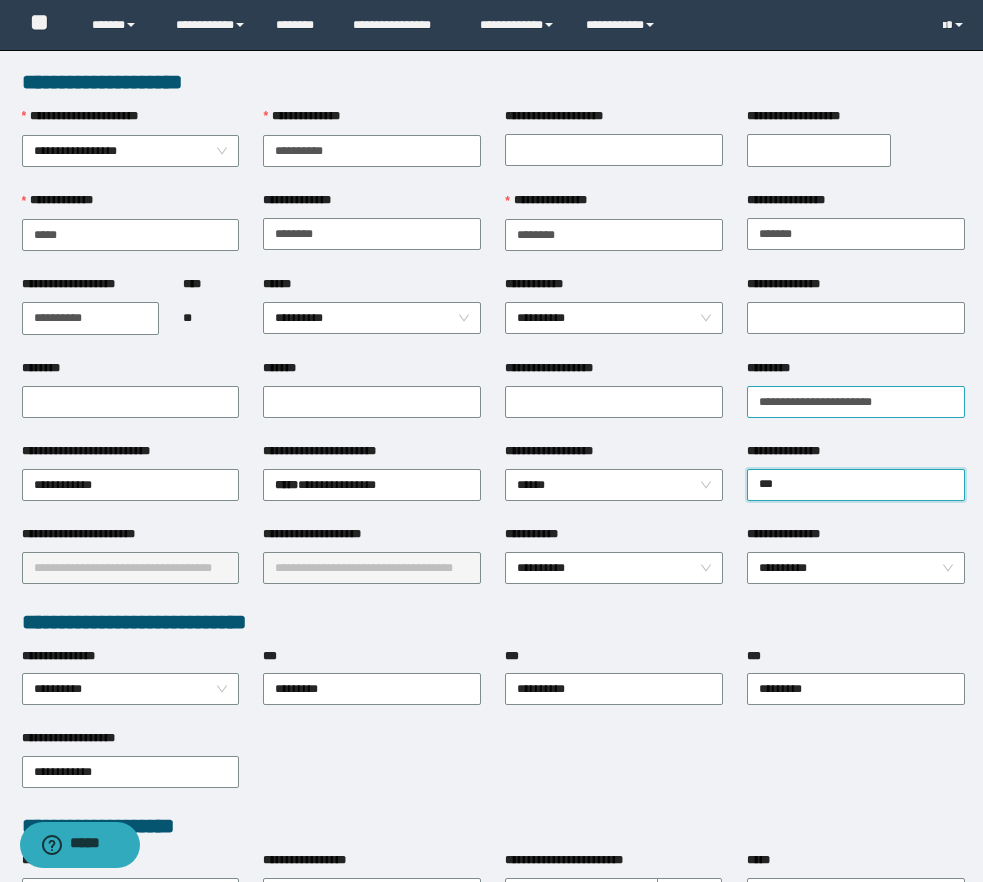 type on "****" 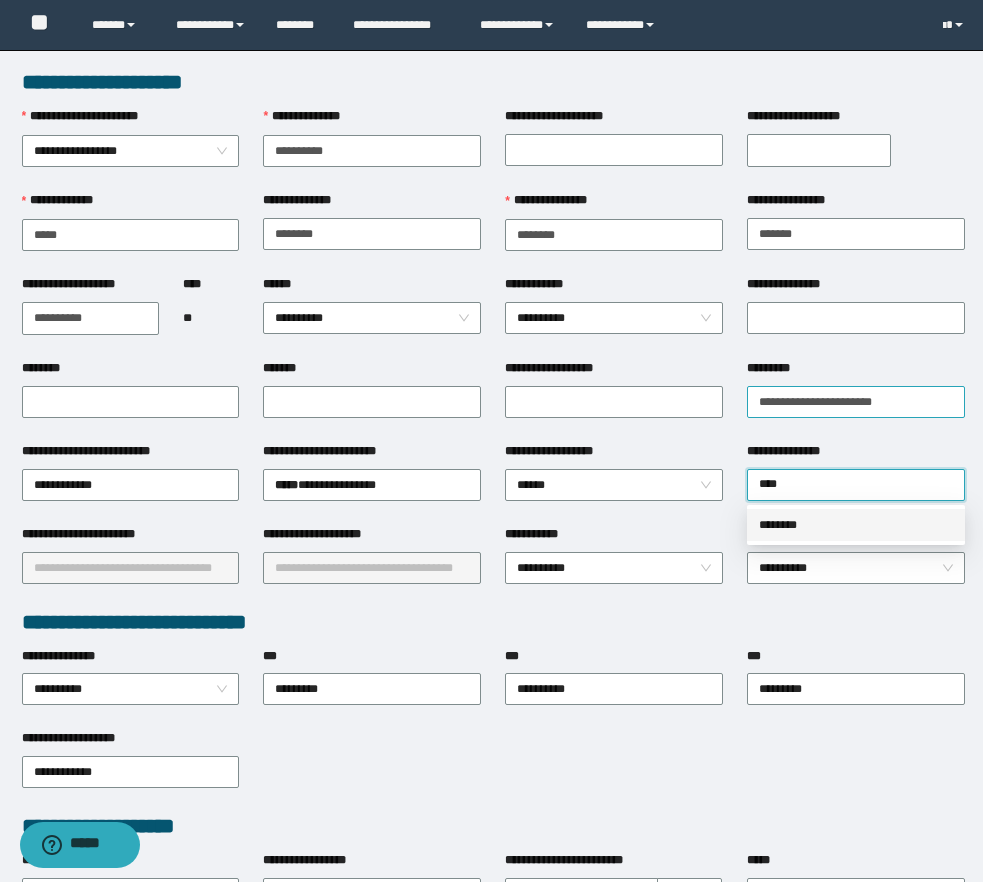 type 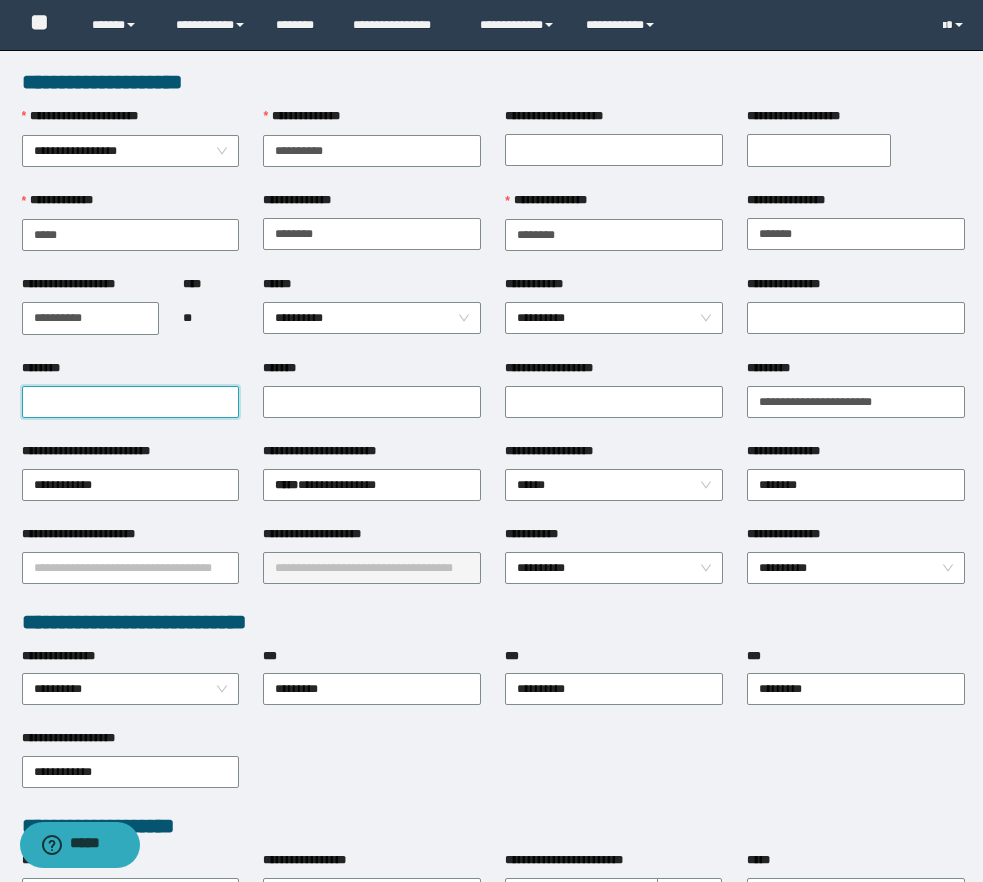 click on "********" at bounding box center (131, 402) 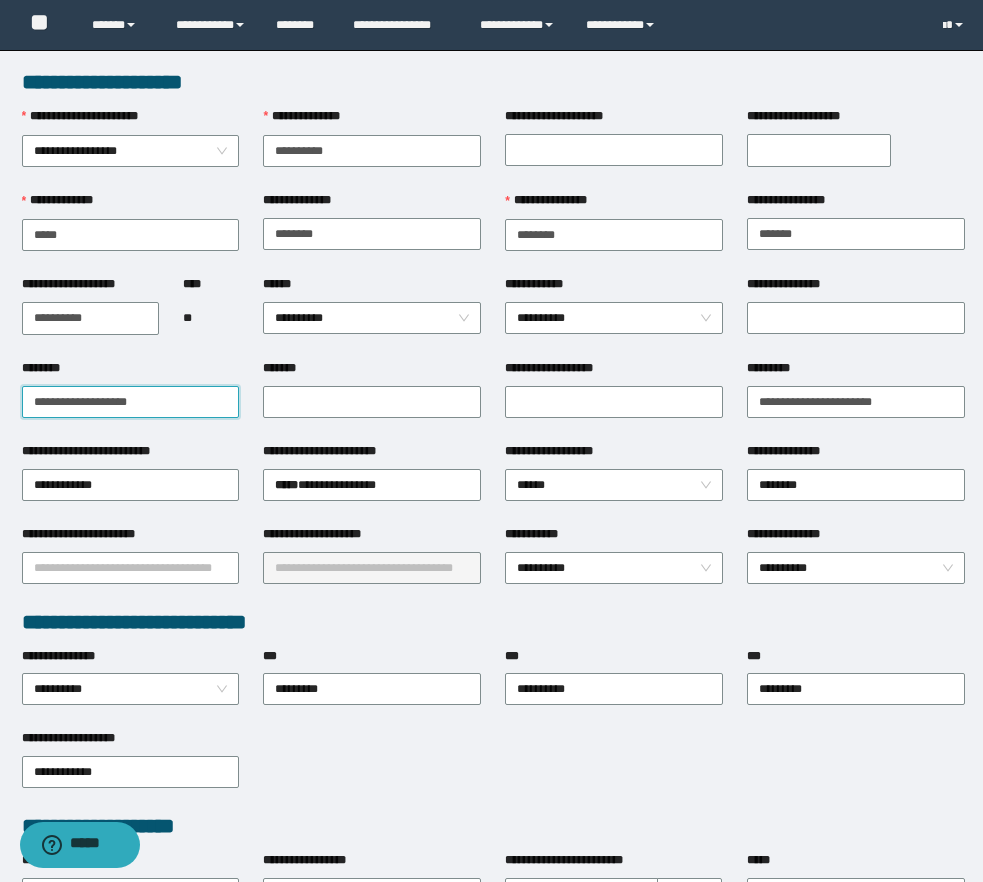 type on "**********" 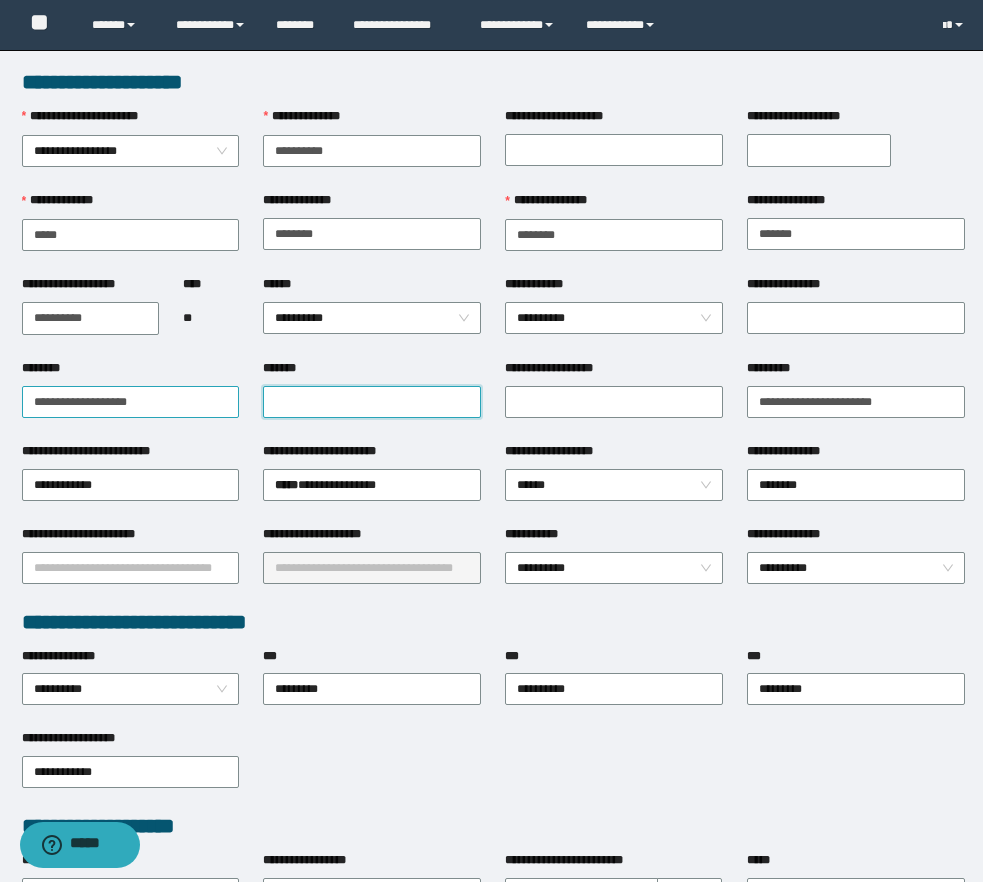 paste on "**********" 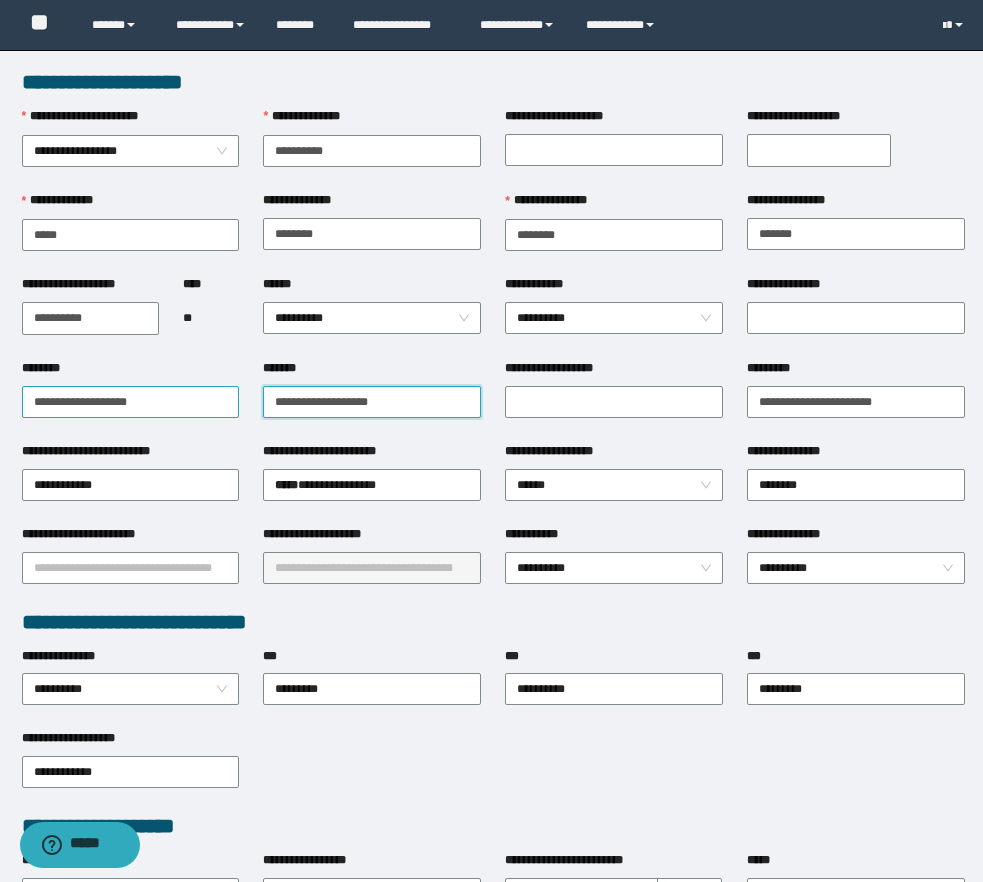 type on "**********" 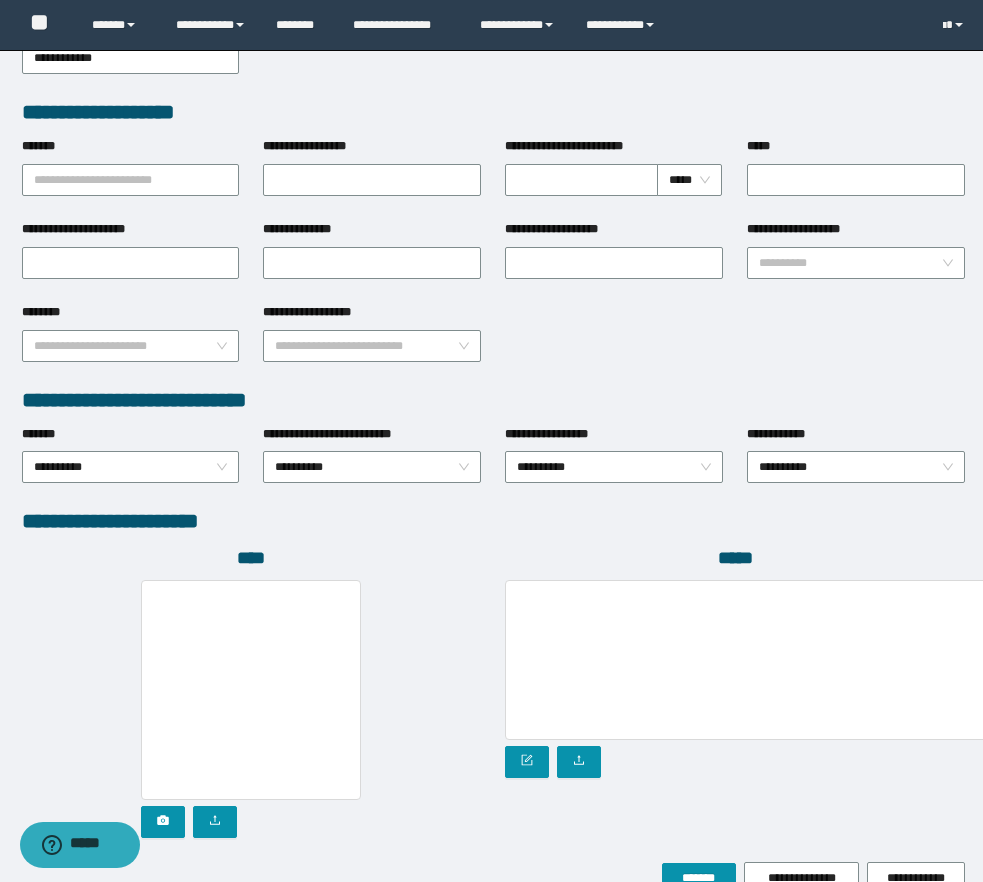 scroll, scrollTop: 822, scrollLeft: 0, axis: vertical 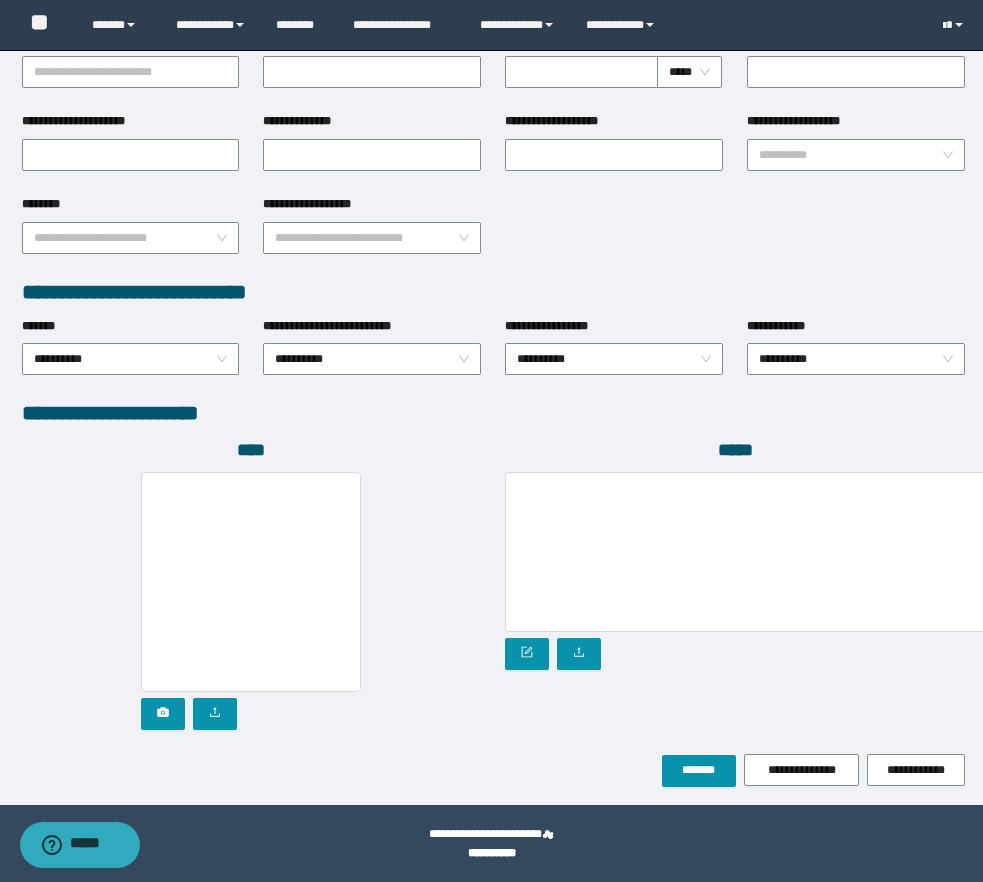 click on "**********" at bounding box center (491, 16) 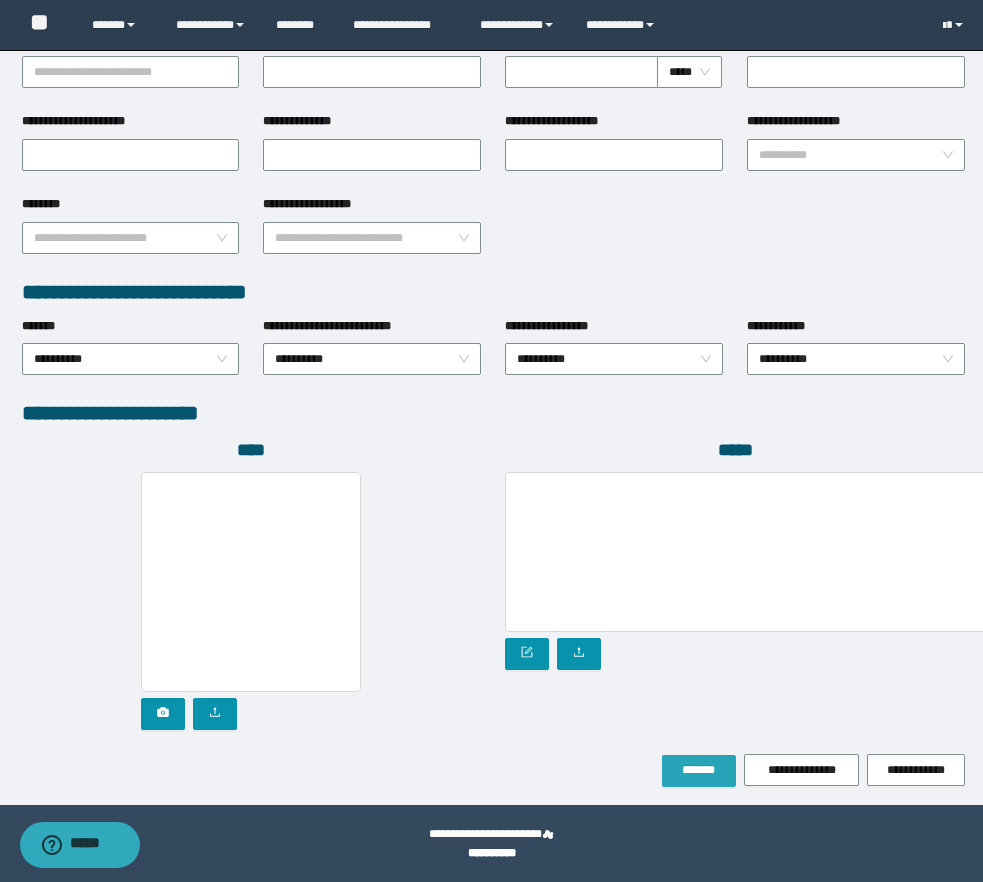 click on "*******" at bounding box center [699, 771] 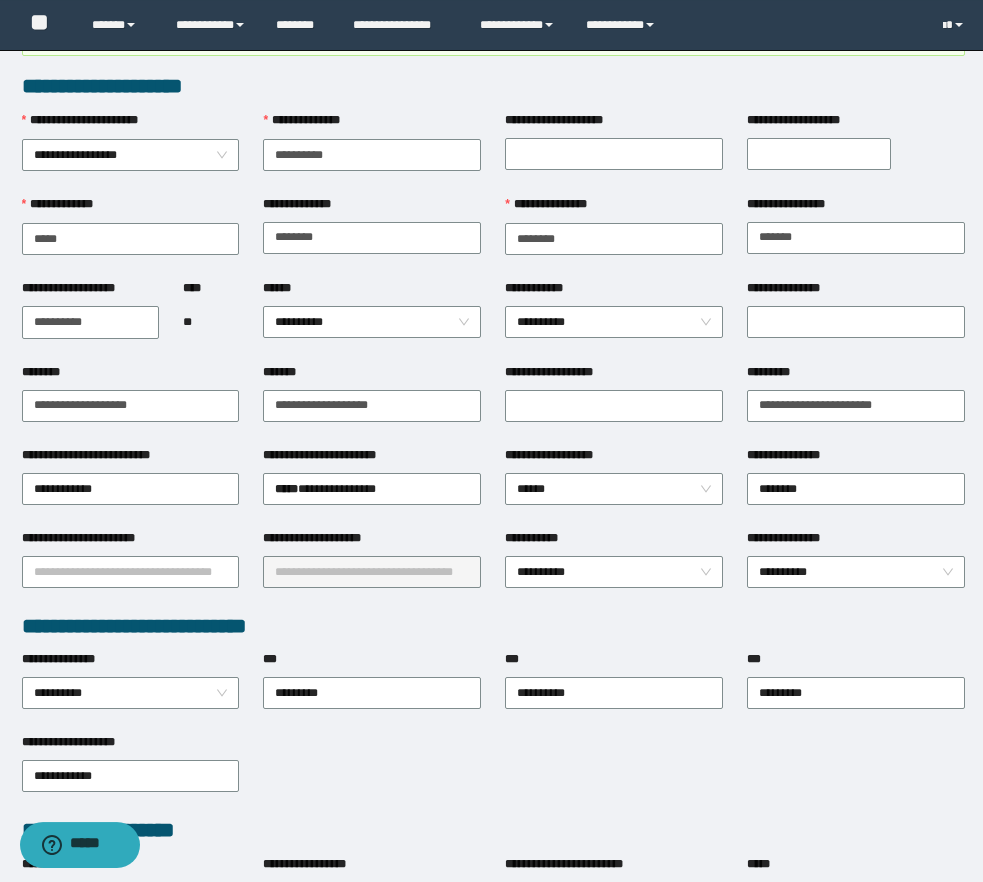scroll, scrollTop: 0, scrollLeft: 0, axis: both 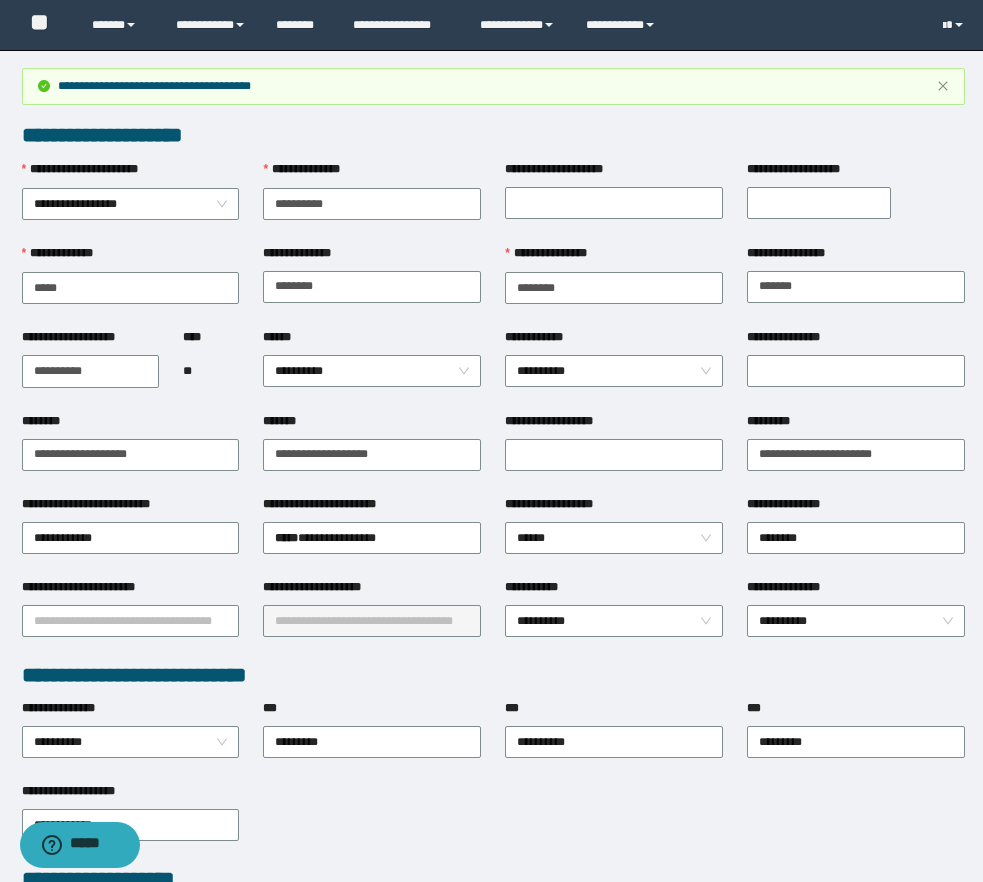 click on "*** *********" at bounding box center (856, 740) 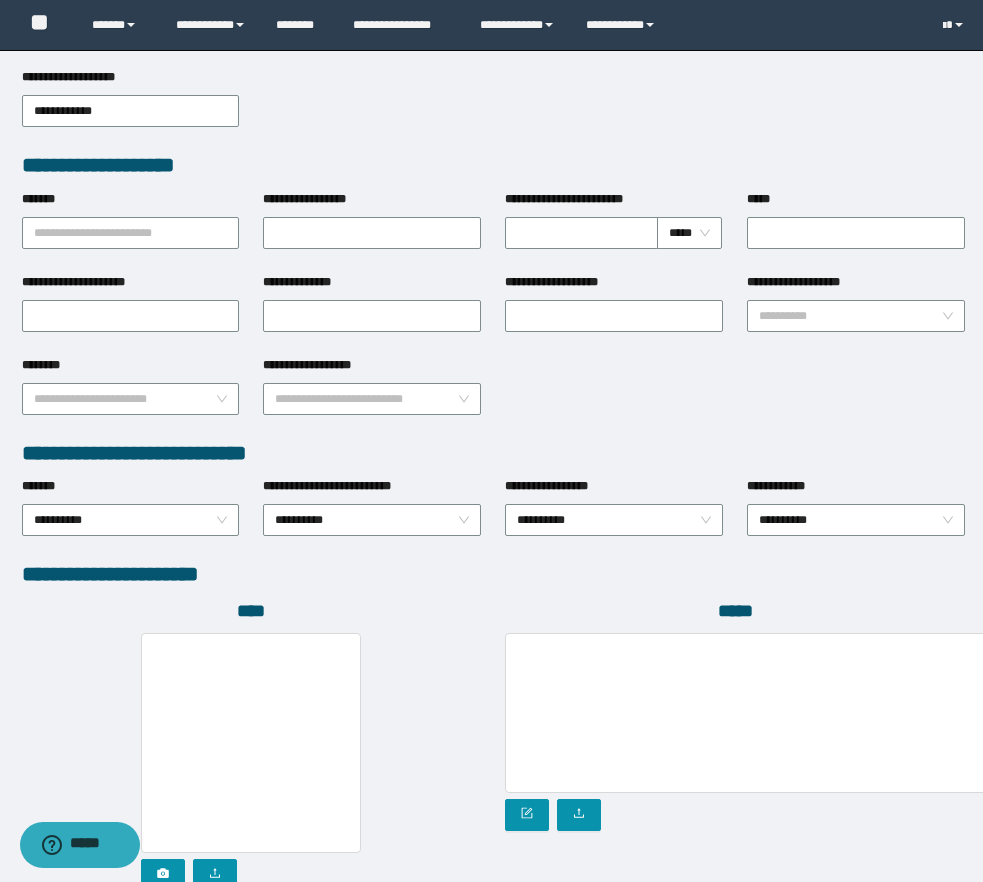 scroll, scrollTop: 928, scrollLeft: 0, axis: vertical 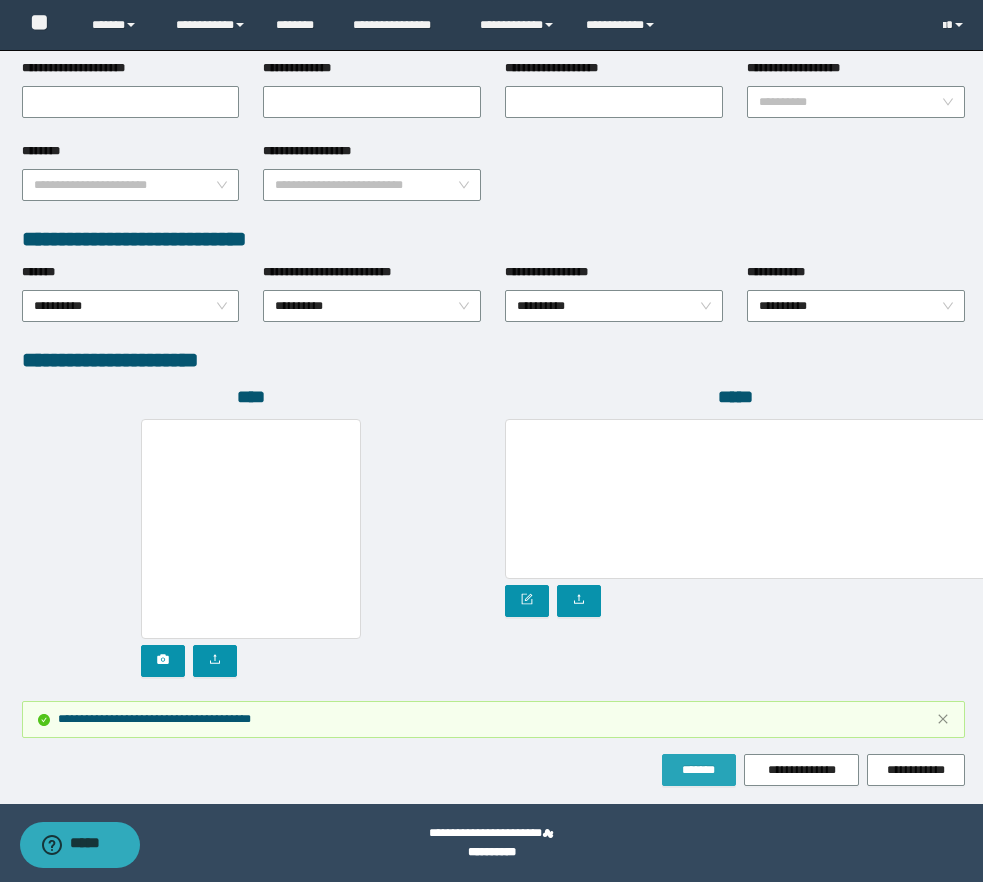 click on "*******" at bounding box center (699, 770) 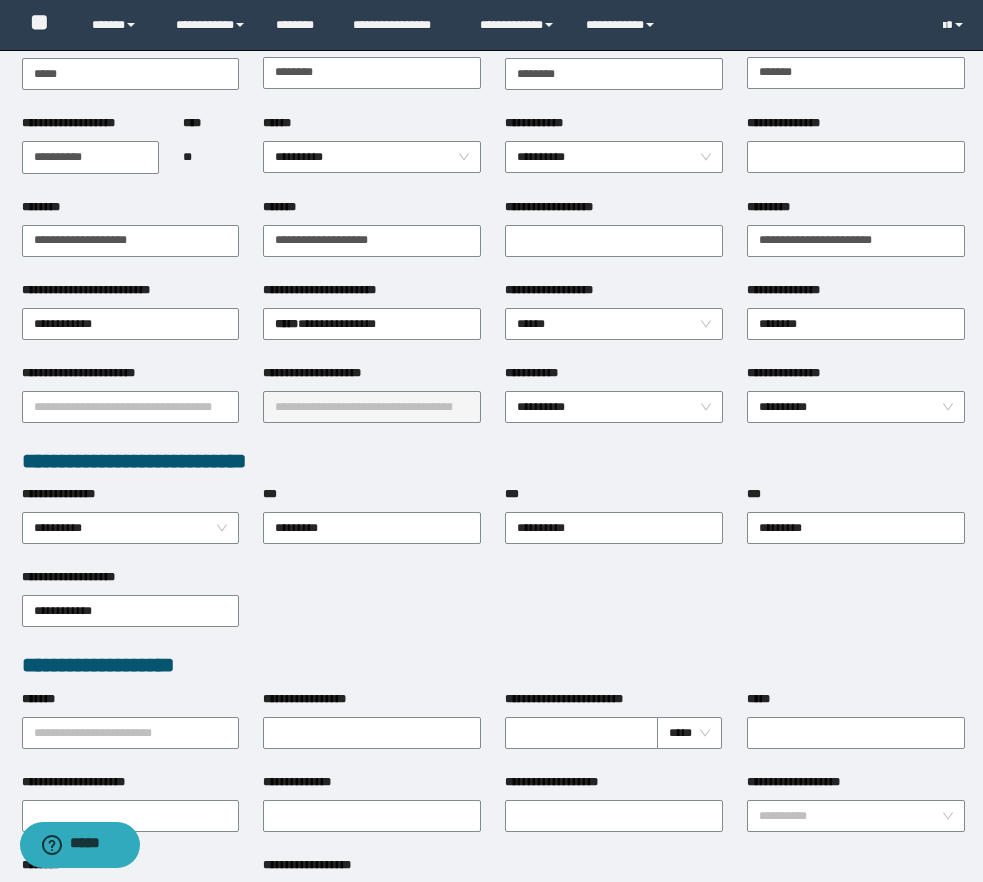 scroll, scrollTop: 0, scrollLeft: 0, axis: both 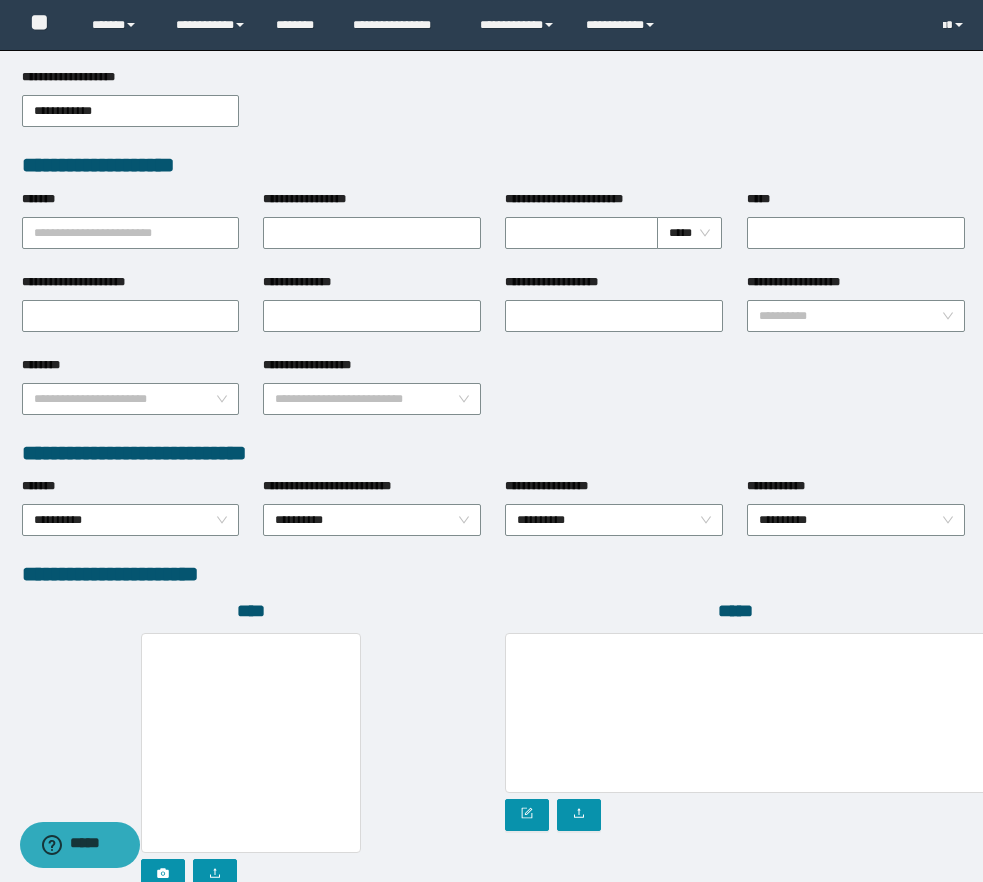 type 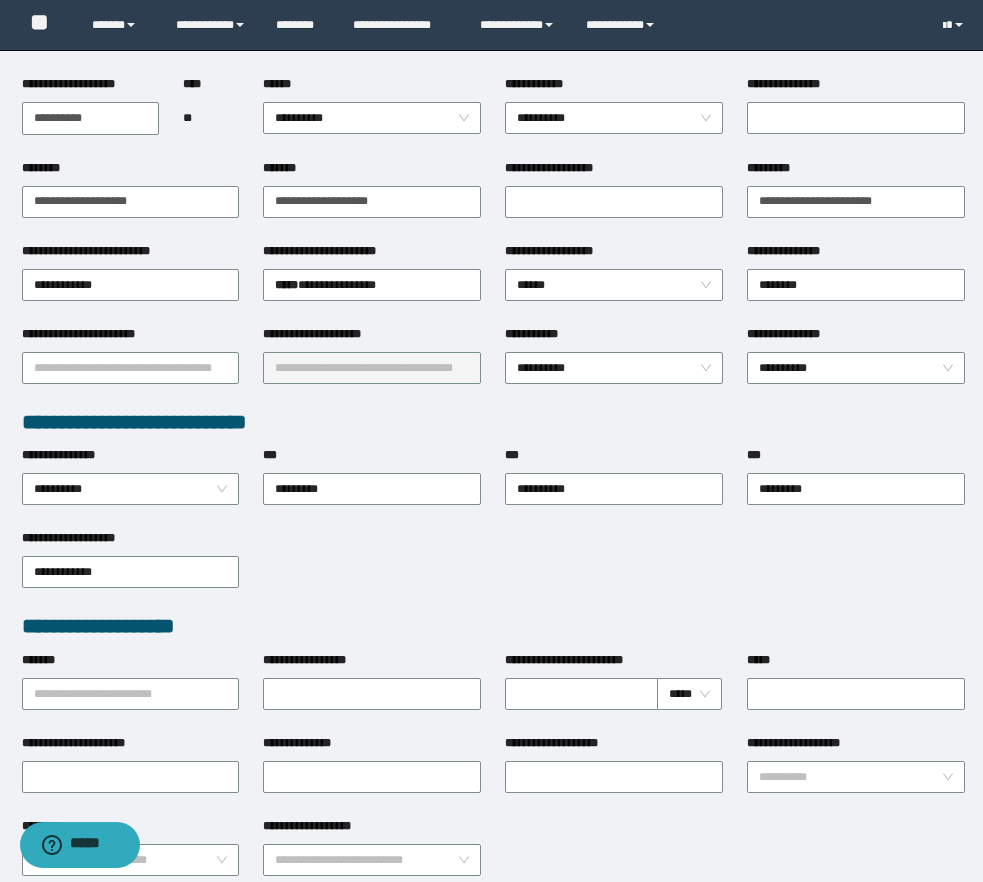 scroll, scrollTop: 0, scrollLeft: 0, axis: both 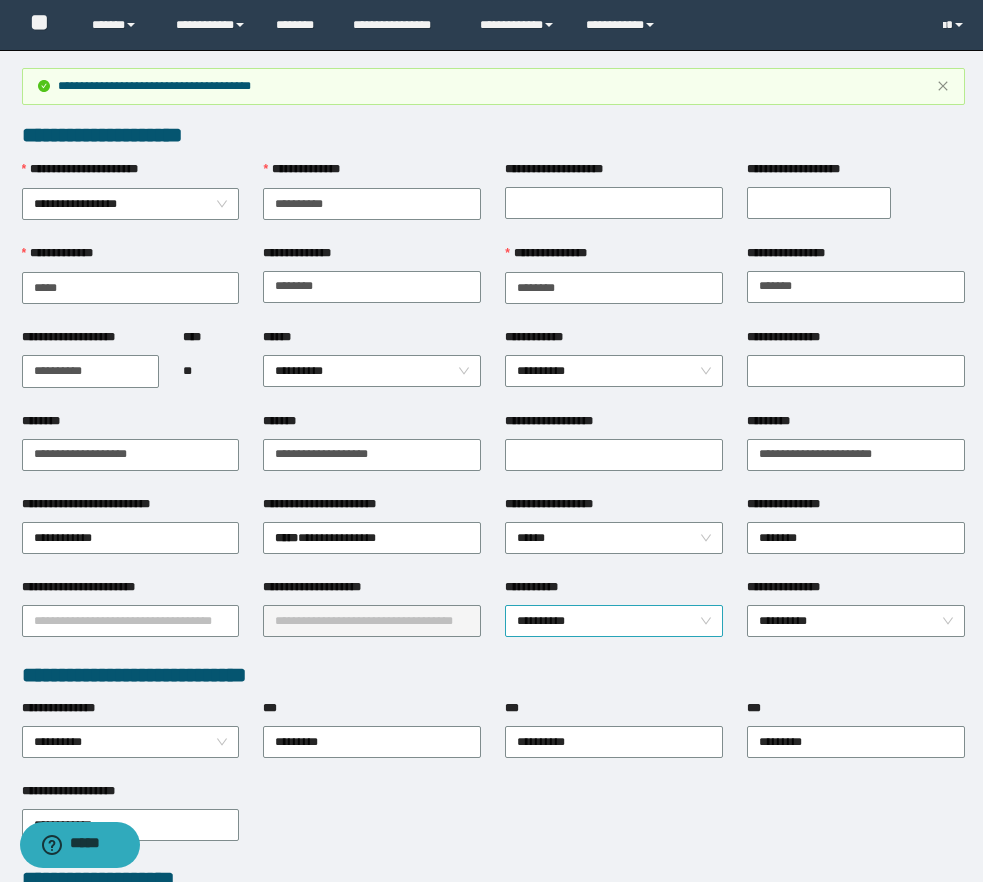 click on "**********" at bounding box center [614, 621] 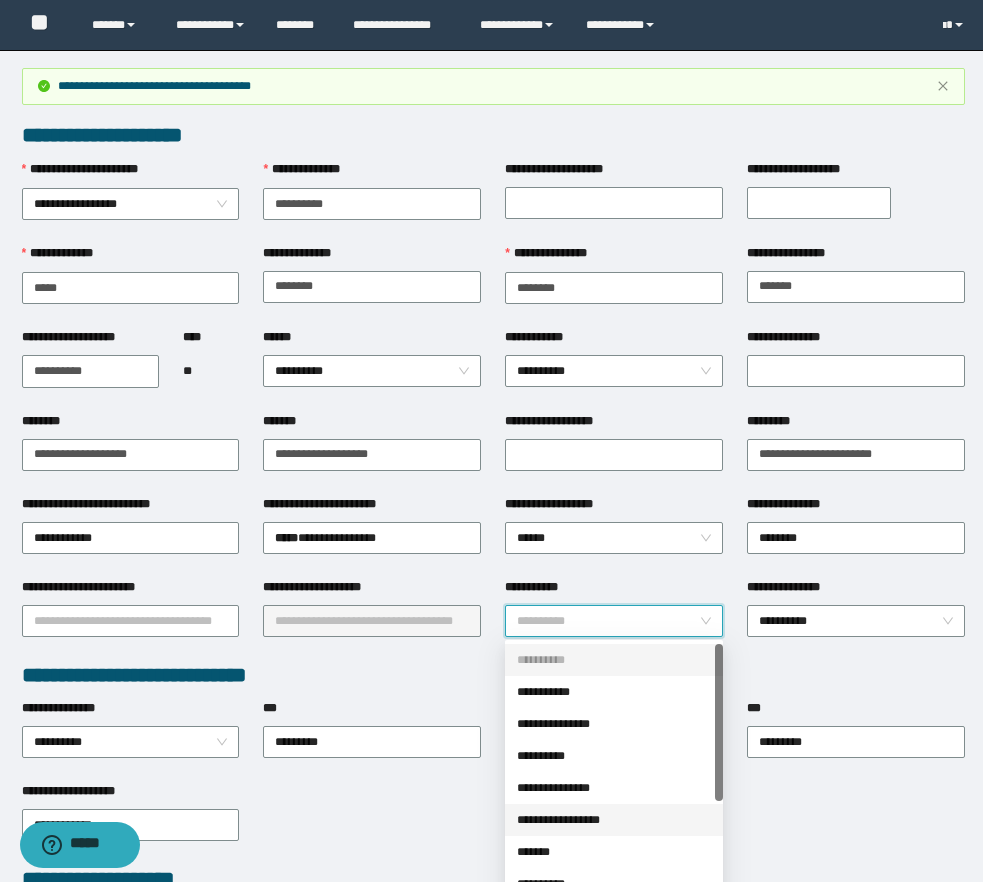 click on "**********" at bounding box center [614, 820] 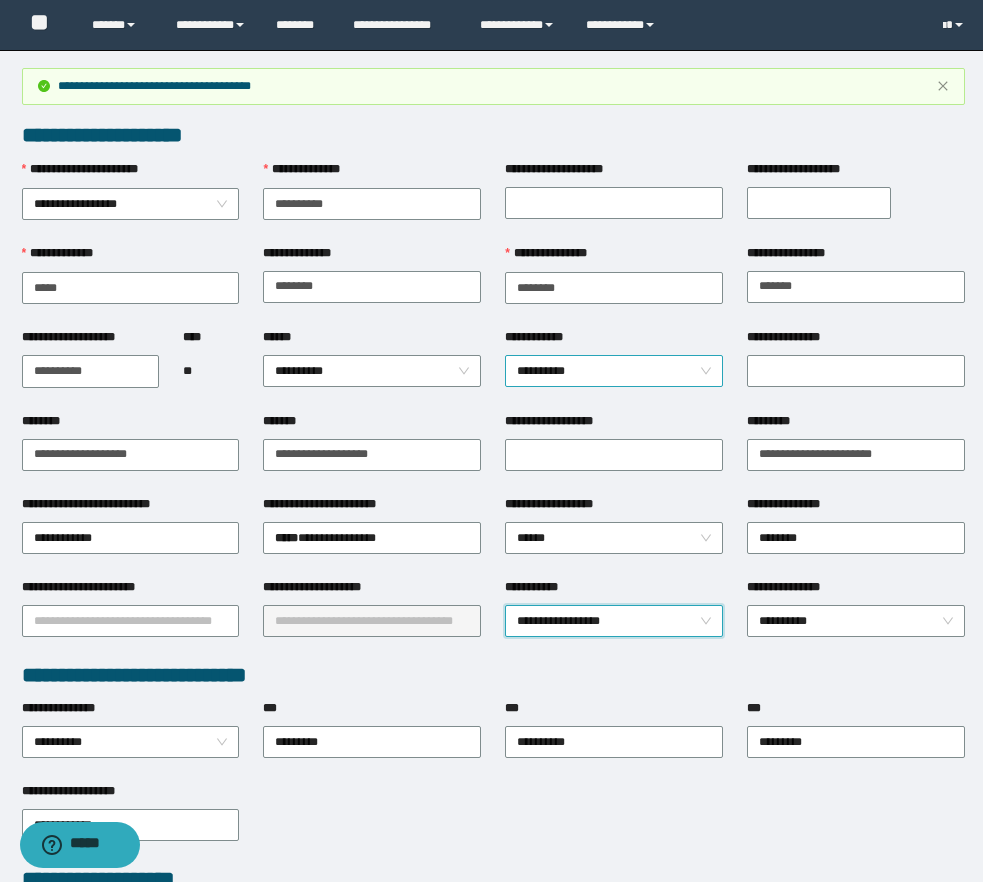 click on "**********" at bounding box center [614, 371] 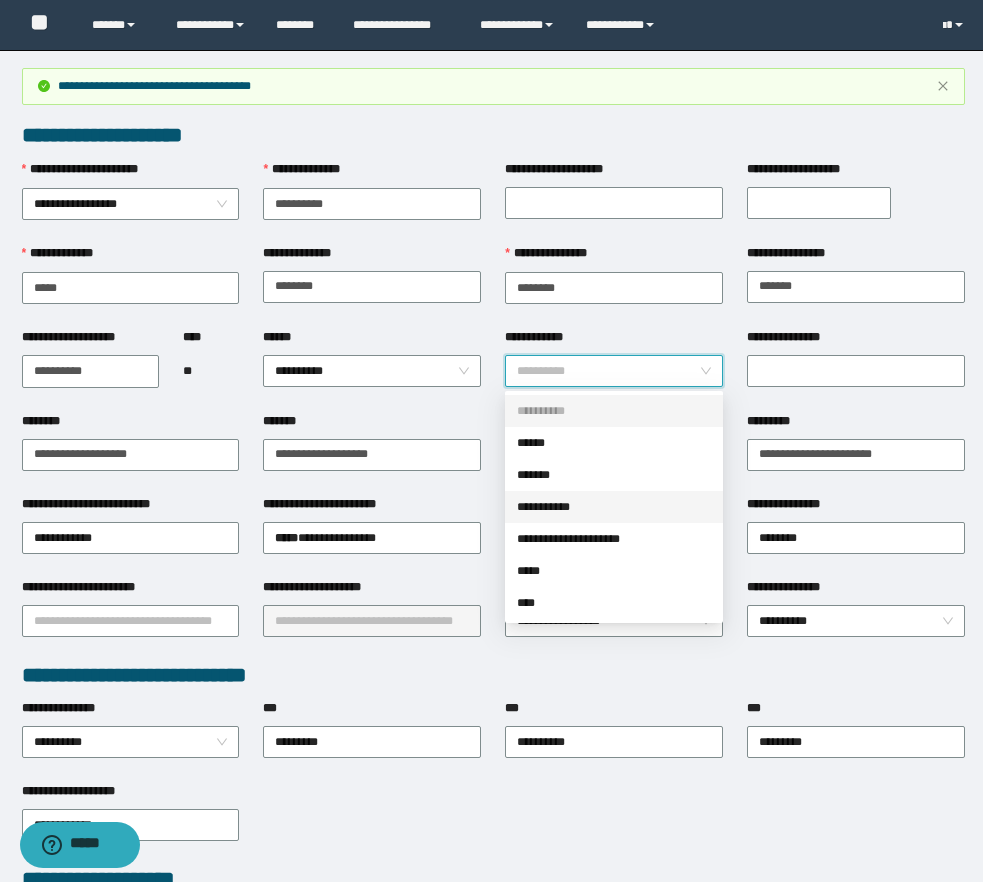 click on "**********" at bounding box center (614, 507) 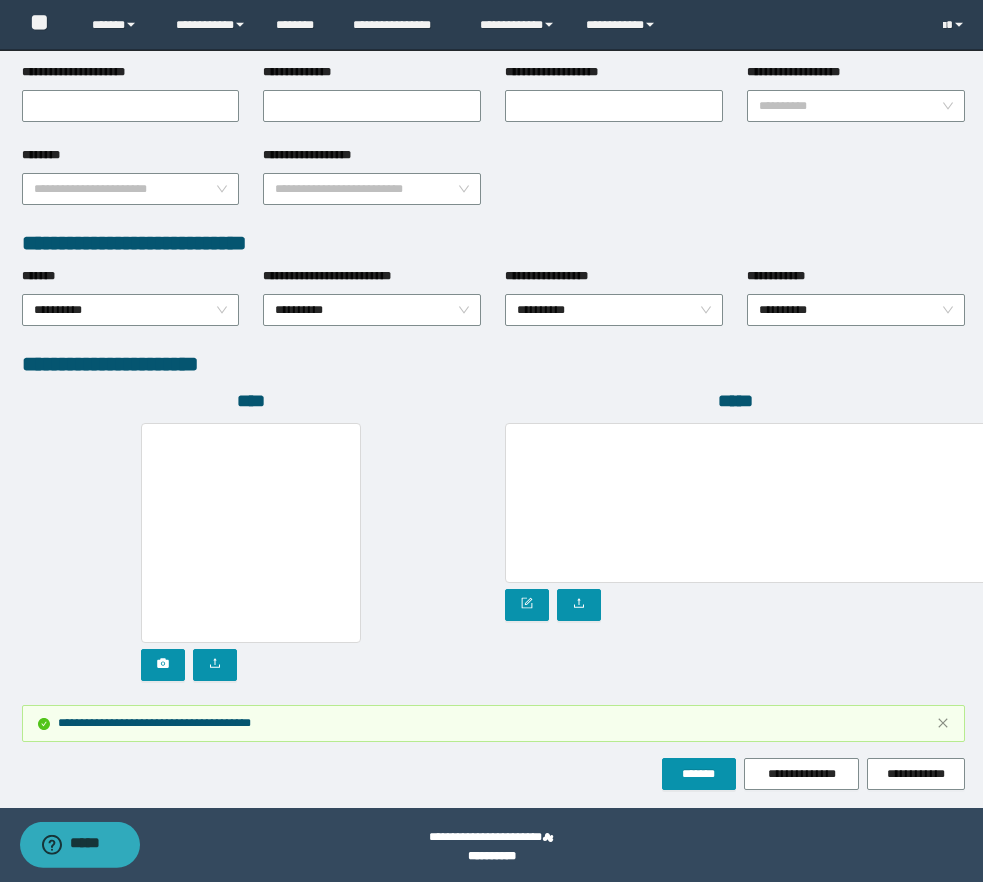scroll, scrollTop: 928, scrollLeft: 0, axis: vertical 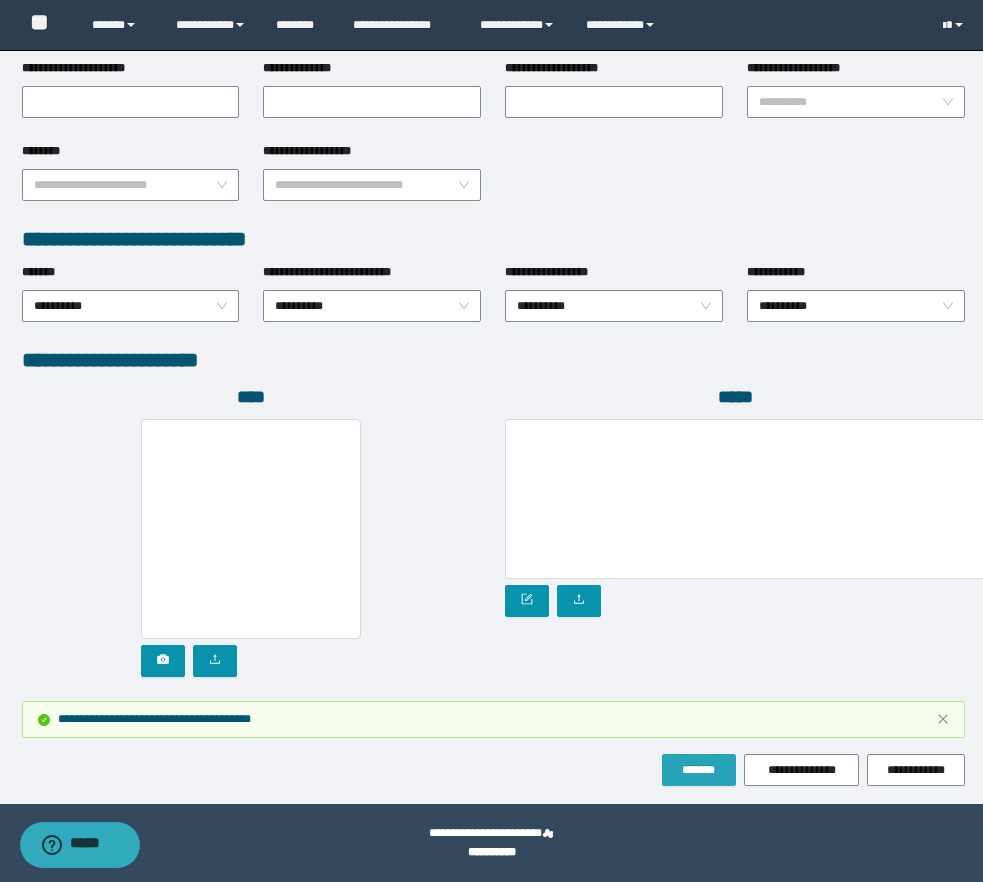 click on "*******" at bounding box center [699, 770] 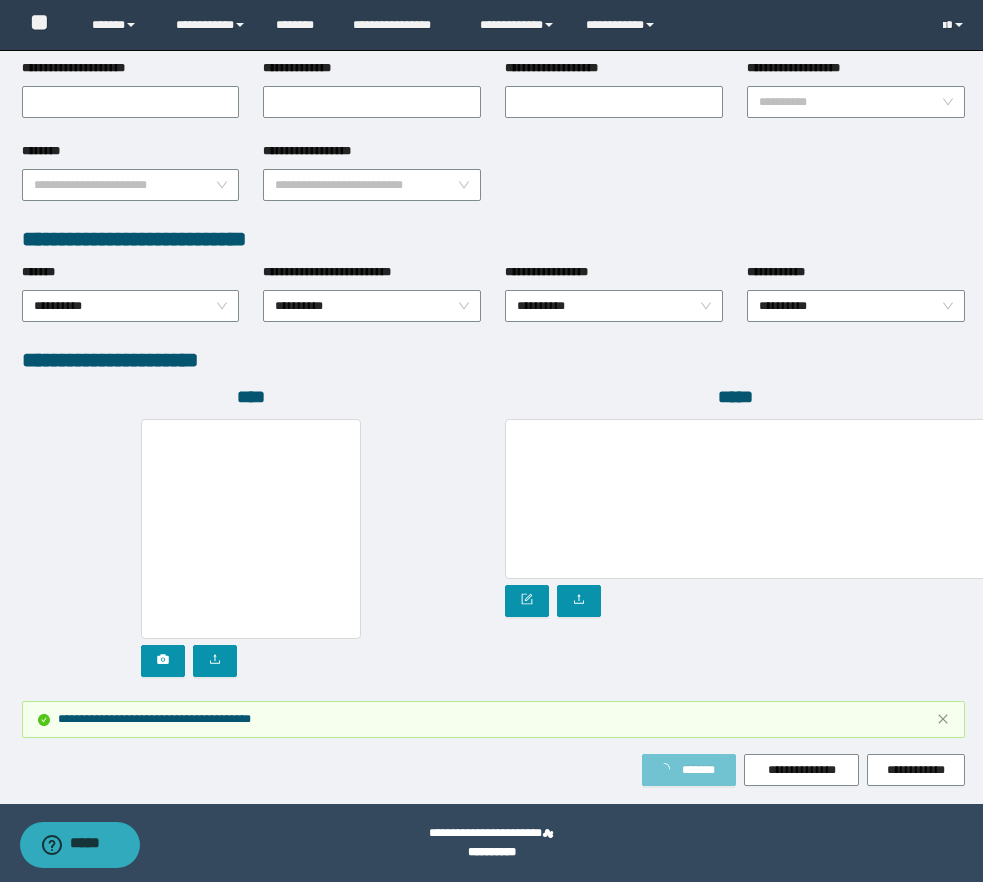 scroll, scrollTop: 0, scrollLeft: 0, axis: both 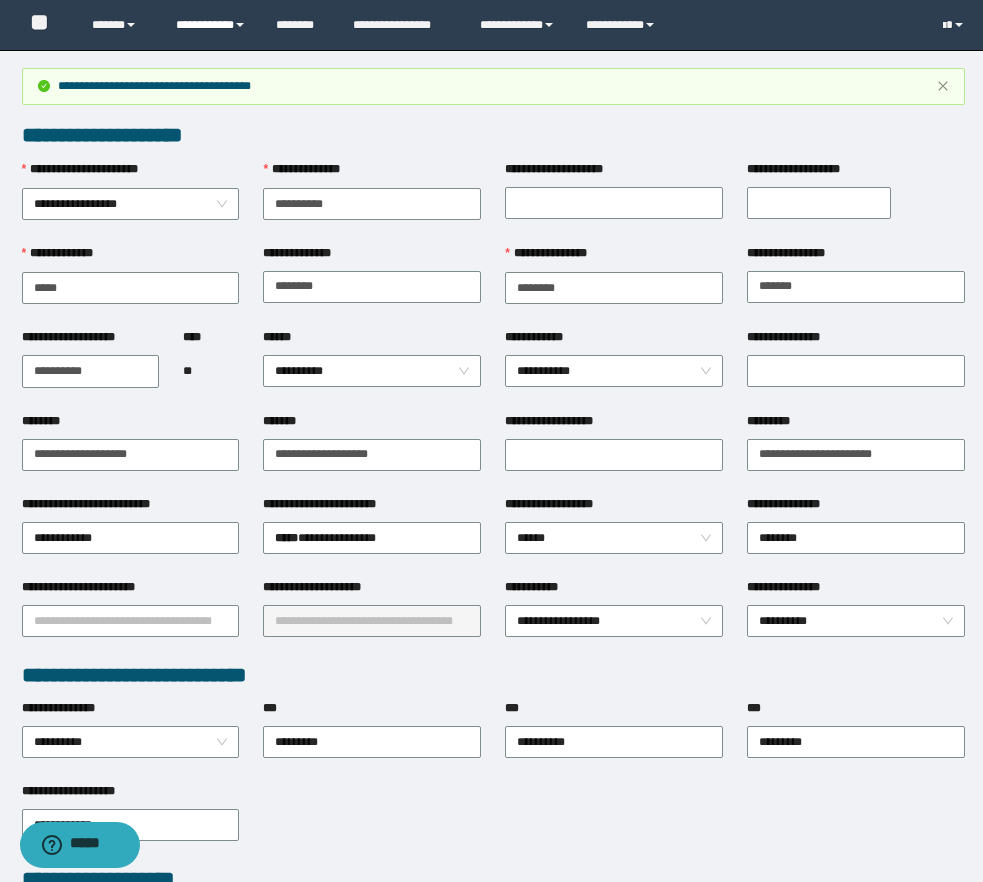 click on "**********" at bounding box center (211, 25) 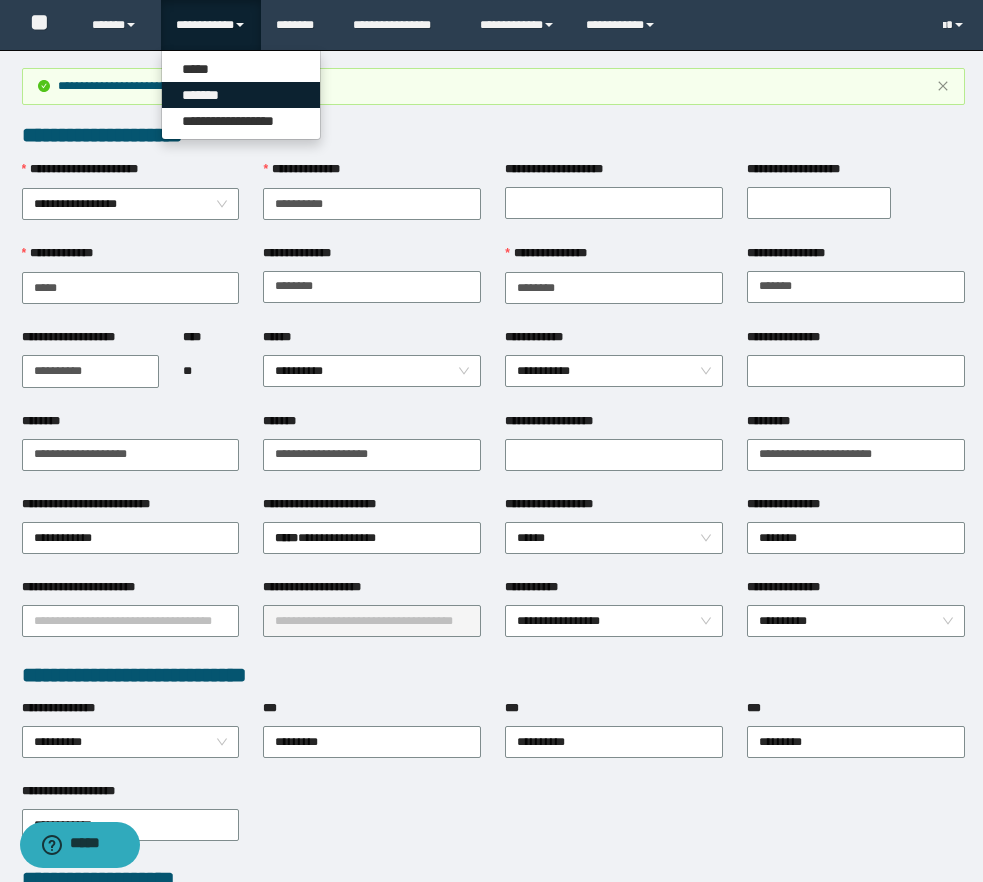 click on "*******" at bounding box center (241, 95) 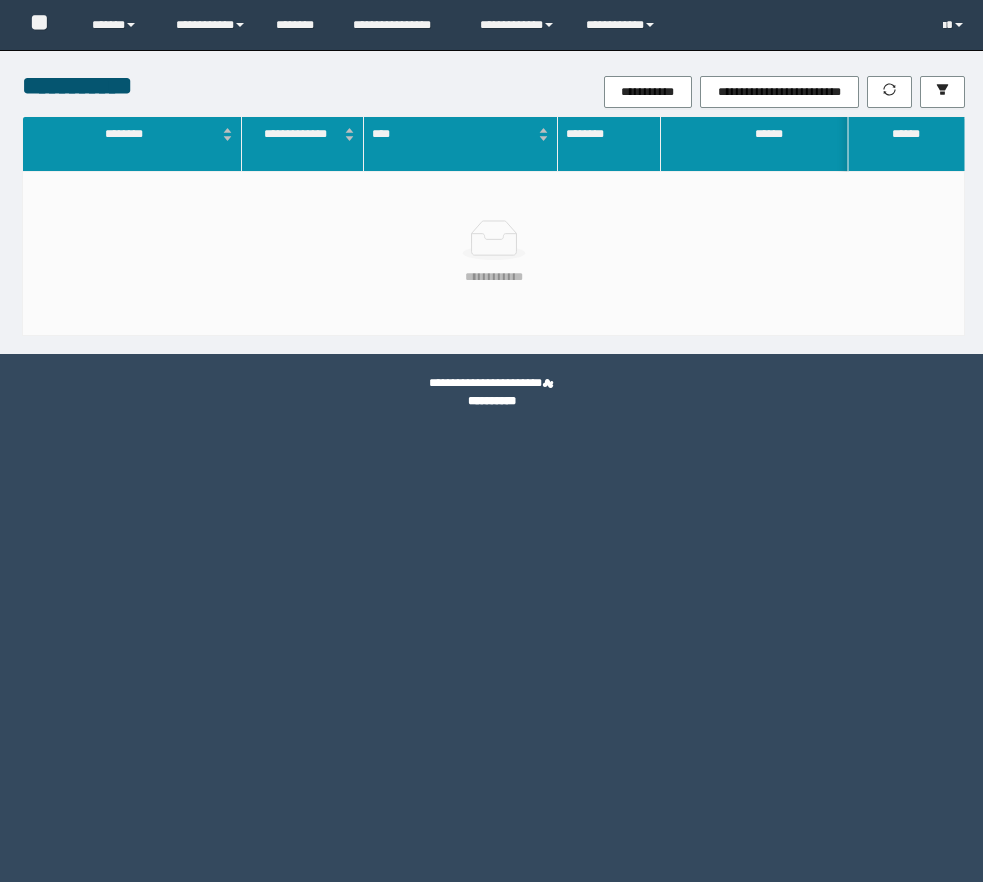 scroll, scrollTop: 0, scrollLeft: 0, axis: both 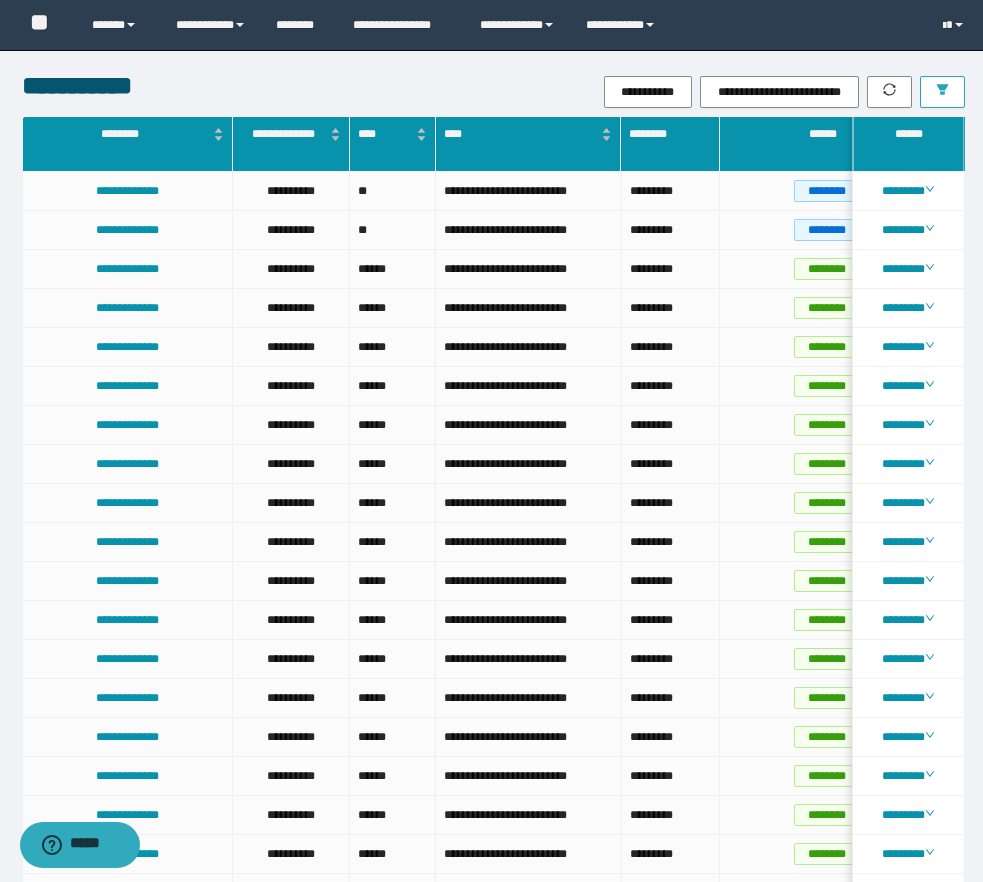 click at bounding box center (942, 92) 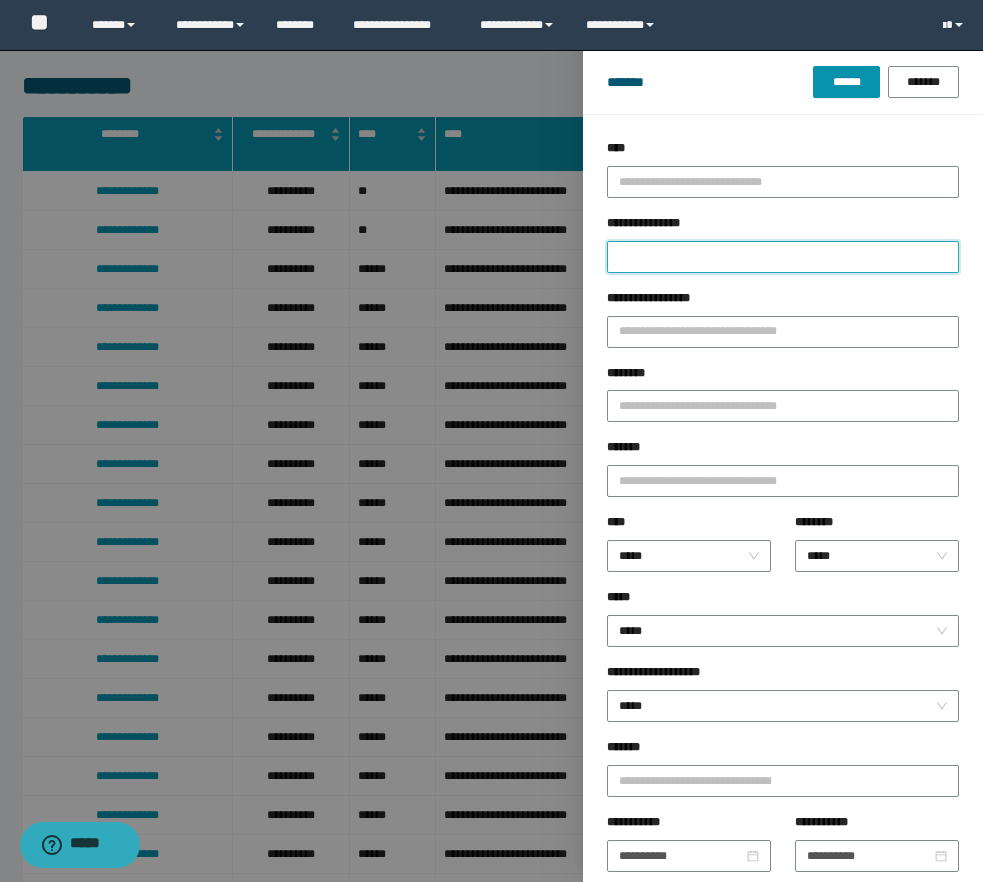 click on "**********" at bounding box center [783, 257] 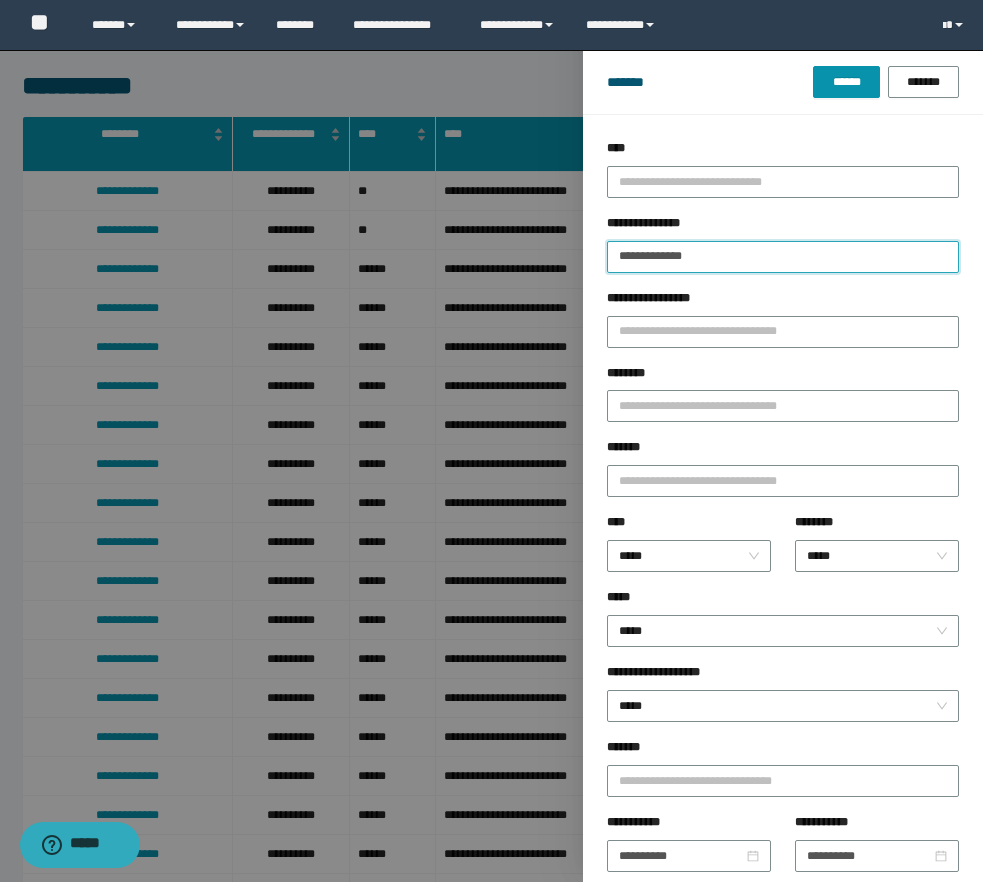 type 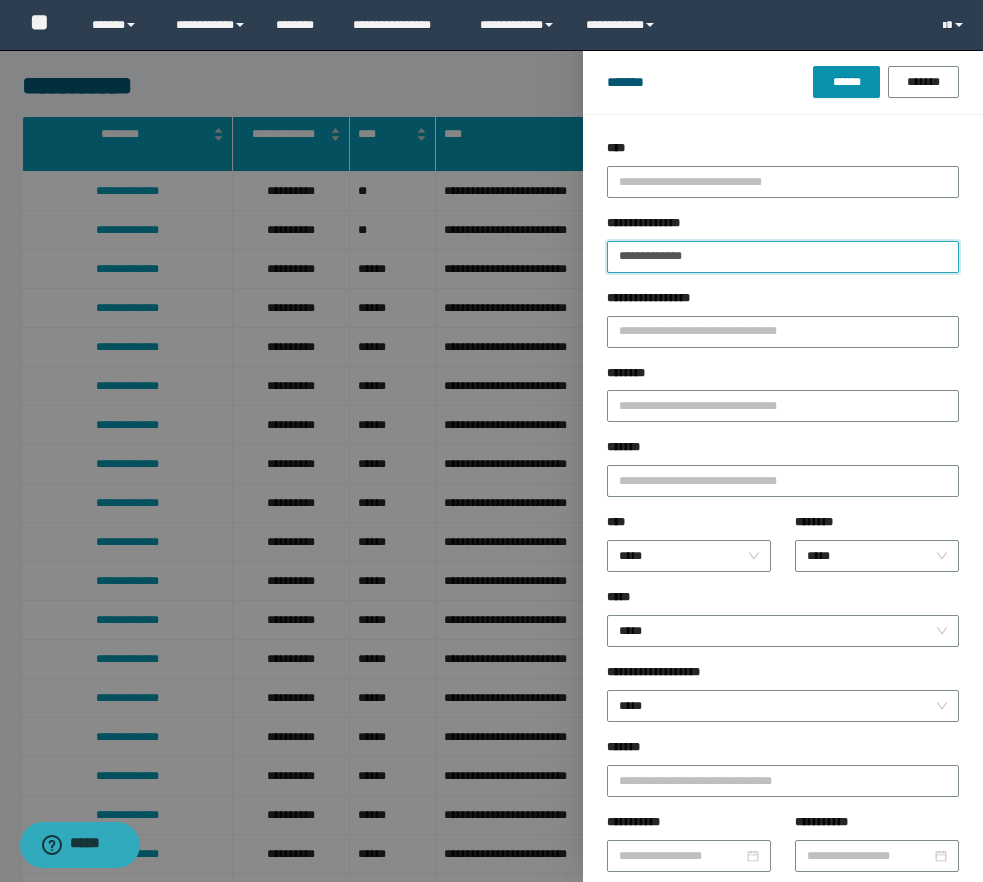type on "**********" 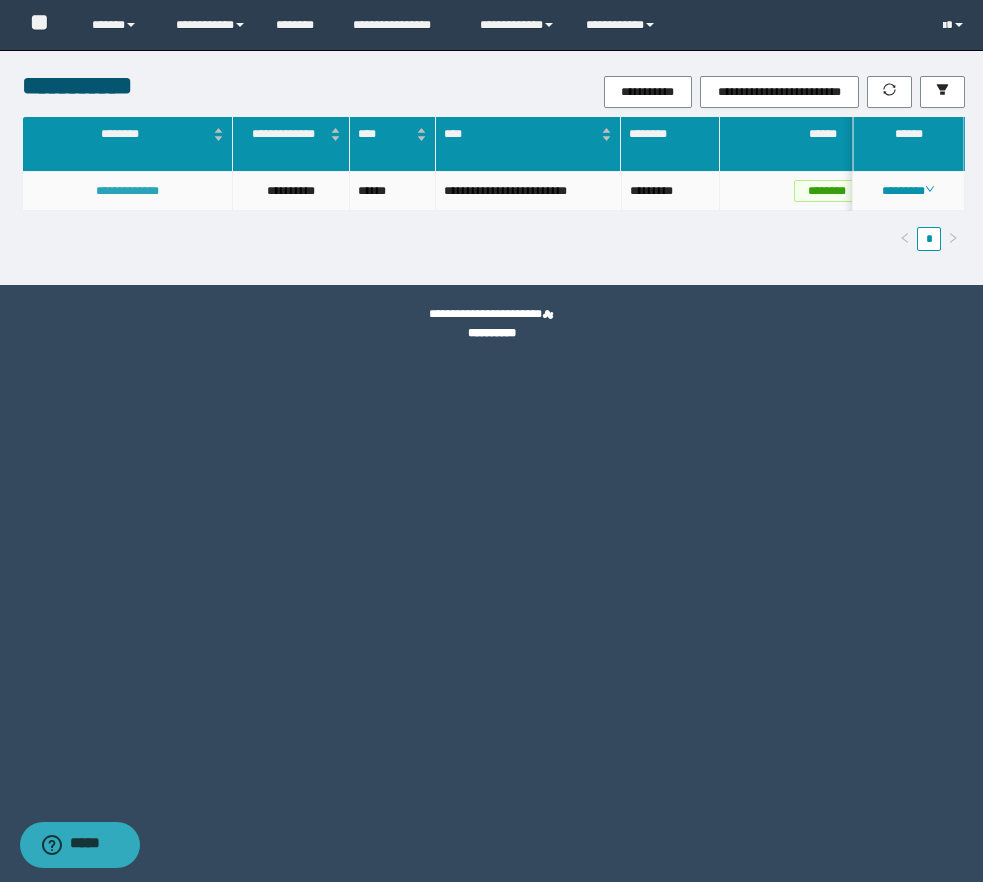 click on "**********" at bounding box center [127, 191] 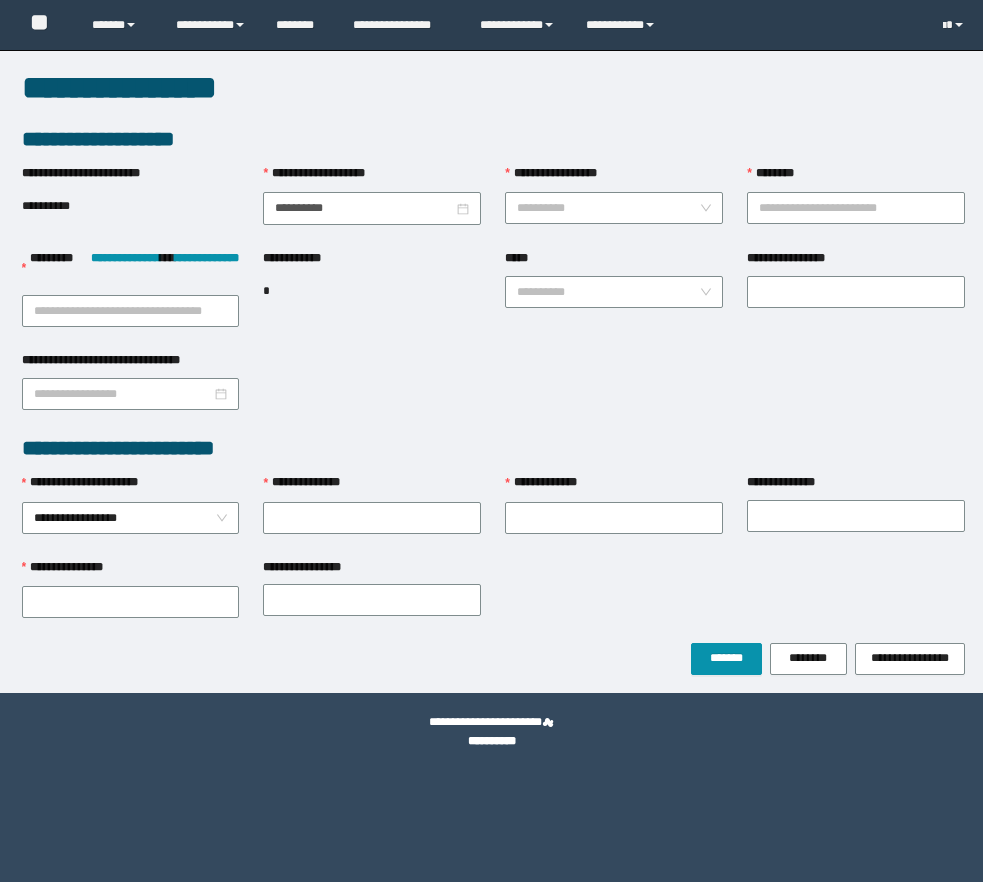 scroll, scrollTop: 0, scrollLeft: 0, axis: both 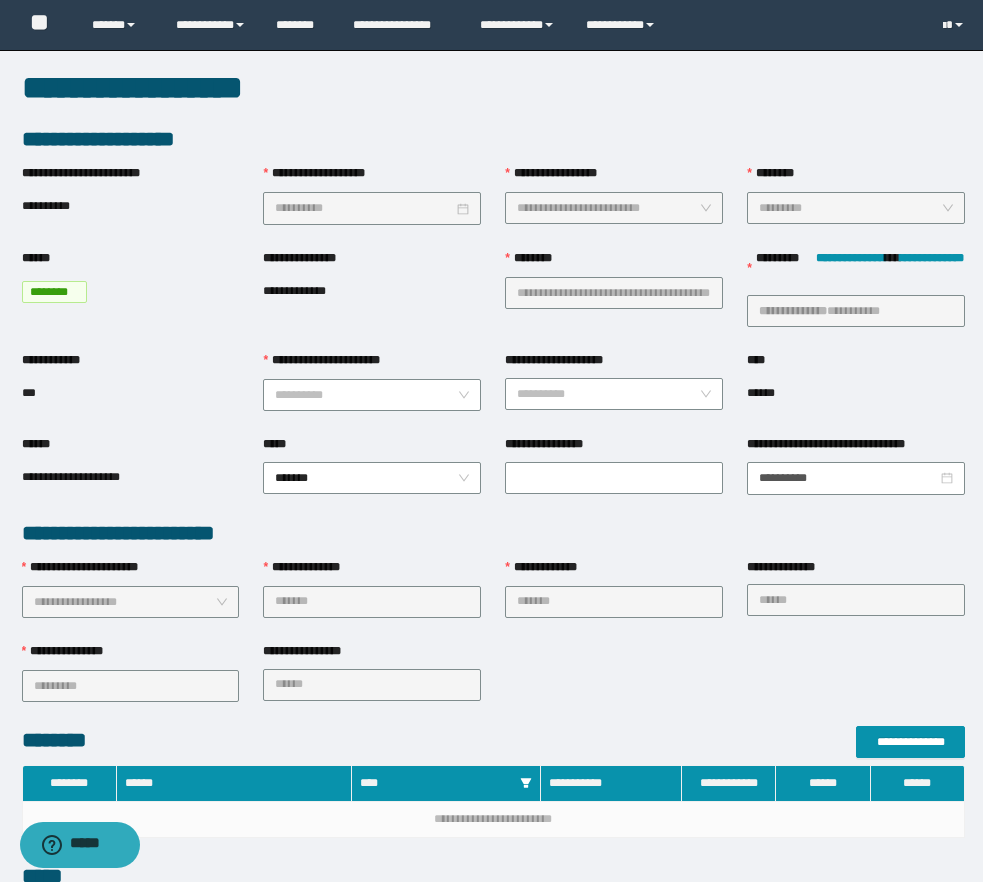 drag, startPoint x: 623, startPoint y: 93, endPoint x: 636, endPoint y: 121, distance: 30.870699 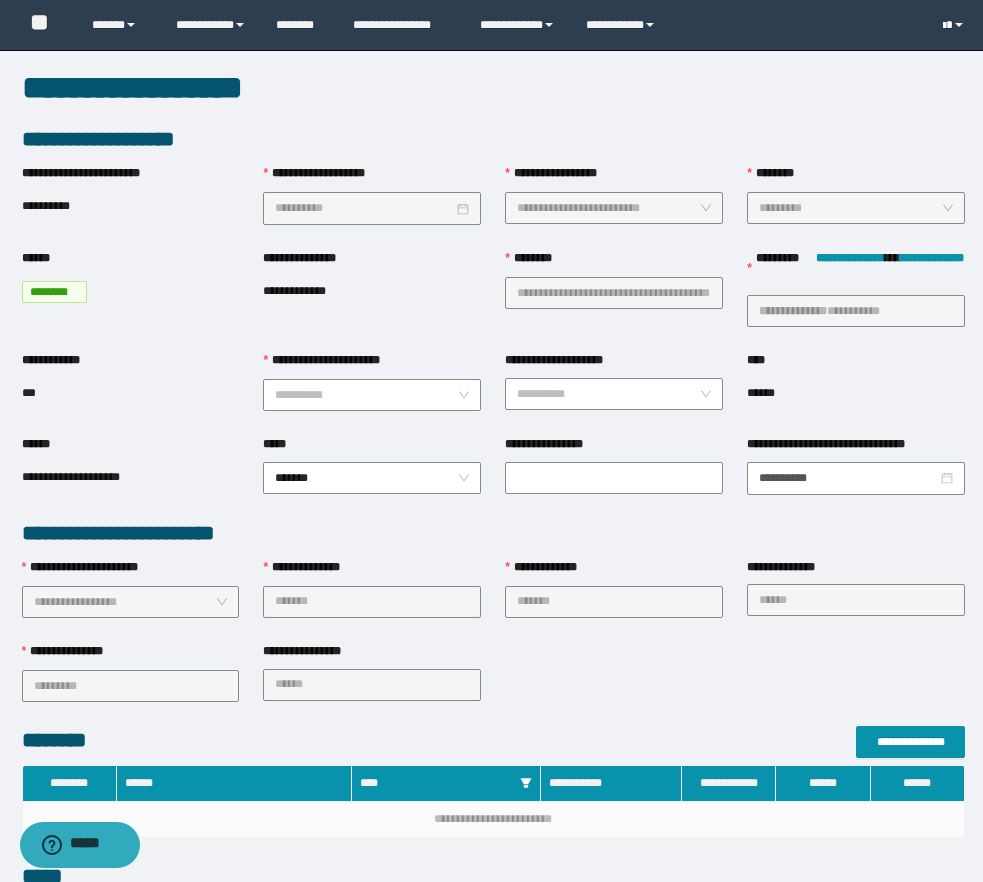 click at bounding box center (944, 26) 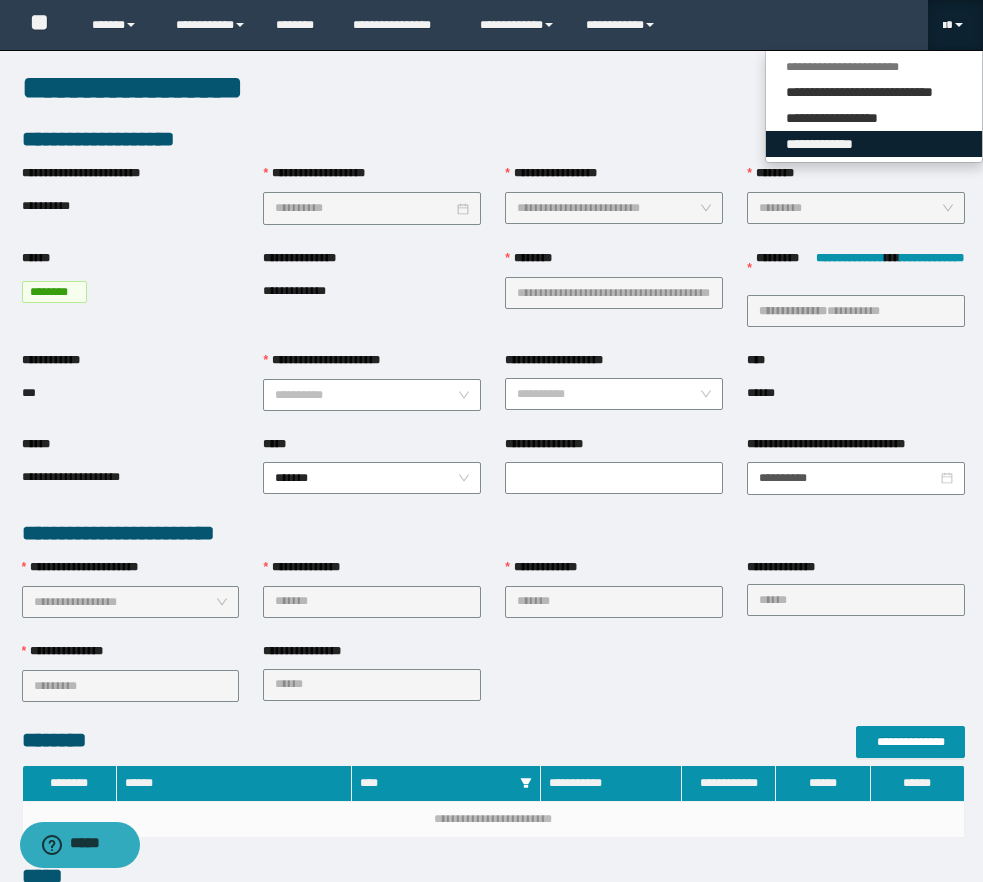 click on "**********" at bounding box center [874, 144] 